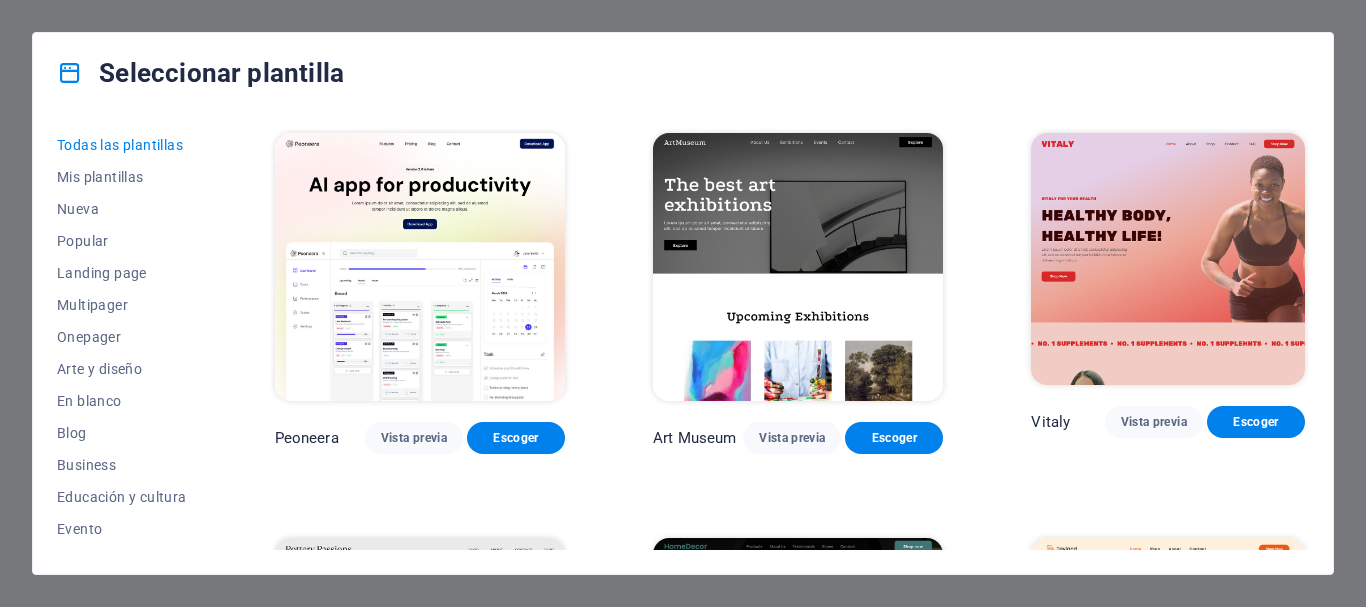 scroll, scrollTop: 0, scrollLeft: 0, axis: both 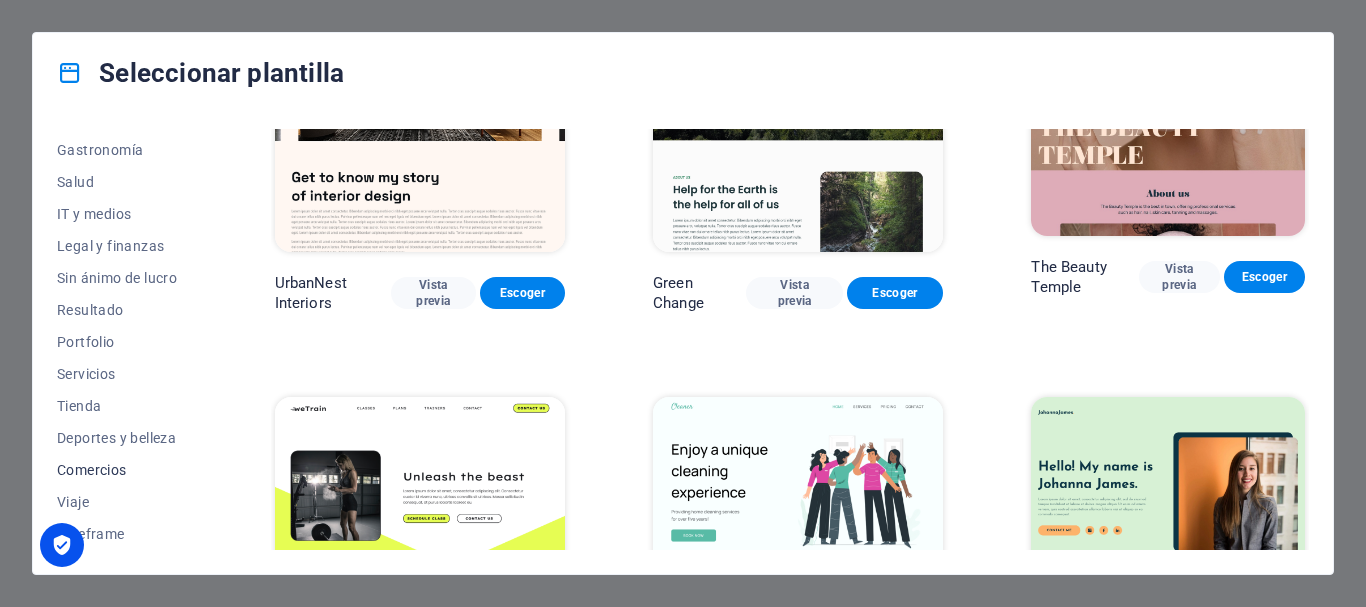 click on "Comercios" at bounding box center (122, 470) 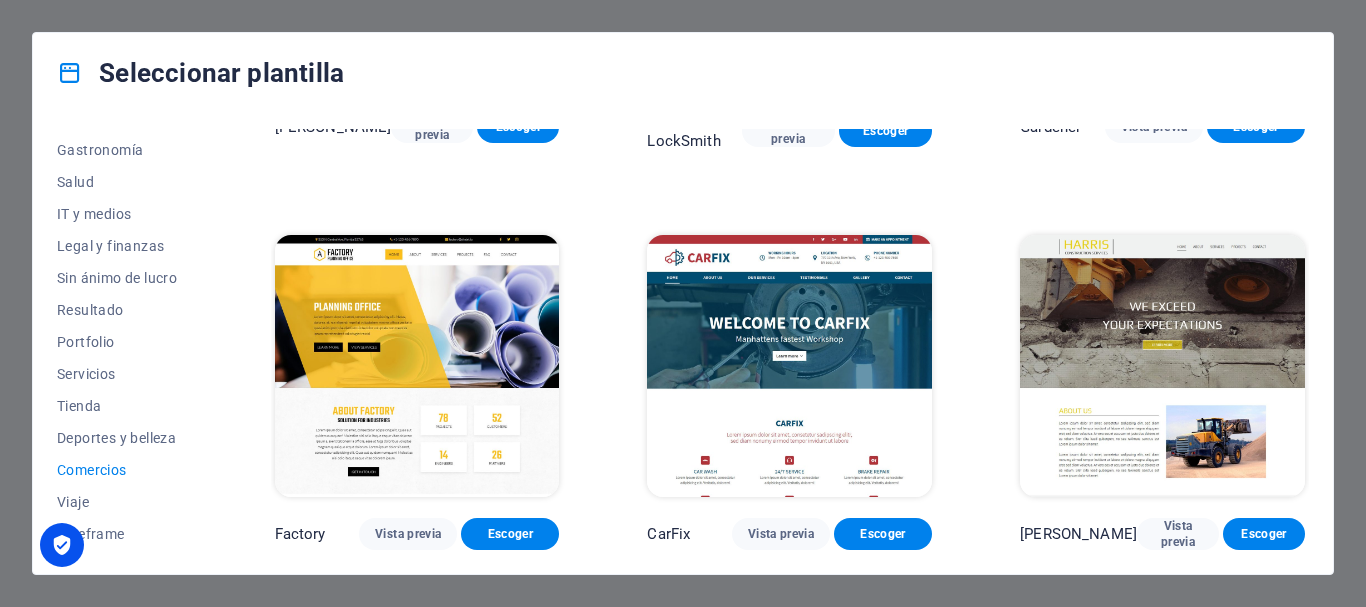 scroll, scrollTop: 699, scrollLeft: 0, axis: vertical 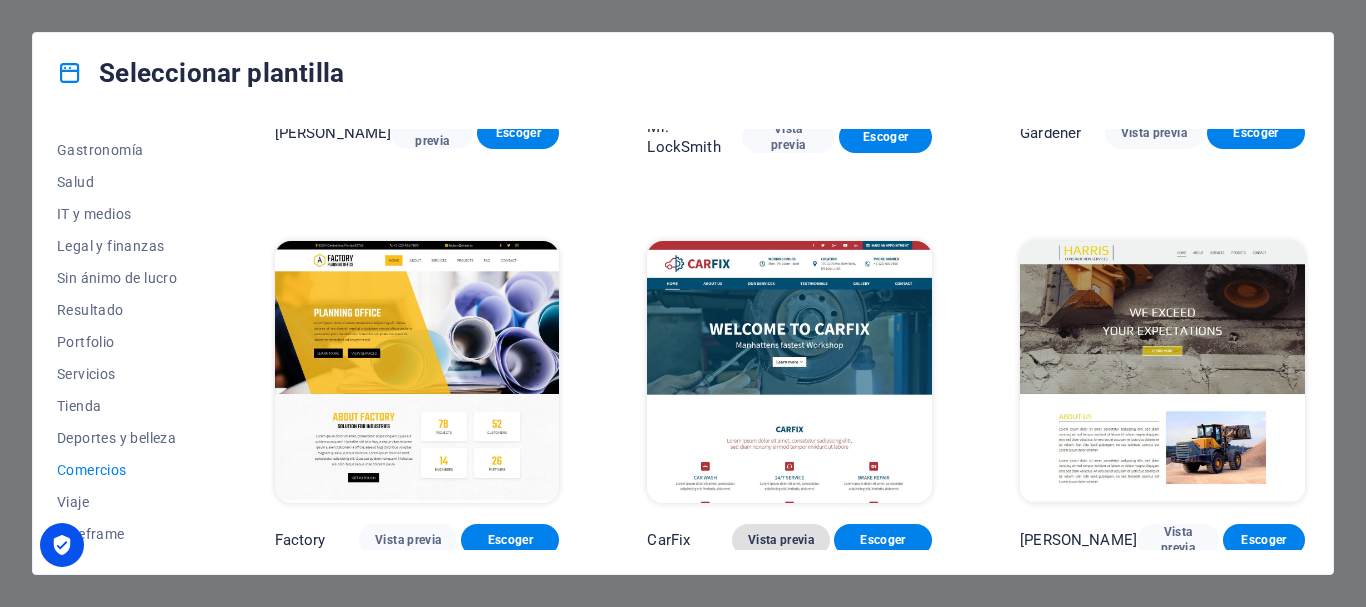 drag, startPoint x: 777, startPoint y: 531, endPoint x: 766, endPoint y: 535, distance: 11.7046995 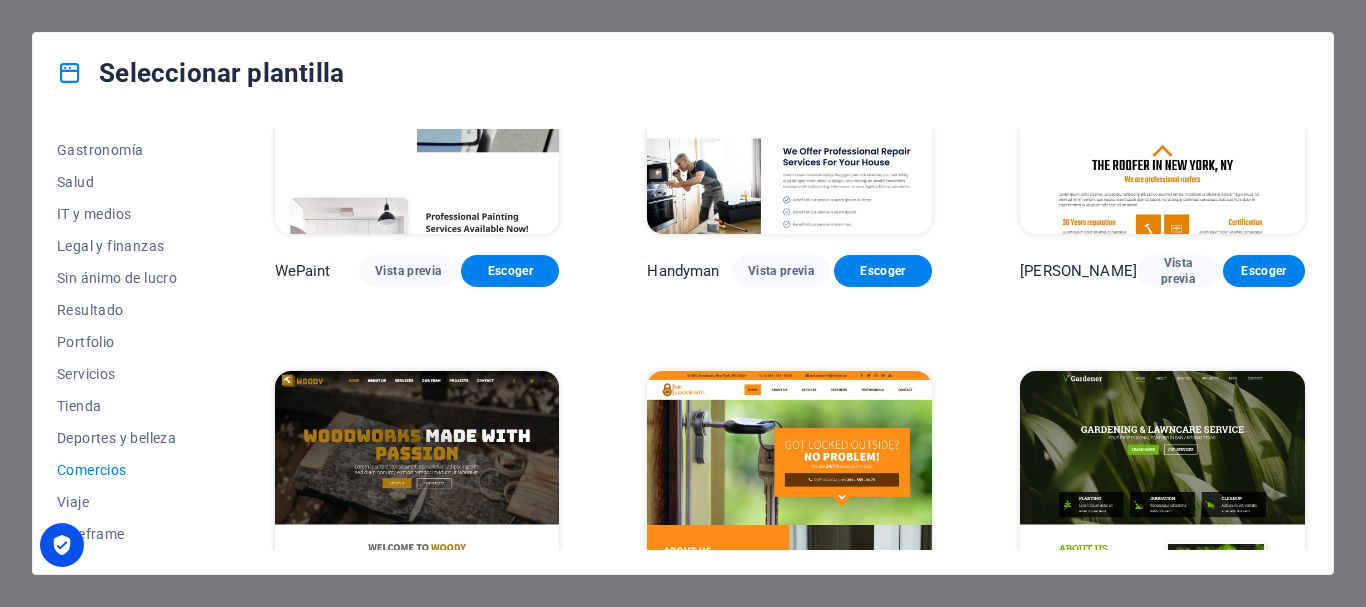scroll, scrollTop: 0, scrollLeft: 0, axis: both 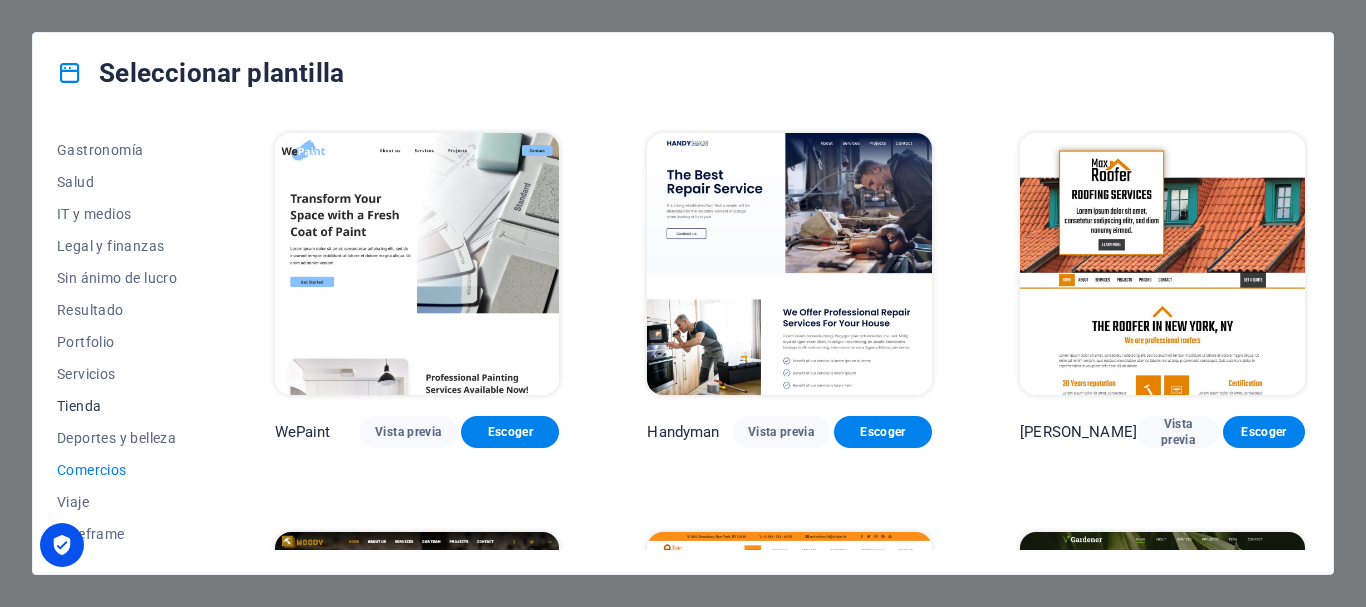 click on "Tienda" at bounding box center [122, 406] 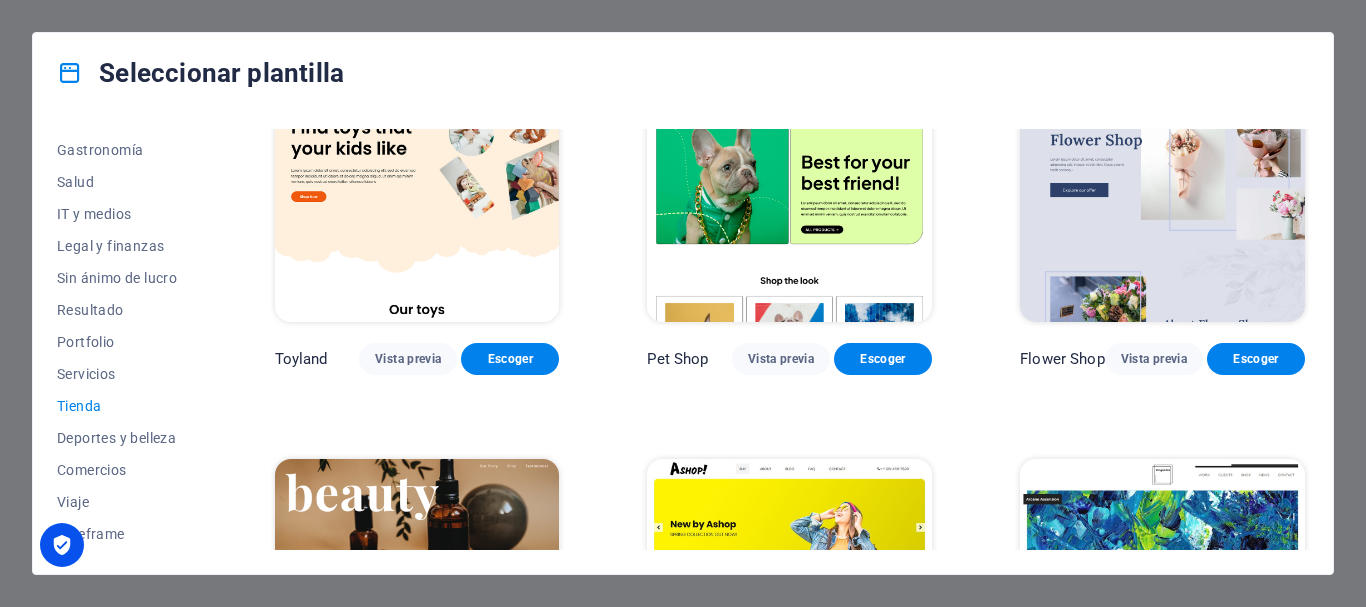 scroll, scrollTop: 404, scrollLeft: 0, axis: vertical 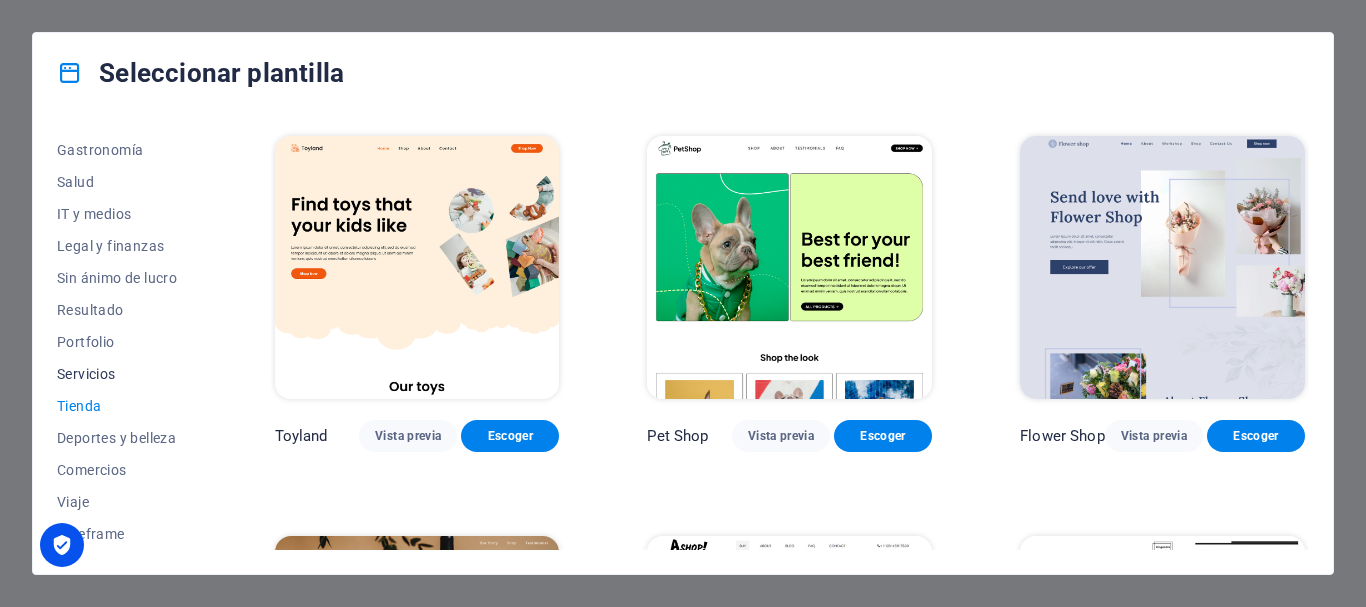 click on "Servicios" at bounding box center (122, 374) 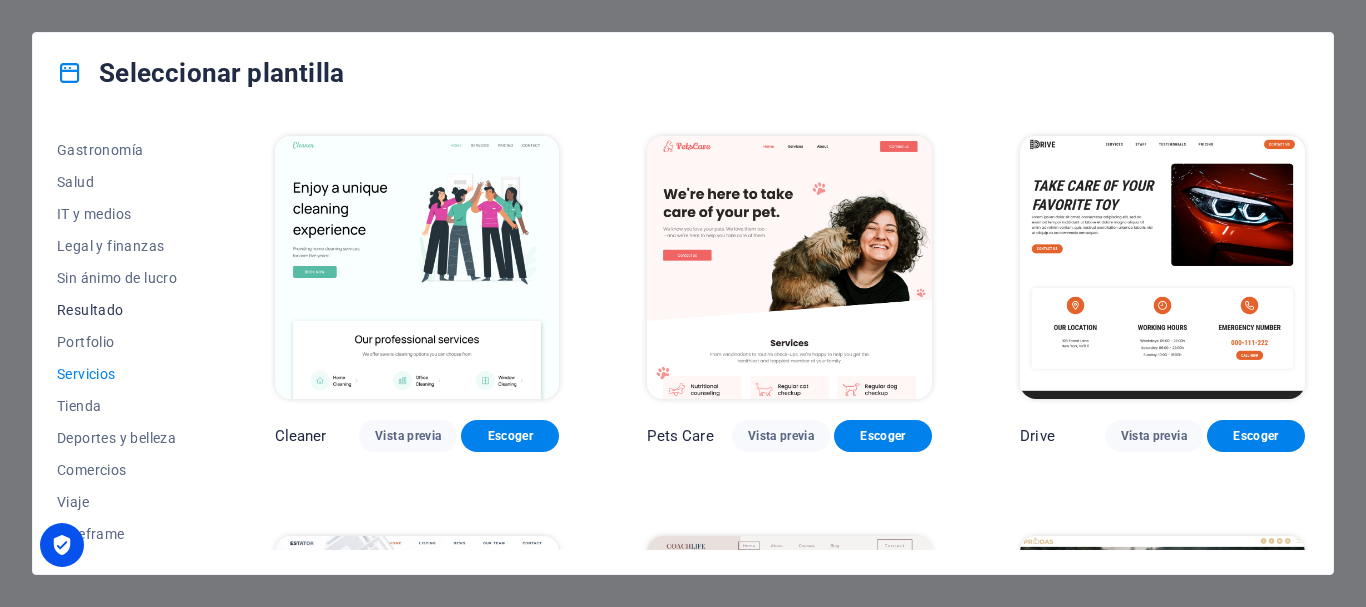 scroll, scrollTop: 311, scrollLeft: 0, axis: vertical 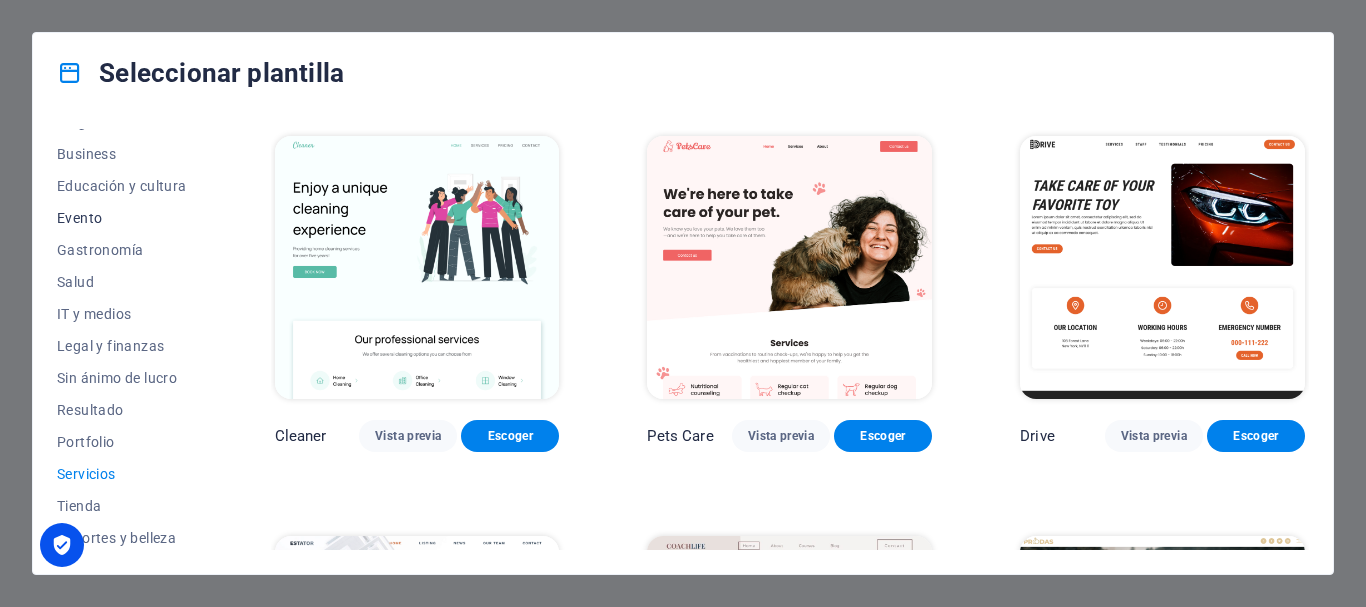 click on "Evento" at bounding box center [122, 218] 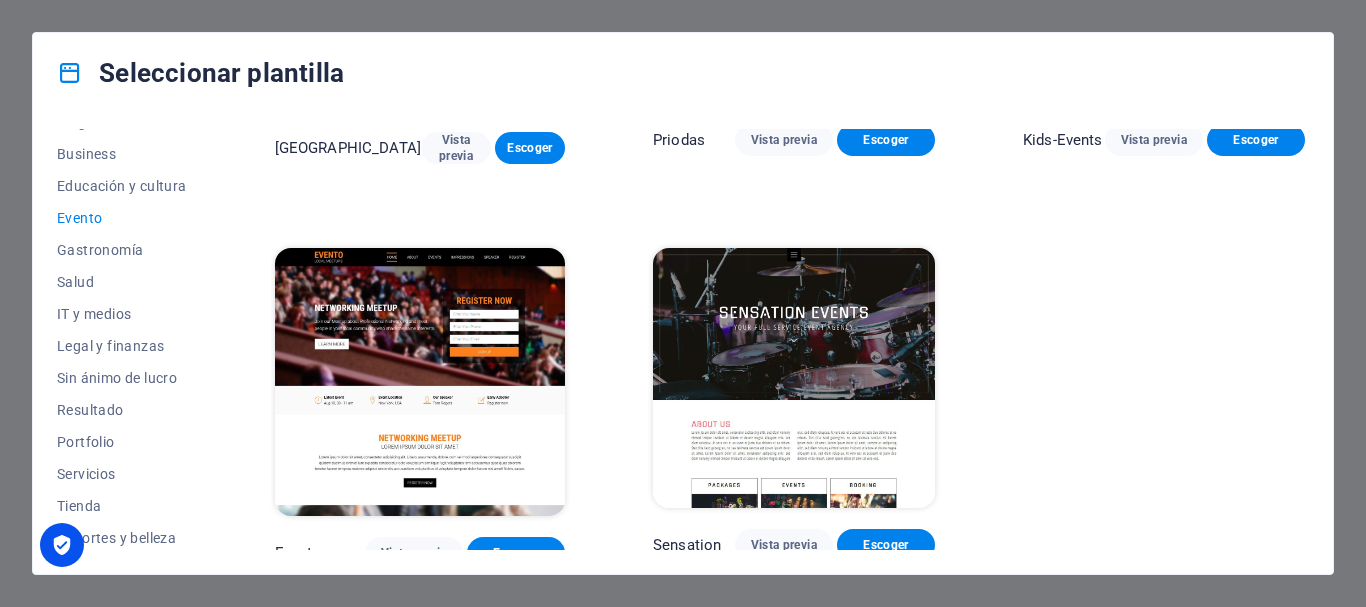 scroll, scrollTop: 706, scrollLeft: 0, axis: vertical 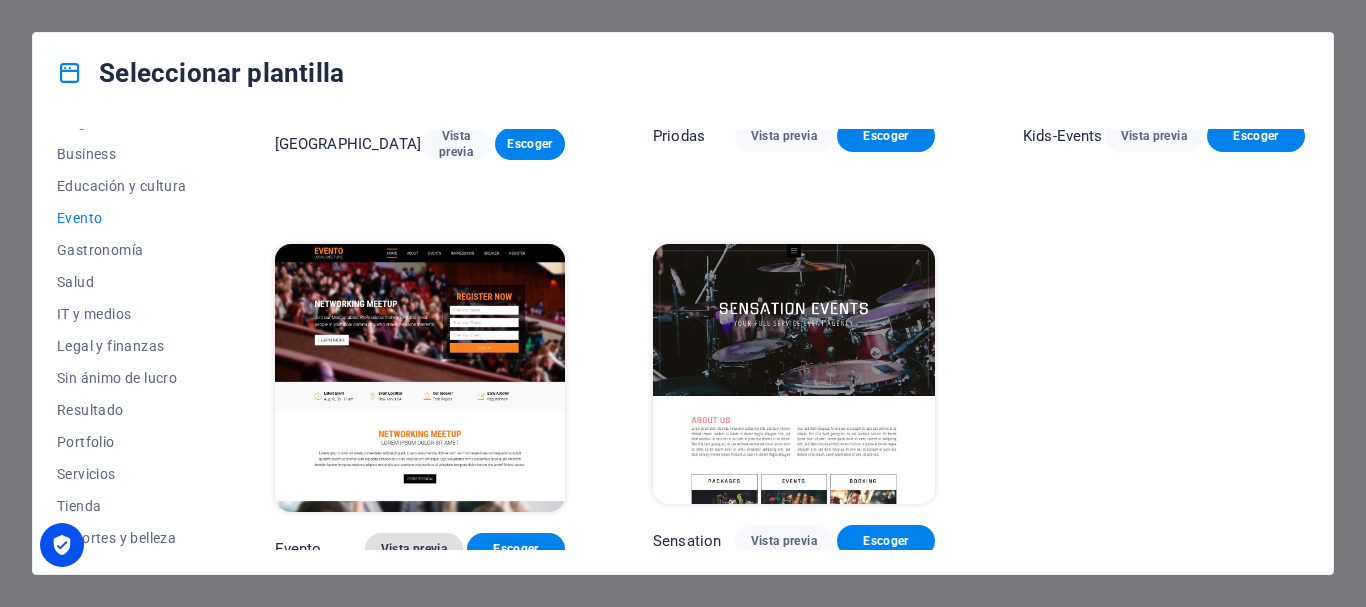 click on "Vista previa" at bounding box center (414, 549) 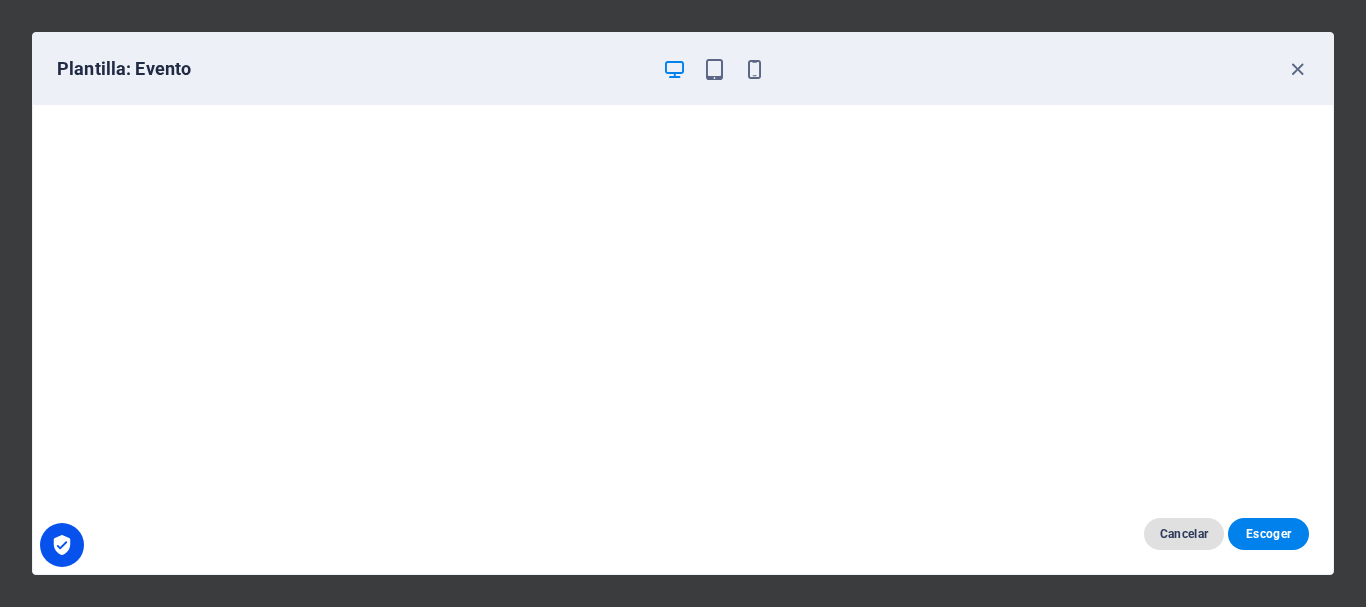 click on "Cancelar" at bounding box center [1184, 534] 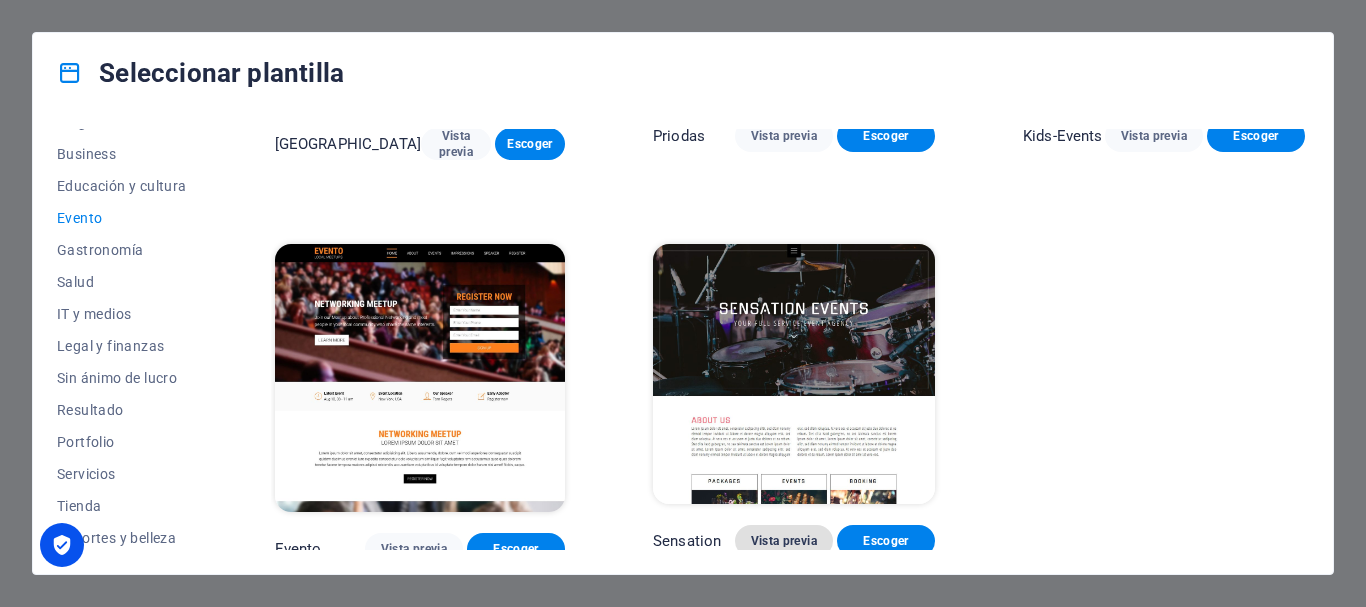 click on "Vista previa" at bounding box center [784, 541] 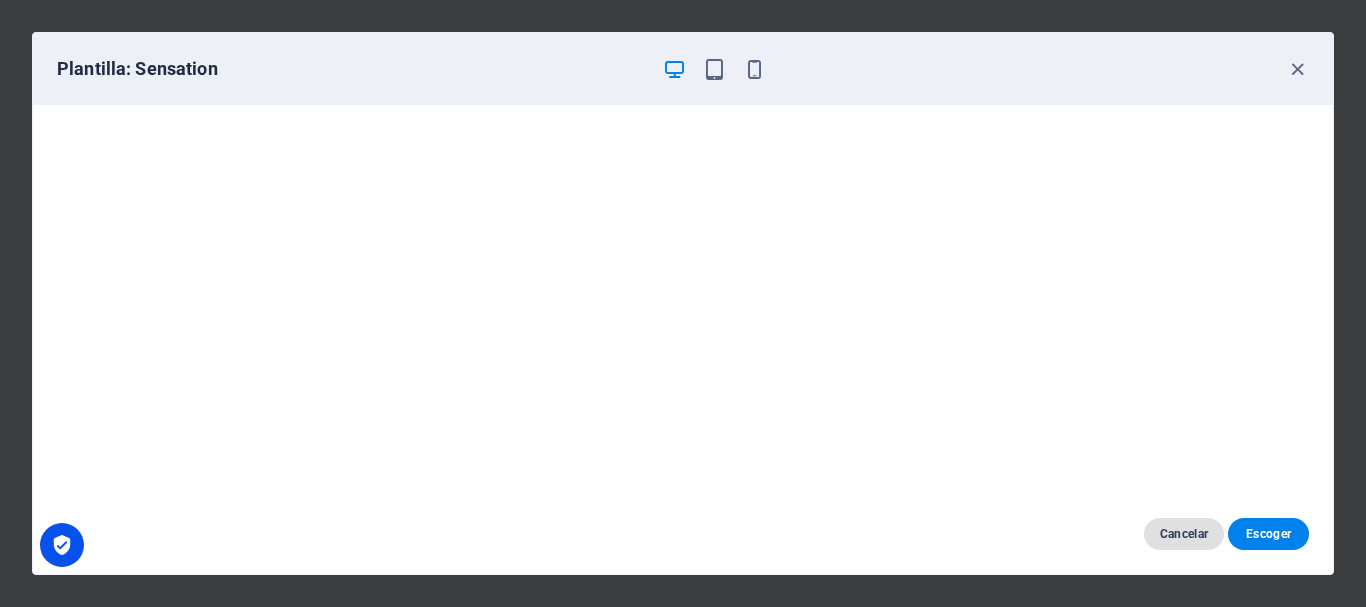 click on "Cancelar" at bounding box center [1184, 534] 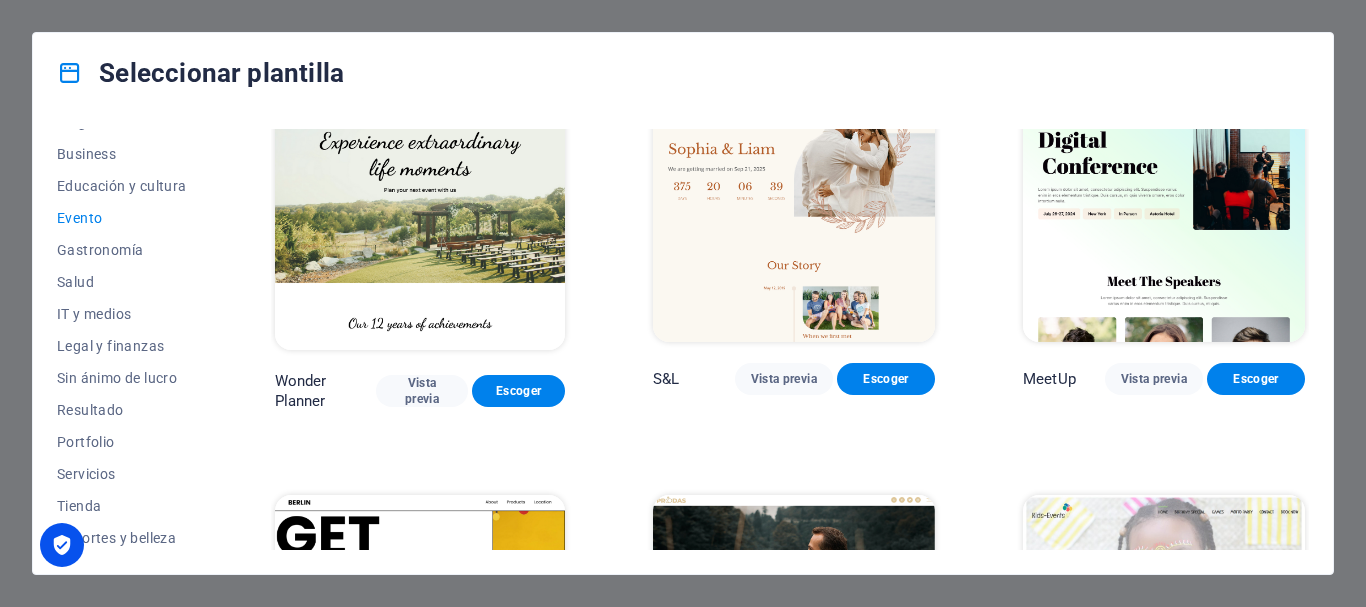 scroll, scrollTop: 0, scrollLeft: 0, axis: both 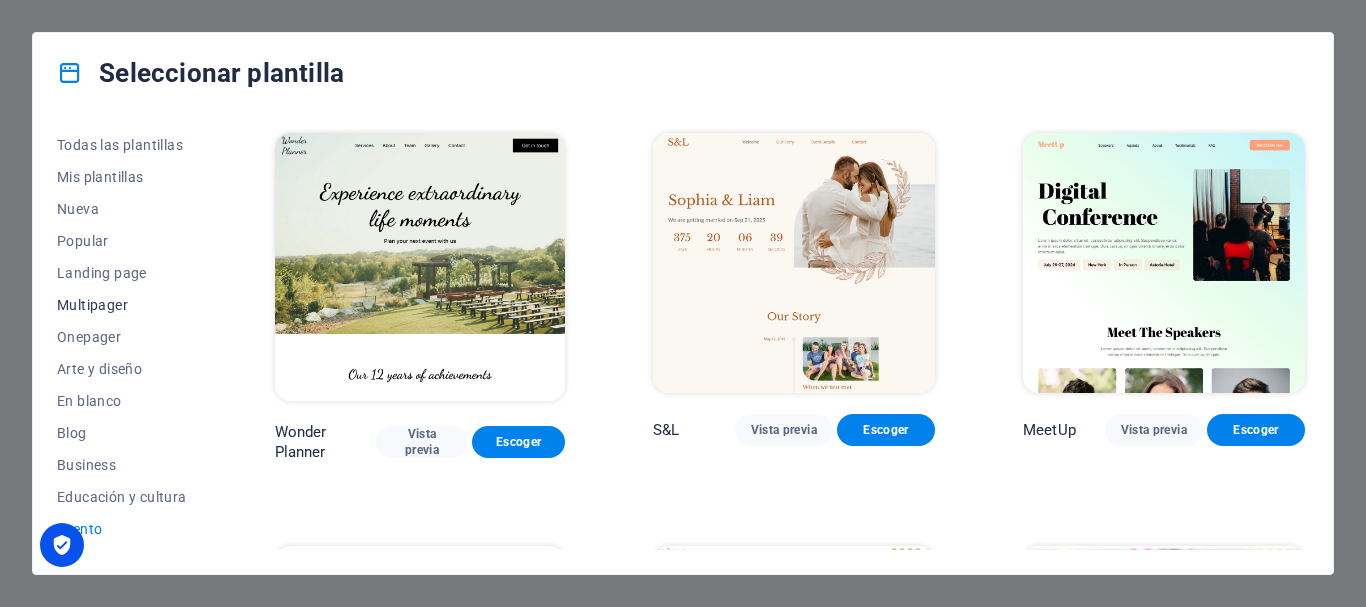 click on "Multipager" at bounding box center [122, 305] 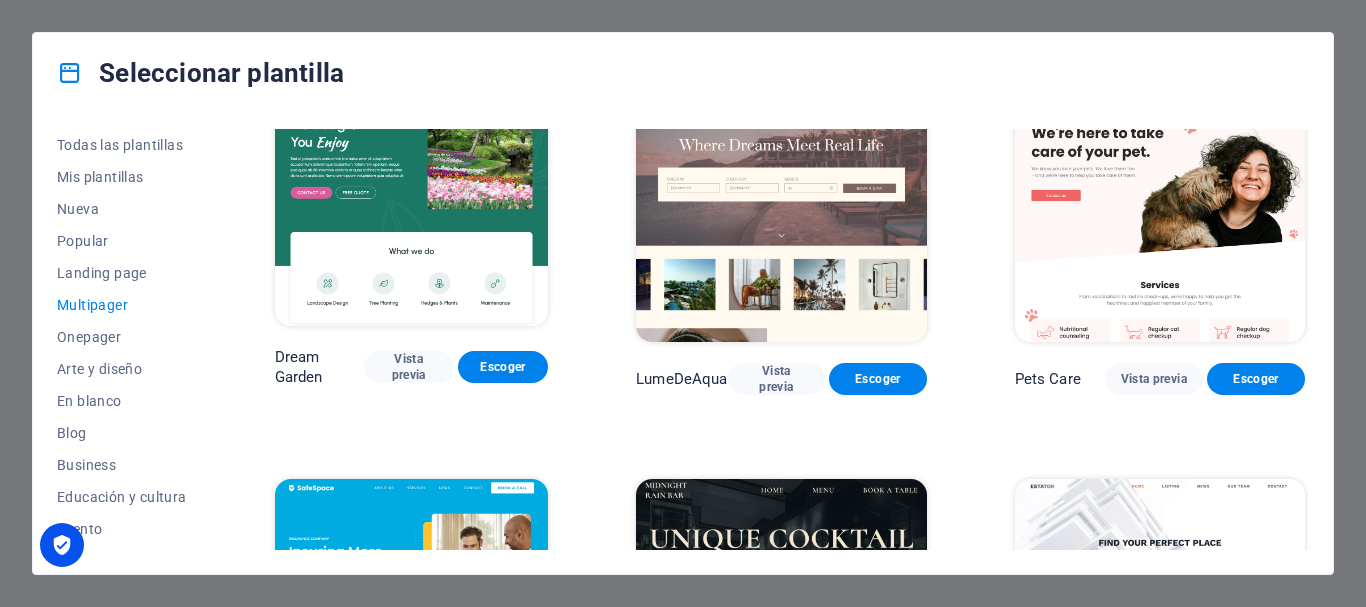 scroll, scrollTop: 1700, scrollLeft: 0, axis: vertical 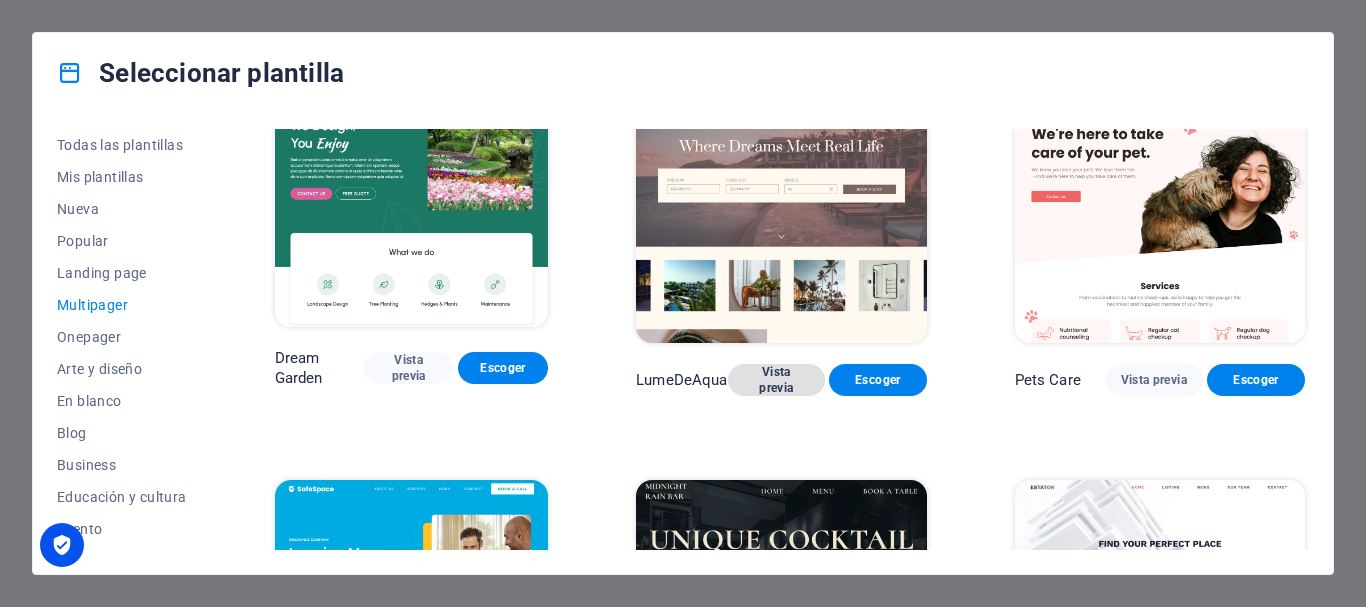 click on "Vista previa" at bounding box center [776, 380] 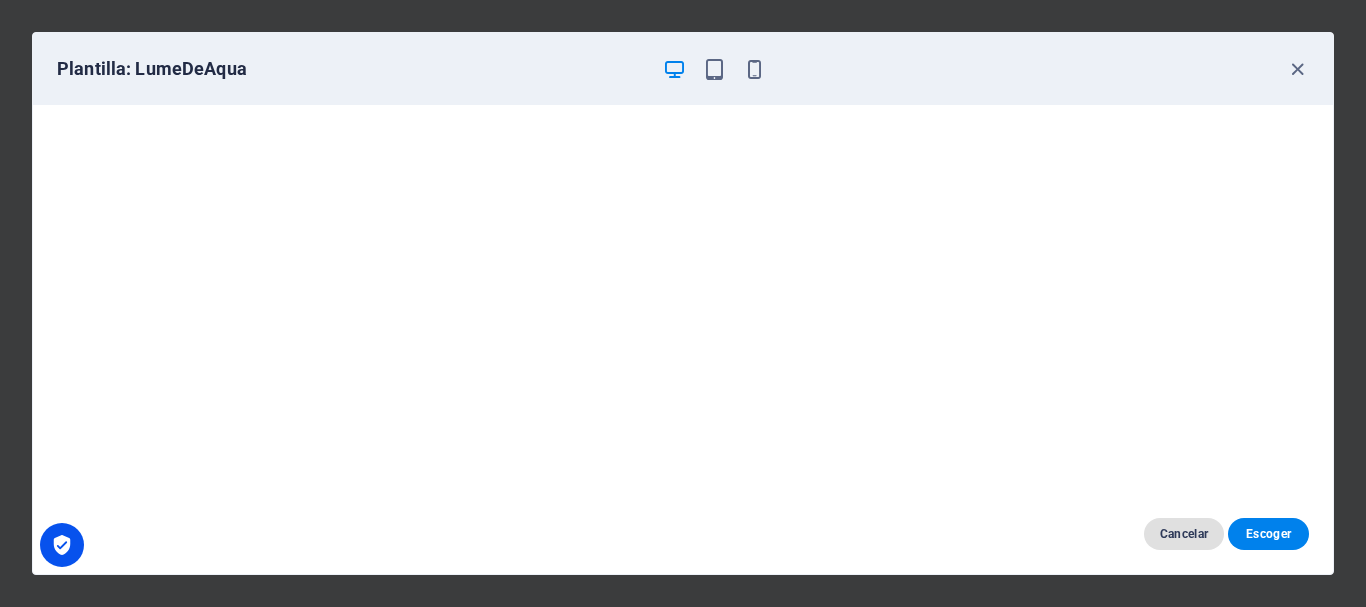 click on "Cancelar" at bounding box center [1184, 534] 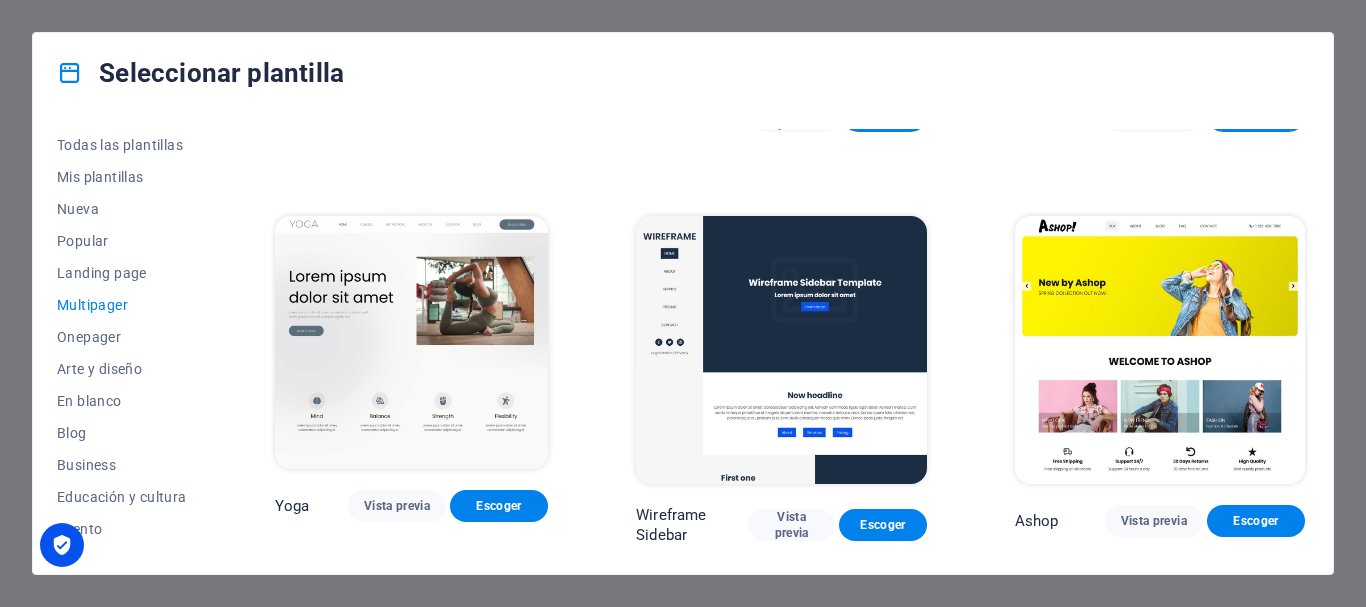 scroll, scrollTop: 4000, scrollLeft: 0, axis: vertical 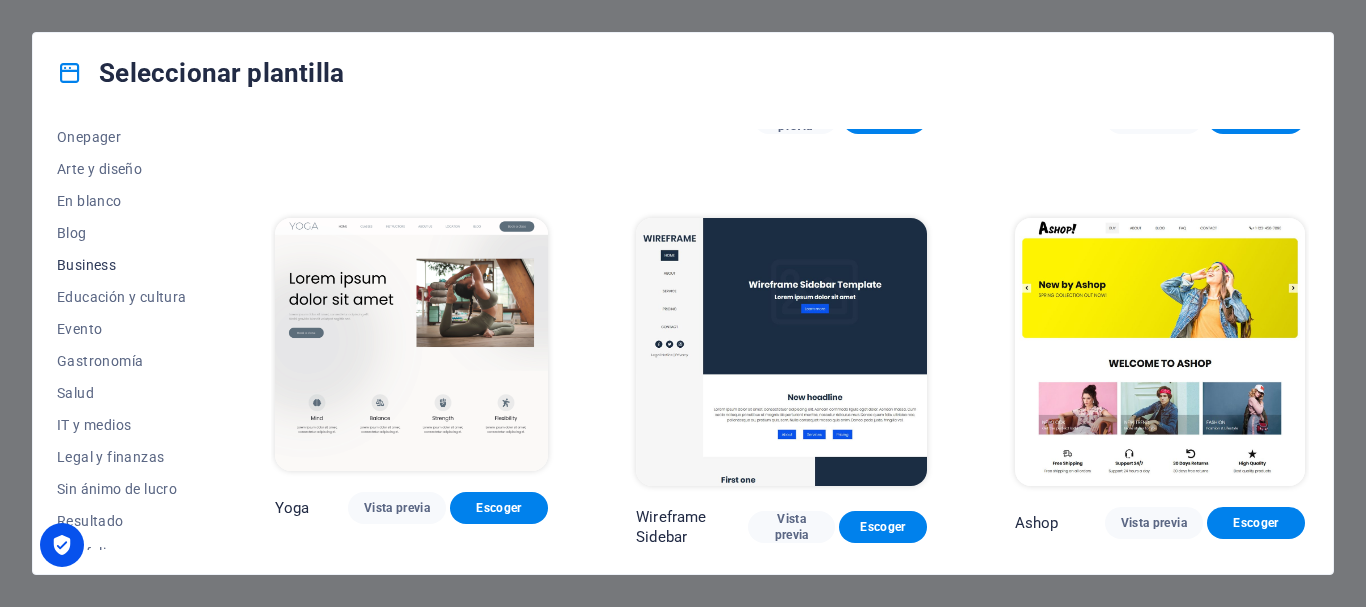 click on "Business" at bounding box center (122, 265) 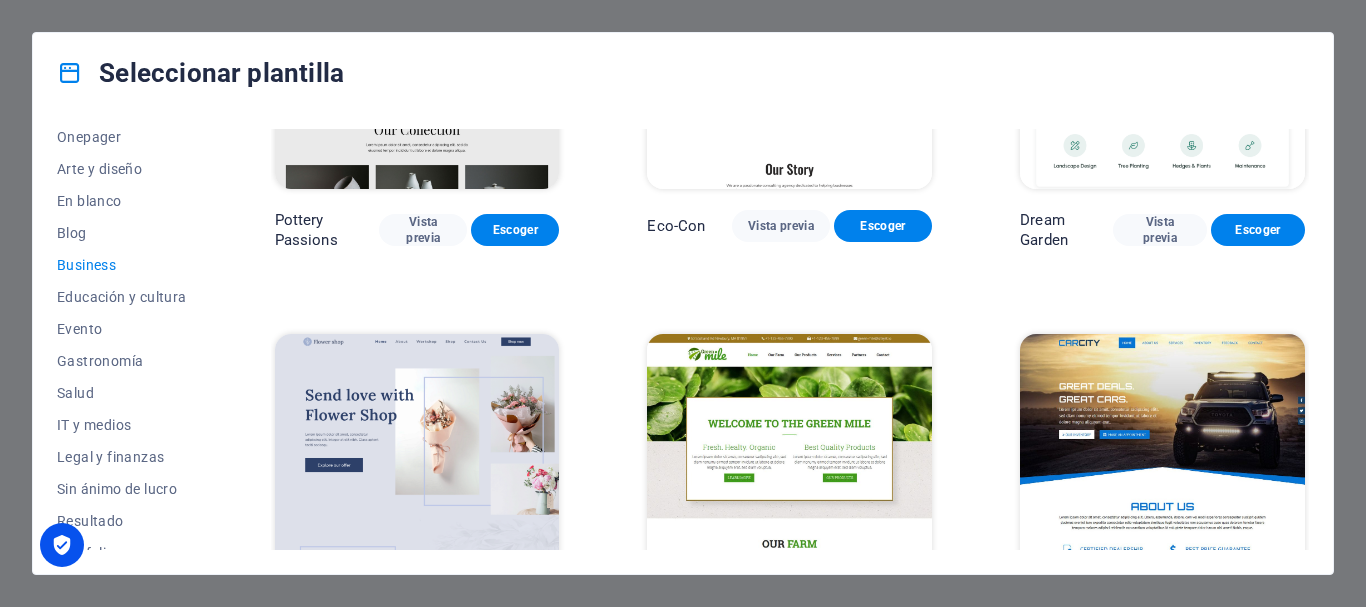 scroll, scrollTop: 0, scrollLeft: 0, axis: both 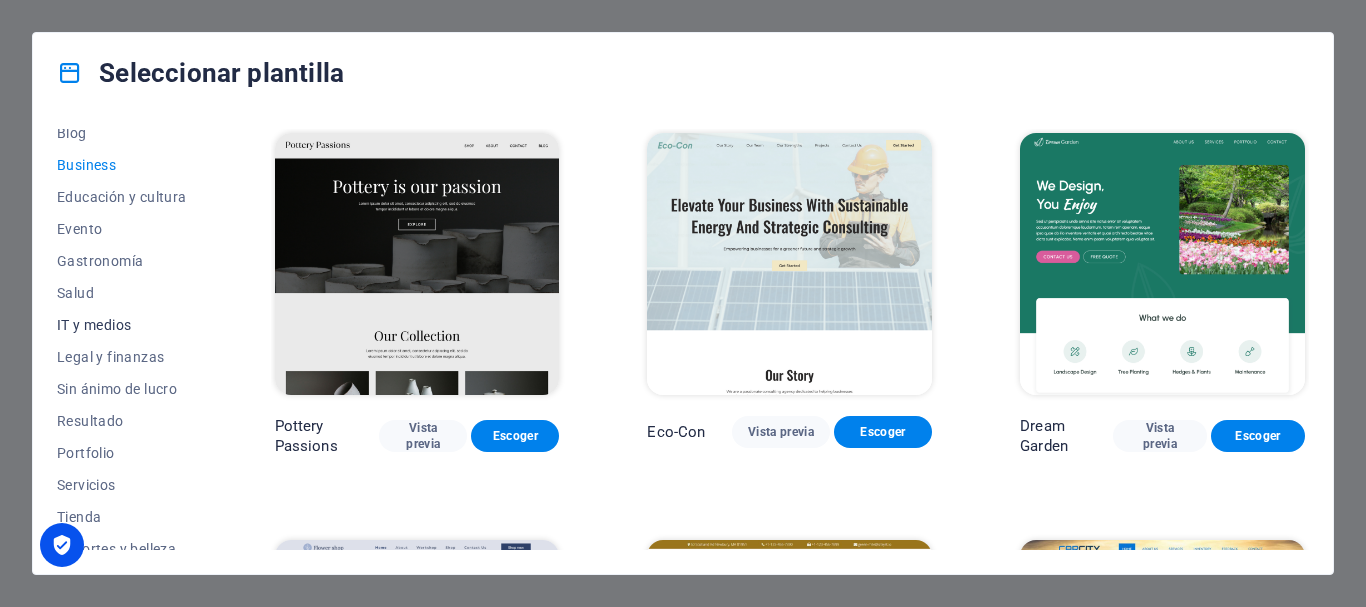 click on "IT y medios" at bounding box center [122, 325] 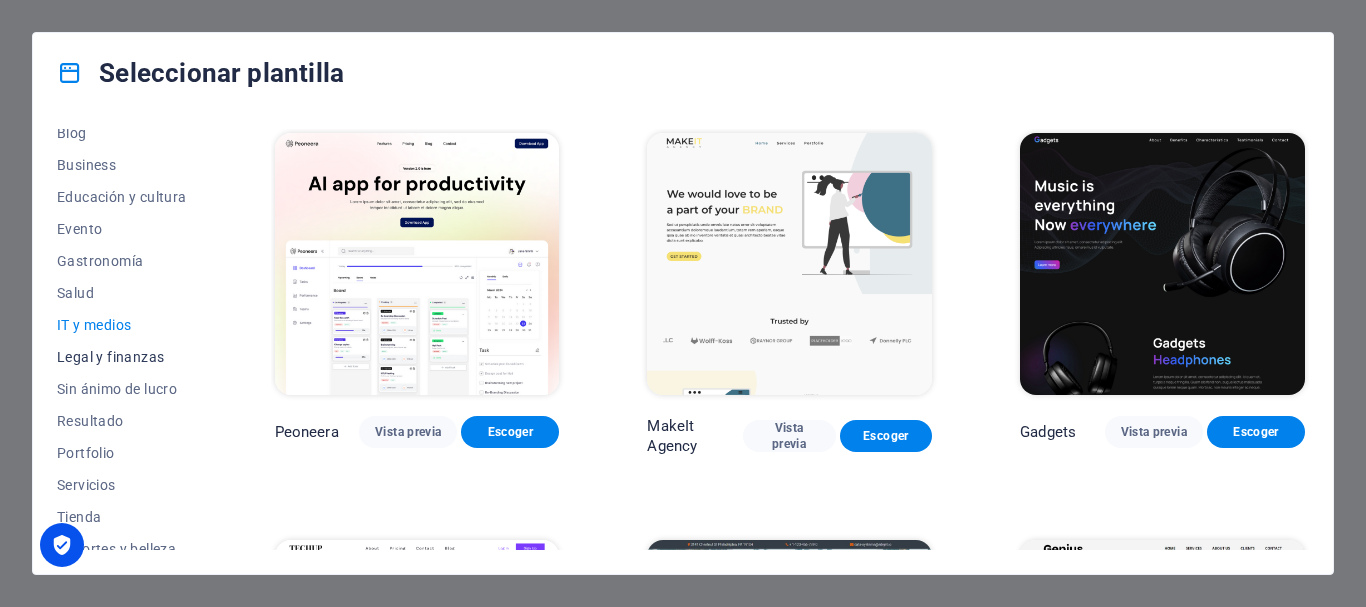 click on "Legal y finanzas" at bounding box center [122, 357] 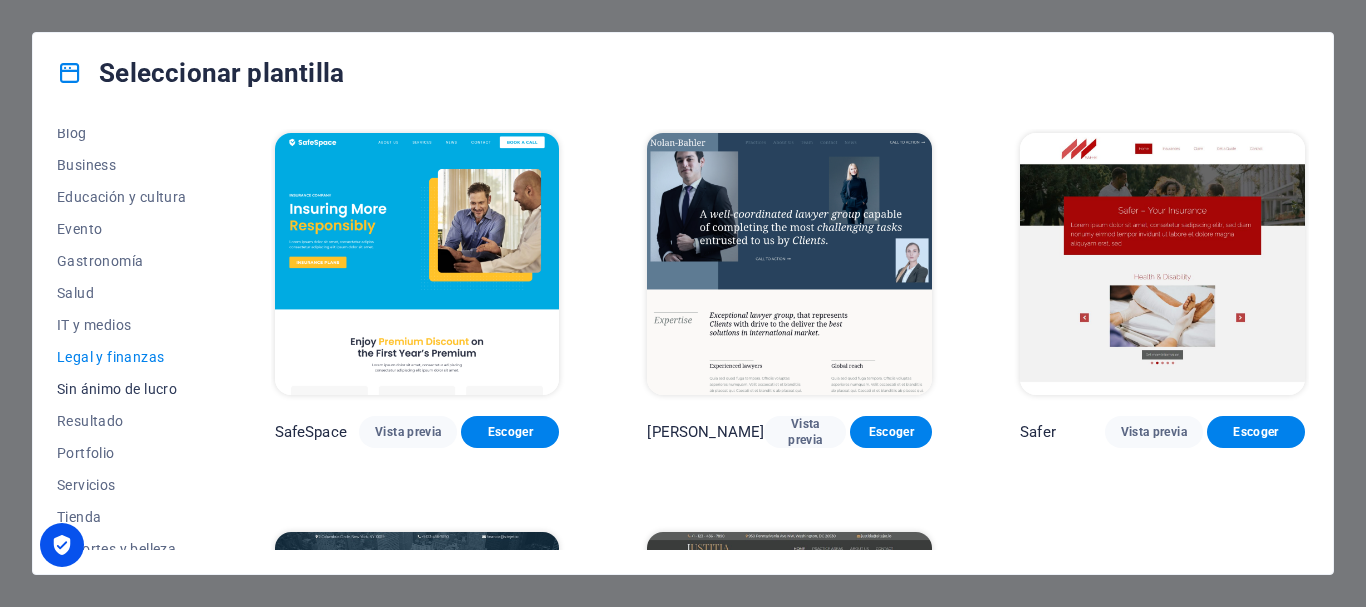 click on "Sin ánimo de lucro" at bounding box center (122, 389) 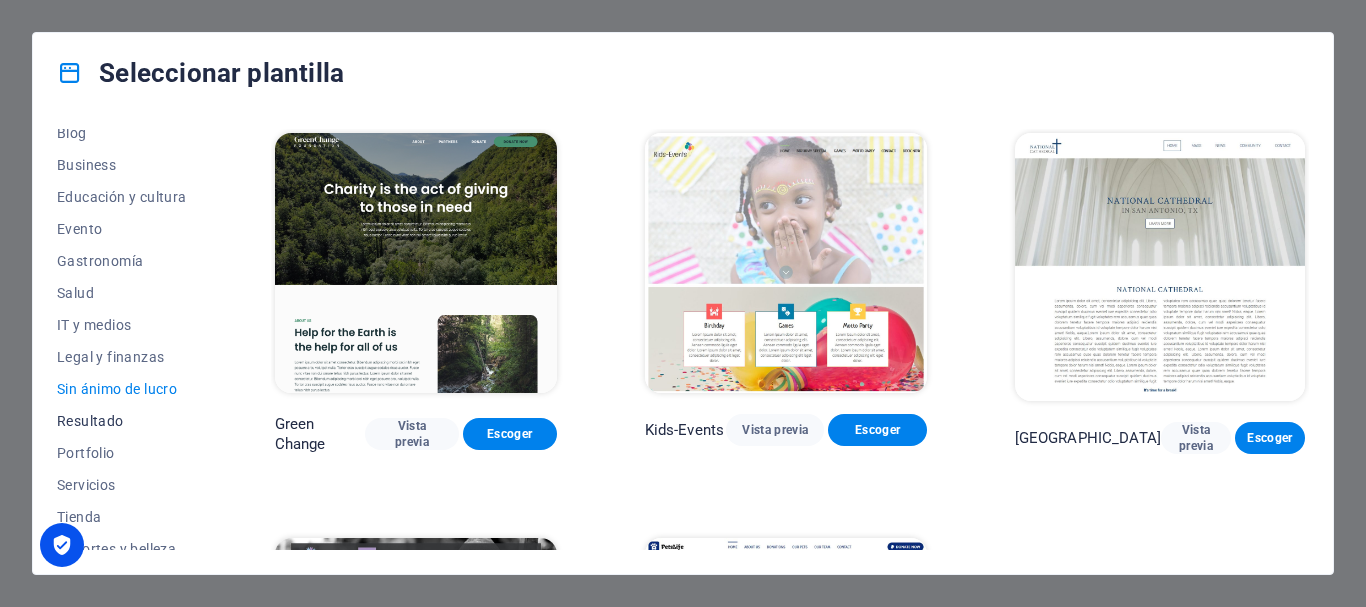 click on "Resultado" at bounding box center [122, 421] 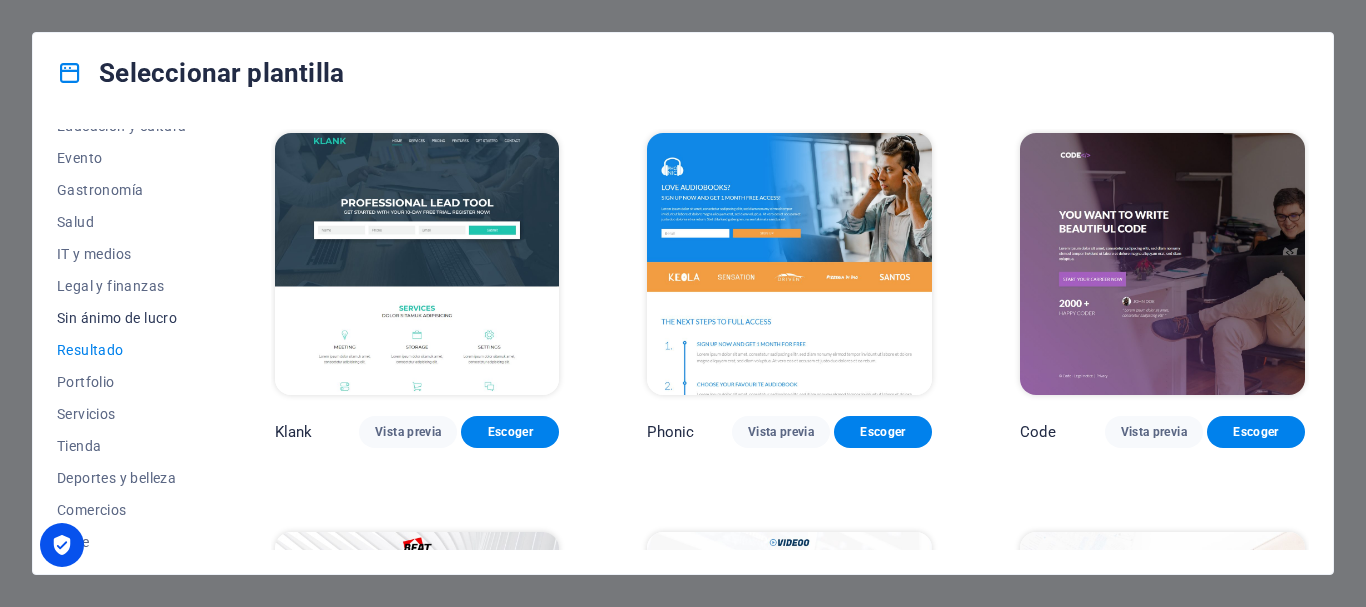 scroll, scrollTop: 411, scrollLeft: 0, axis: vertical 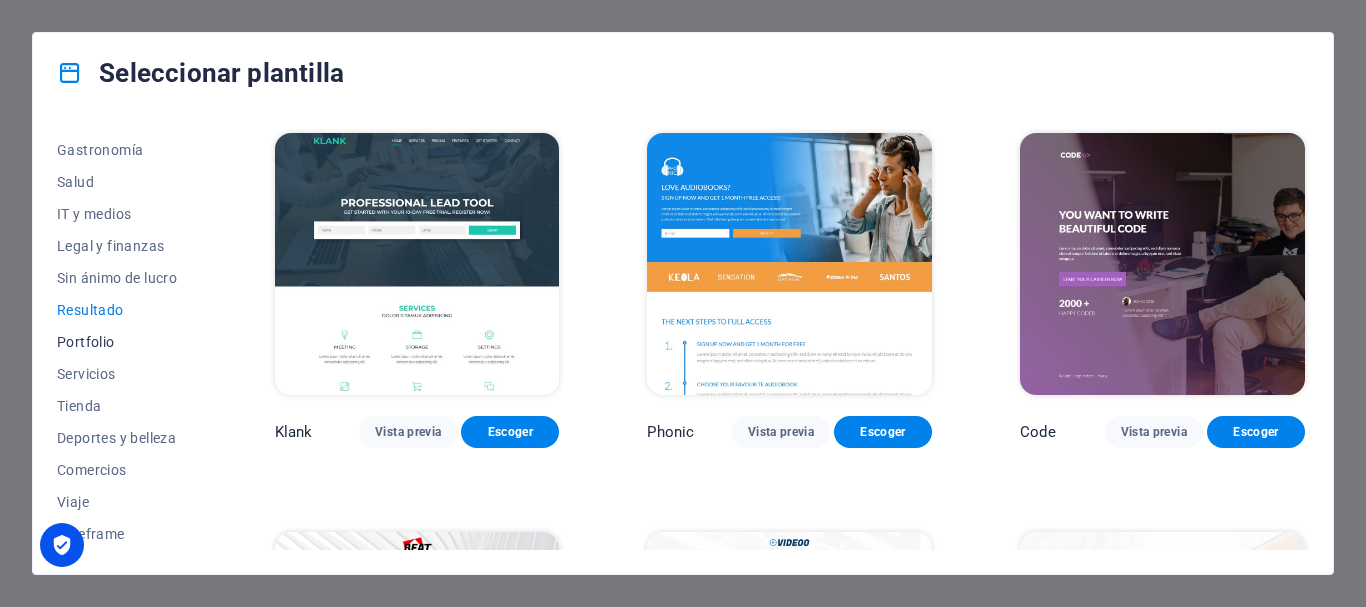 click on "Portfolio" at bounding box center (122, 342) 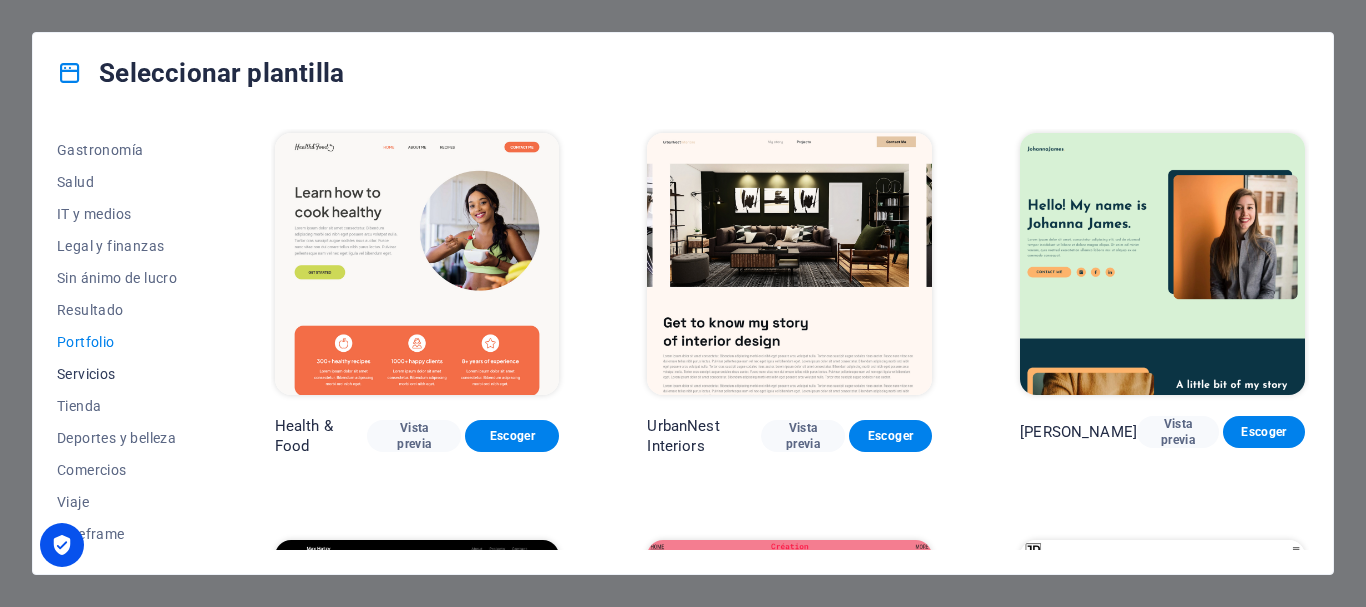 click on "Servicios" at bounding box center (122, 374) 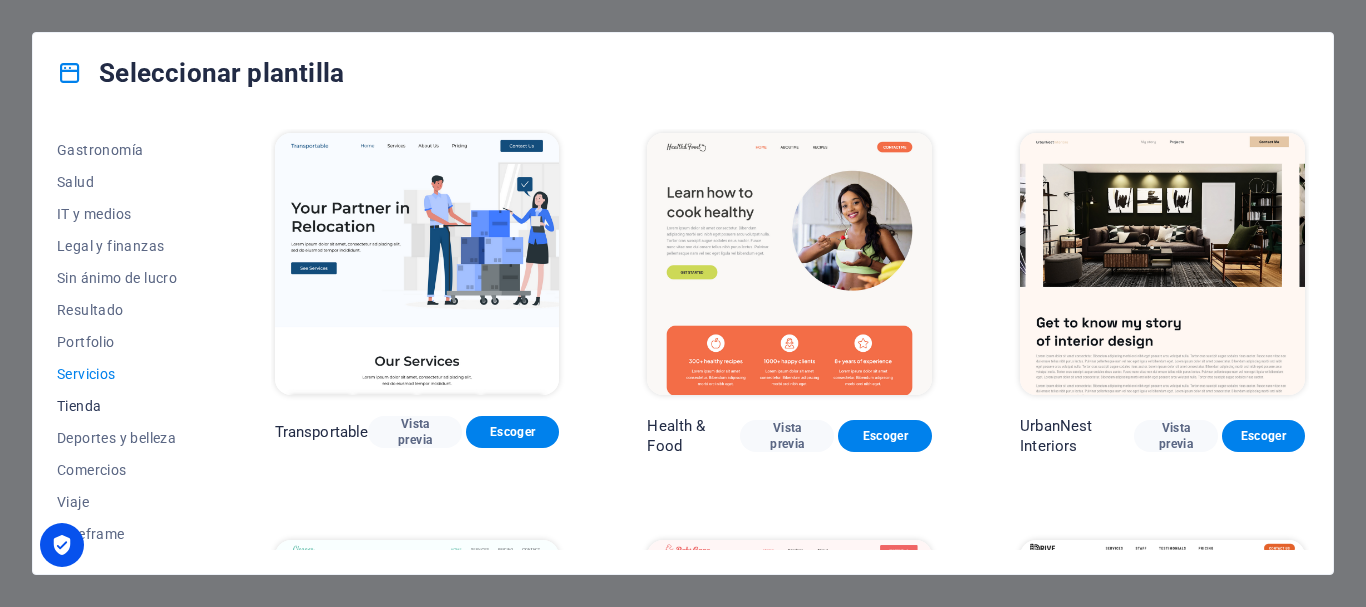 click on "Tienda" at bounding box center (122, 406) 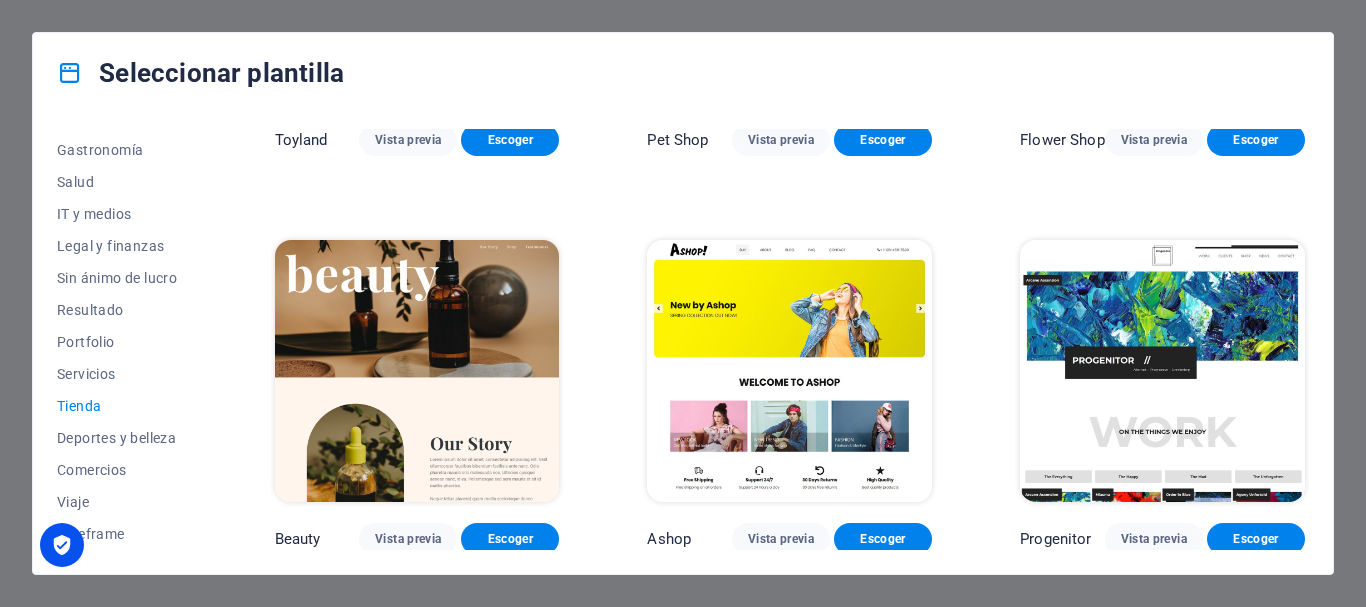 scroll, scrollTop: 800, scrollLeft: 0, axis: vertical 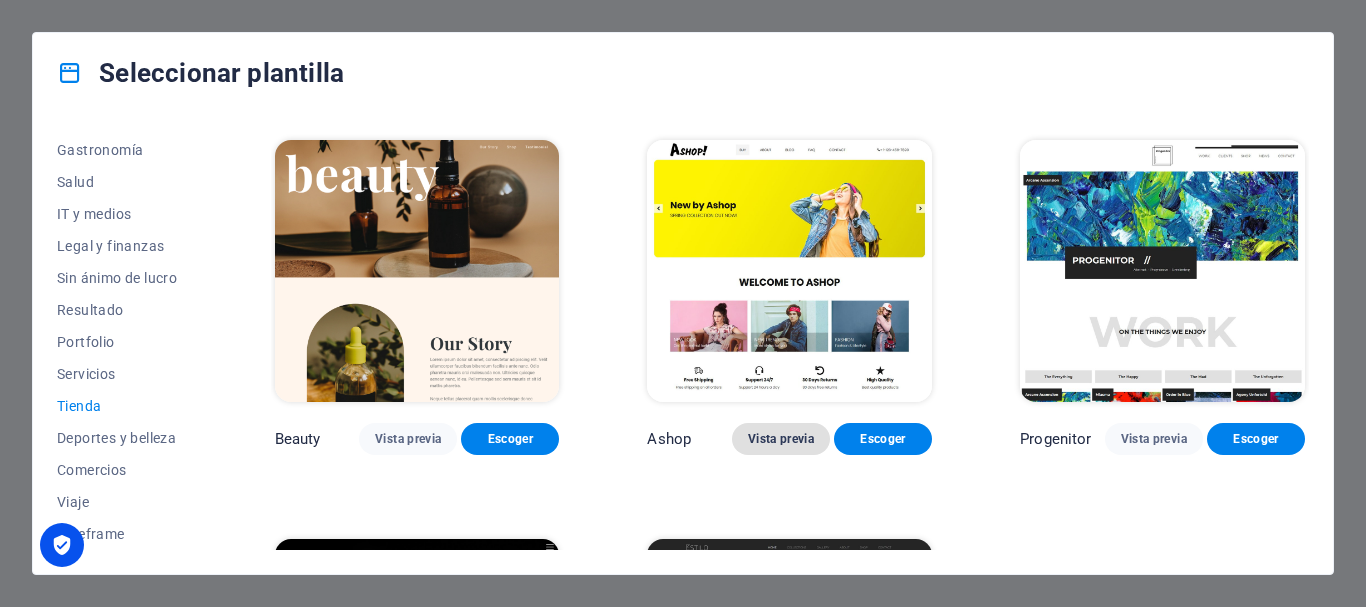 click on "Vista previa" at bounding box center (781, 439) 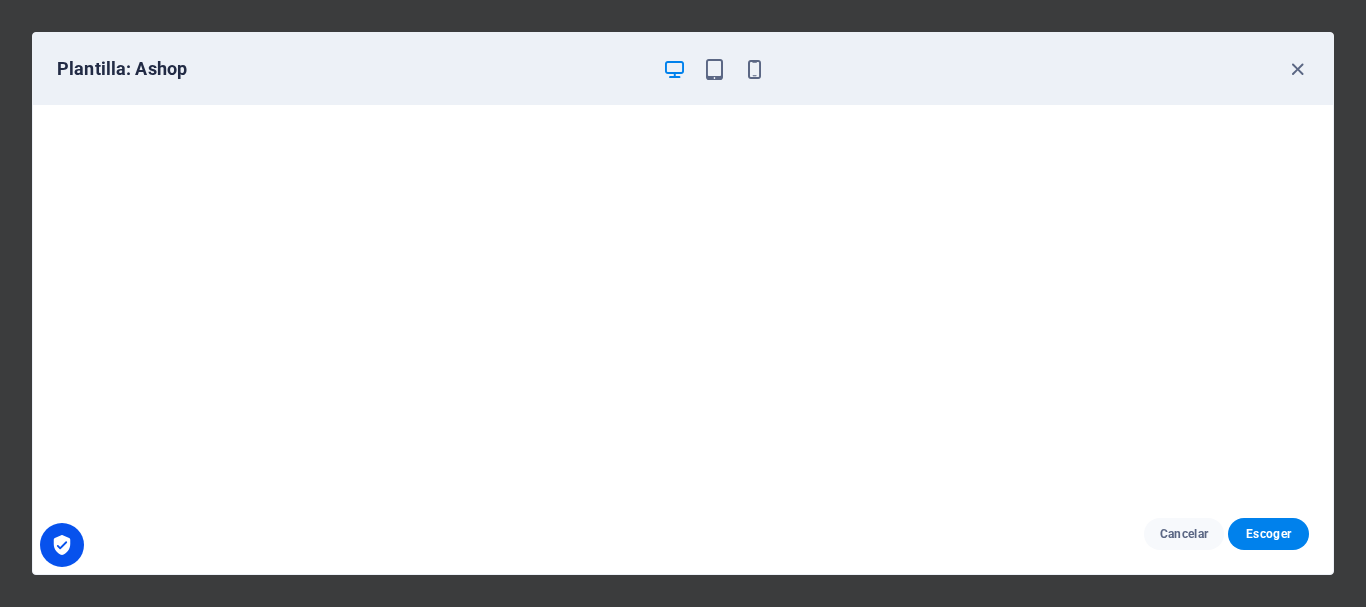 scroll, scrollTop: 0, scrollLeft: 0, axis: both 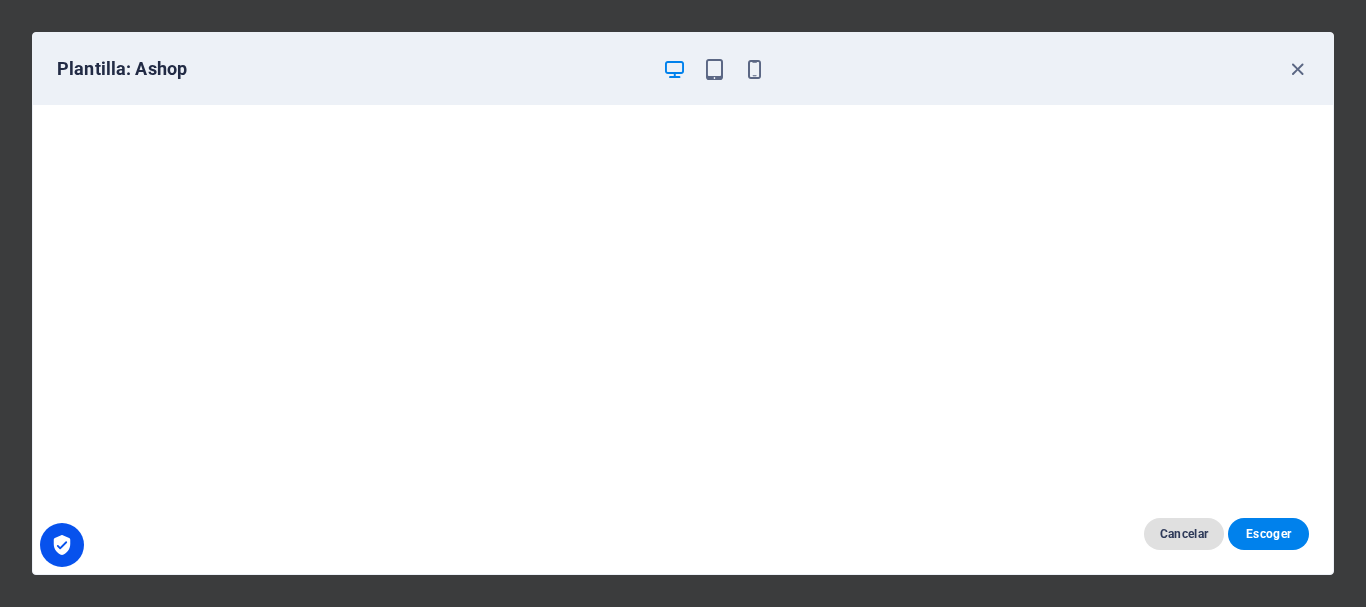 click on "Cancelar" at bounding box center [1184, 534] 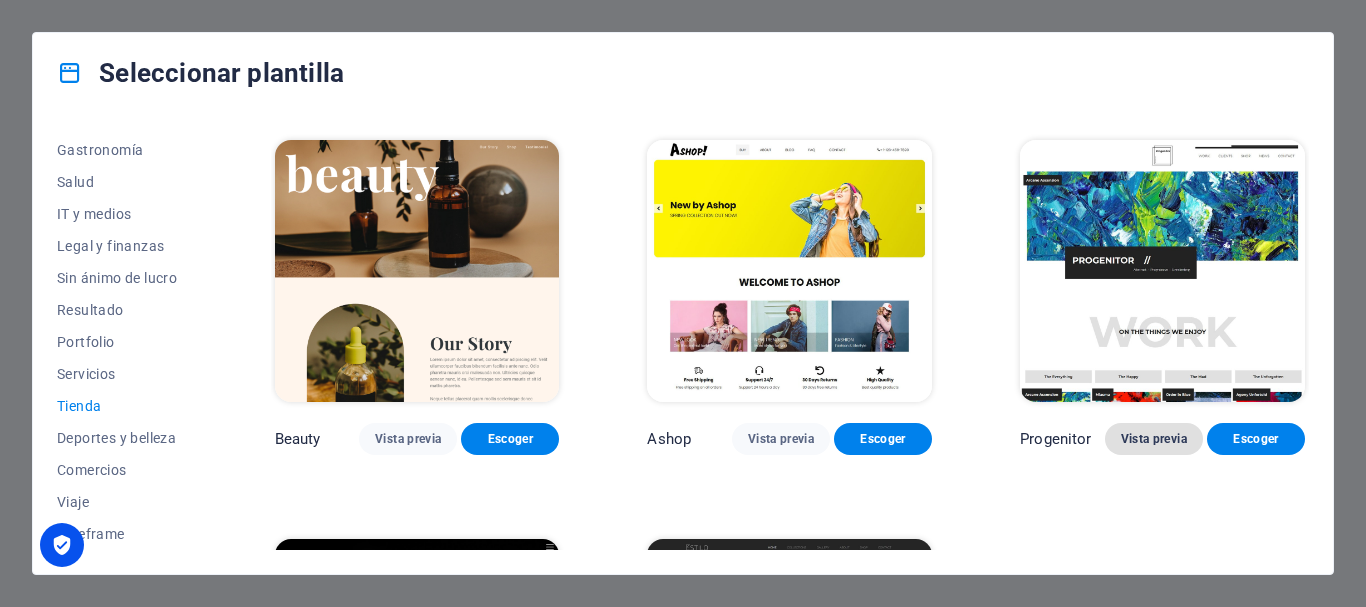 click on "Vista previa" at bounding box center (1154, 439) 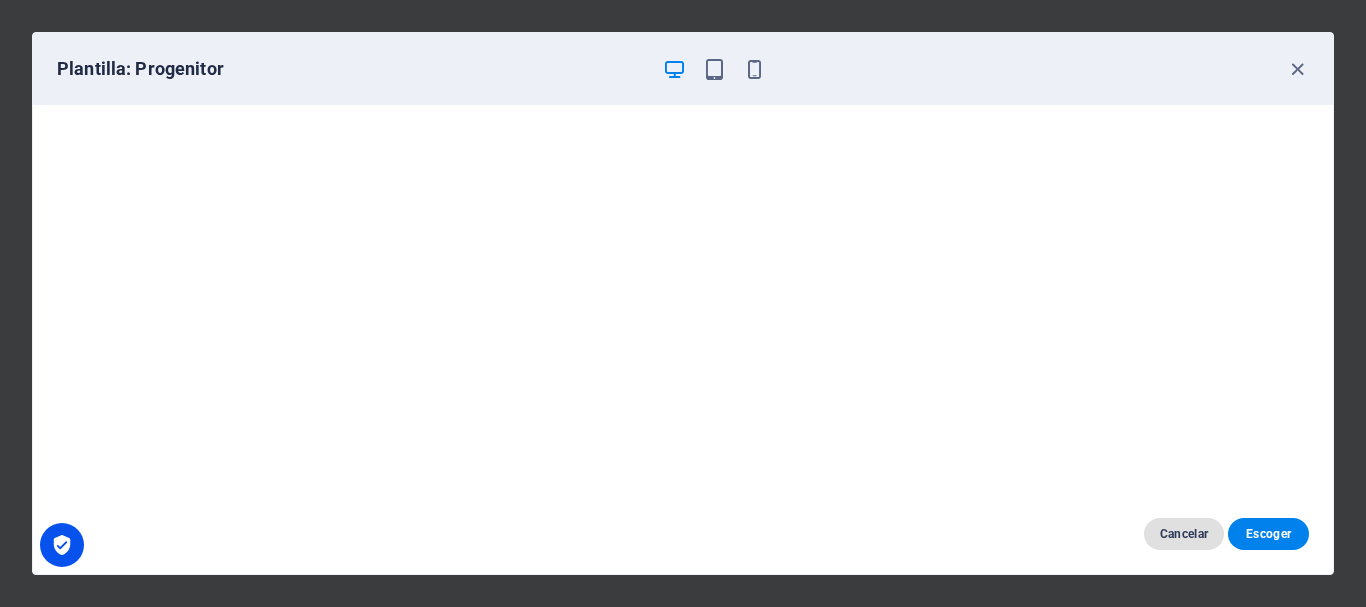 click on "Cancelar" at bounding box center (1184, 534) 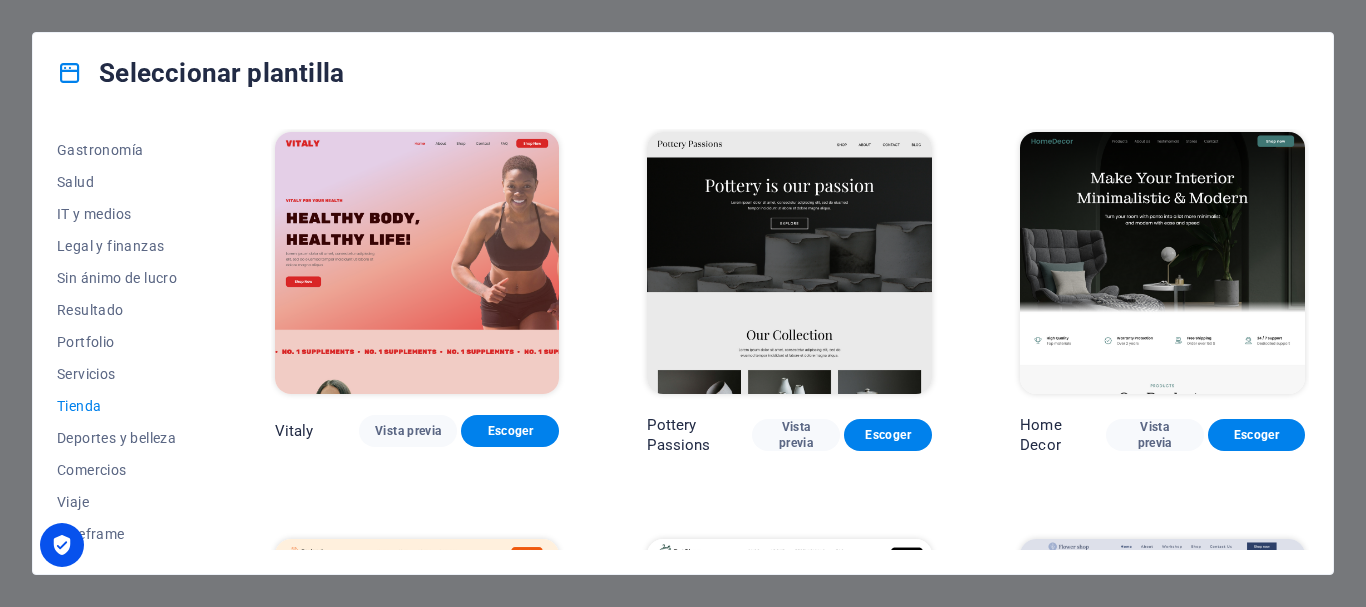 scroll, scrollTop: 0, scrollLeft: 0, axis: both 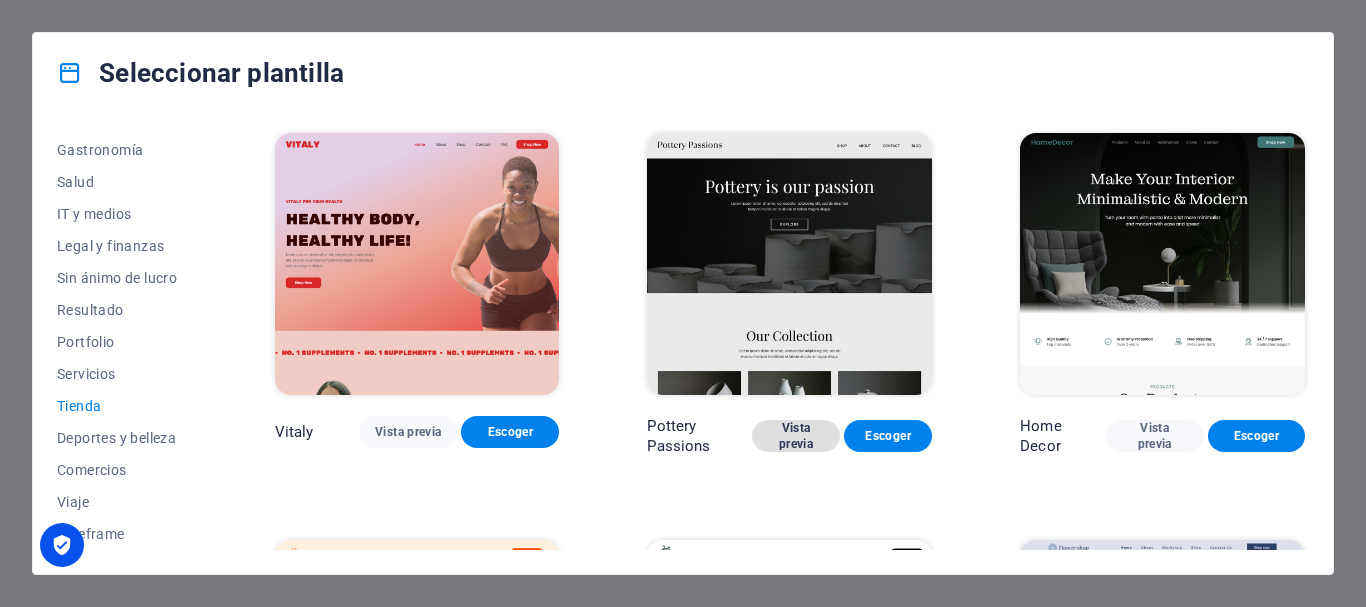click on "Vista previa" at bounding box center (796, 436) 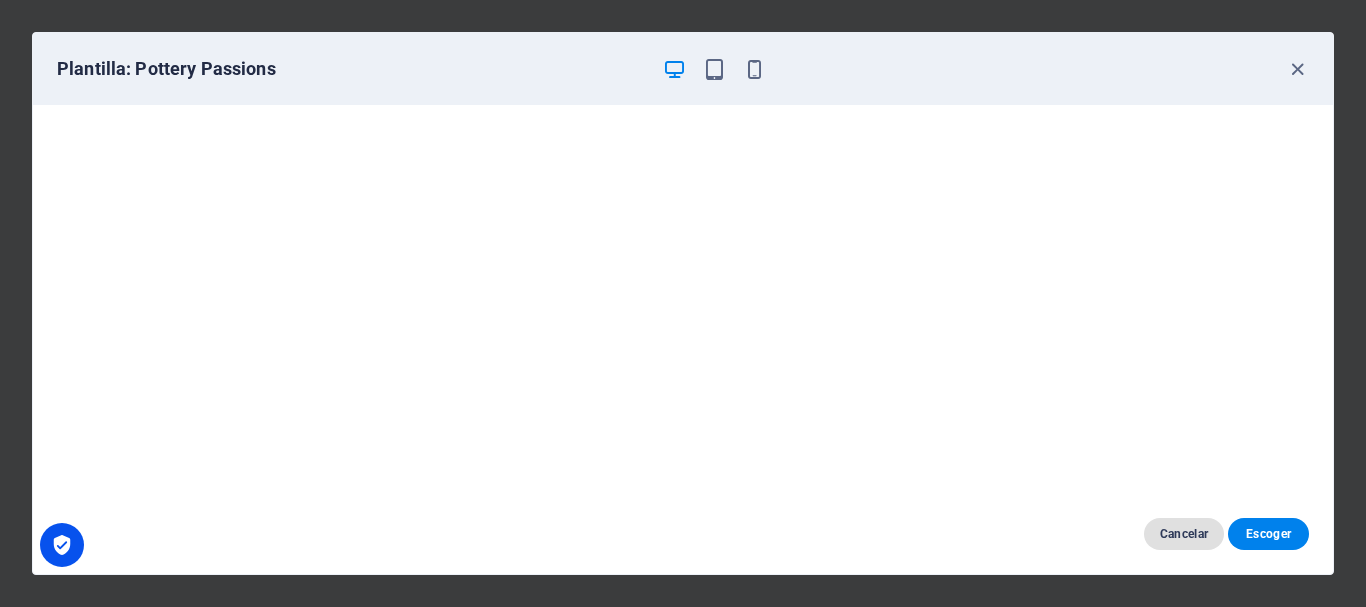 click on "Cancelar" at bounding box center [1184, 534] 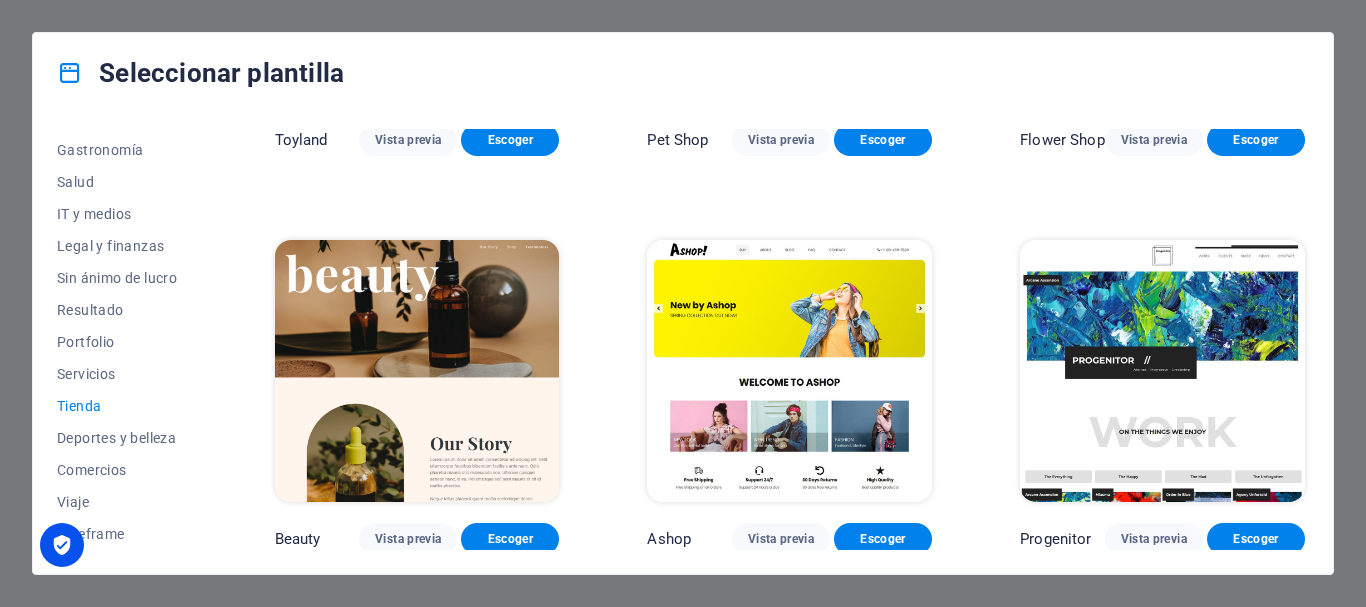 scroll, scrollTop: 800, scrollLeft: 0, axis: vertical 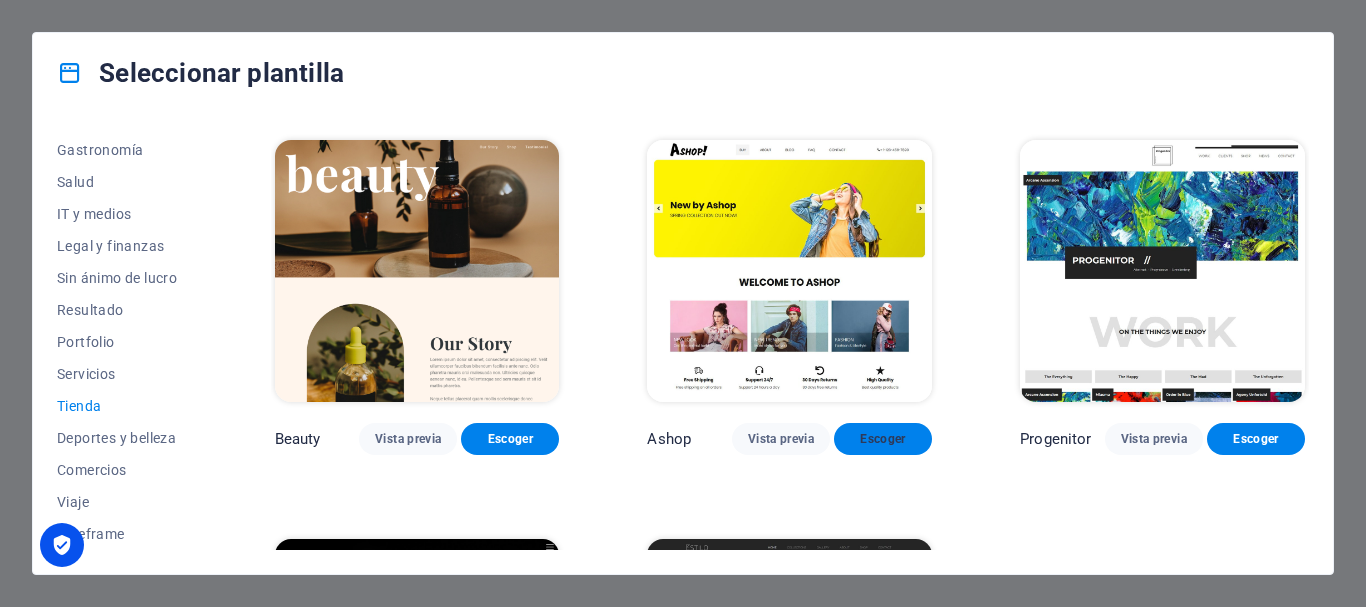 click on "Escoger" at bounding box center (883, 439) 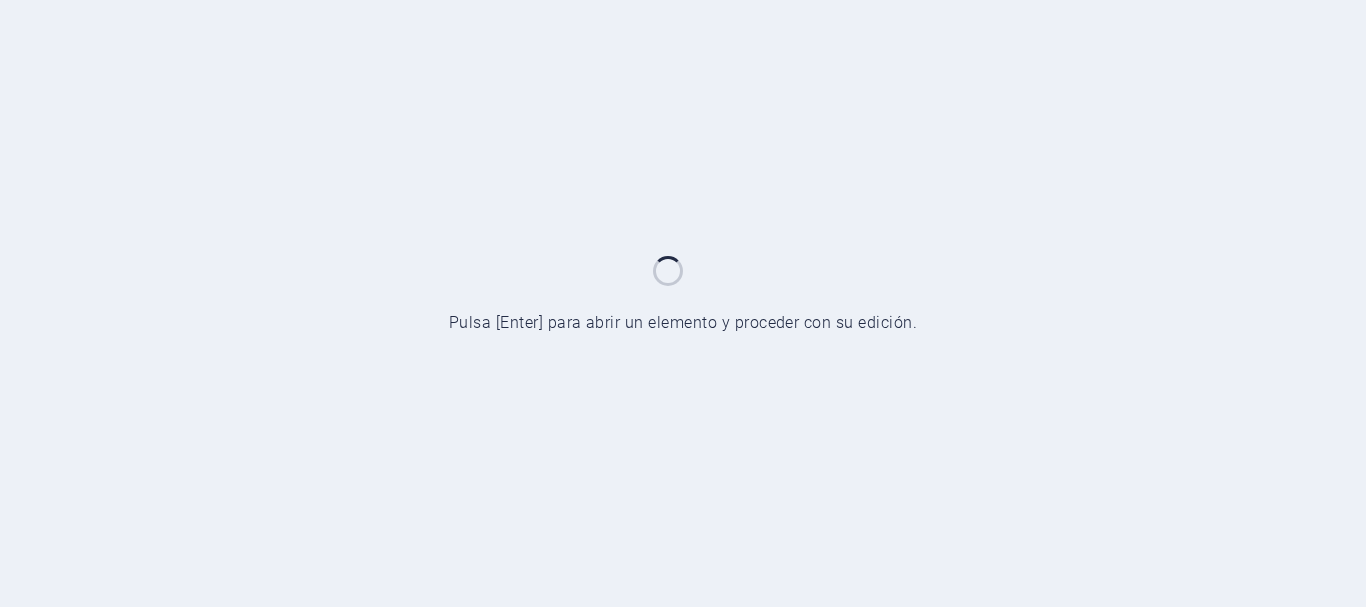 scroll, scrollTop: 0, scrollLeft: 0, axis: both 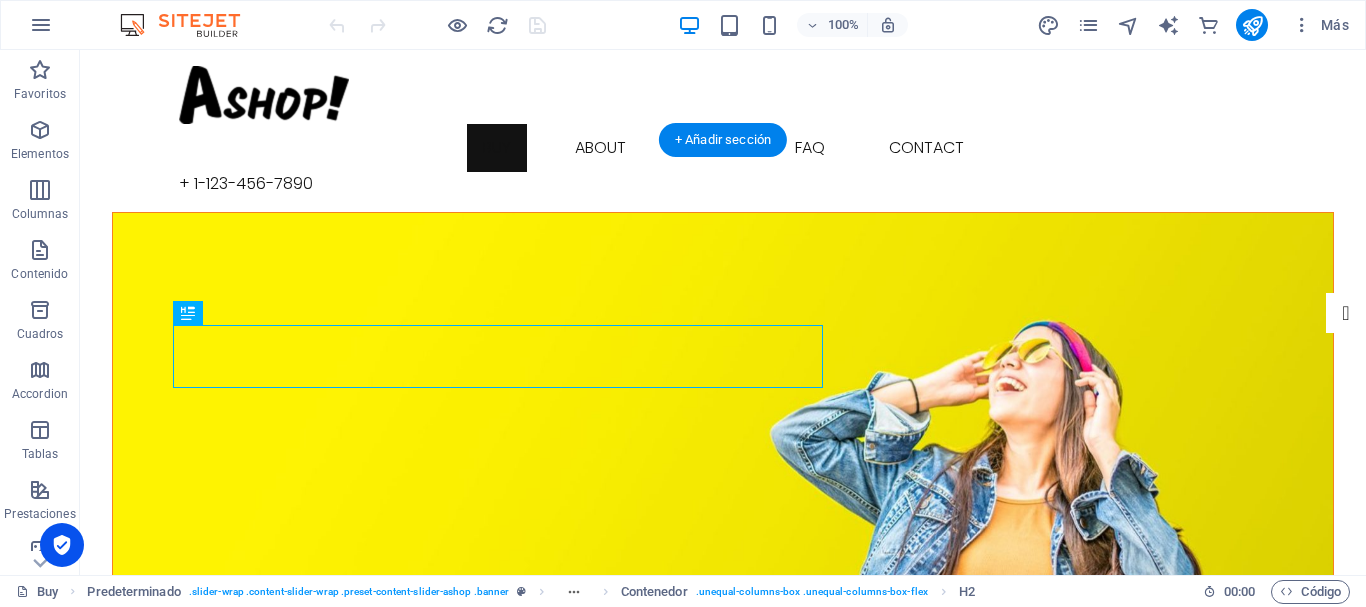 click at bounding box center (723, 445) 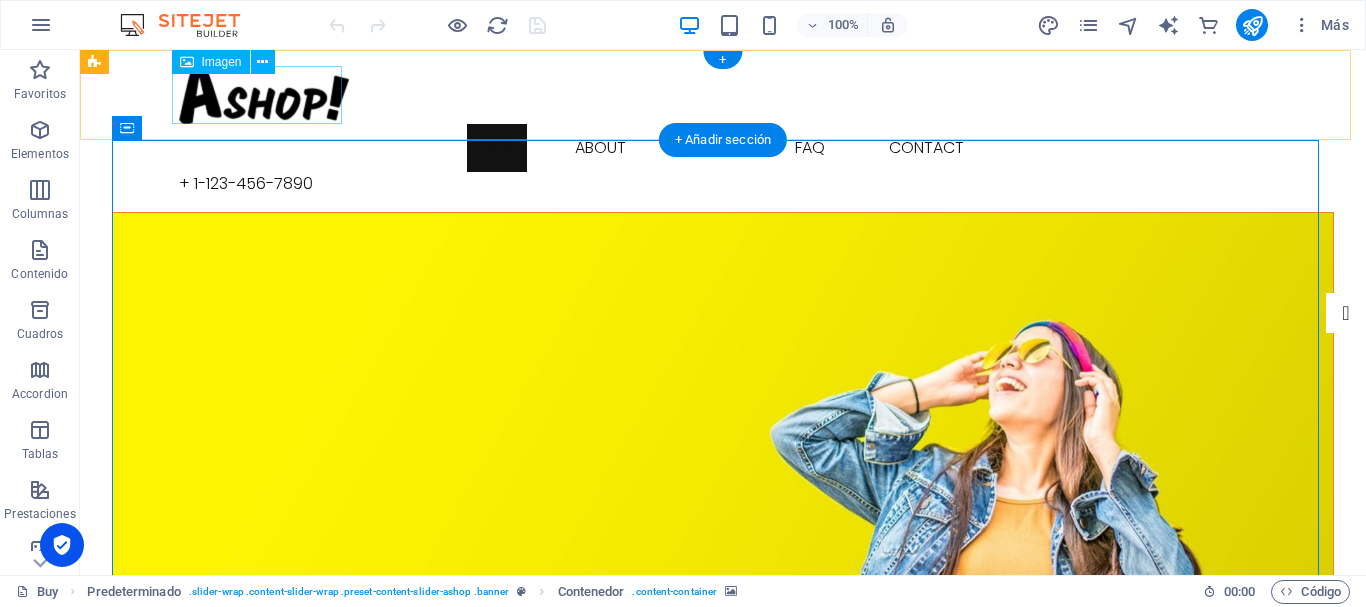 click at bounding box center (723, 95) 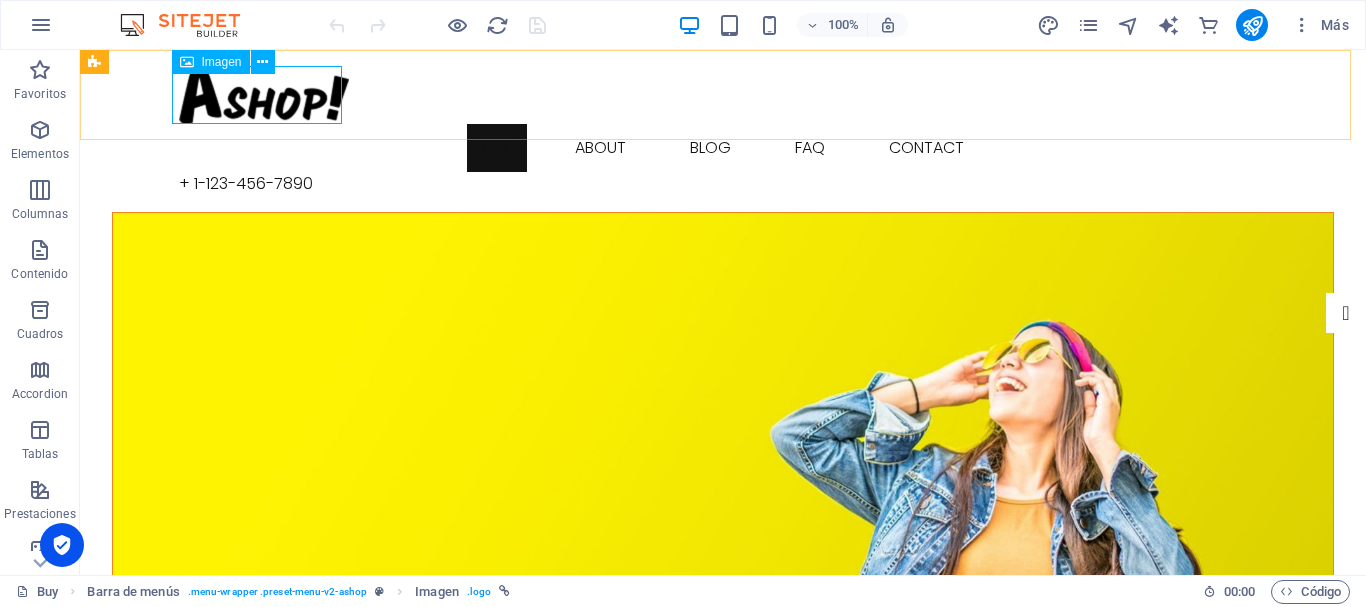 click on "Imagen" at bounding box center (222, 62) 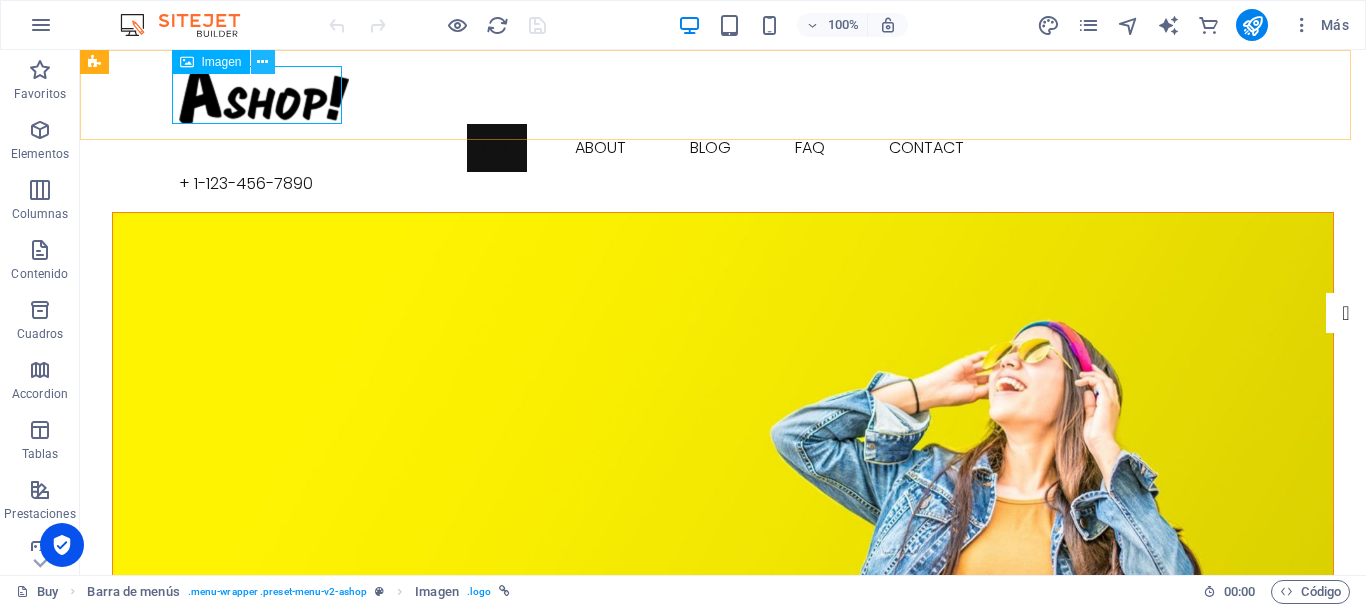 click at bounding box center [262, 62] 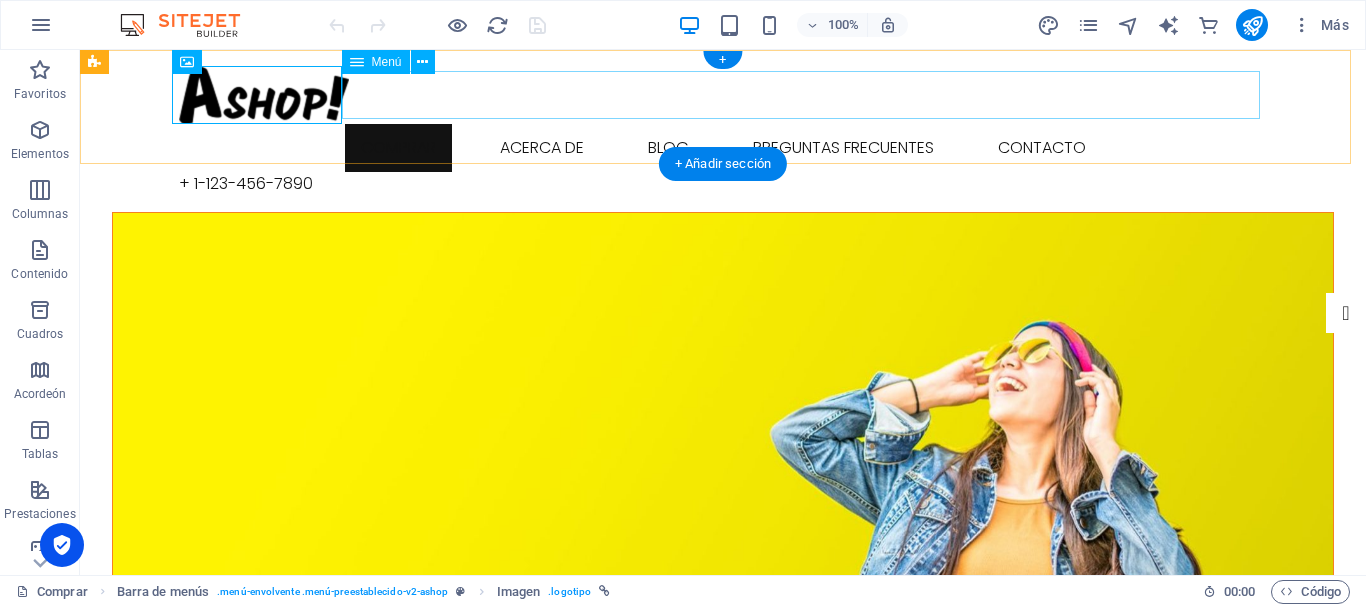 click on "Comprar Acerca de Blog Preguntas frecuentes Contacto" at bounding box center [723, 148] 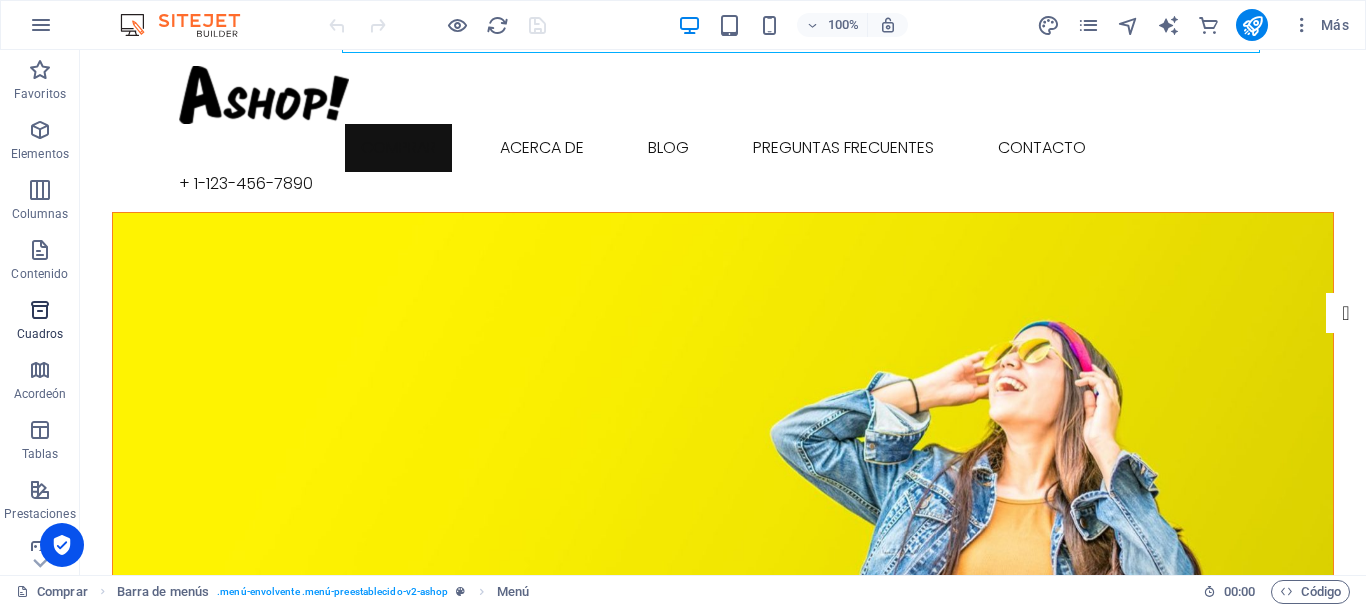 scroll, scrollTop: 100, scrollLeft: 0, axis: vertical 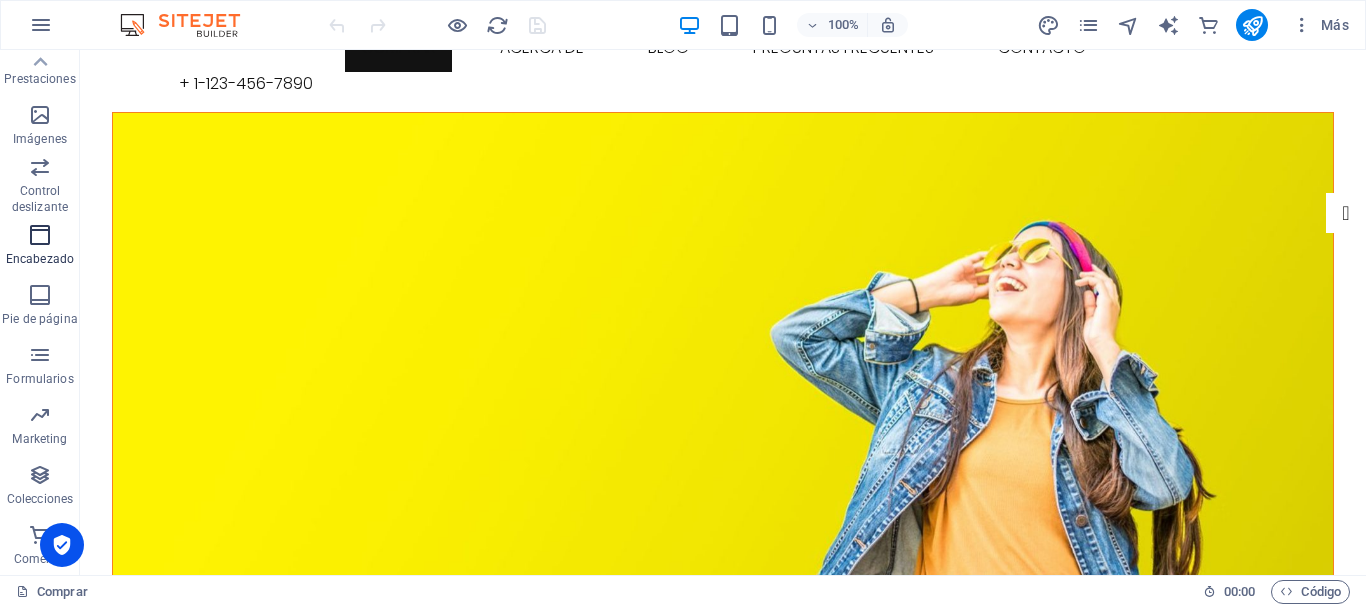 click at bounding box center (40, 235) 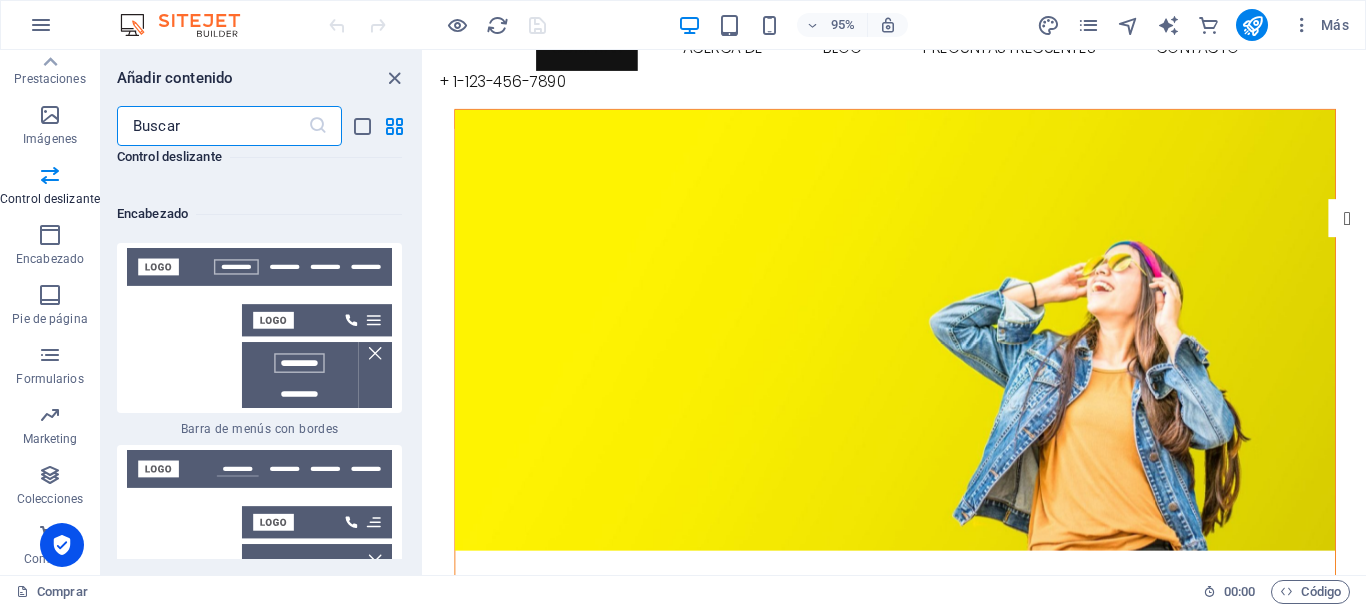 scroll, scrollTop: 23563, scrollLeft: 0, axis: vertical 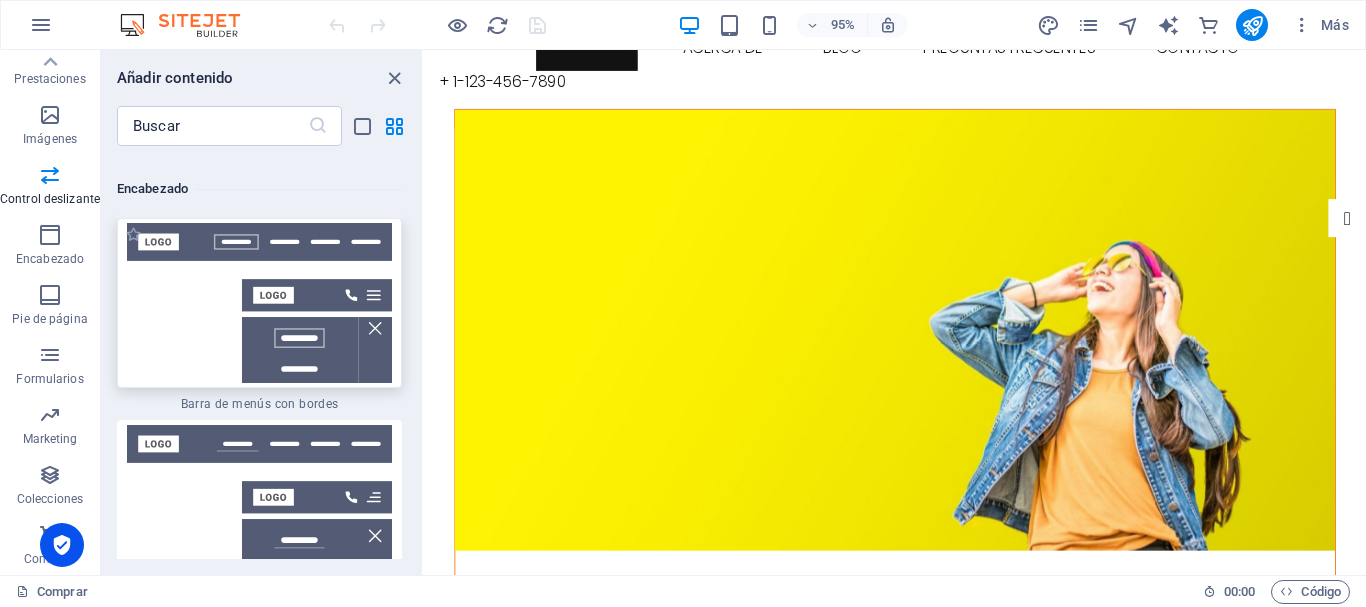 click at bounding box center [259, 303] 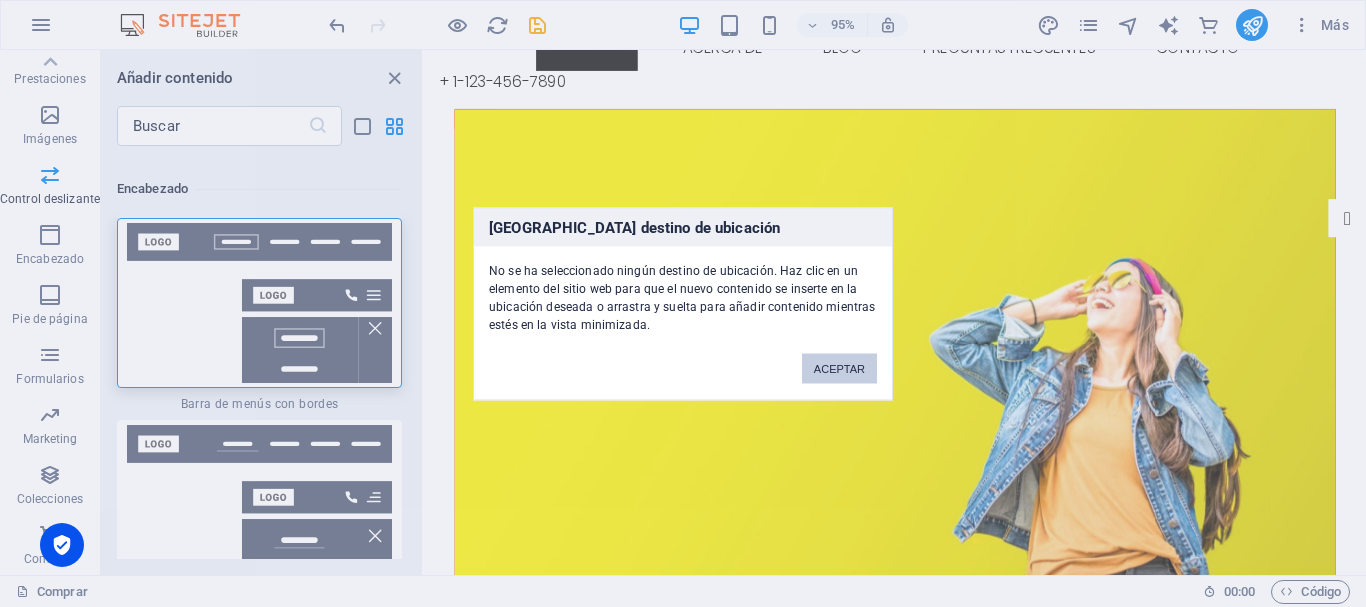 click on "ACEPTAR" at bounding box center (839, 368) 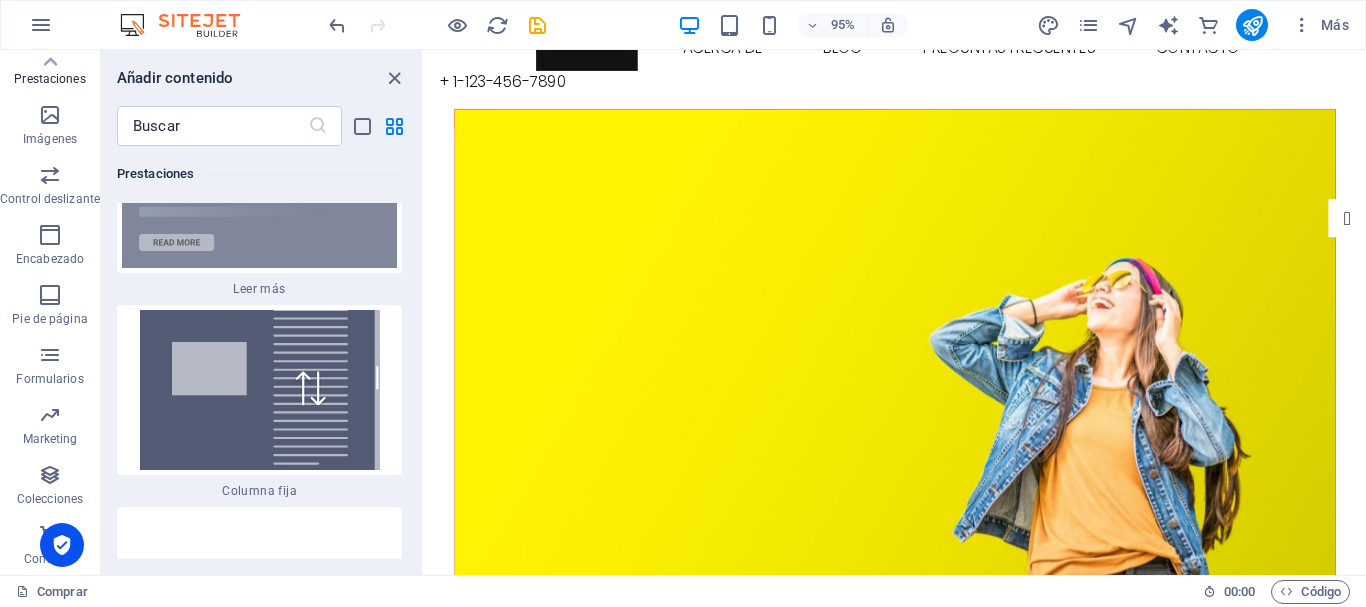 scroll, scrollTop: 14463, scrollLeft: 0, axis: vertical 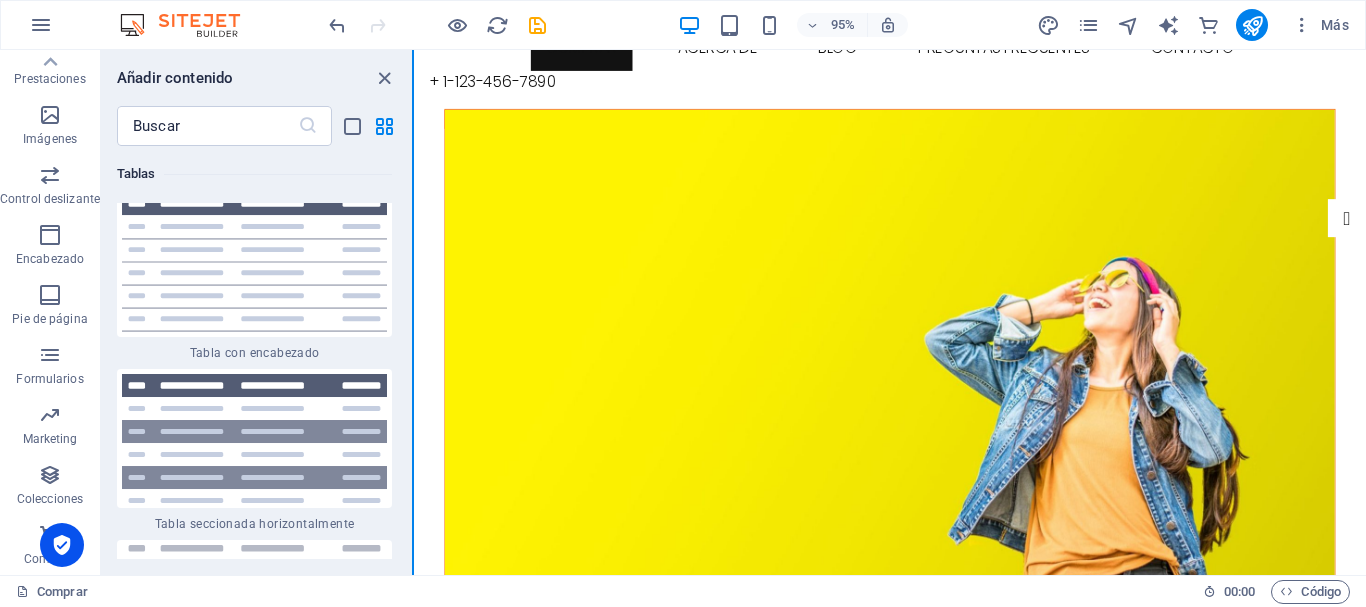 drag, startPoint x: 422, startPoint y: 301, endPoint x: 413, endPoint y: 195, distance: 106.381386 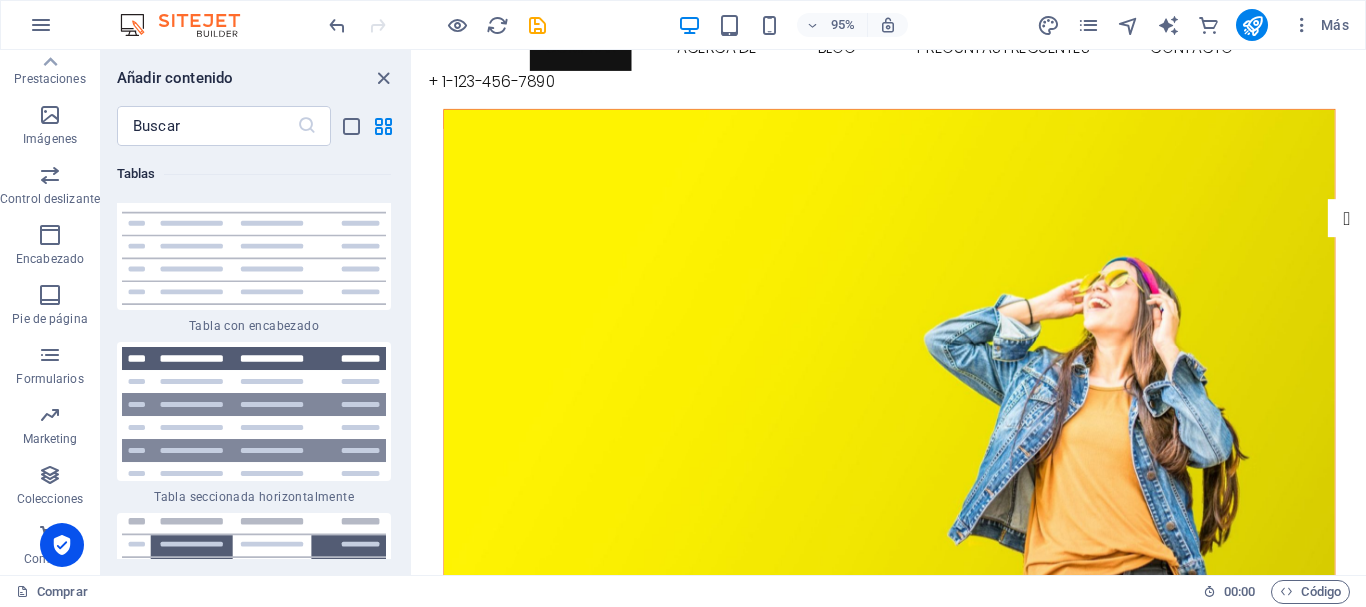 scroll, scrollTop: 14384, scrollLeft: 0, axis: vertical 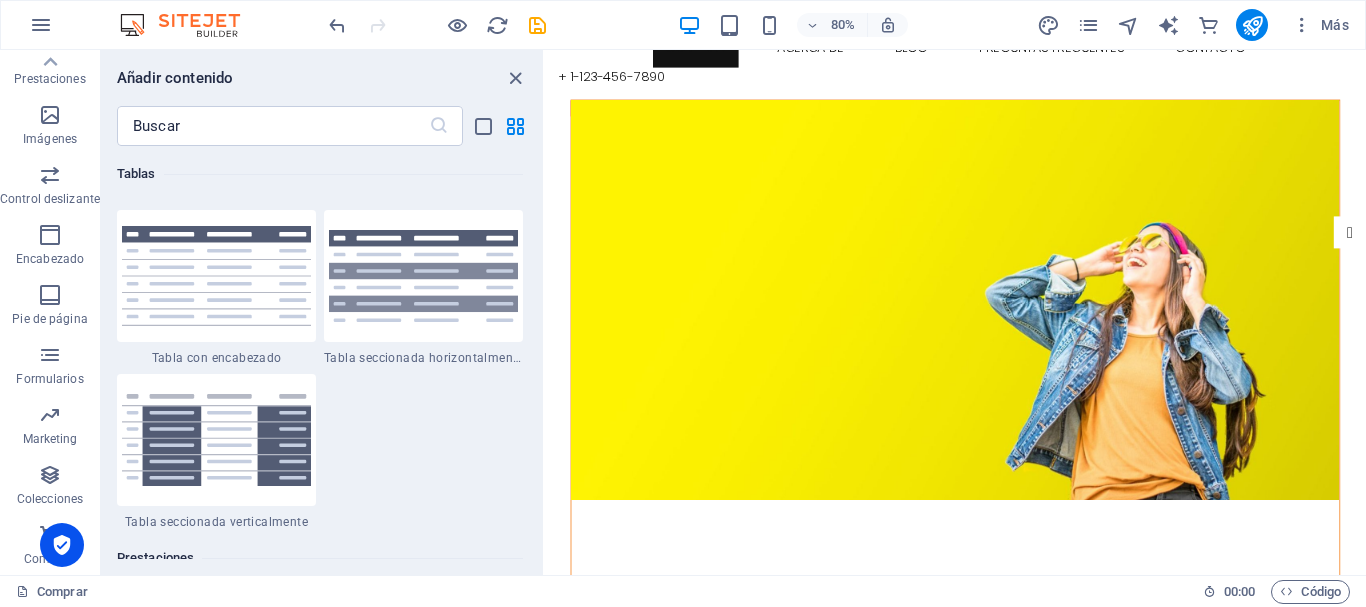 drag, startPoint x: 411, startPoint y: 196, endPoint x: 0, endPoint y: 180, distance: 411.3113 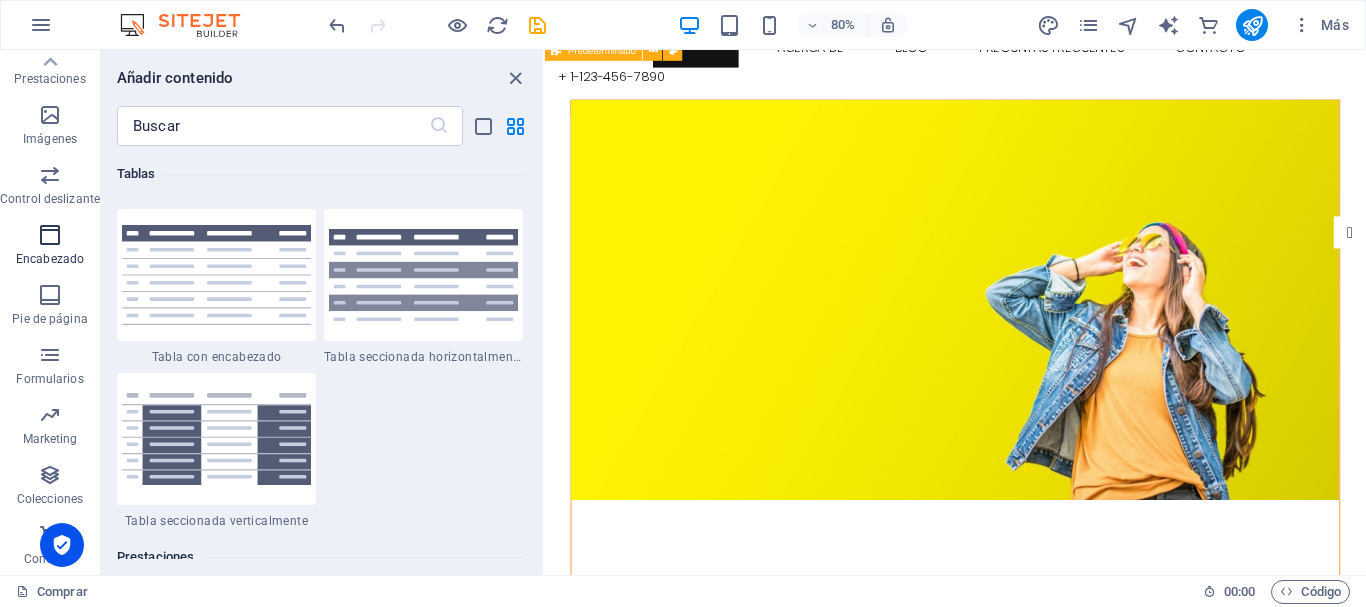 click on "Encabezado" at bounding box center (50, 247) 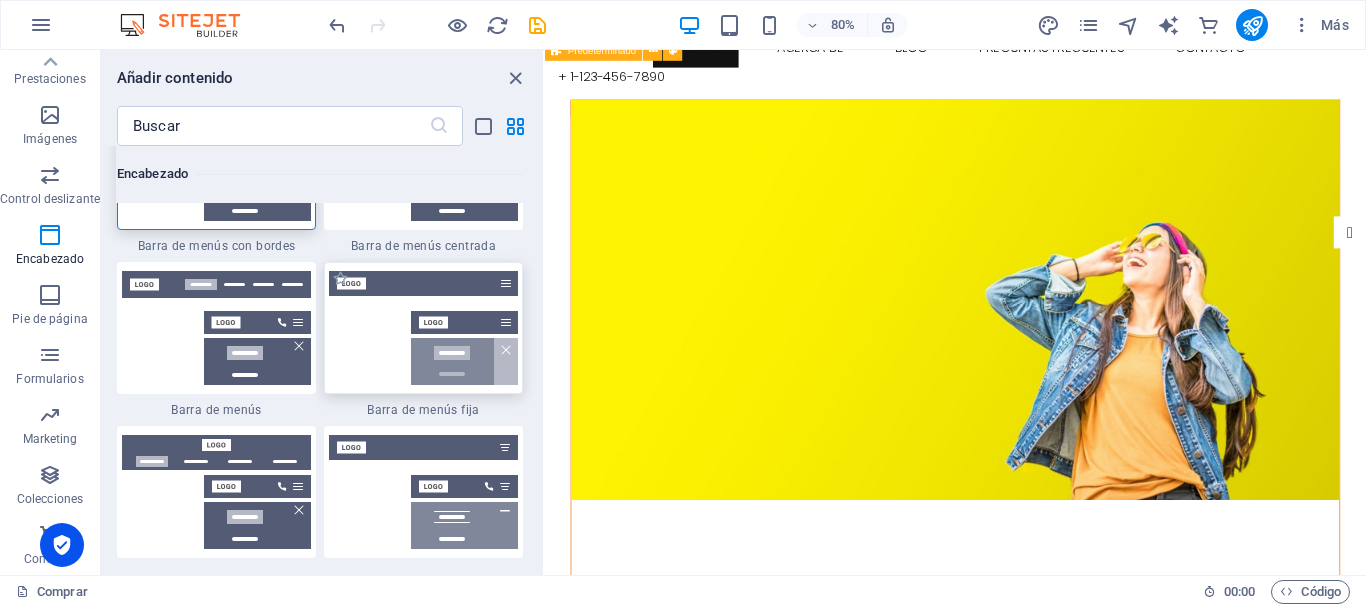 scroll, scrollTop: 11720, scrollLeft: 0, axis: vertical 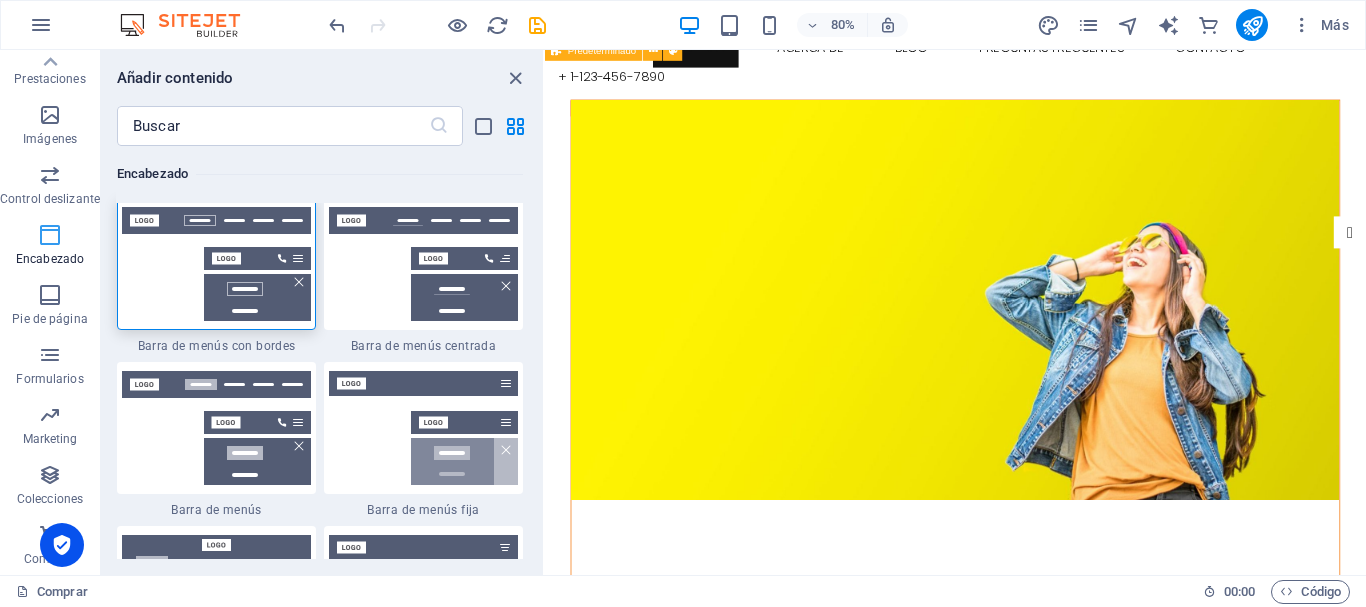 click at bounding box center [50, 235] 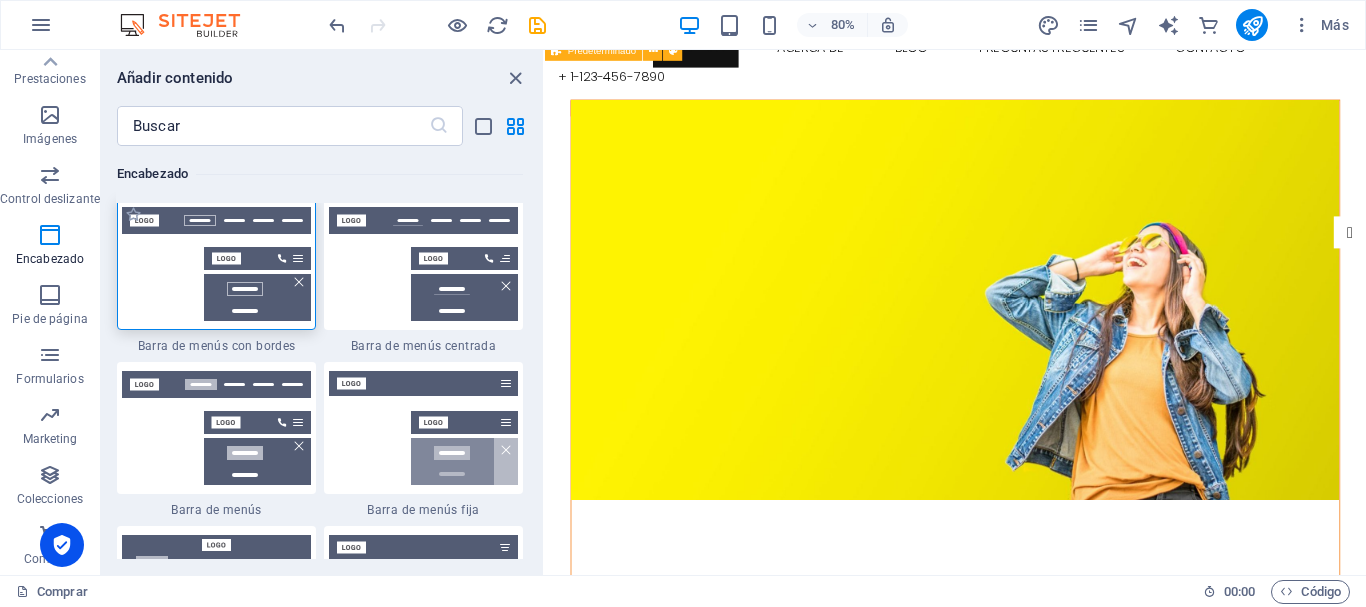 click at bounding box center [216, 264] 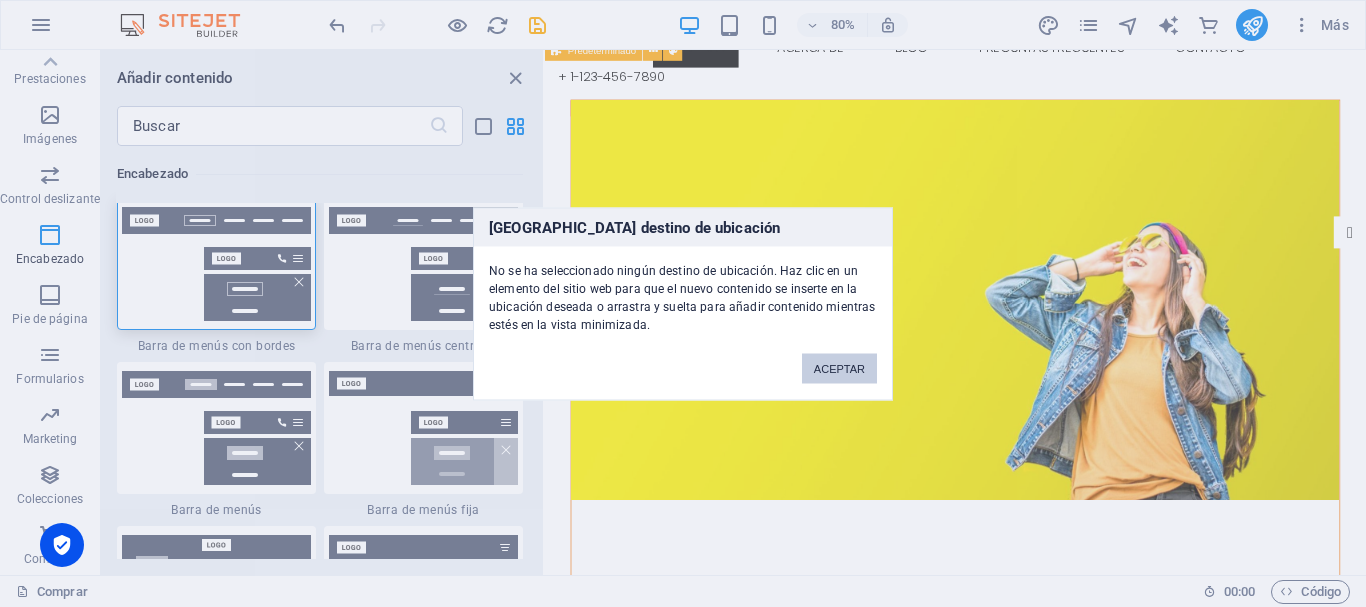 click on "ACEPTAR" at bounding box center (839, 368) 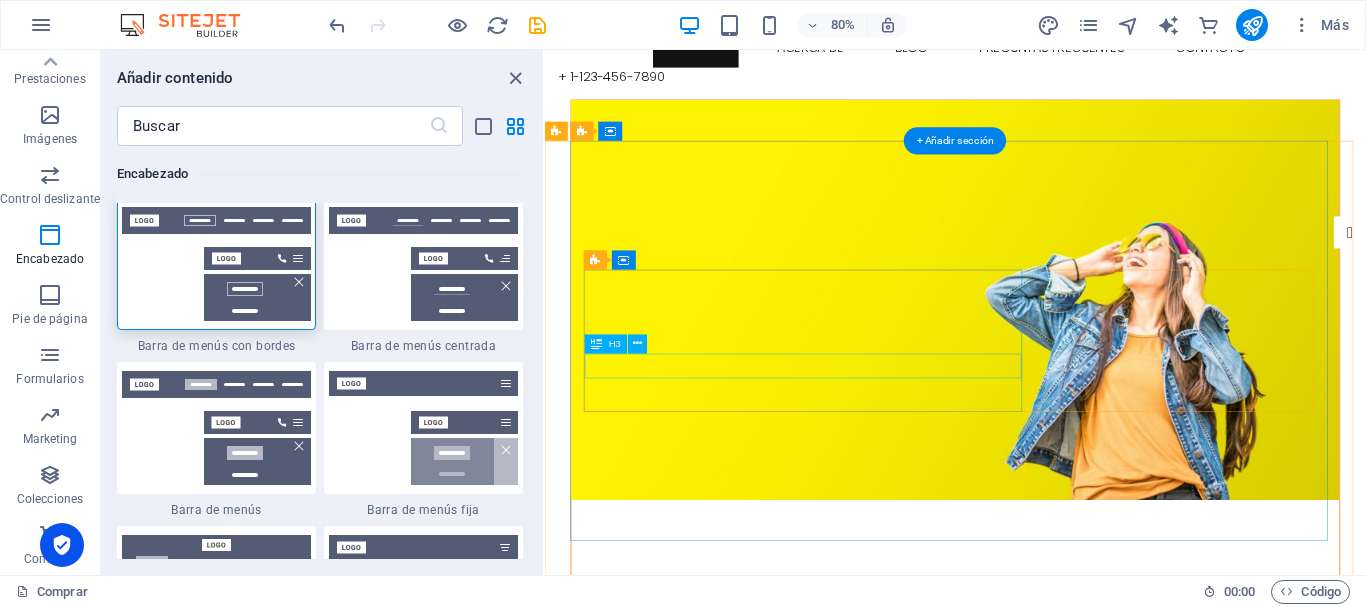 scroll, scrollTop: 0, scrollLeft: 0, axis: both 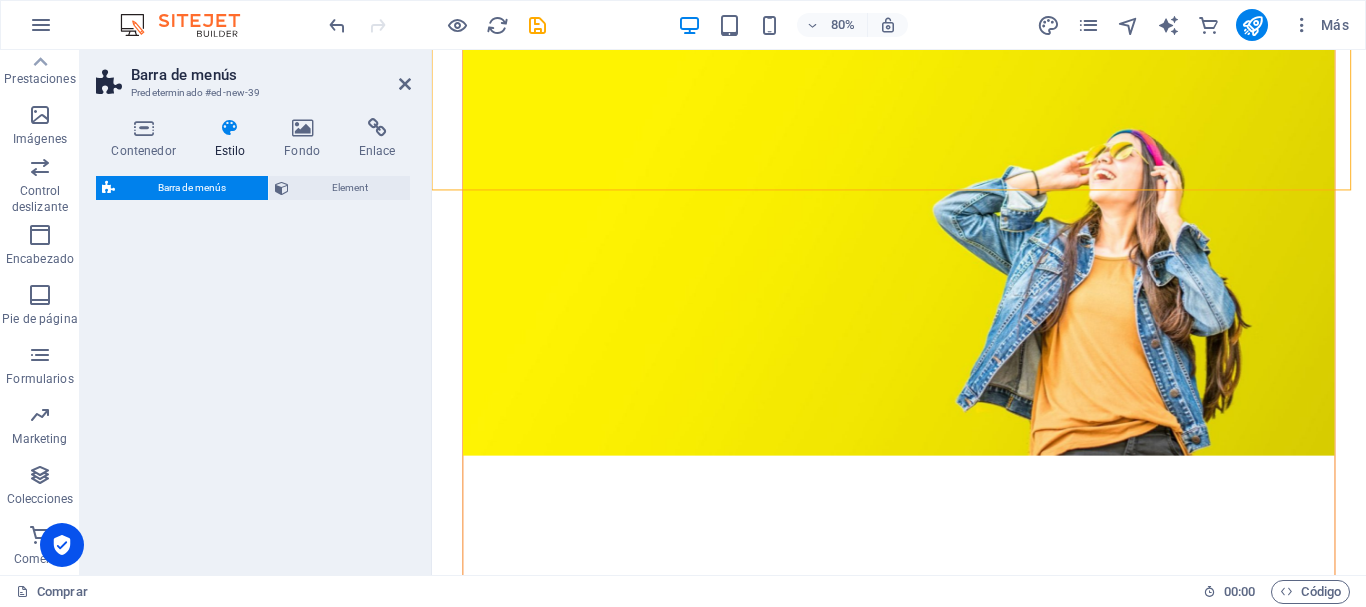 select on "rem" 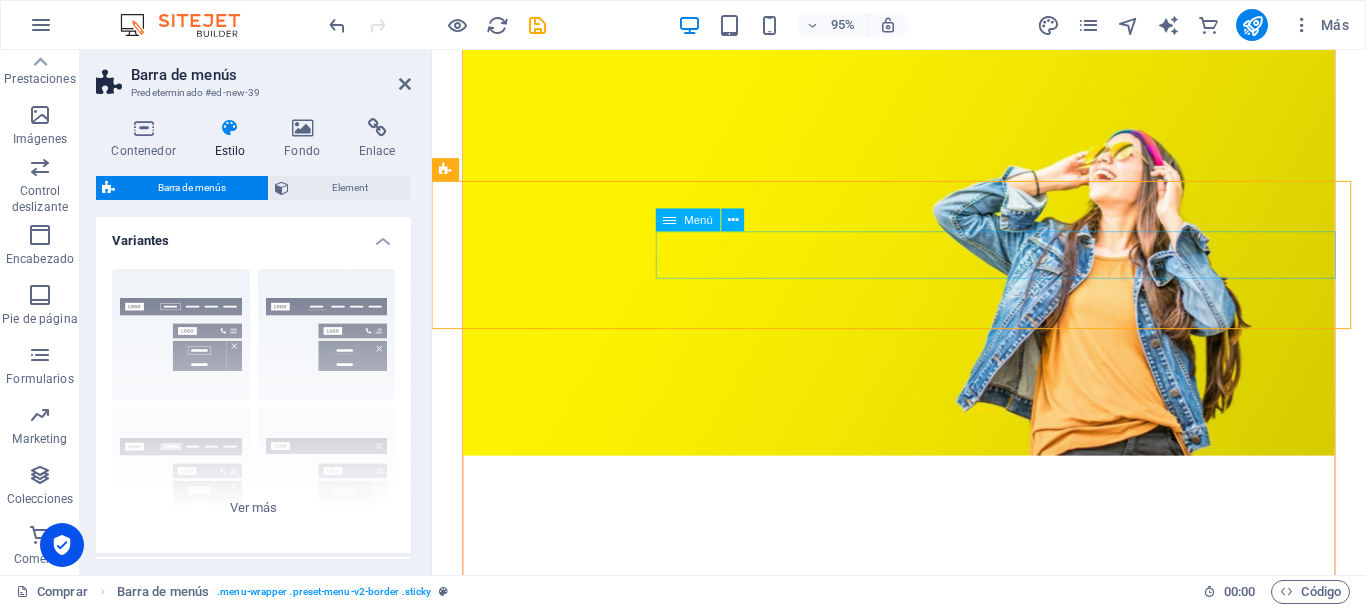 scroll, scrollTop: 0, scrollLeft: 0, axis: both 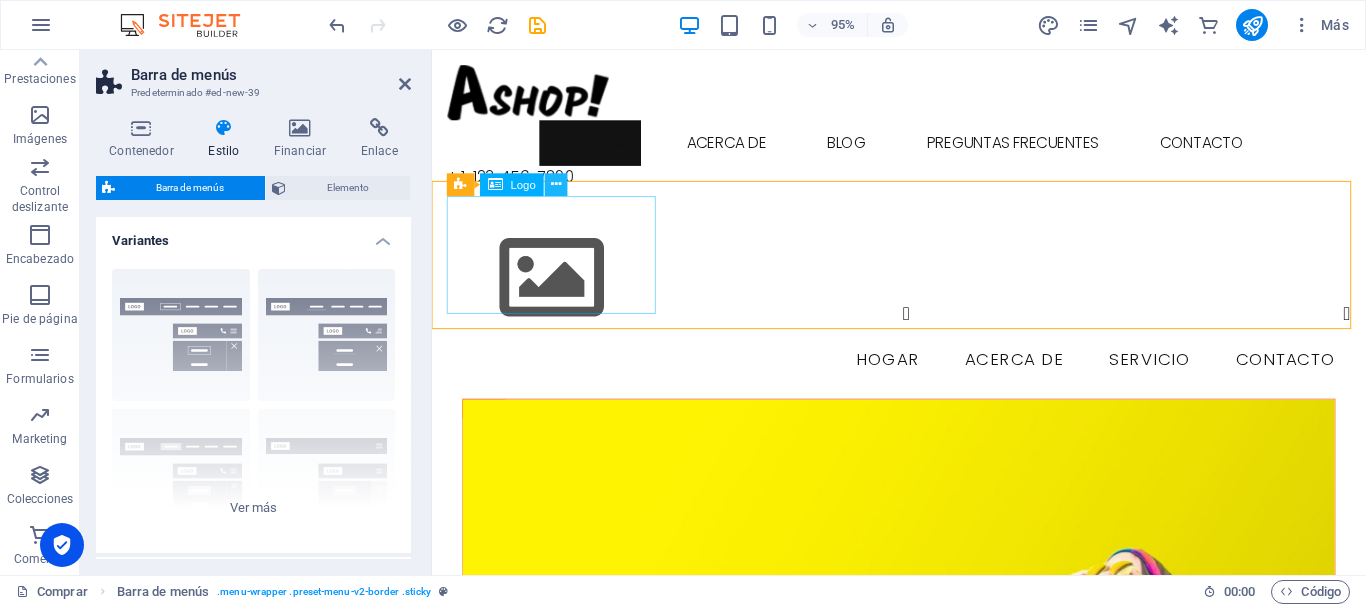 click at bounding box center (556, 185) 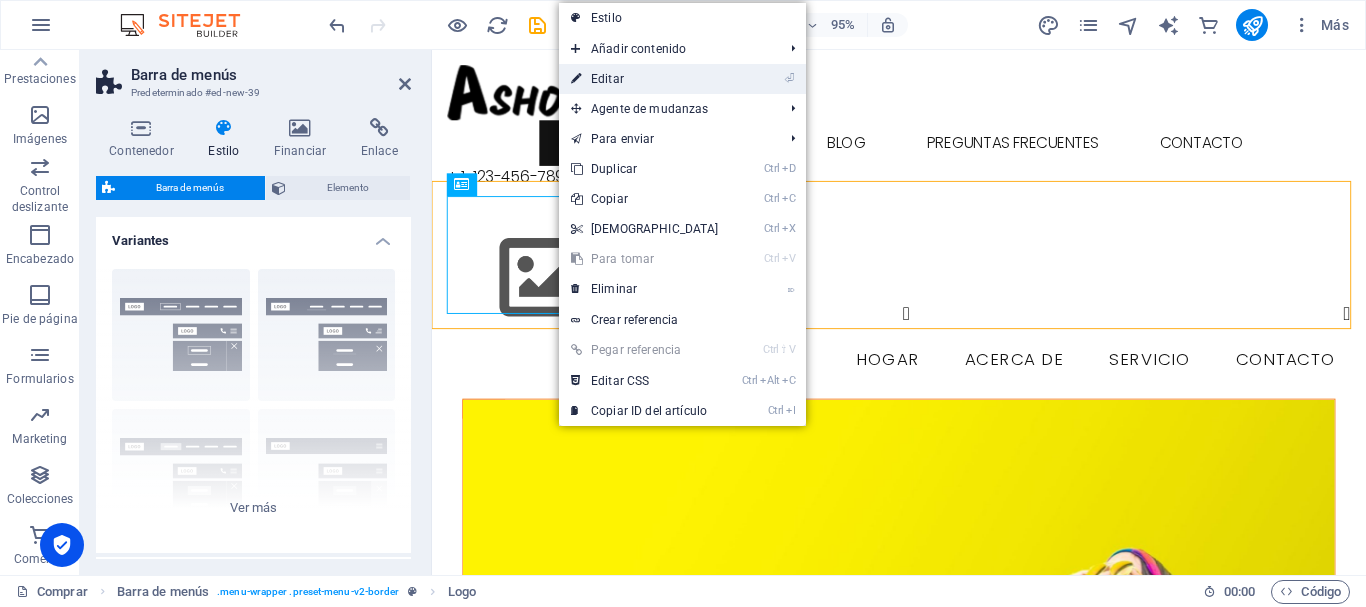 click on "Editar" at bounding box center (607, 79) 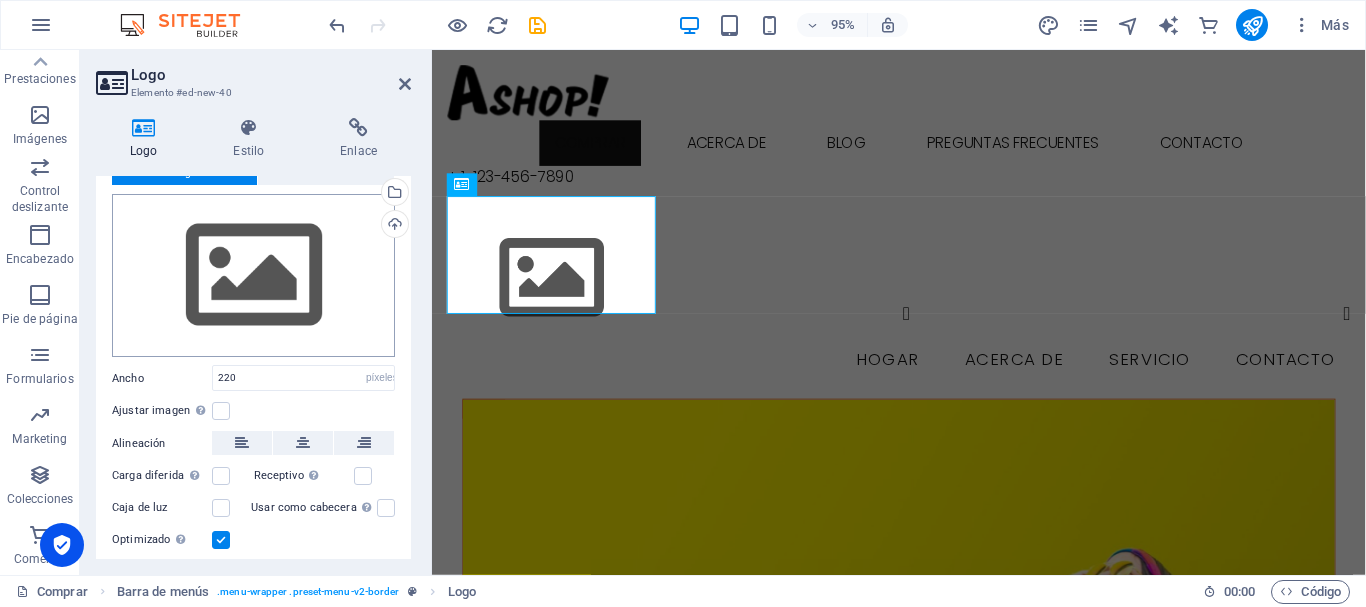 scroll, scrollTop: 100, scrollLeft: 0, axis: vertical 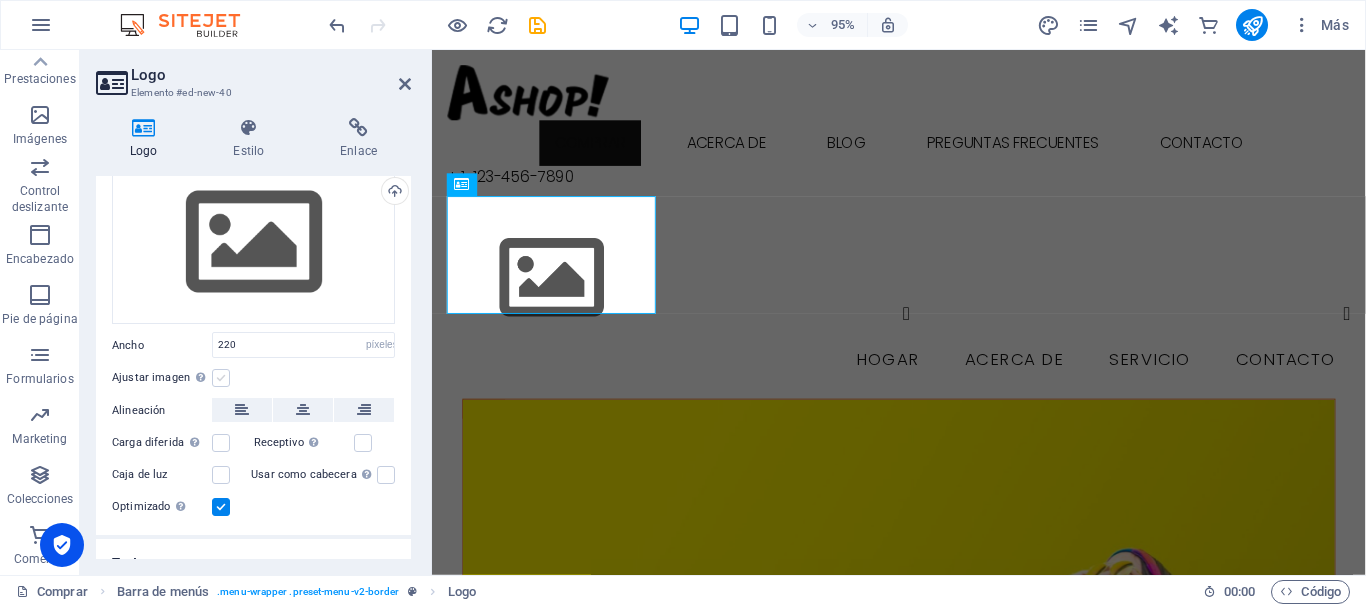 click at bounding box center [221, 378] 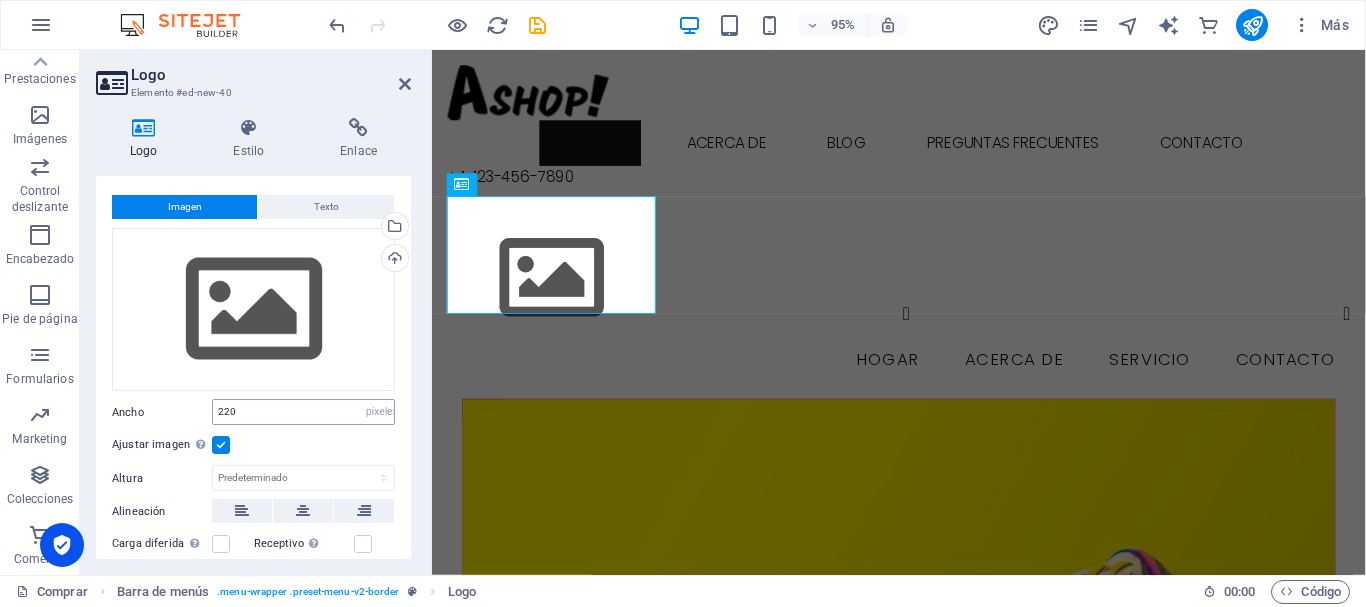 scroll, scrollTop: 0, scrollLeft: 0, axis: both 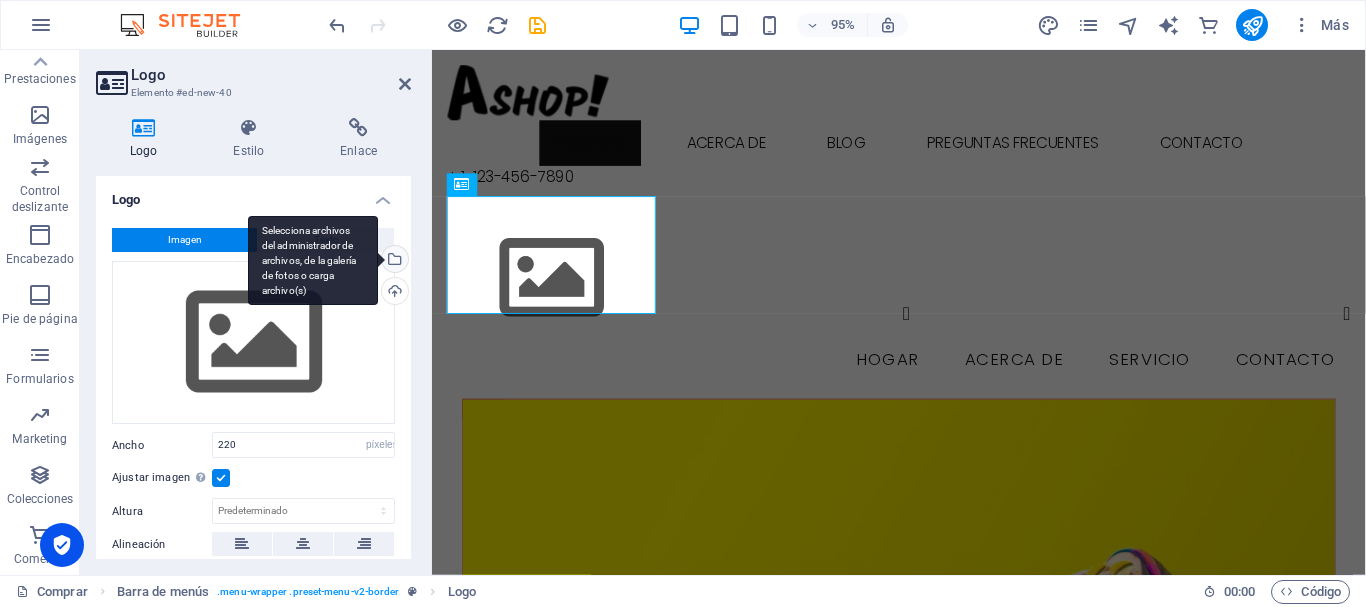 click on "Selecciona archivos del administrador de archivos, de la galería de fotos o carga archivo(s)" at bounding box center (313, 261) 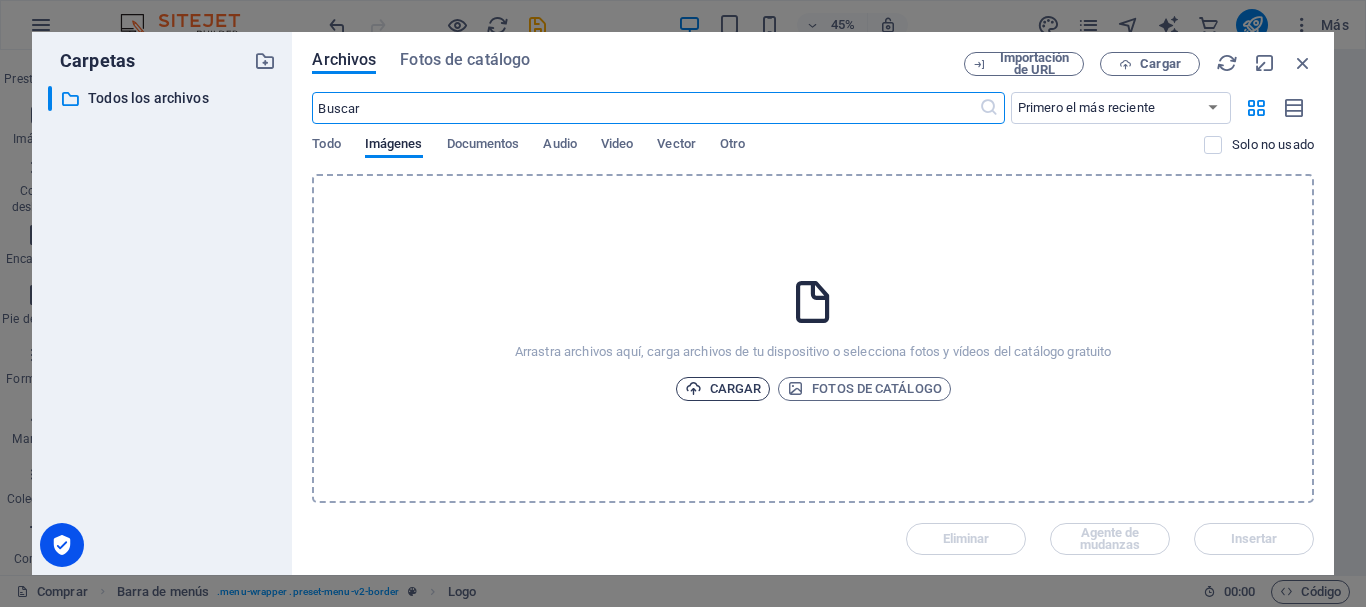 click on "Cargar" at bounding box center (736, 388) 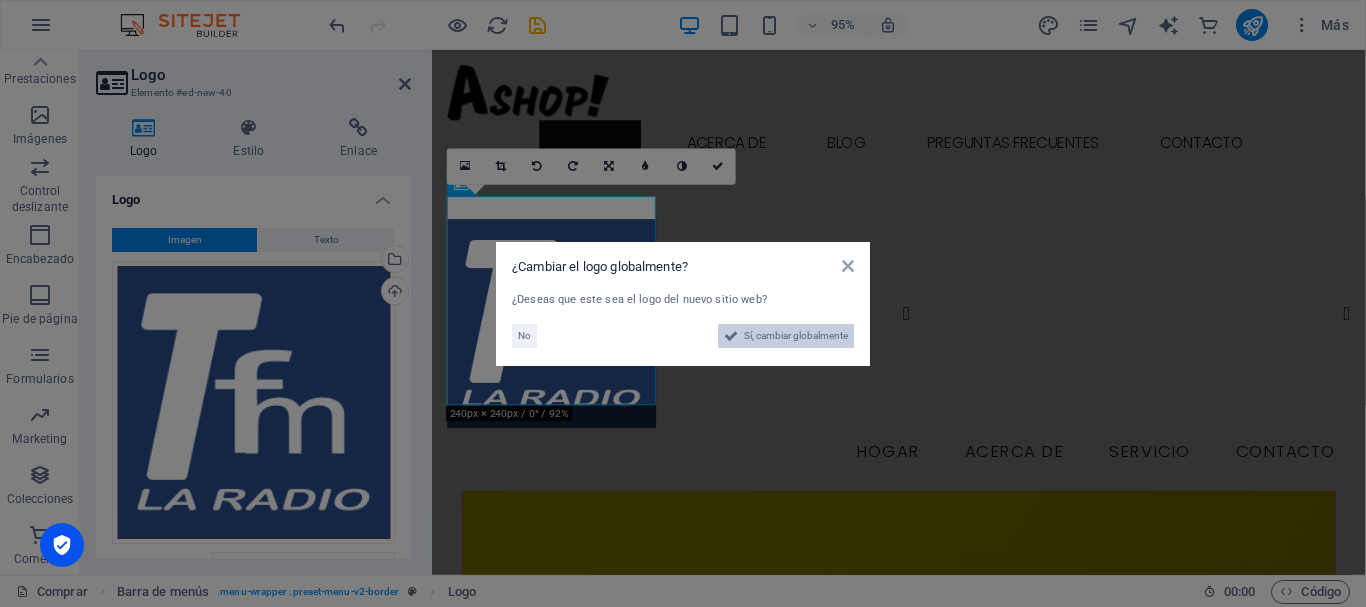 click on "Sí, cambiar globalmente" at bounding box center (796, 336) 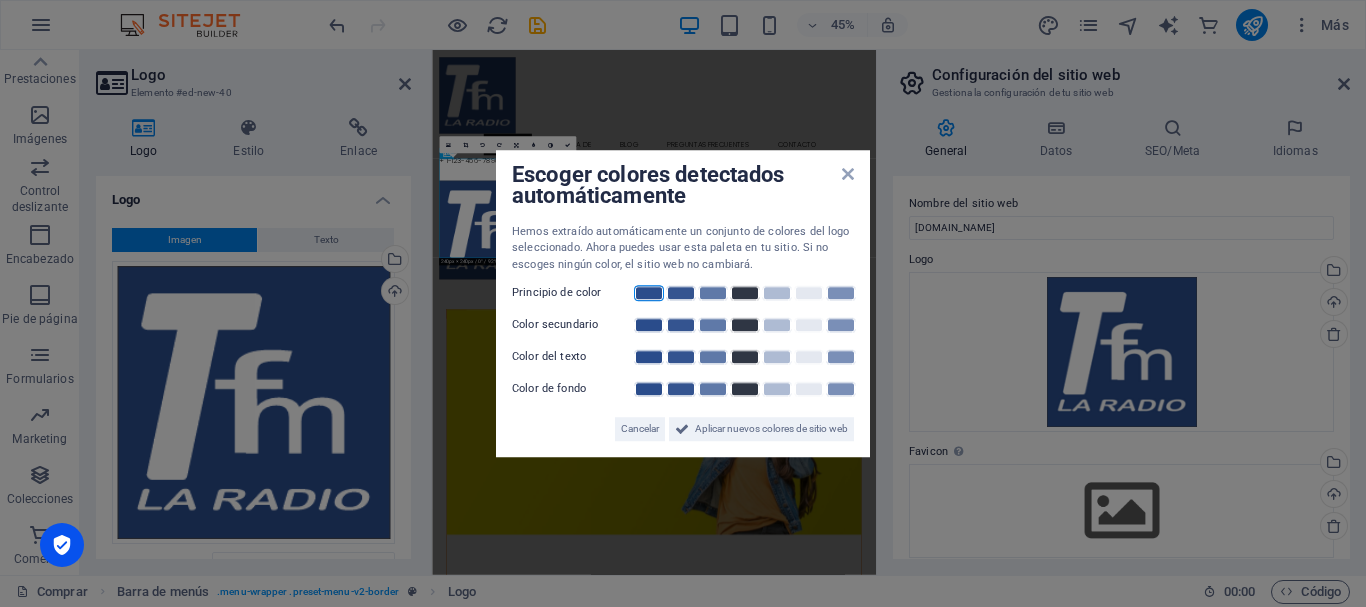 click at bounding box center (649, 293) 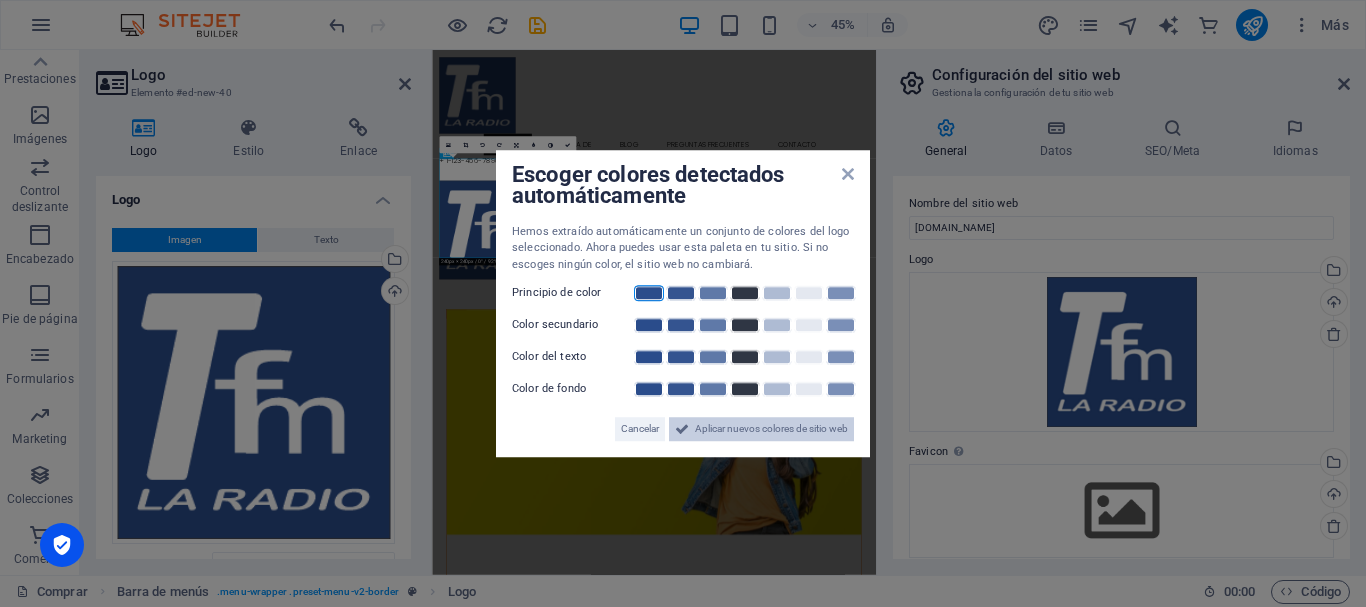 click on "Aplicar nuevos colores de sitio web" at bounding box center (771, 429) 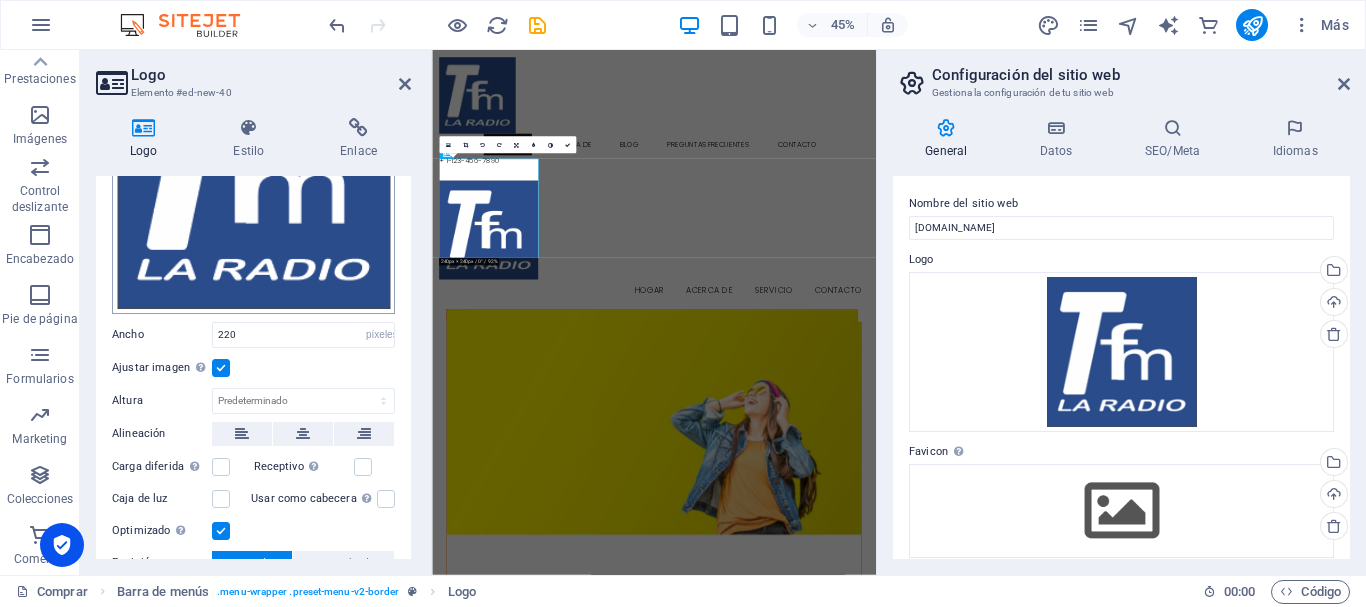 scroll, scrollTop: 100, scrollLeft: 0, axis: vertical 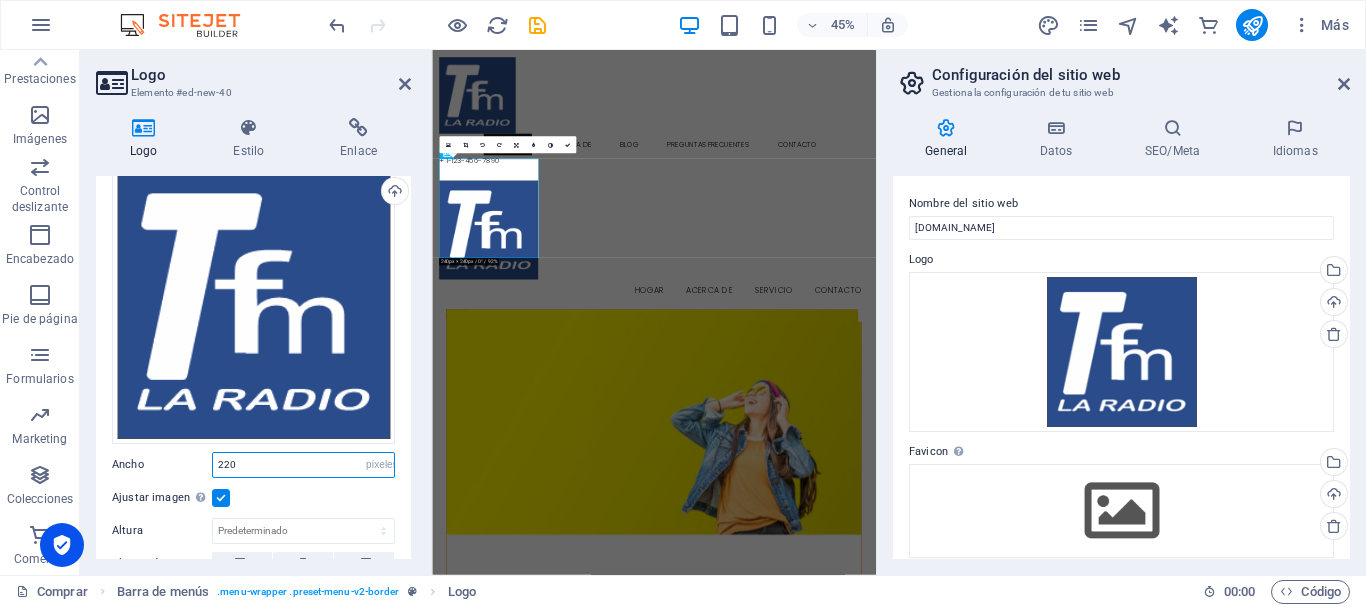 click on "220" at bounding box center [303, 465] 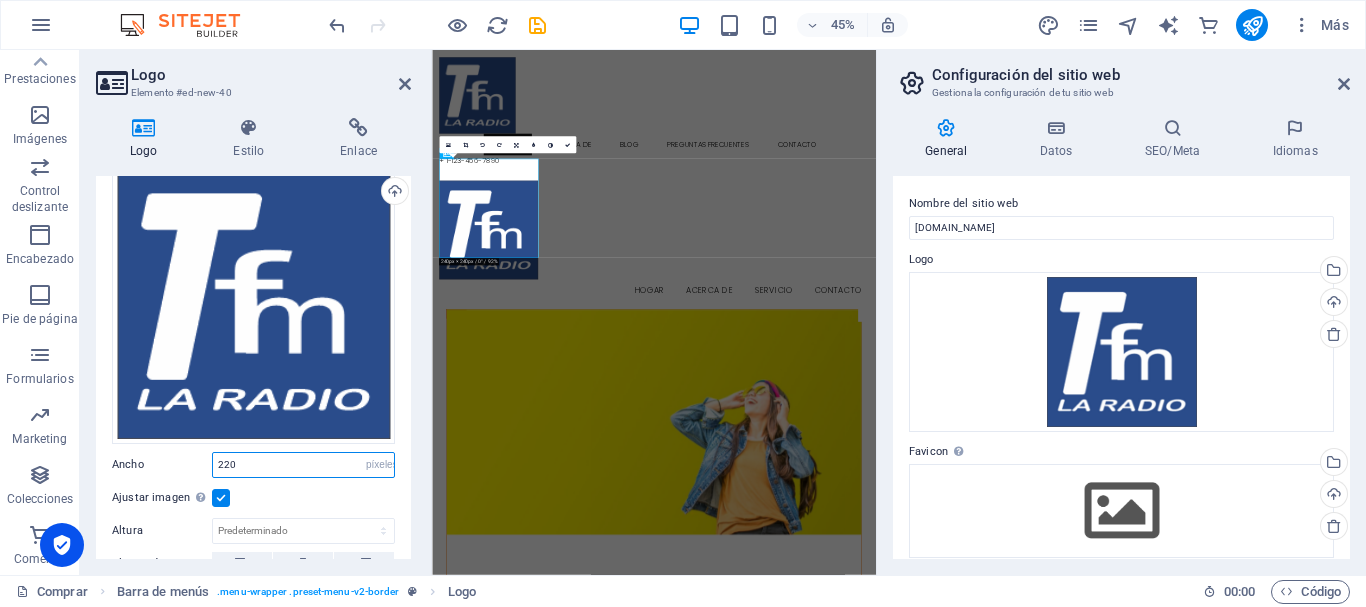 click on "220" at bounding box center (303, 465) 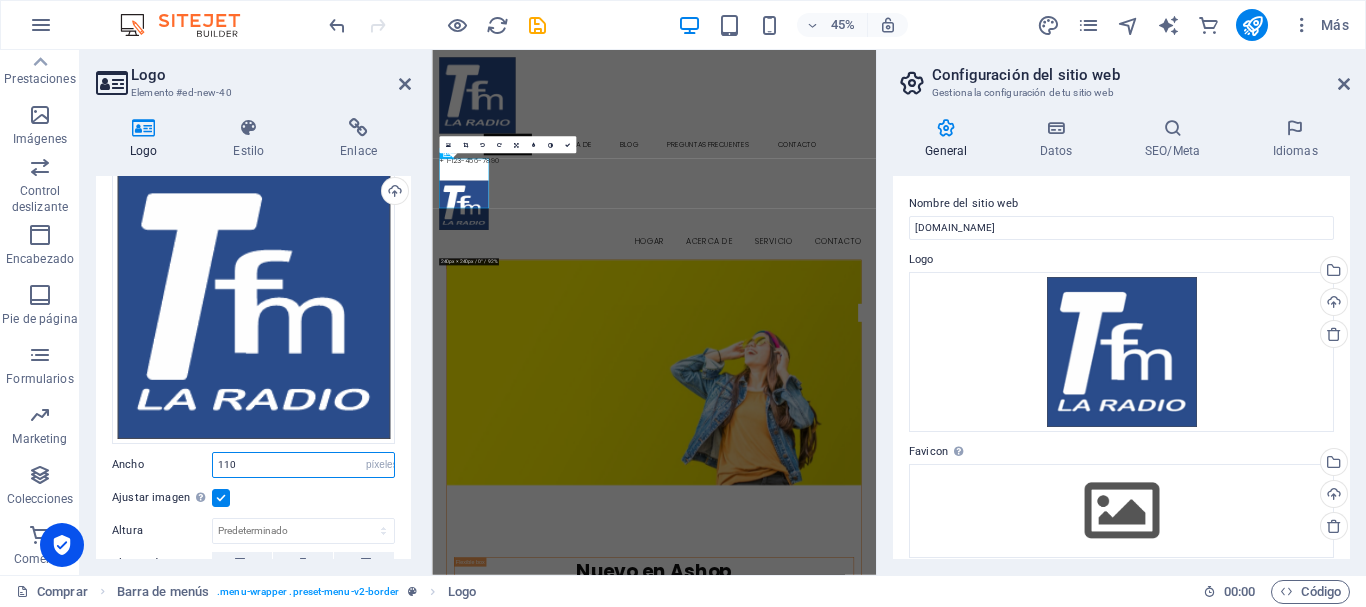 drag, startPoint x: 262, startPoint y: 461, endPoint x: 201, endPoint y: 466, distance: 61.204575 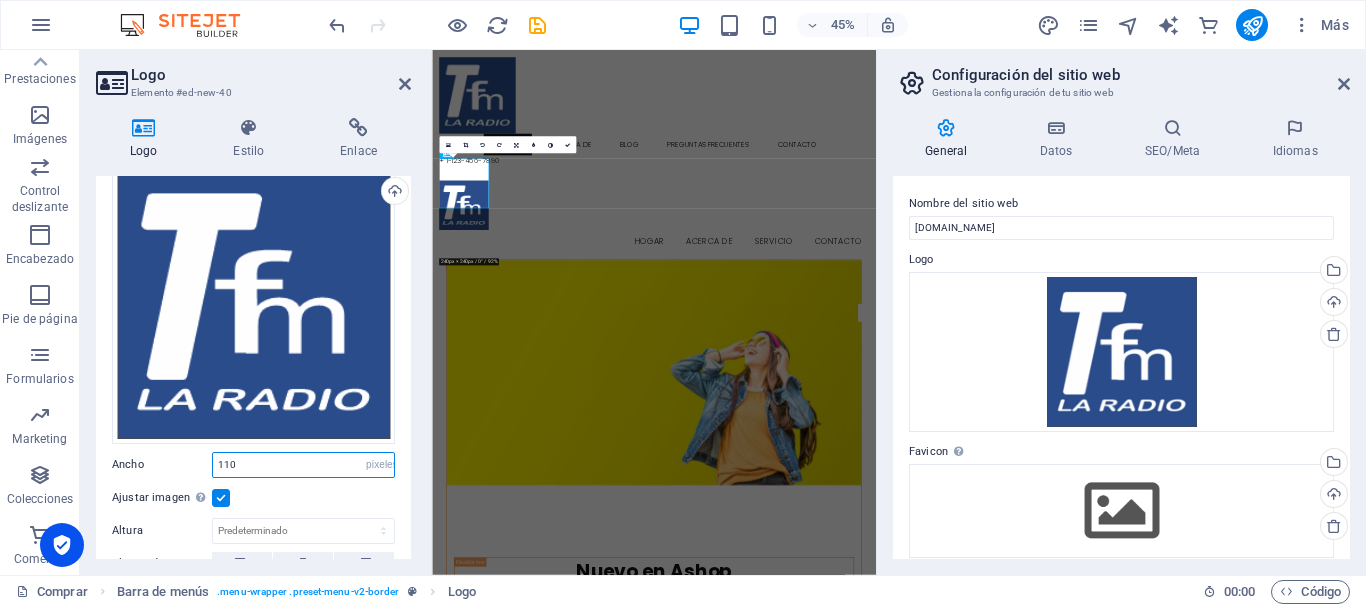 click on "Ancho 110 Predeterminado automático píxeles movimiento rápido del ojo % en vh Volkswagen" at bounding box center [253, 465] 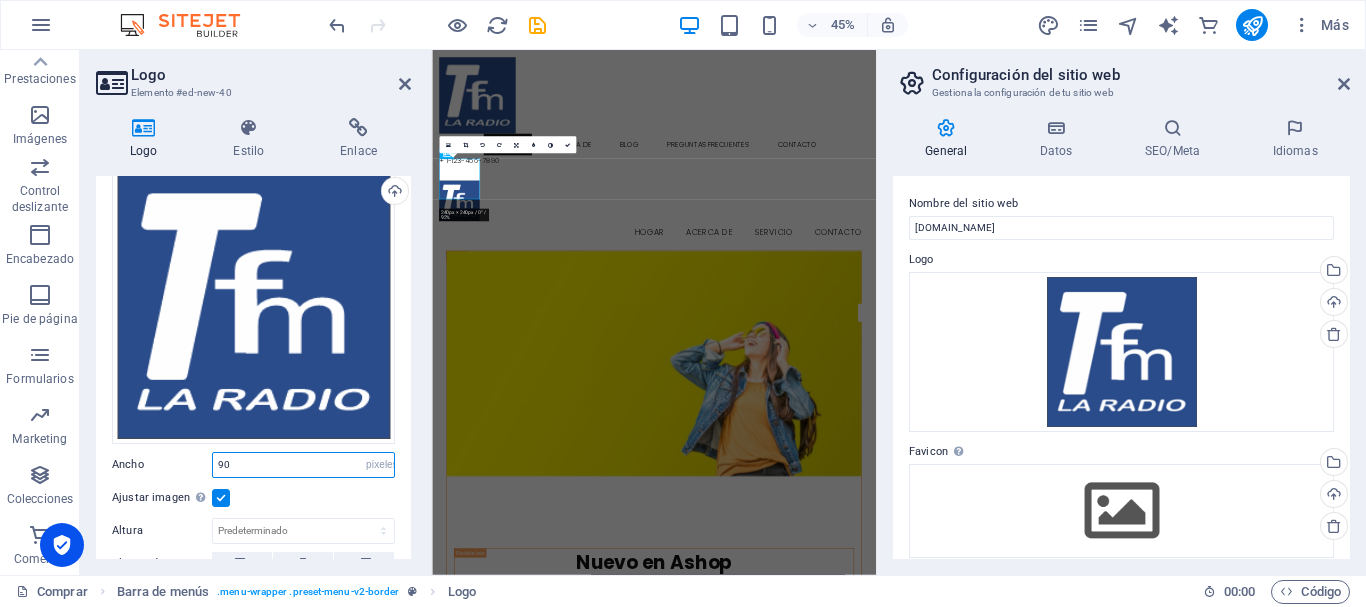 type on "90" 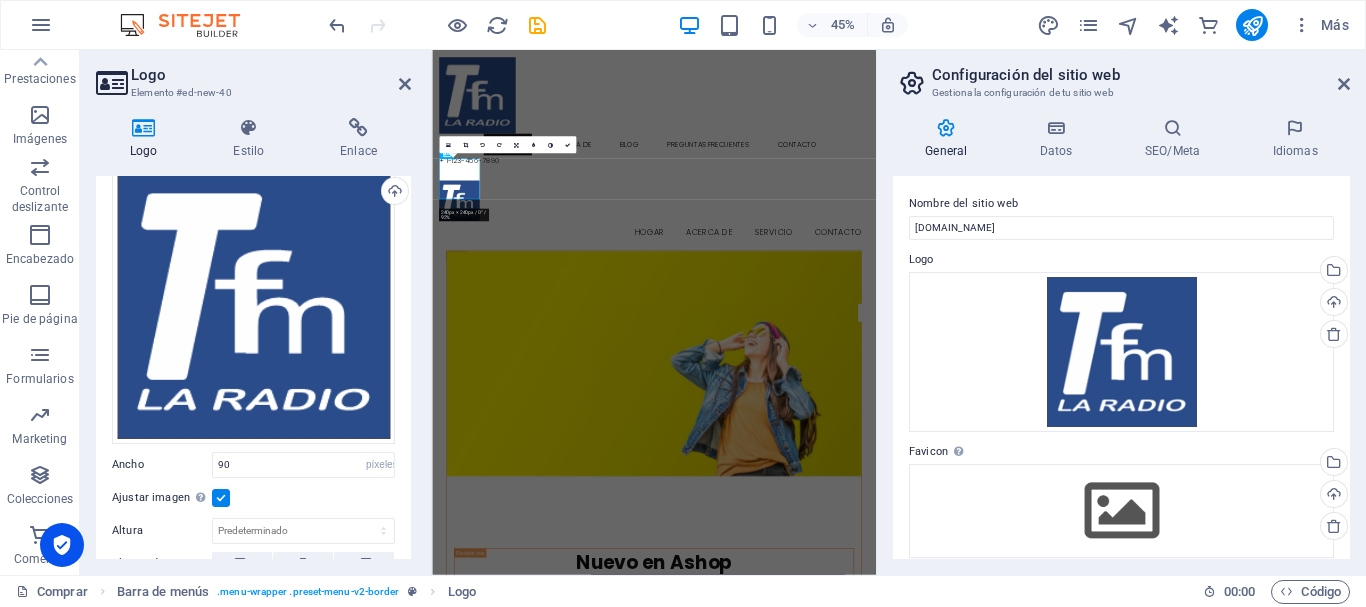 click on "Imagen Texto Arrastra archivos aquí, haz clic para escoger archivos o  selecciona archivos de Archivos o de nuestra galería gratuita de fotos y vídeos Selecciona archivos del administrador de archivos, de la galería de fotos o carga archivo(s) Cargar Ancho 90 Predeterminado automático píxeles movimiento rápido del ojo % en vh Volkswagen Ajustar imagen Ajustar imagen automáticamente a un ancho y alto fijo Altura Predeterminado automático píxeles Alineación Carga diferida La carga de imágenes tras la carga de la página mejora la velocidad de la página. Receptivo Automáticamente cargar tamaños optimizados de smartphone e imagen retina. Caja de luz Usar como cabecera La imagen se ajustará en una etiqueta de cabecera H1. Resulta útil para dar al texto alternativo el peso de una cabecera H1, por ejemplo, para el logo. En caso de duda, dejar deseleccionado. Optimizado Las imágenes se comprimen para así mejorar la velocidad de las páginas. Posición Dirección Personalizado Desplazamiento X 50 %" at bounding box center (253, 451) 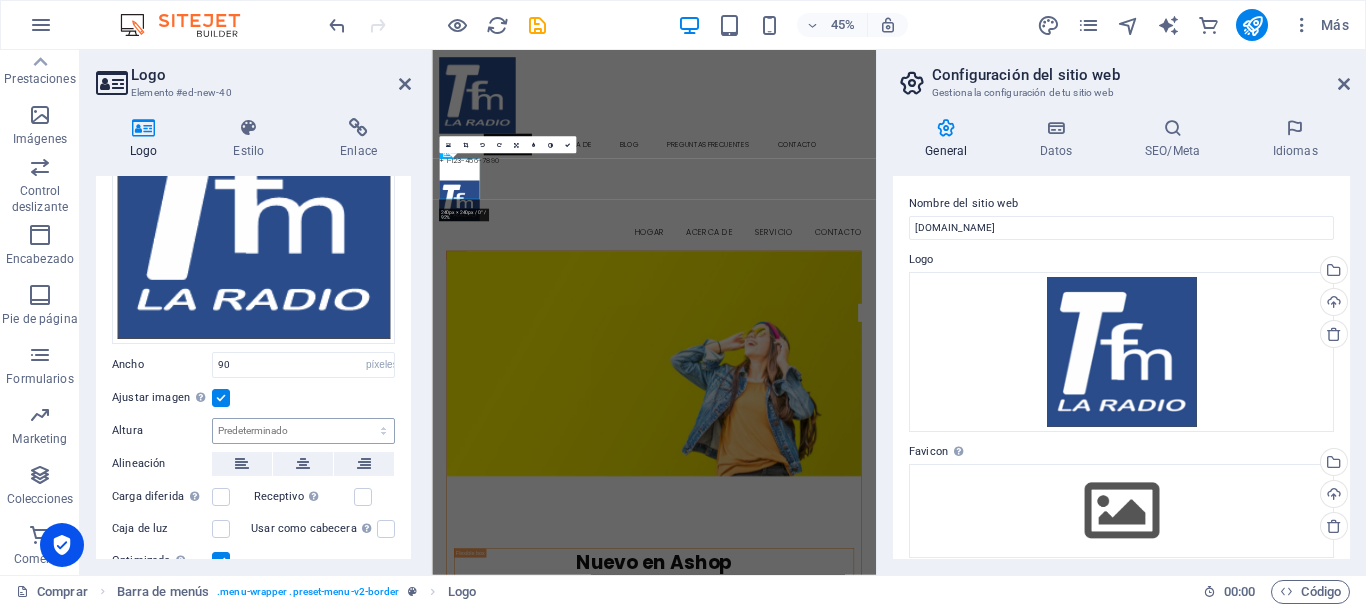 scroll, scrollTop: 300, scrollLeft: 0, axis: vertical 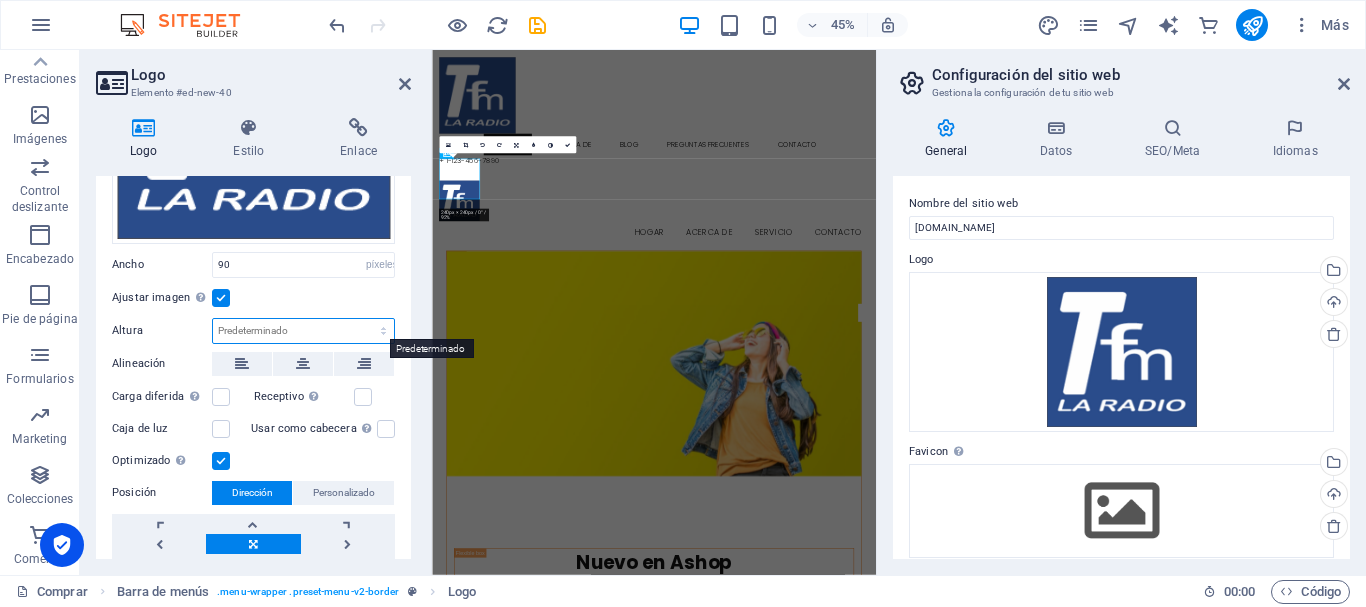 click on "Predeterminado automático píxeles" at bounding box center [303, 331] 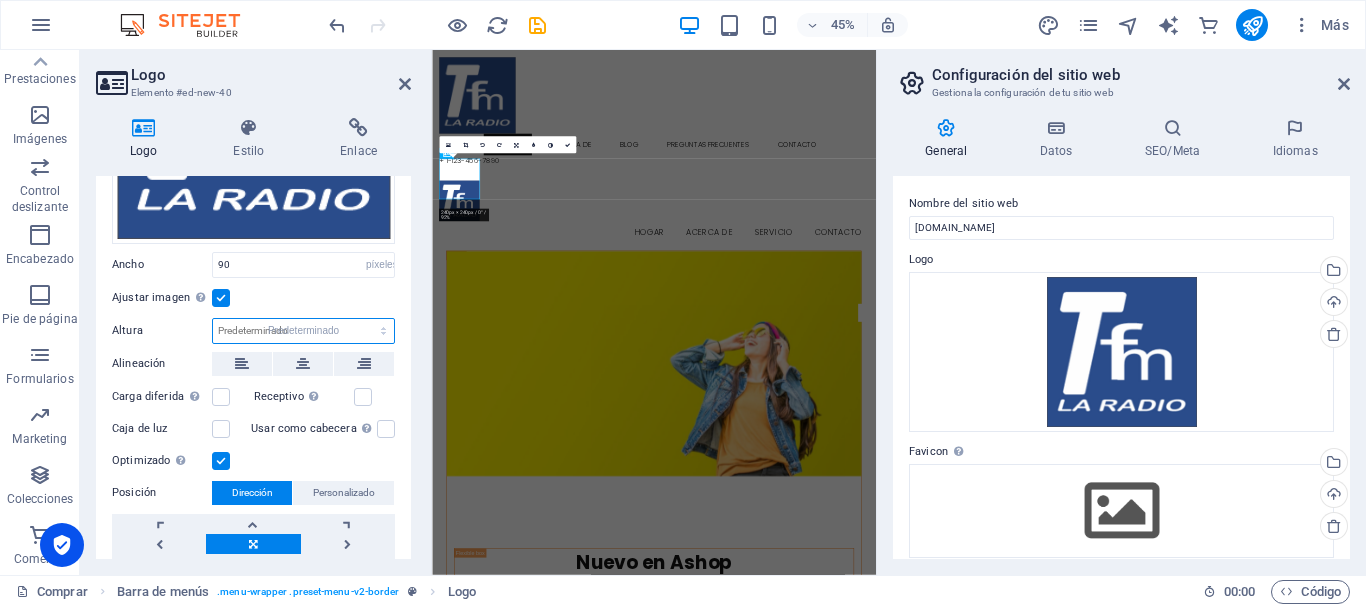 click on "Predeterminado automático píxeles" at bounding box center (303, 331) 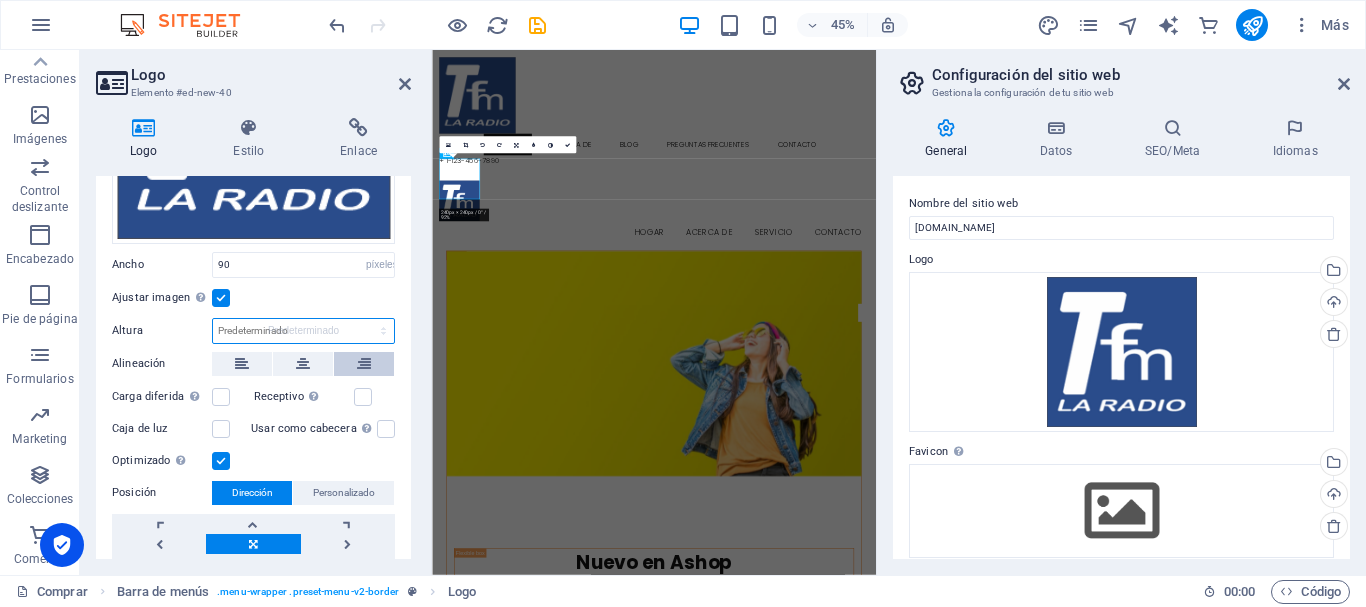 select on "DISABLED_OPTION_VALUE" 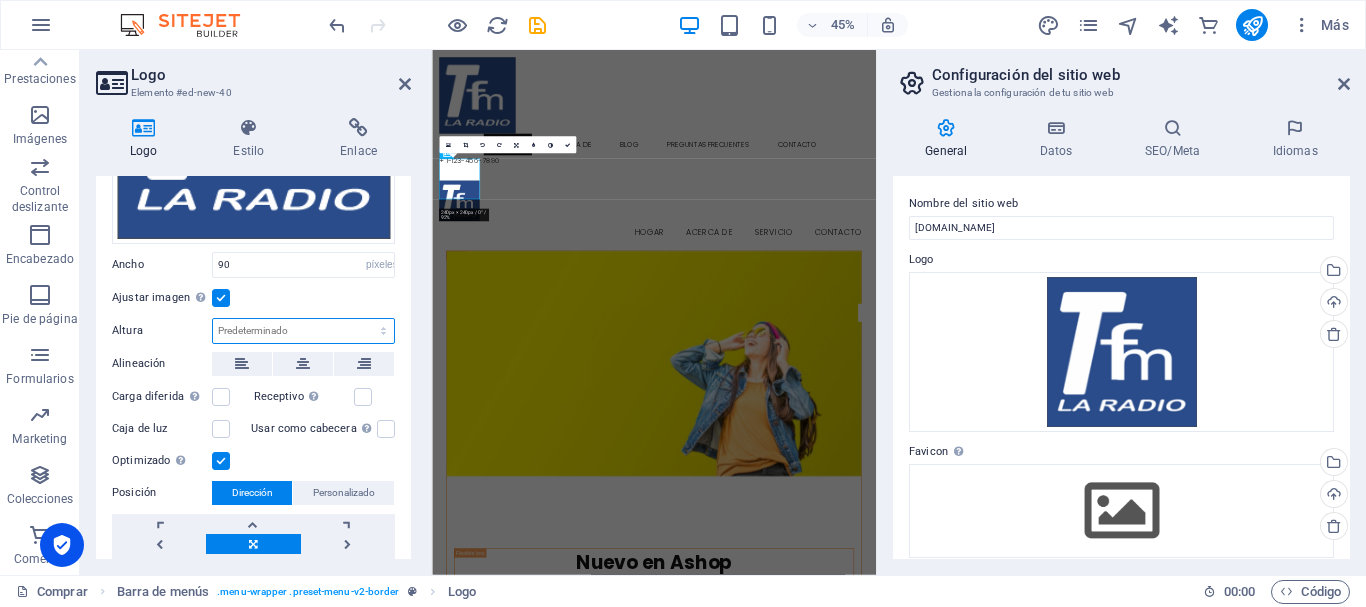 click on "Predeterminado automático píxeles" at bounding box center [303, 331] 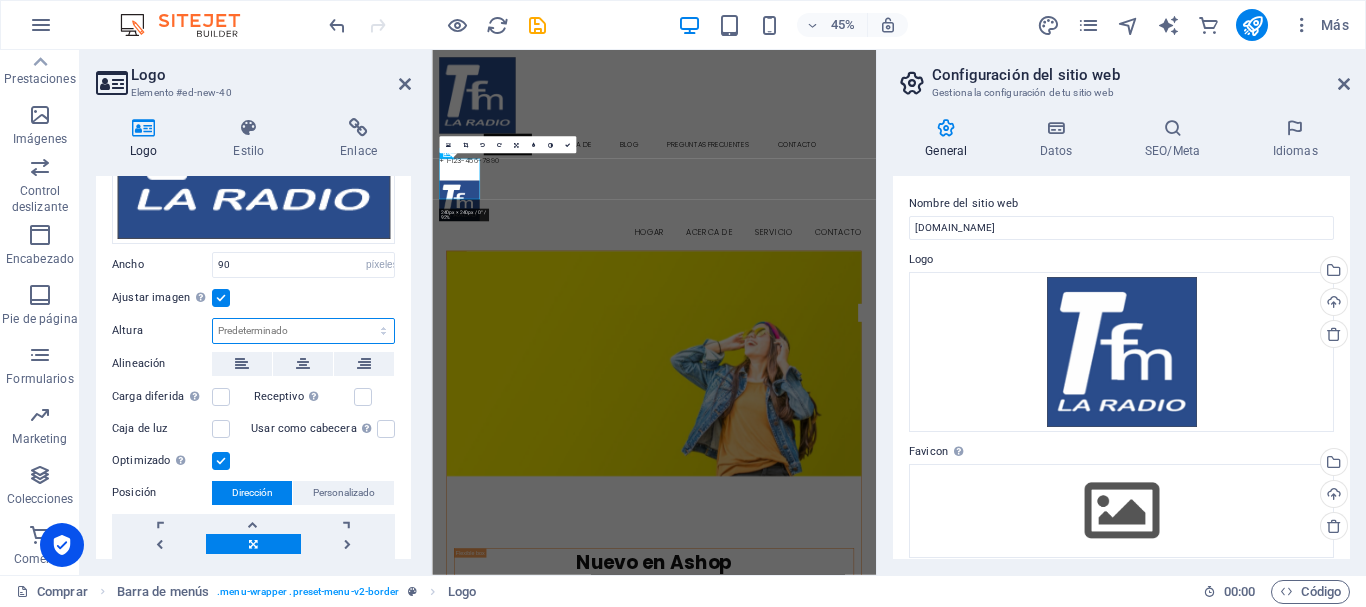 click on "Predeterminado automático píxeles" at bounding box center [303, 331] 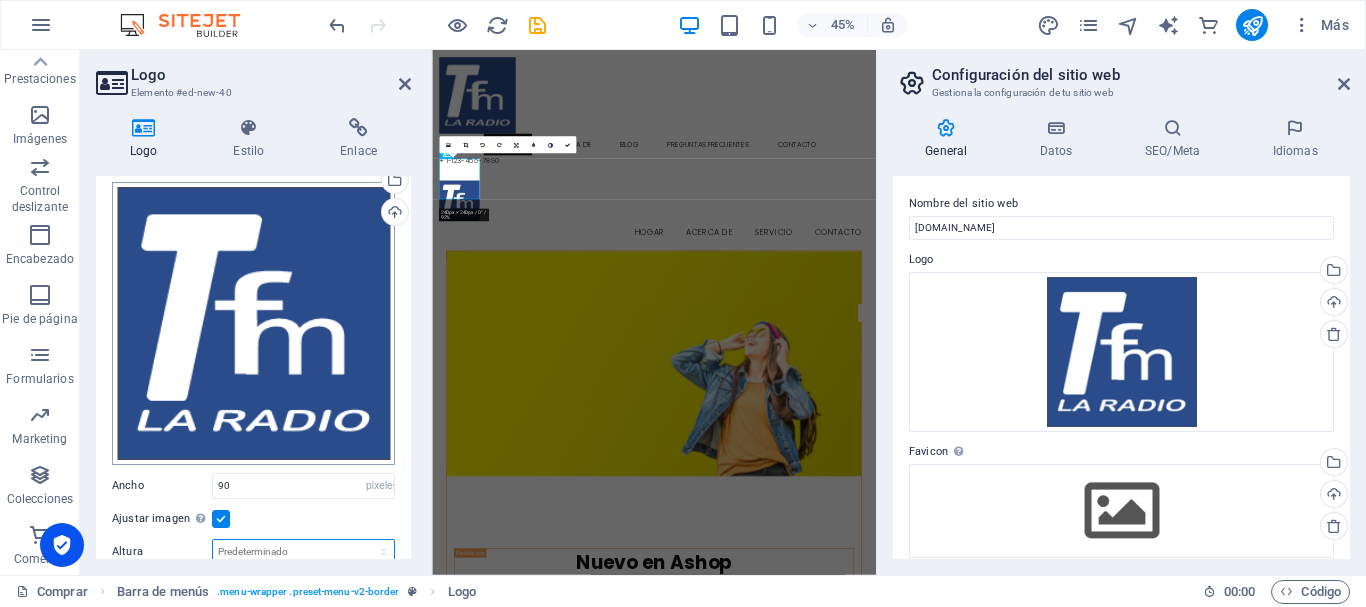 scroll, scrollTop: 0, scrollLeft: 0, axis: both 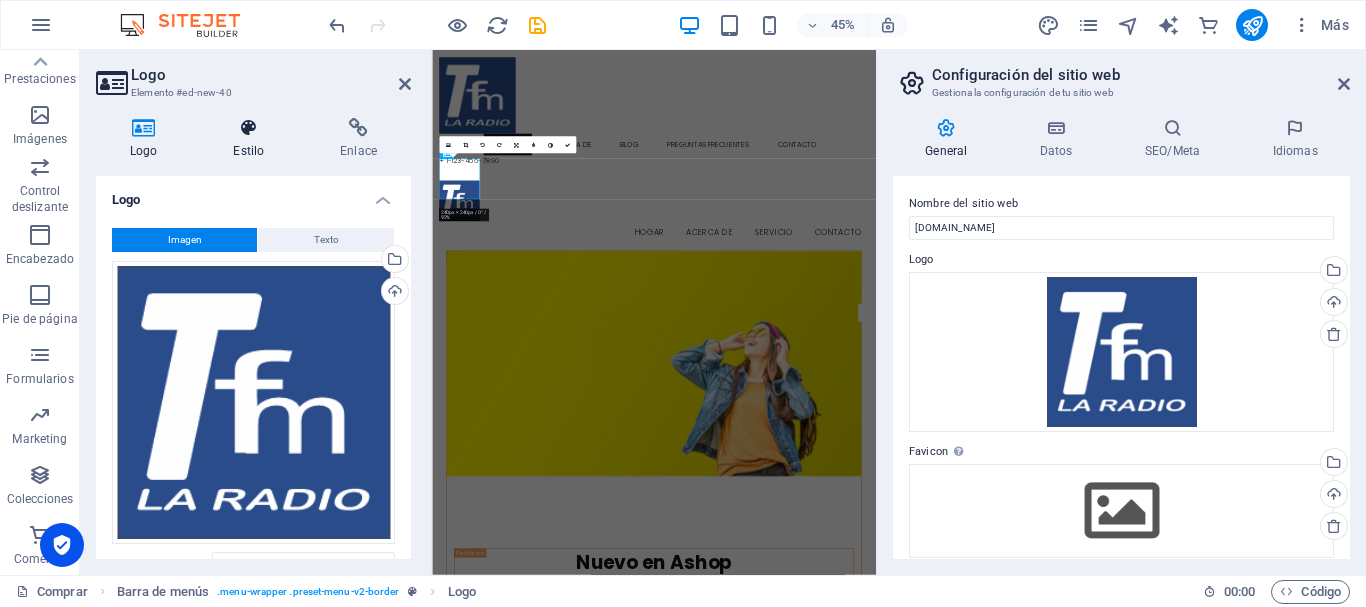 click on "Estilo" at bounding box center [252, 139] 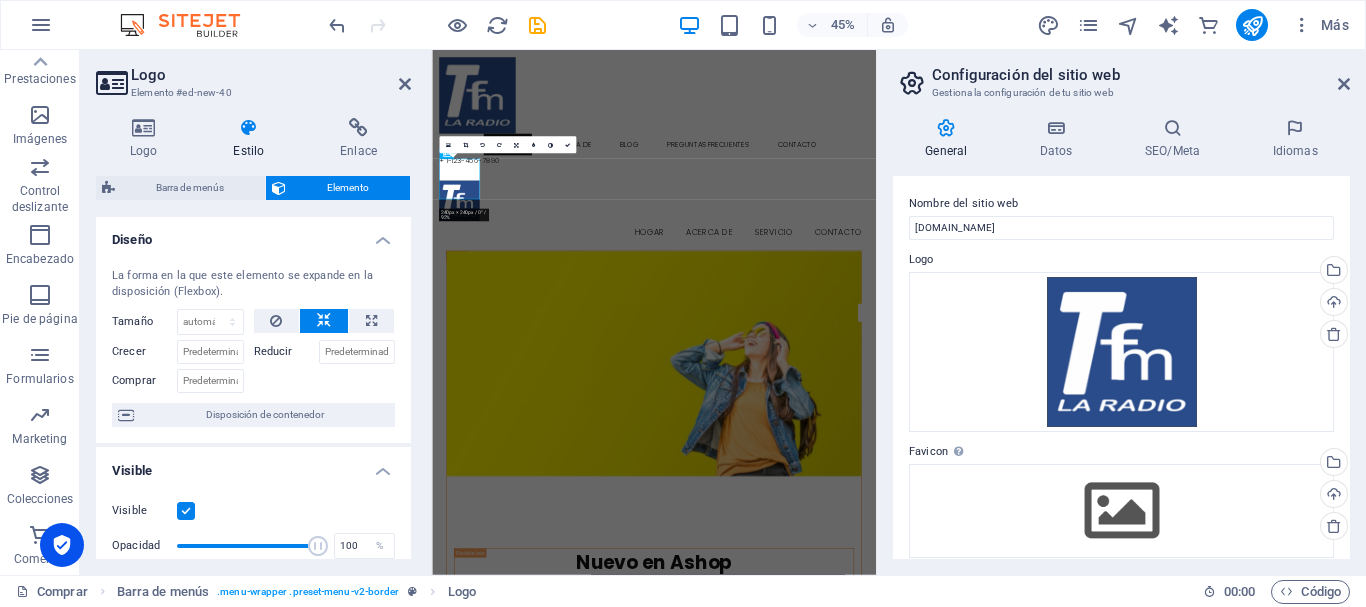 scroll, scrollTop: 0, scrollLeft: 0, axis: both 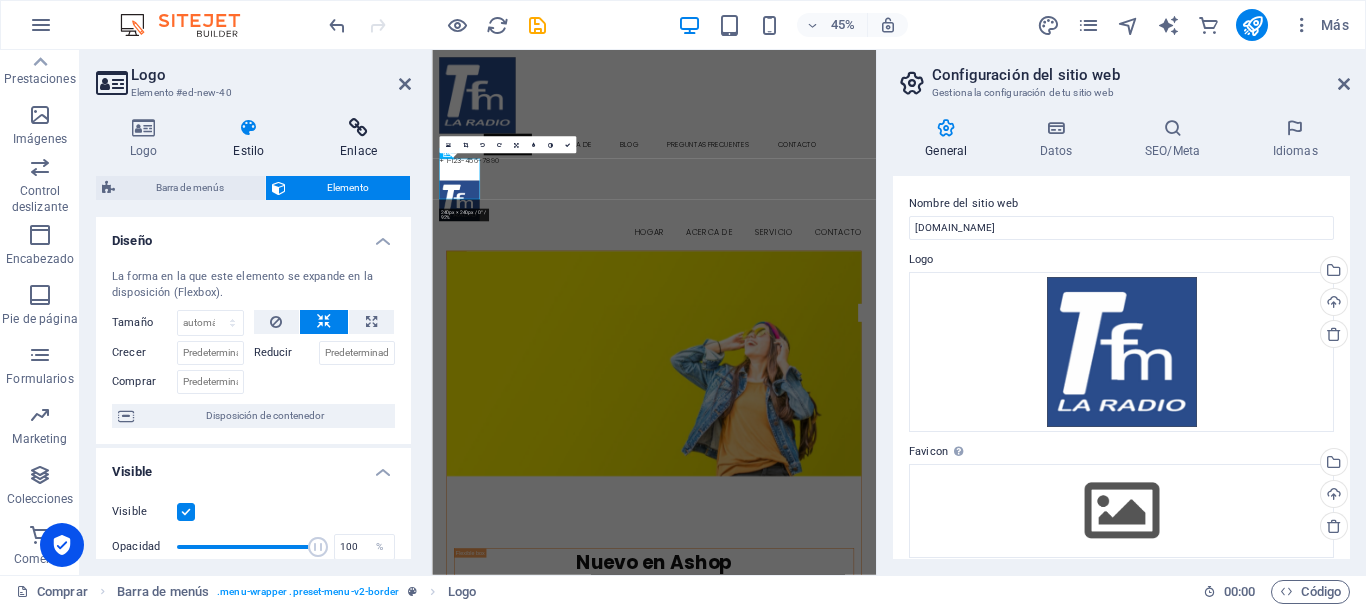 click on "Enlace" at bounding box center [358, 139] 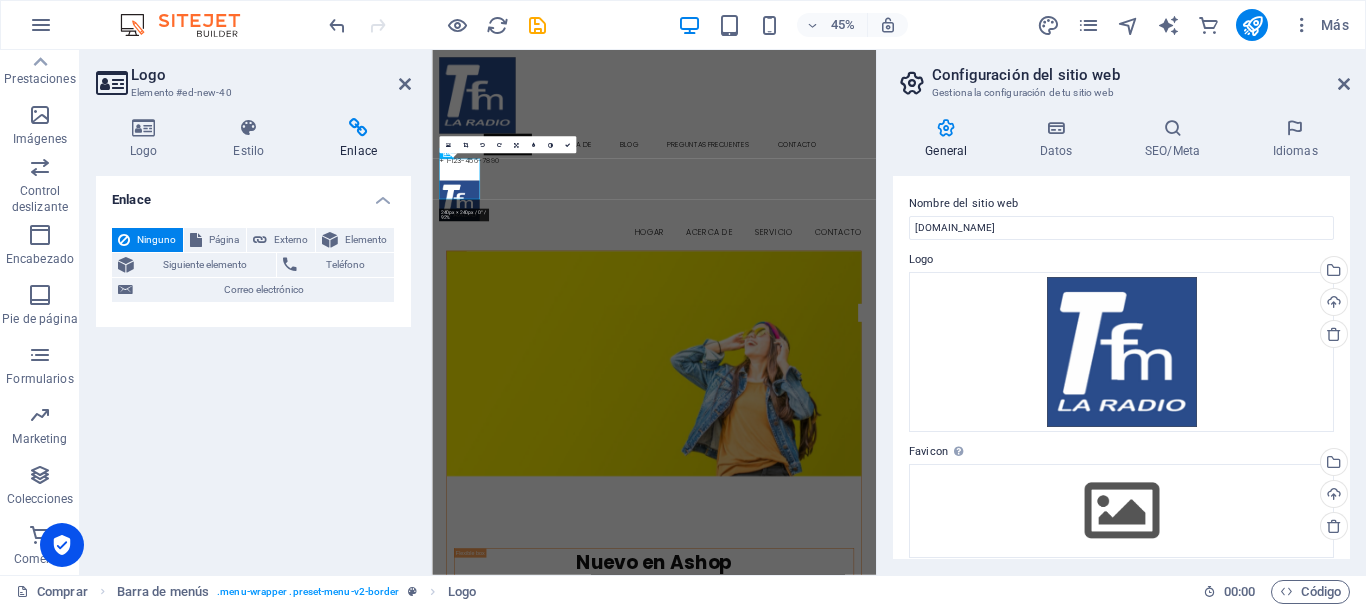 click on "Enlace" at bounding box center [253, 194] 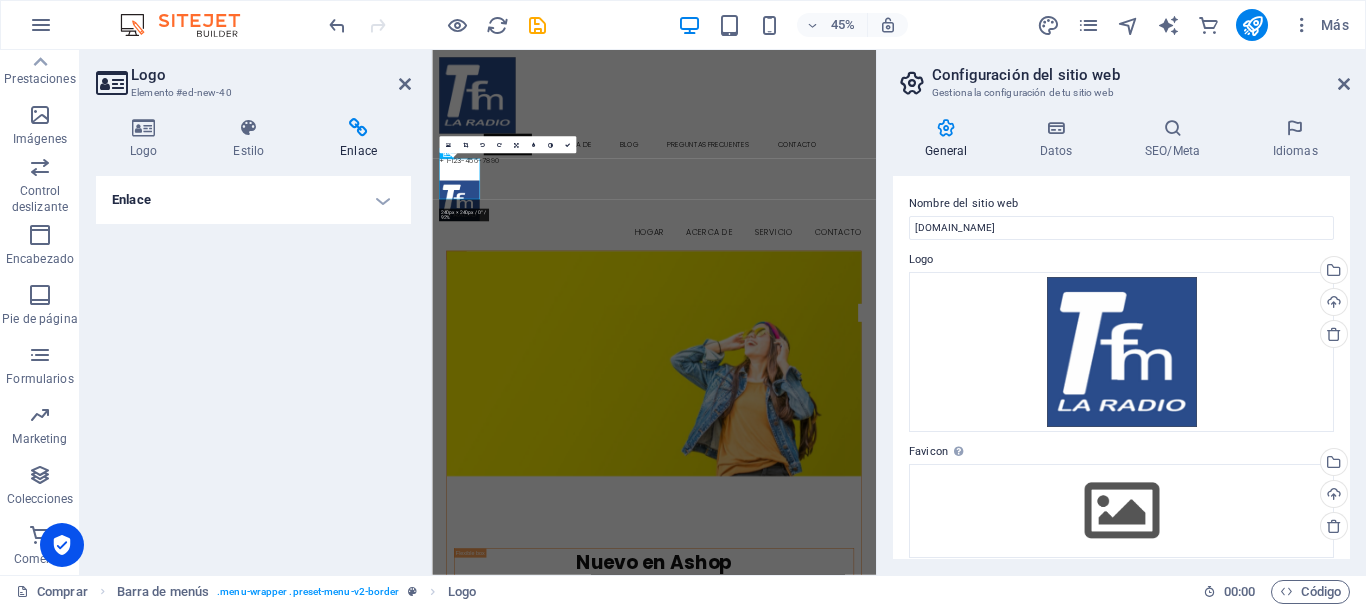 click on "Enlace" at bounding box center (253, 200) 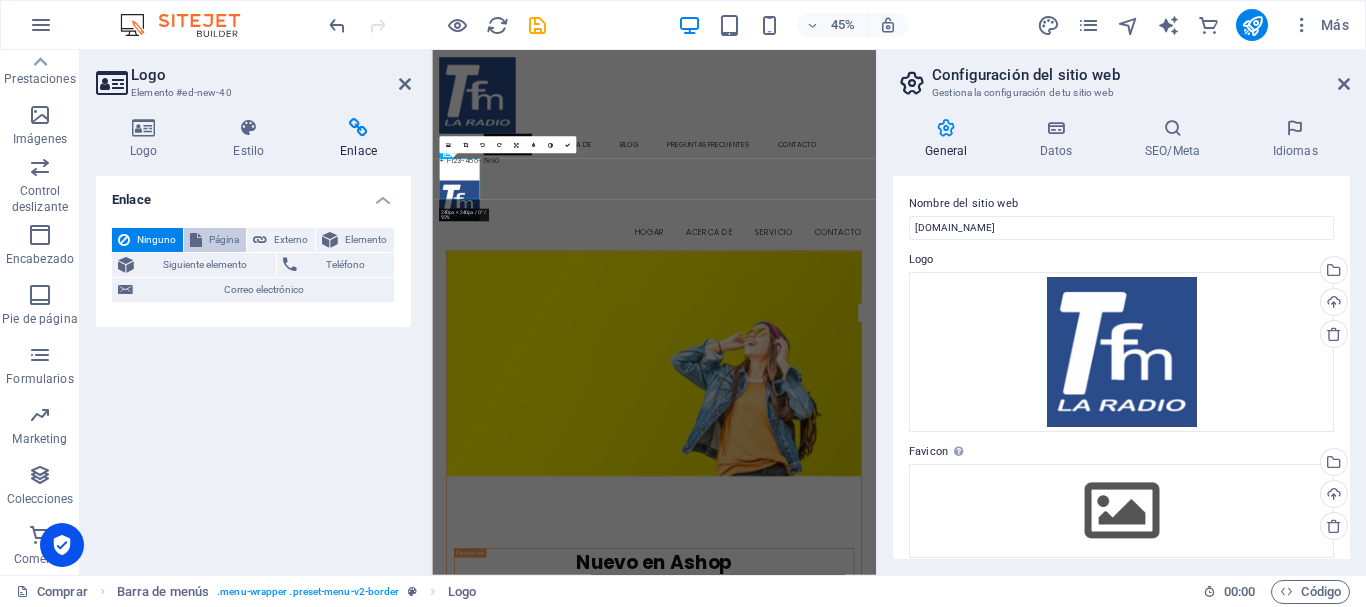 click on "Página" at bounding box center (224, 239) 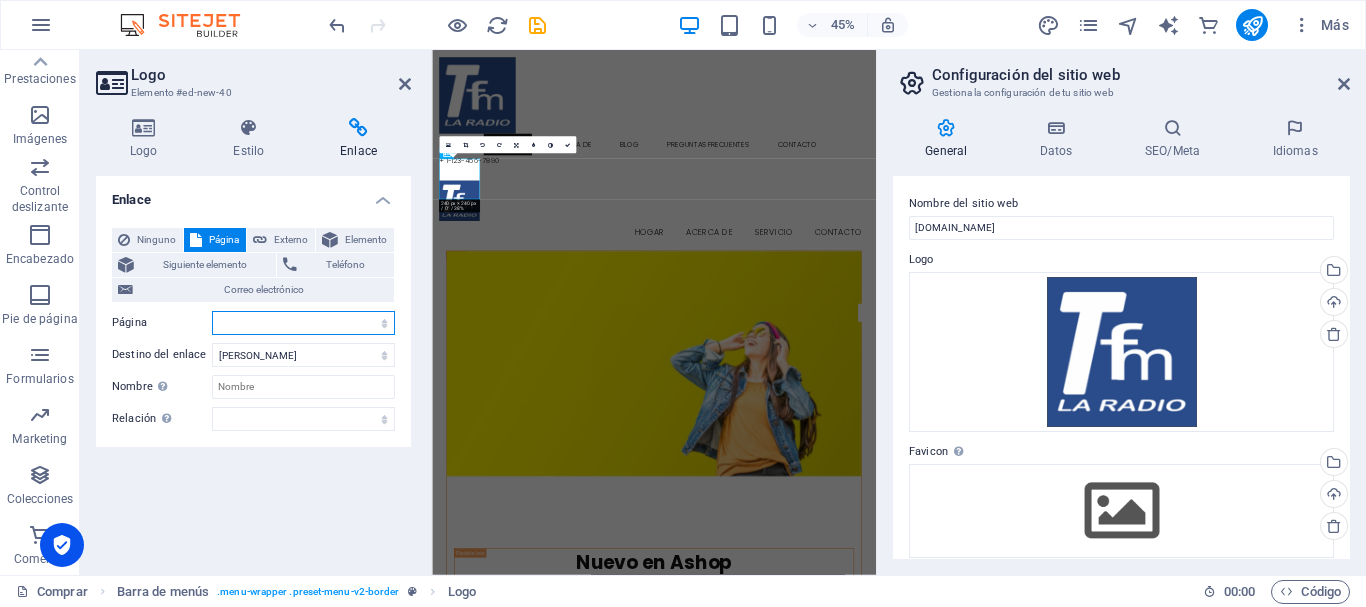 click on "Comprar Acerca de Blog Preguntas frecuentes Contacto Aviso legal Privacidad" at bounding box center [303, 323] 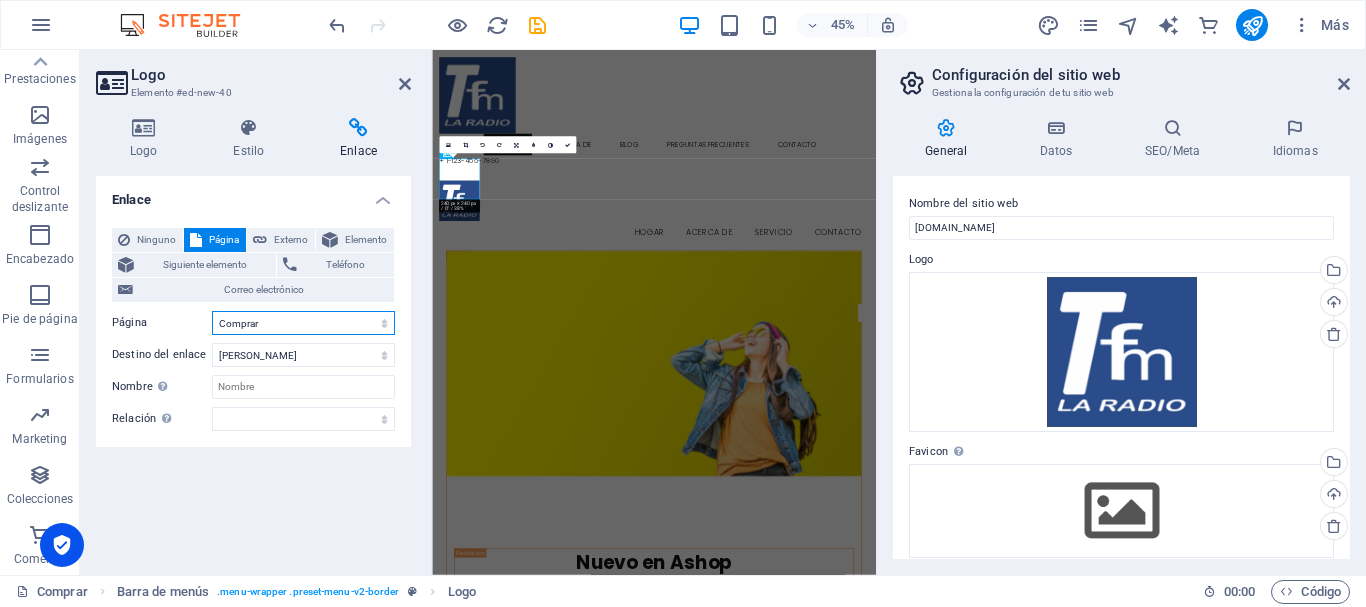 click on "Comprar Acerca de Blog Preguntas frecuentes Contacto Aviso legal Privacidad" at bounding box center [303, 323] 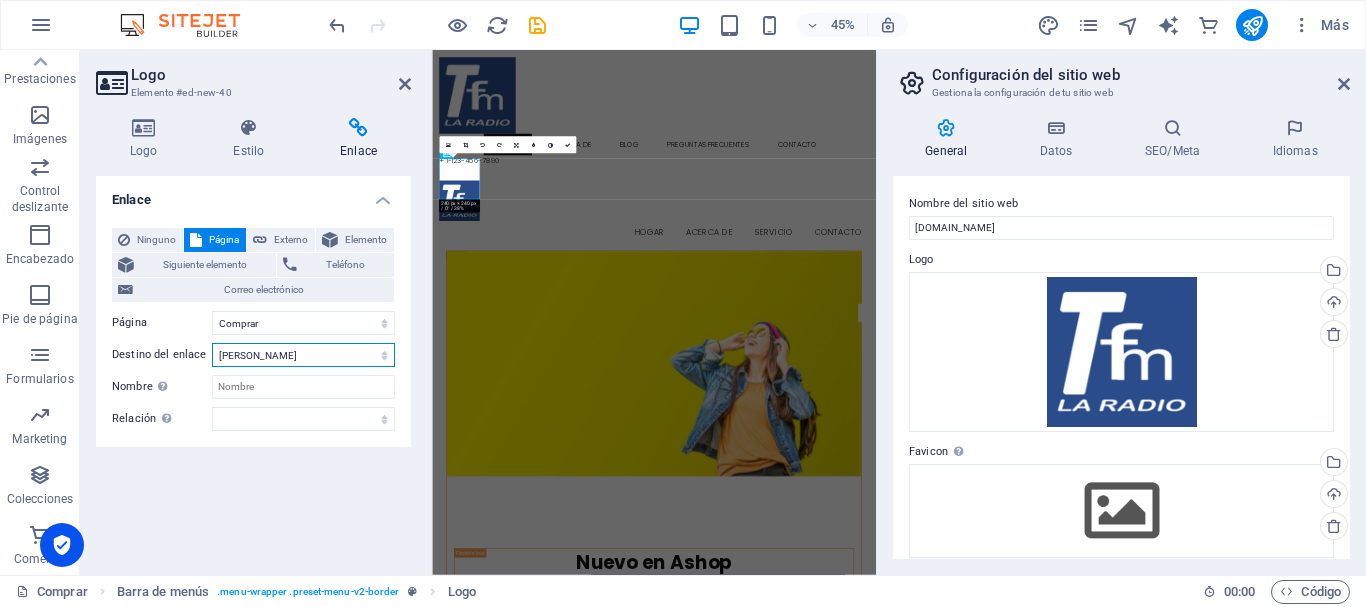 click on "Nueva pestaña Misma pestaña Superposición" at bounding box center [303, 355] 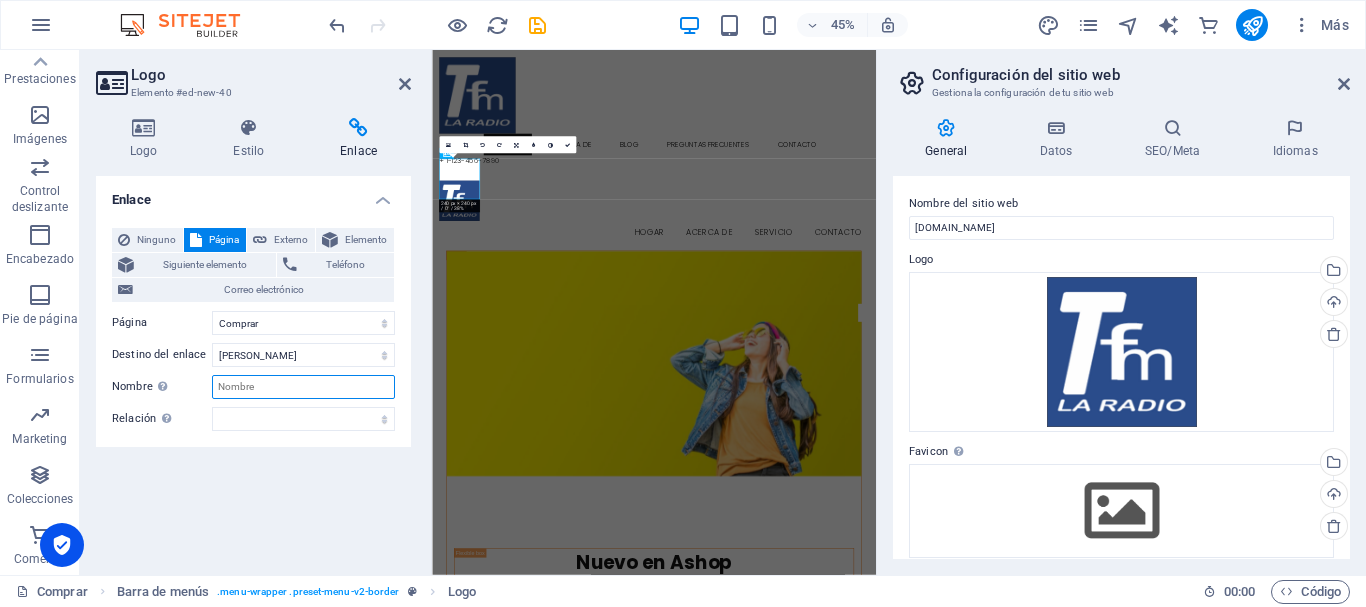 click on "Nombre Una descripción adicional del enlace no debería ser igual al texto del enlace. El título suele mostrarse como un texto de información cuando se mueve el ratón por encima del elemento. Déjalo en blanco en caso de dudas." at bounding box center (303, 387) 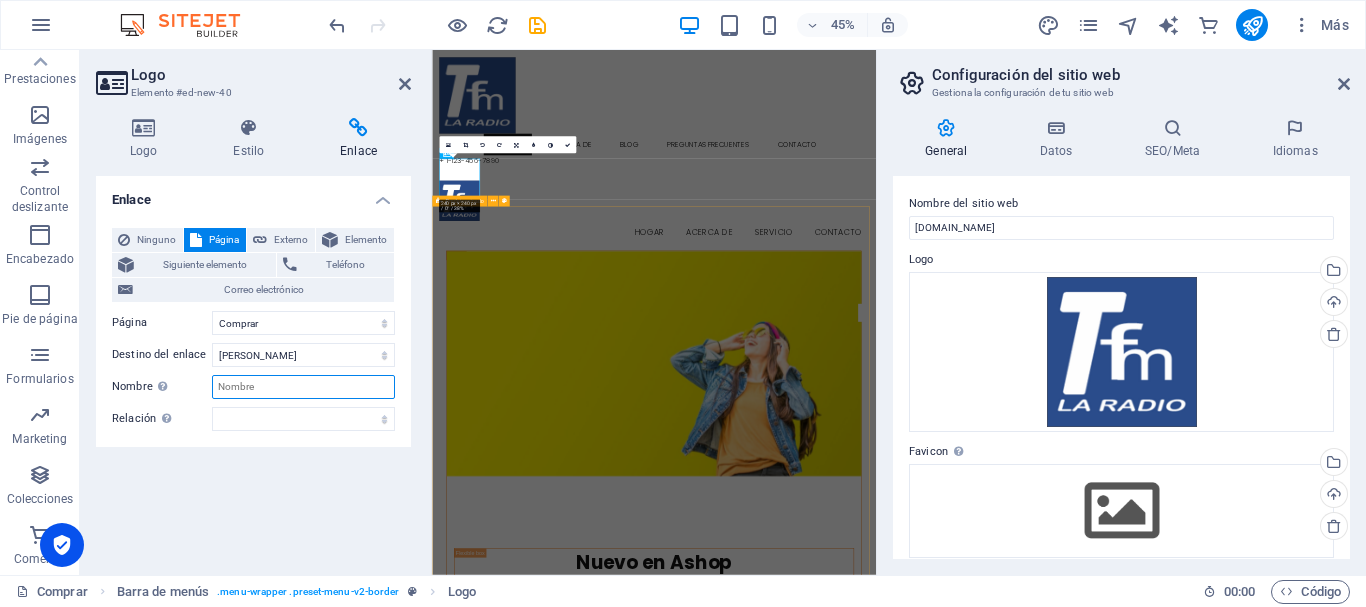 type on "i" 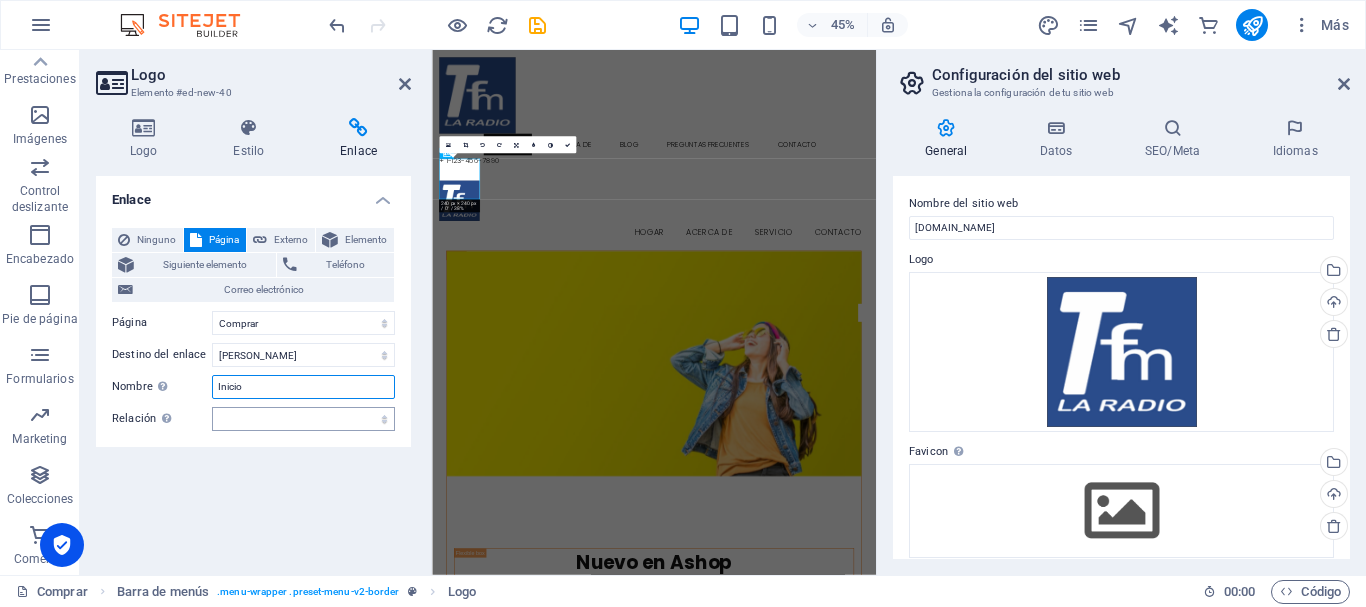 type on "Inicio" 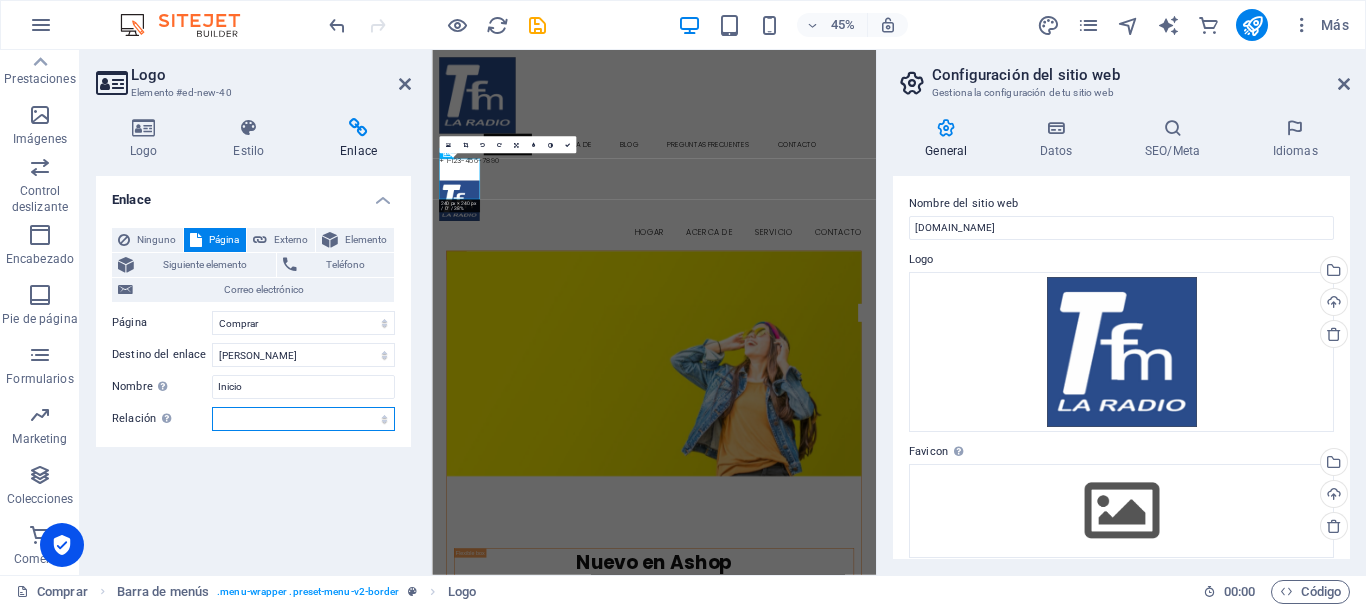 click on "alternativa autor marcador externo ayuda licencia siguiente no seguir sin referencia noopener en buscar etiqueta" at bounding box center [303, 419] 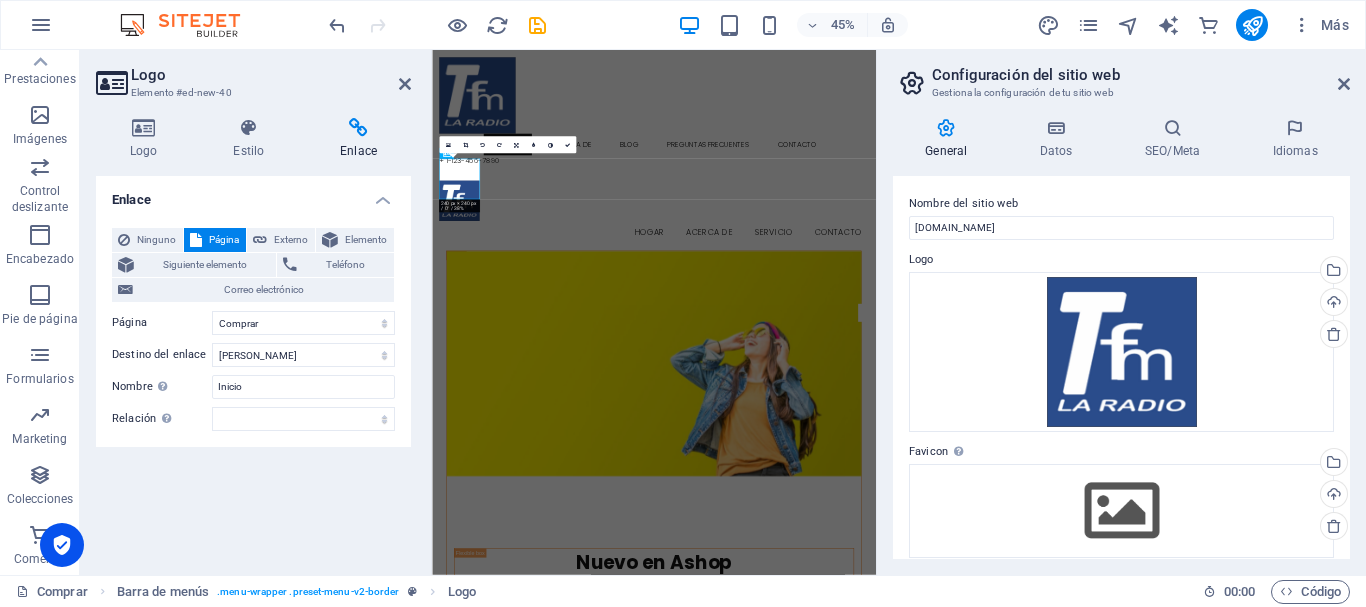 click on "Enlace Ninguno Página Externo Elemento Siguiente elemento Teléfono Correo electrónico Página Comprar Acerca de Blog Preguntas frecuentes Contacto Aviso legal Privacidad Elemento
URL Teléfono Correo electrónico Destino del enlace Nueva pestaña Misma pestaña Superposición Nombre Una descripción adicional del enlace no debería ser igual al texto del enlace. El título suele mostrarse como un texto de información cuando se mueve el ratón por encima del elemento. Déjalo en blanco en caso de dudas. Inicio Relación Define la  relación de este enlace con el destino del enlace . Por ejemplo, el valor "nofollow" indica a los buscadores que no sigan al enlace. Puede dejarse vacío. alternativa autor marcador externo ayuda licencia siguiente no seguir sin referencia noopener en buscar etiqueta" at bounding box center (253, 367) 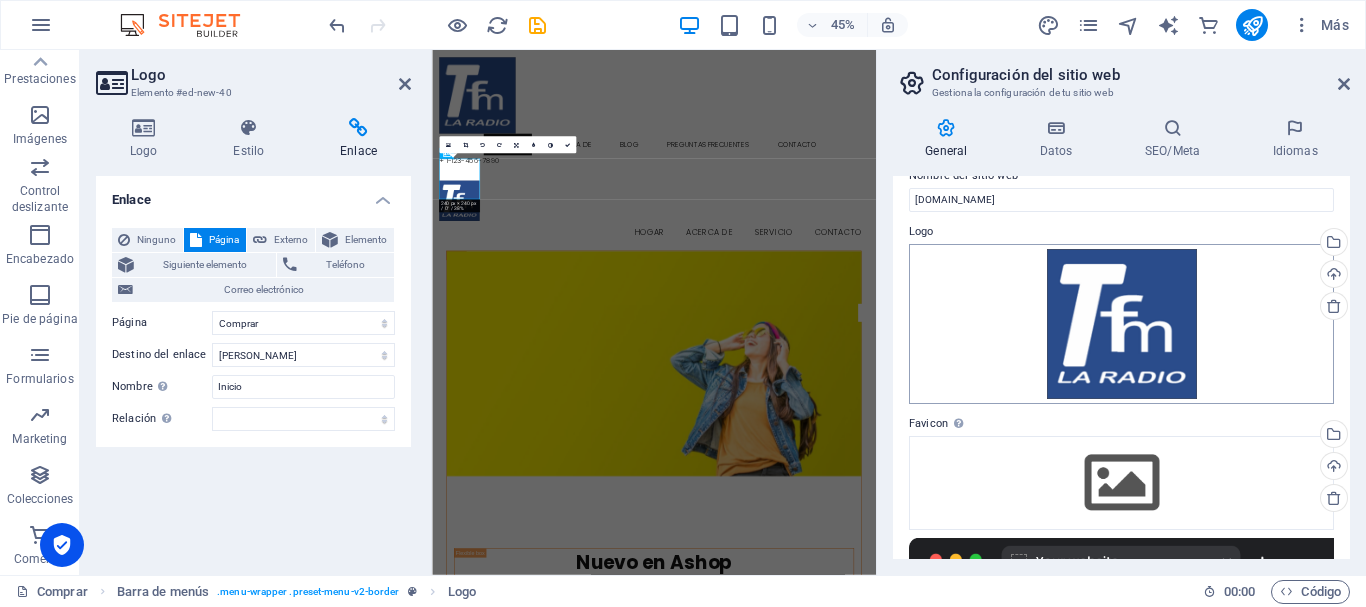 scroll, scrollTop: 0, scrollLeft: 0, axis: both 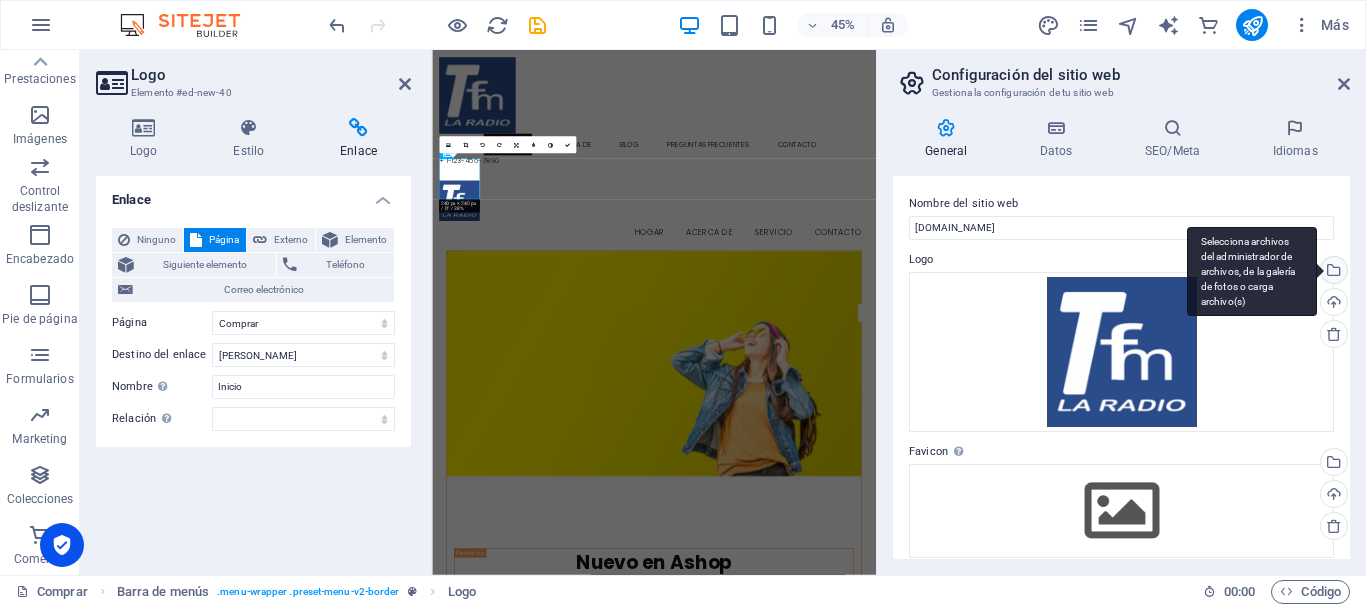 click on "Selecciona archivos del administrador de archivos, de la galería de fotos o carga archivo(s)" at bounding box center (1332, 272) 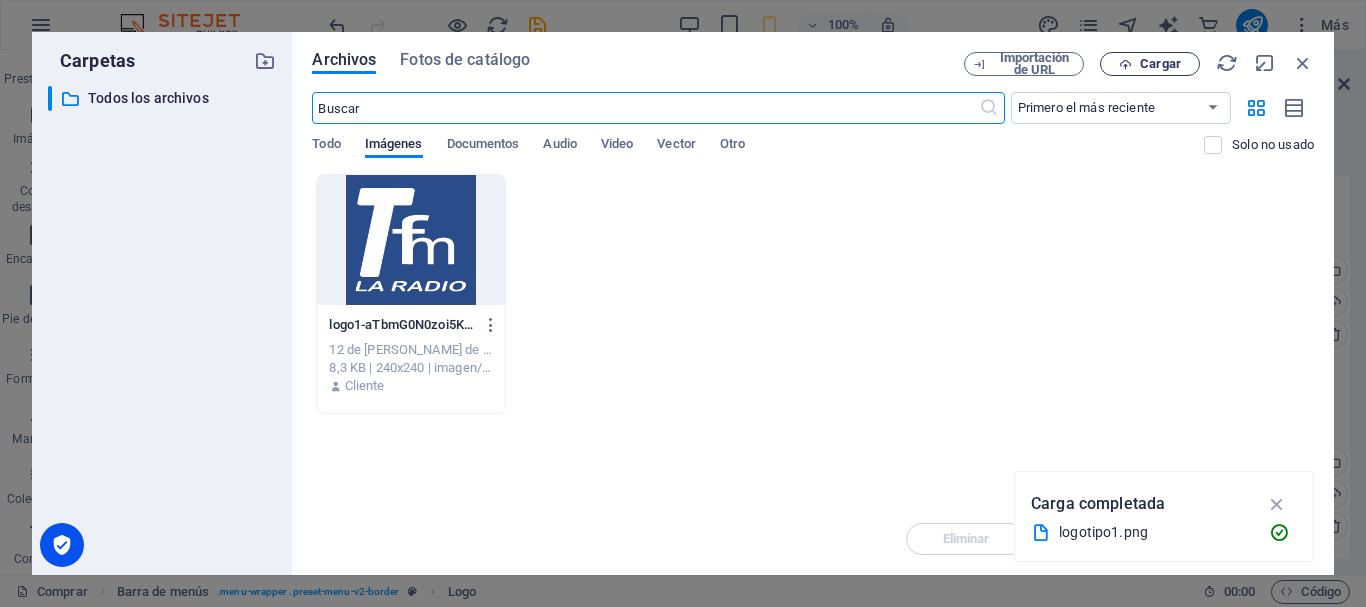 click on "Cargar" at bounding box center (1160, 63) 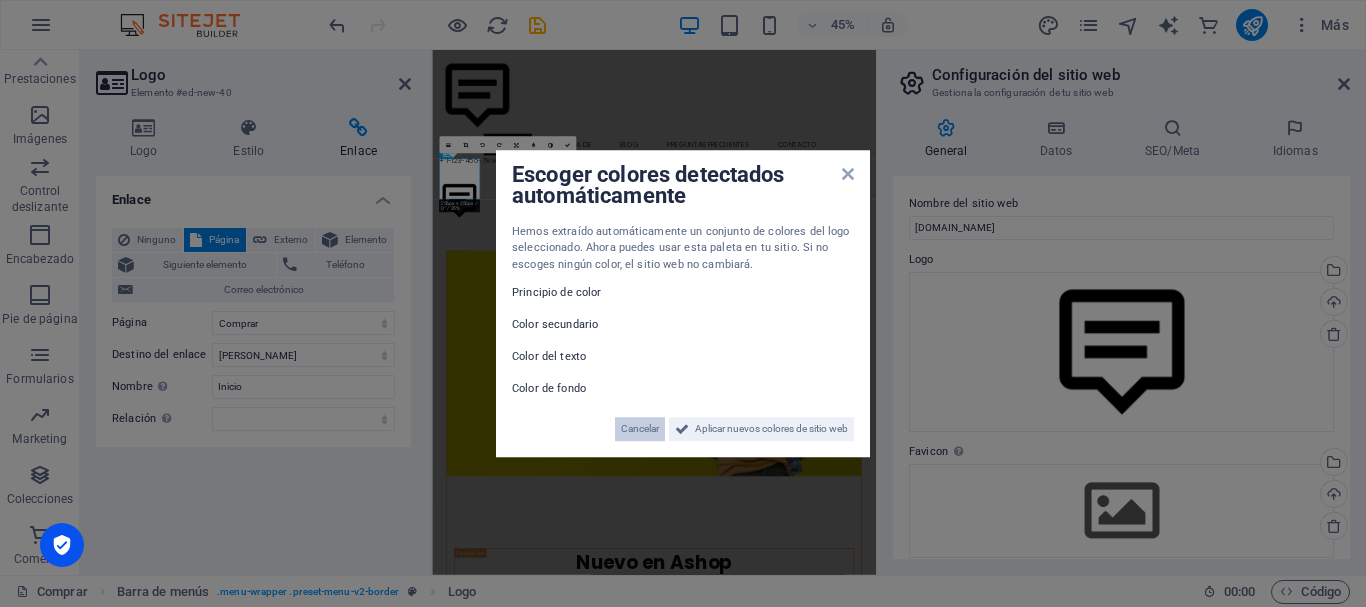 click on "Cancelar" at bounding box center (640, 428) 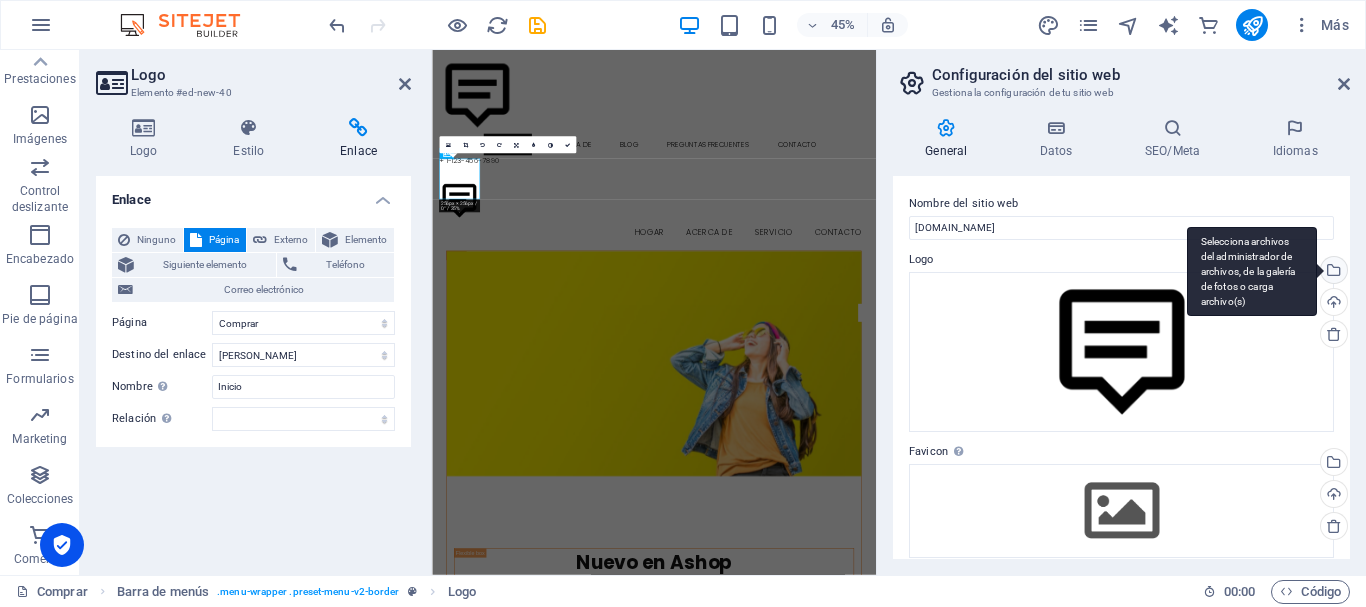 click on "Selecciona archivos del administrador de archivos, de la galería de fotos o carga archivo(s)" at bounding box center (1332, 272) 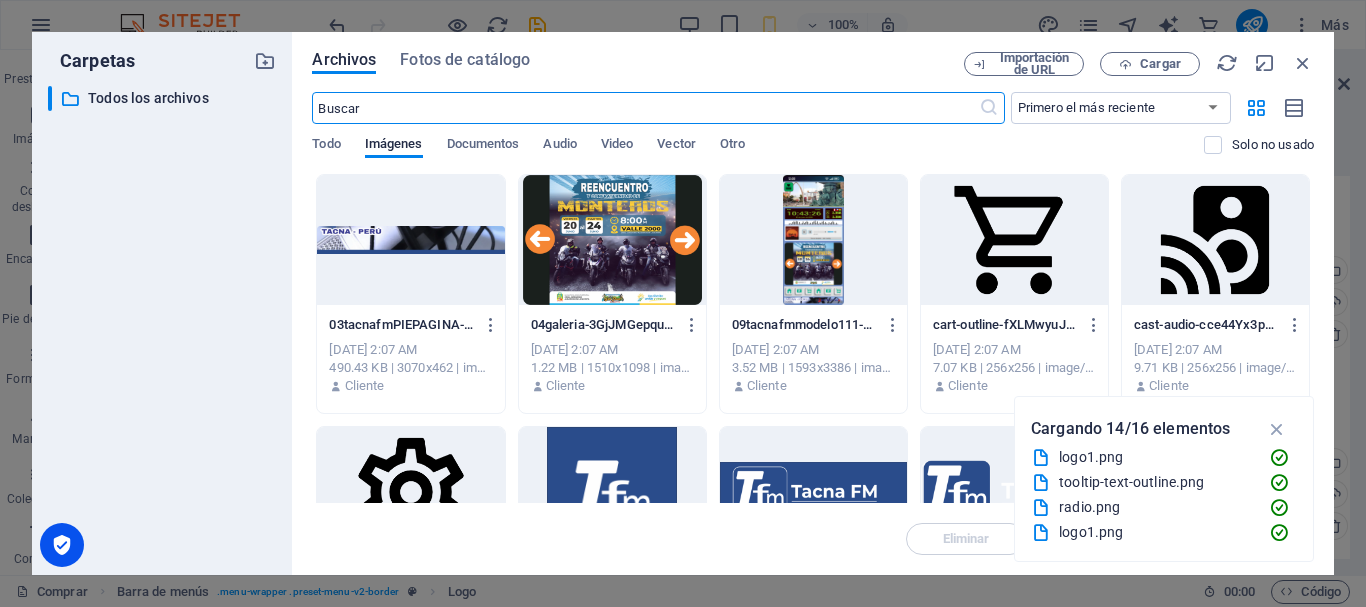 scroll, scrollTop: 200, scrollLeft: 0, axis: vertical 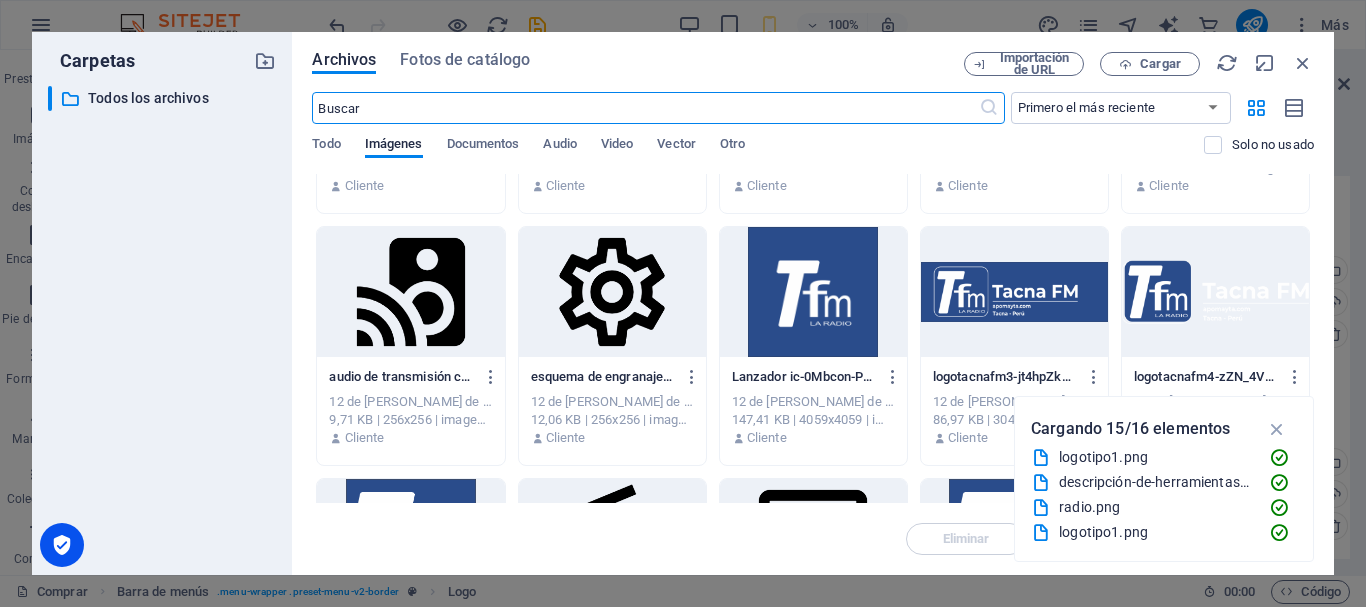 click at bounding box center (813, 292) 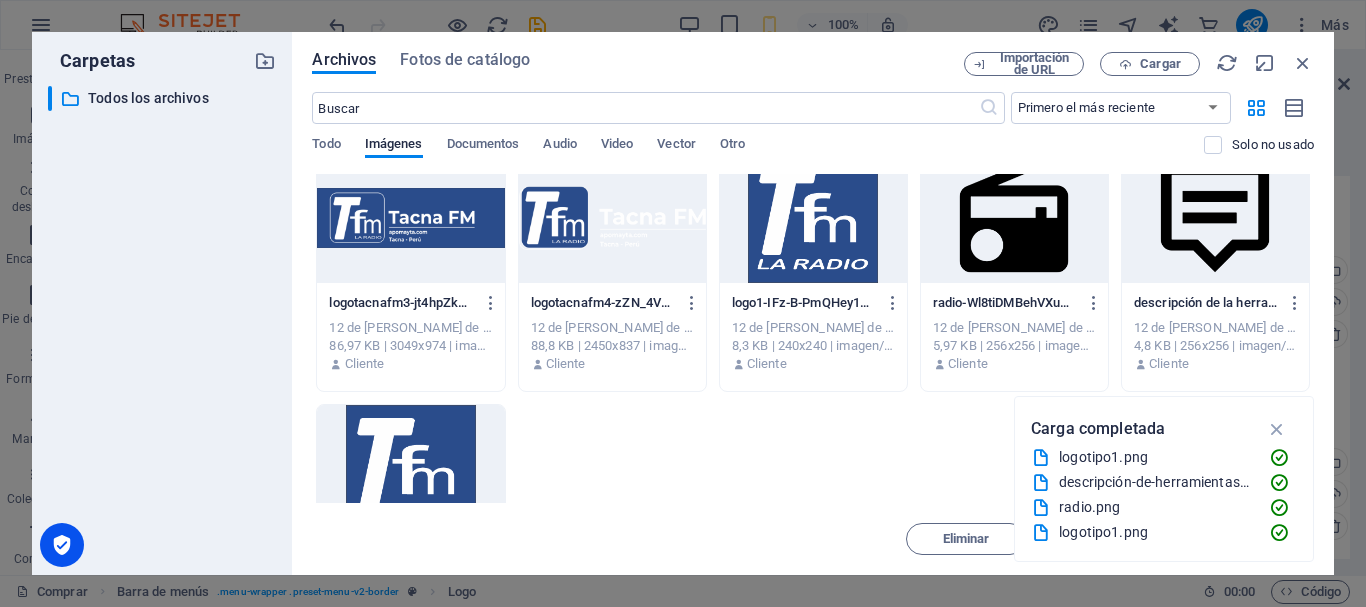 scroll, scrollTop: 300, scrollLeft: 0, axis: vertical 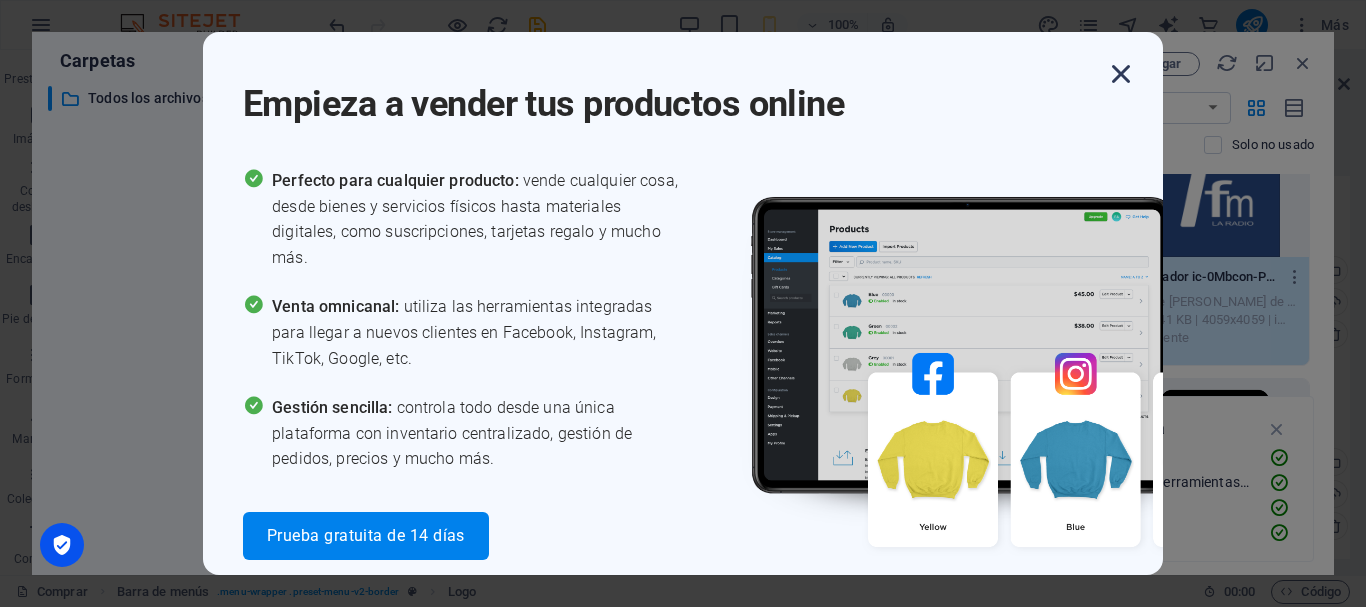 click at bounding box center (1121, 74) 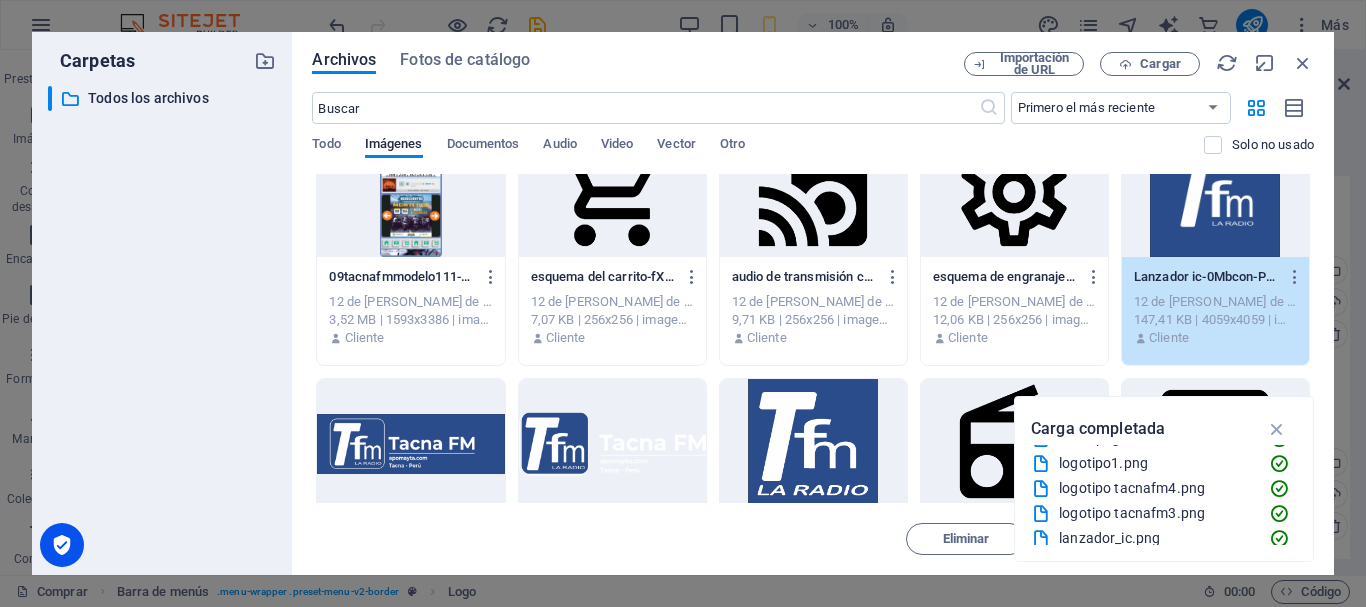scroll, scrollTop: 300, scrollLeft: 0, axis: vertical 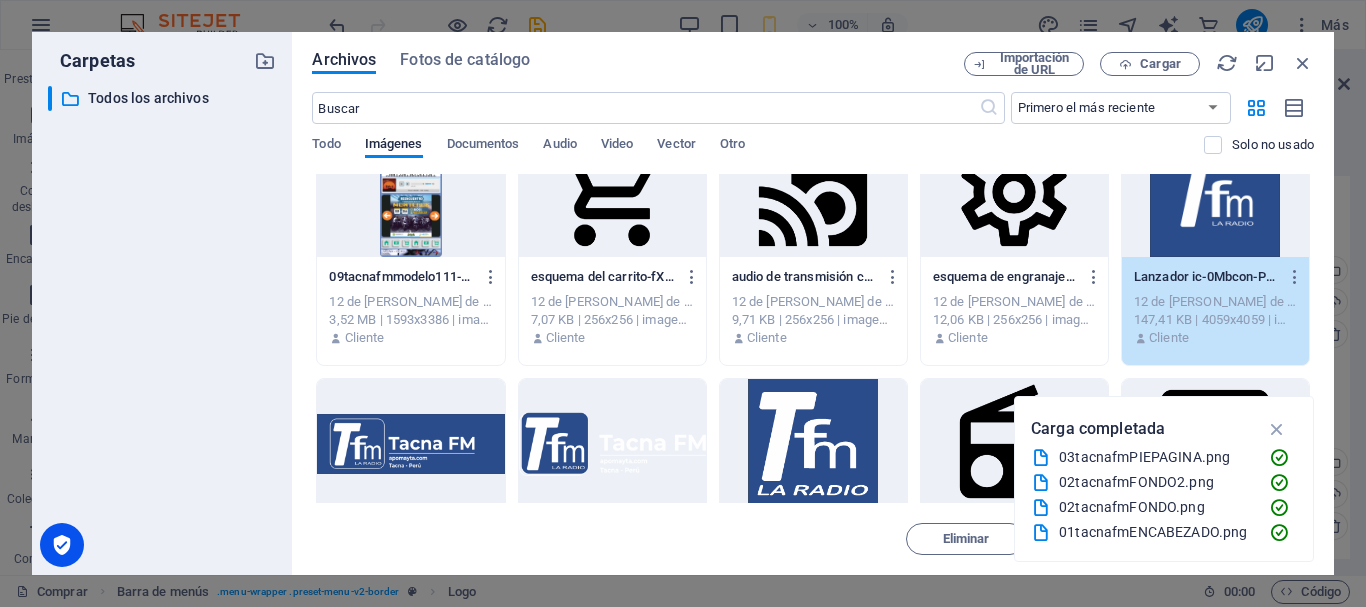 click at bounding box center [612, 444] 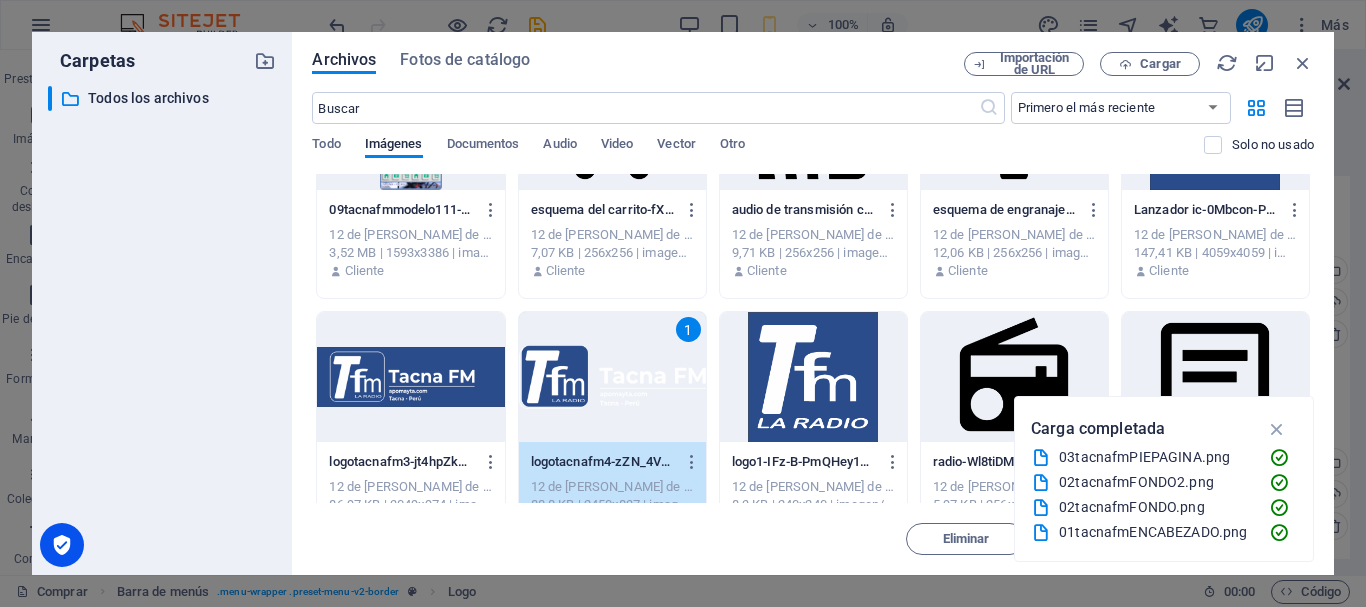 scroll, scrollTop: 167, scrollLeft: 0, axis: vertical 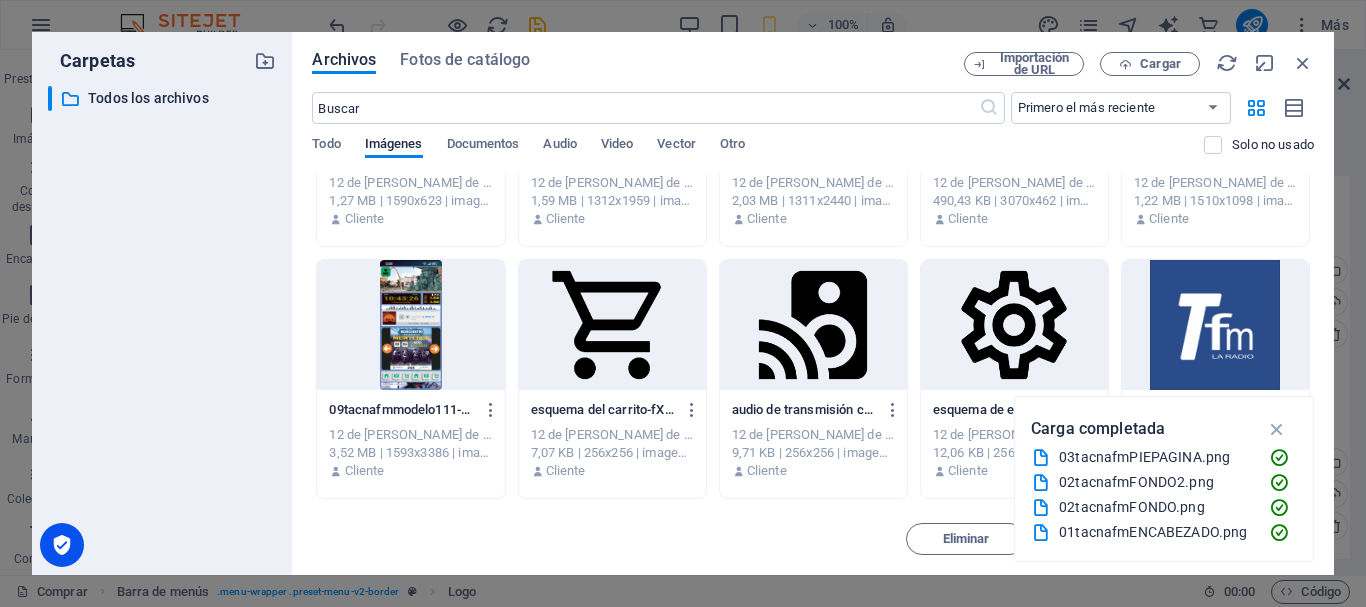 click at bounding box center [1215, 325] 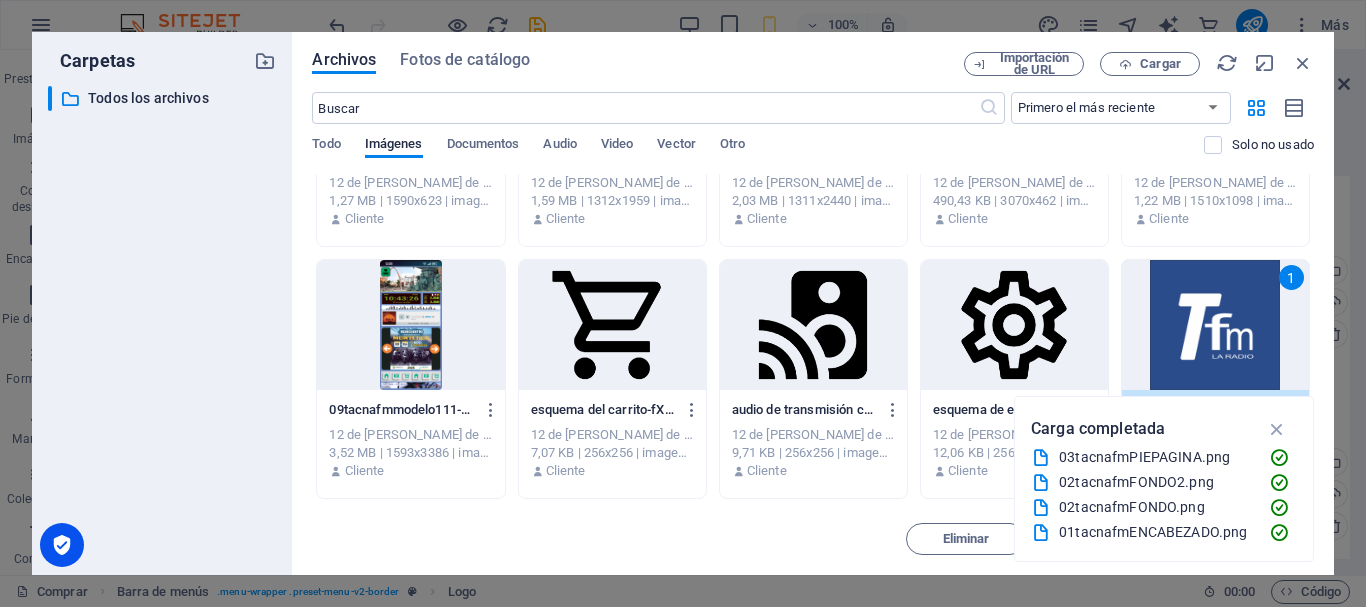 click on "1" at bounding box center (1215, 325) 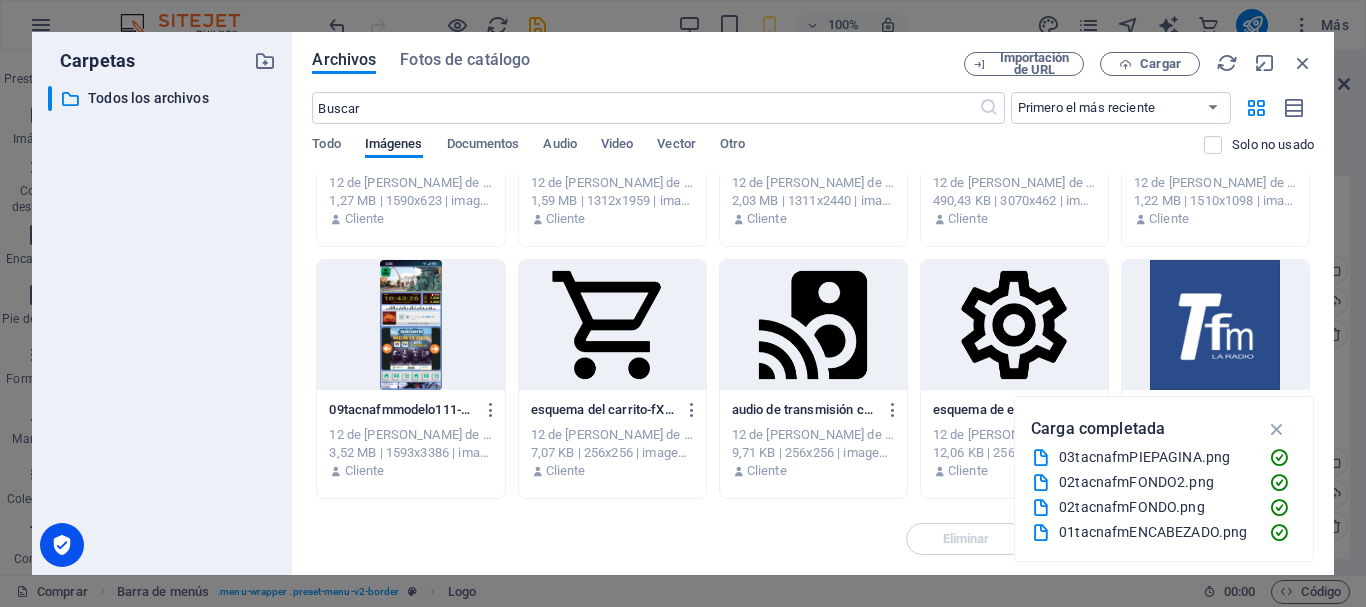 click at bounding box center [1215, 325] 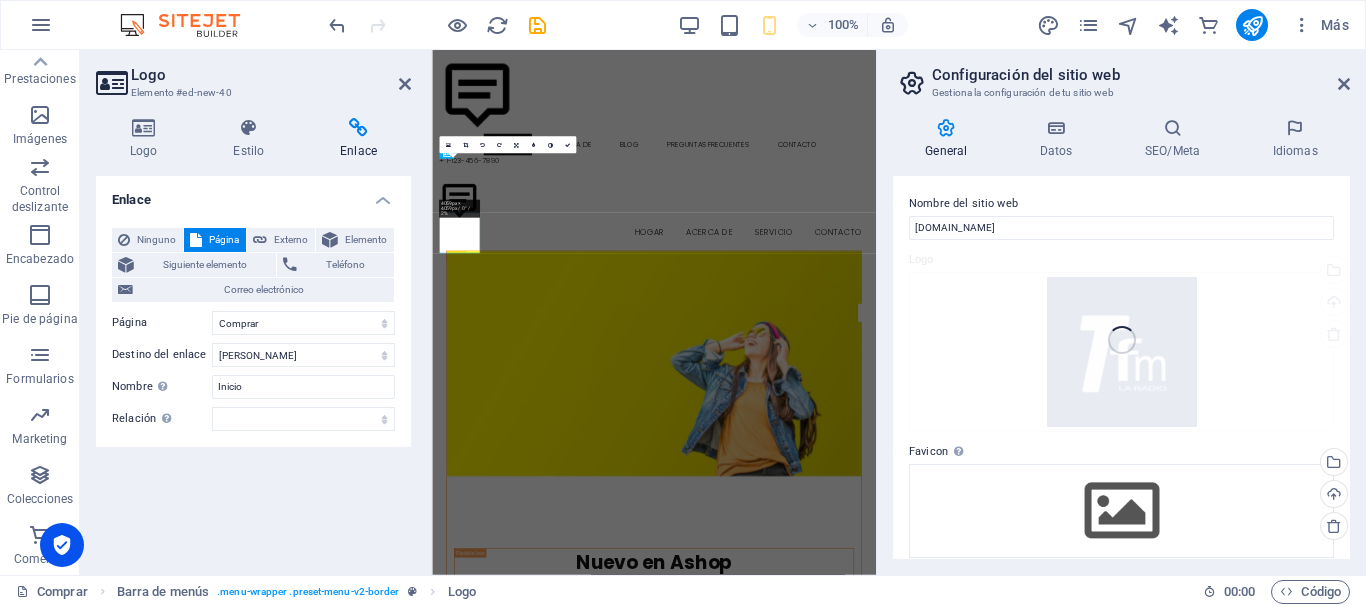 click on "Nombre del sitio web tacnafm.com Logo Arrastra archivos aquí, haz clic para escoger archivos o  selecciona archivos de Archivos o de nuestra galería gratuita de fotos y vídeos Selecciona archivos del administrador de archivos, de la galería de fotos o carga archivo(s) Cargar Favicon Define aquí el favicon de tu sitio web. Un favicon es un pequeño icono que se muestra en la pestaña del navegador al lado del título de tu sitio web. Este ayuda a los visitantes a identificar tu sitio web. Arrastra archivos aquí, haz clic para escoger archivos o  selecciona archivos de Archivos o de nuestra galería gratuita de fotos y vídeos Selecciona archivos del administrador de archivos, de la galería de fotos o carga archivo(s) Cargar Vista previa de imagen (Open Graph) Esta imagen se mostrará cuando el sitio web se comparta en redes sociales Arrastra archivos aquí, haz clic para escoger archivos o  selecciona archivos de Archivos o de nuestra galería gratuita de fotos y vídeos Cargar" at bounding box center (1121, 367) 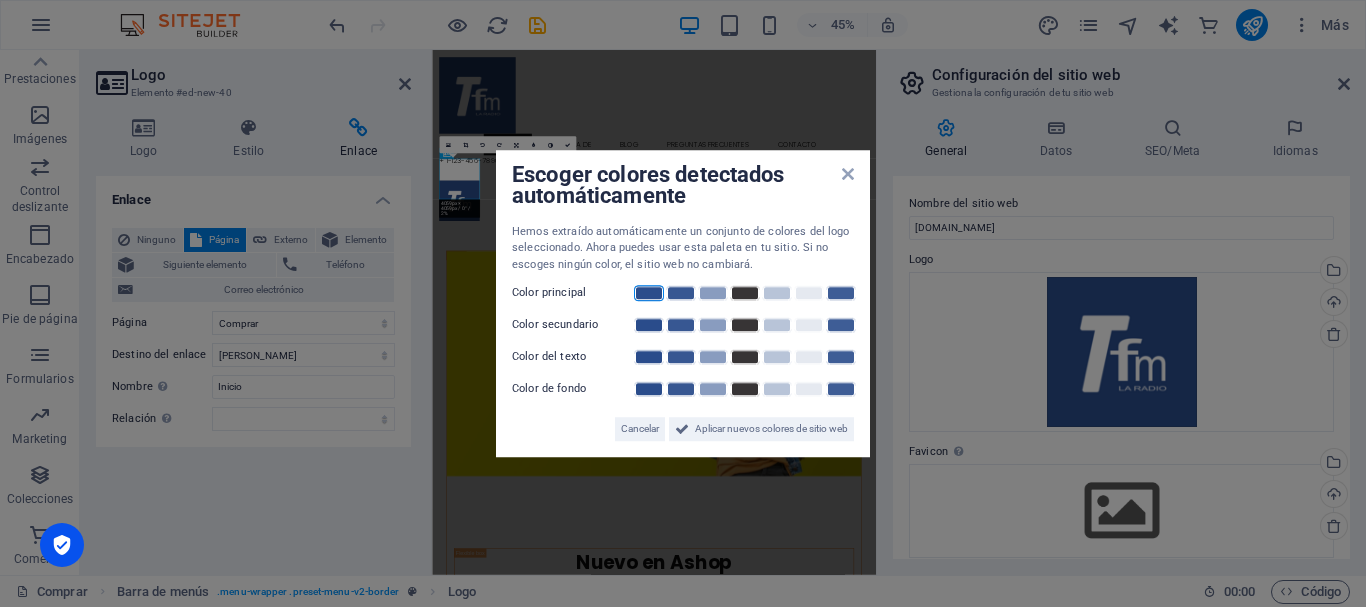click at bounding box center (649, 293) 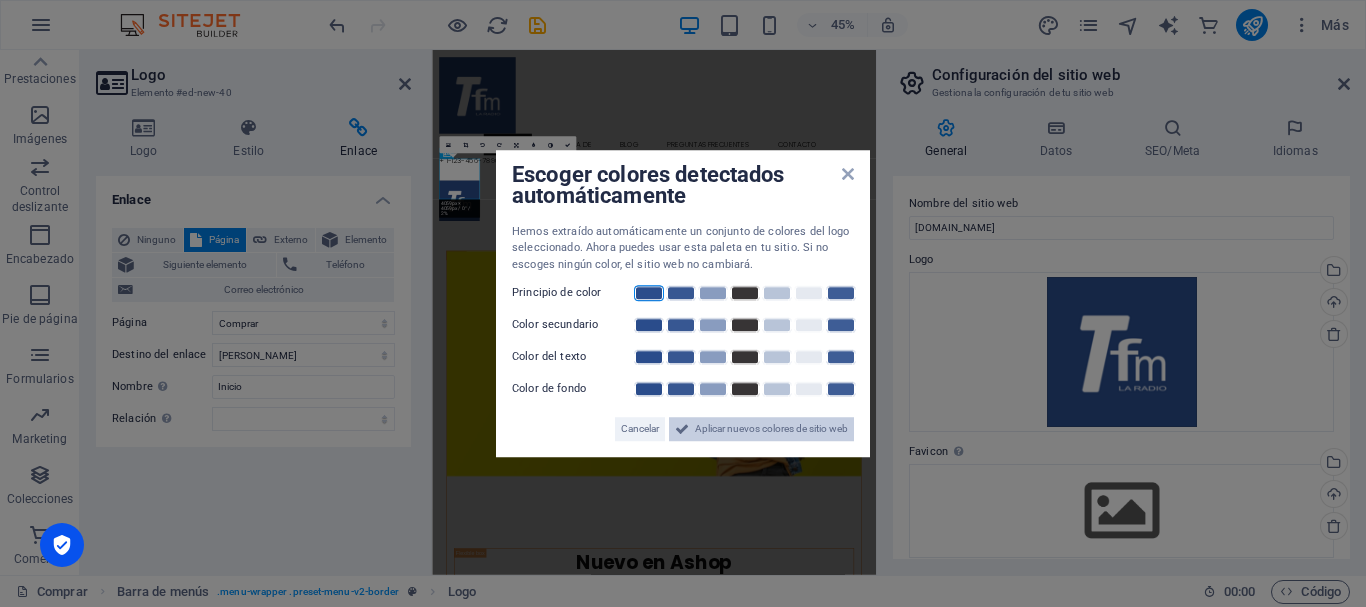 drag, startPoint x: 731, startPoint y: 425, endPoint x: 691, endPoint y: 813, distance: 390.0564 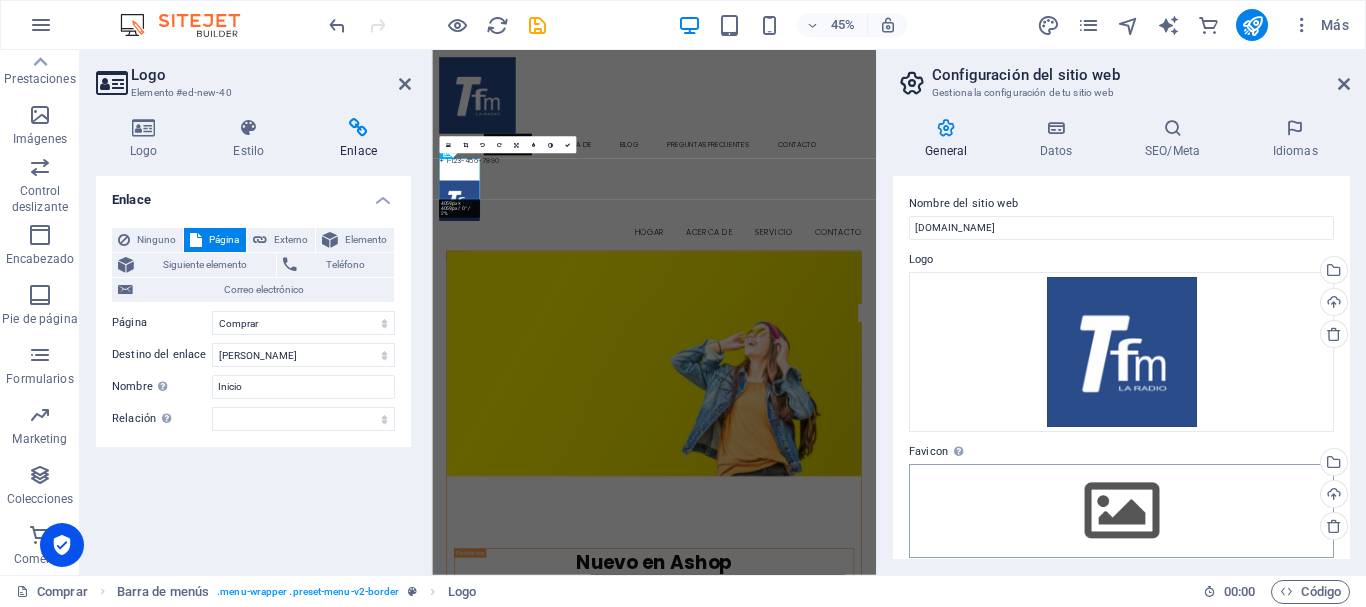 scroll, scrollTop: 100, scrollLeft: 0, axis: vertical 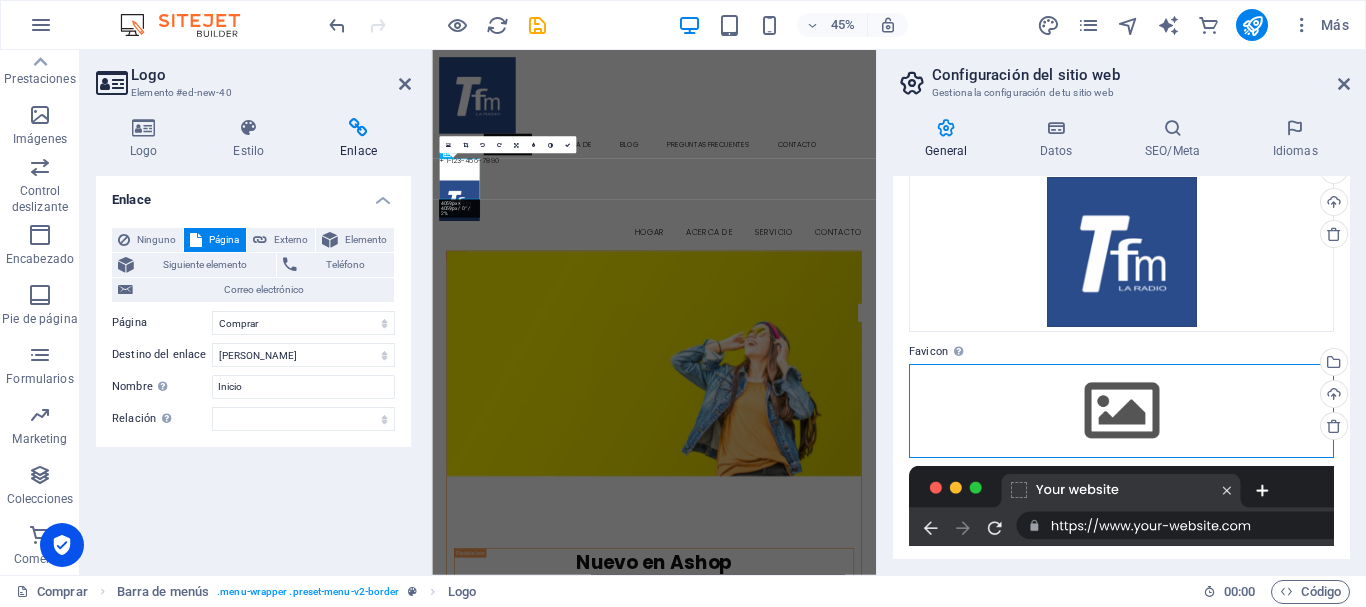 click on "Arrastra archivos aquí, haz clic para escoger archivos o  selecciona archivos de Archivos o de nuestra galería gratuita de fotos y vídeos" at bounding box center [1121, 411] 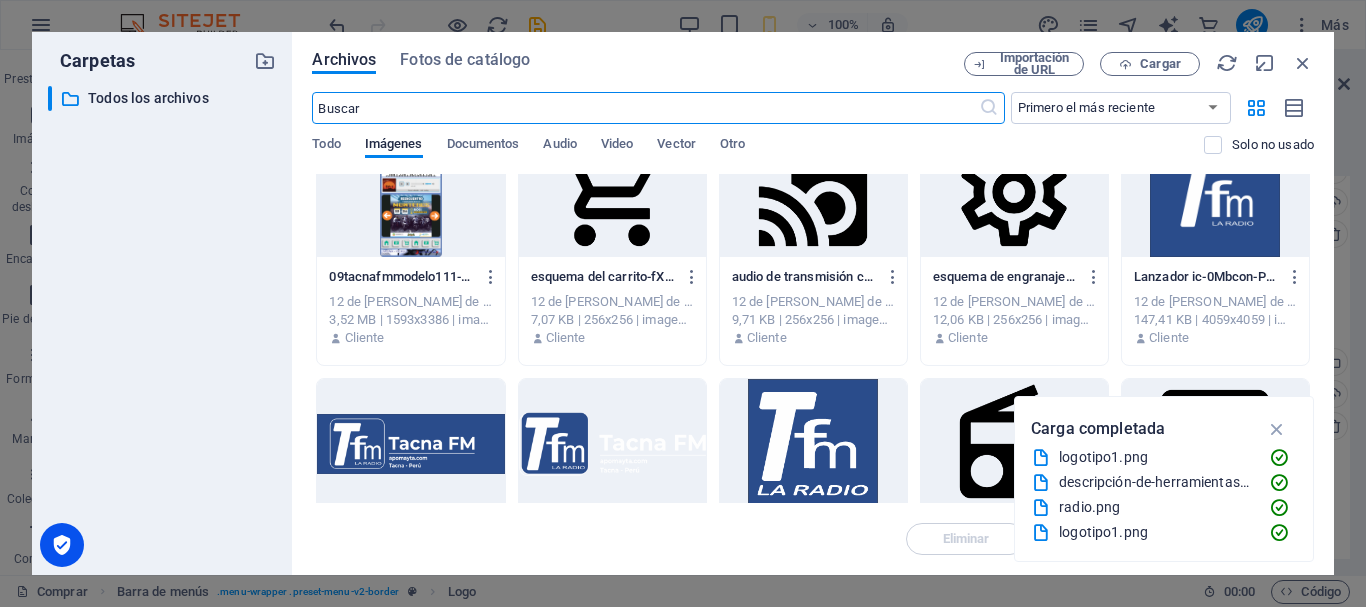 scroll, scrollTop: 500, scrollLeft: 0, axis: vertical 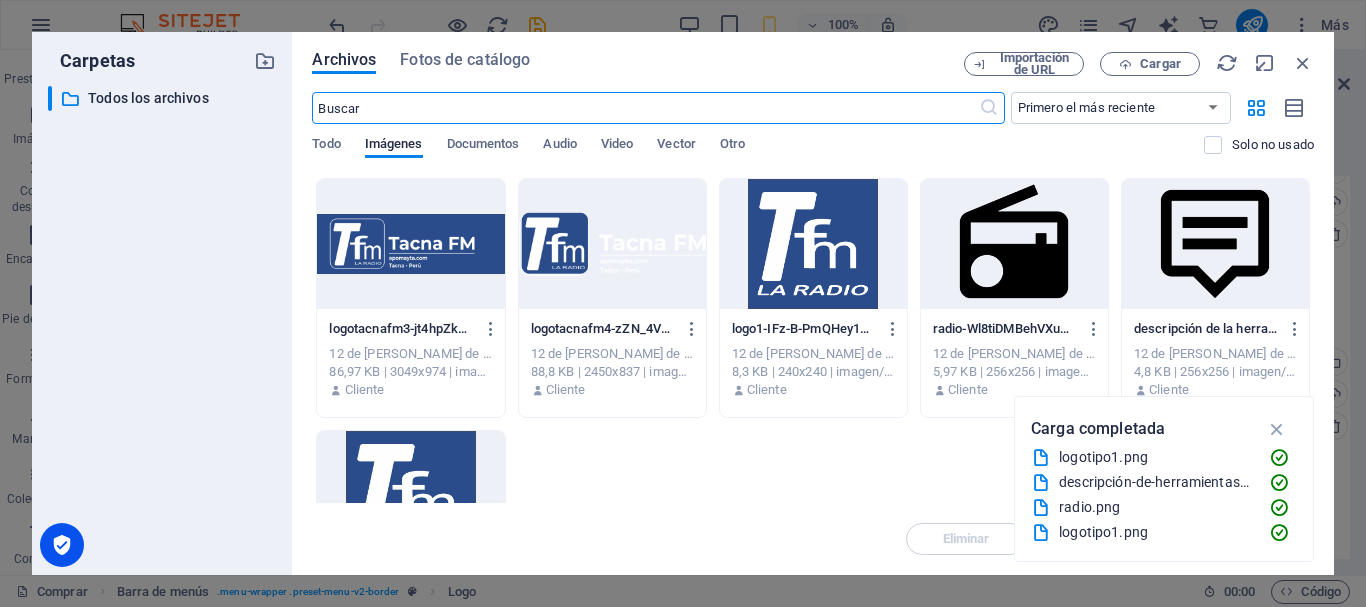 click at bounding box center [612, 244] 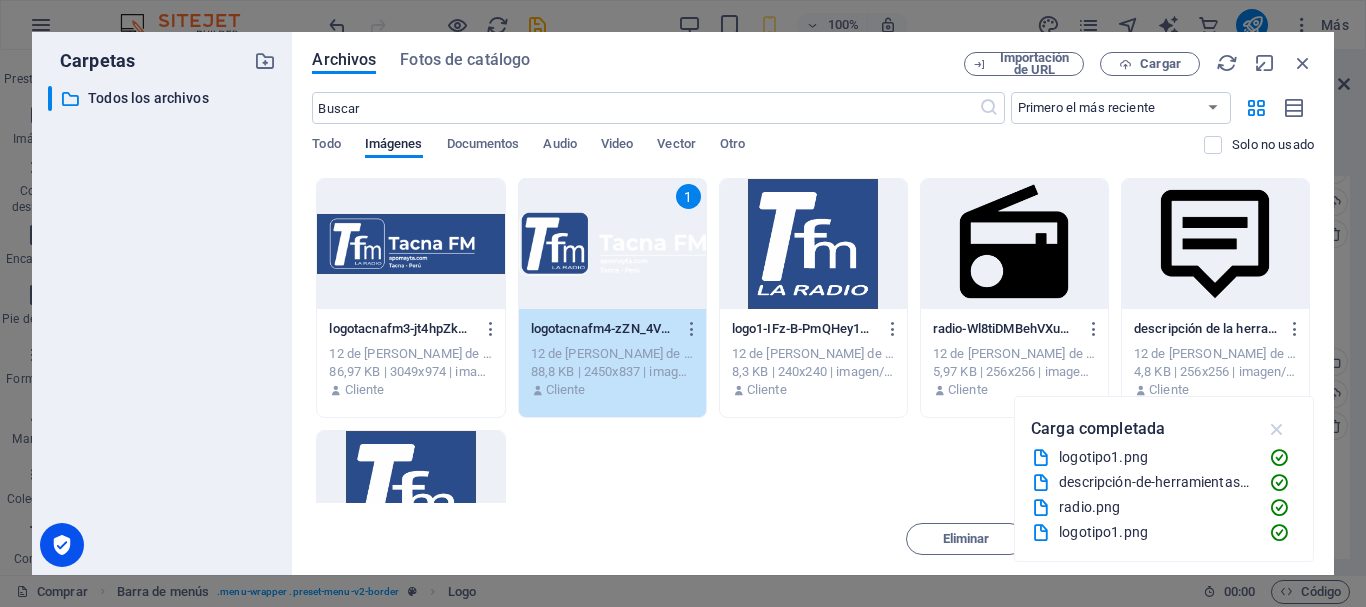 click at bounding box center (1277, 429) 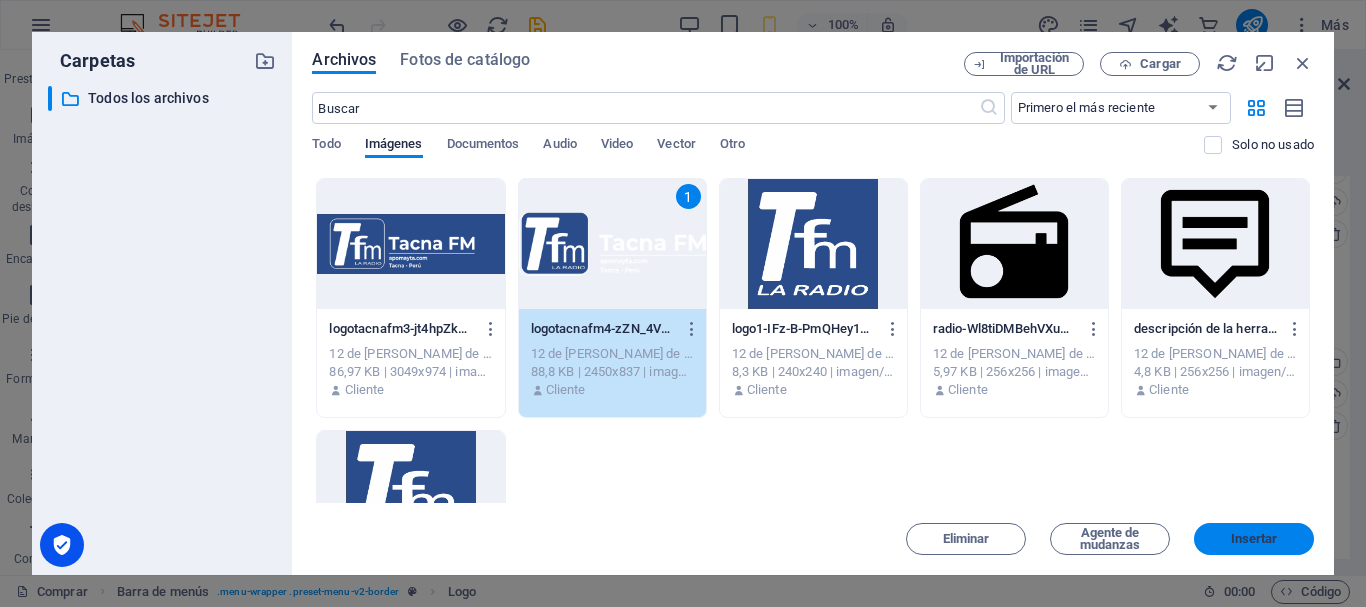 click on "Insertar" at bounding box center [1254, 538] 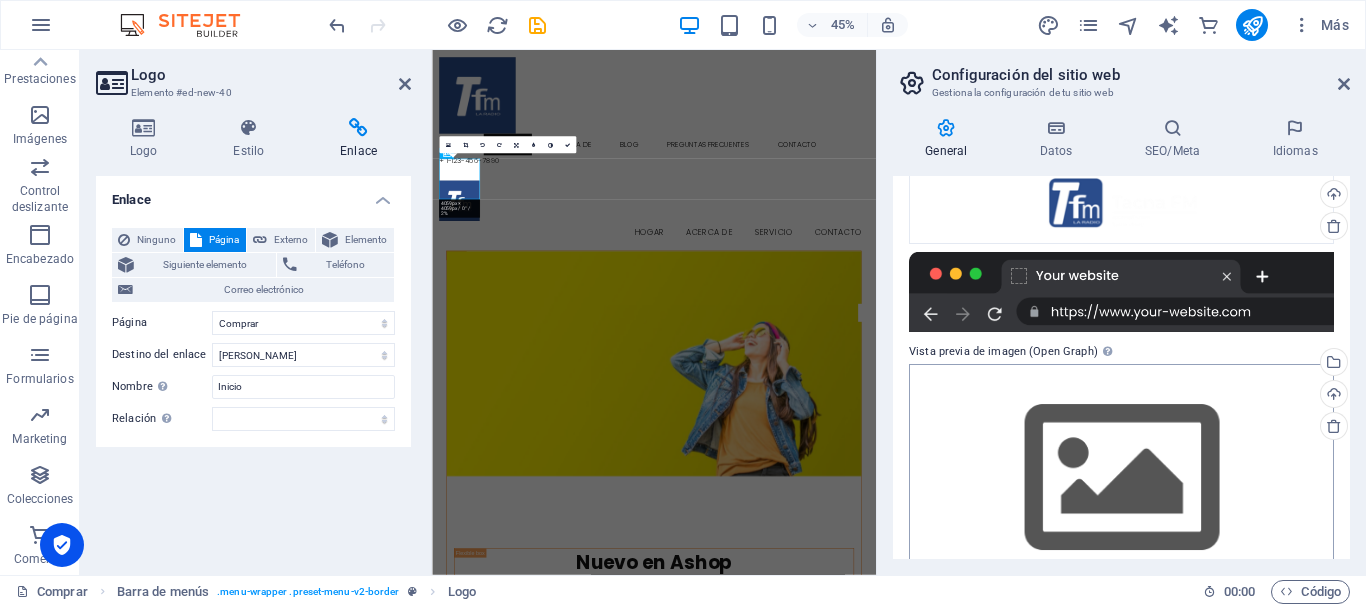 scroll, scrollTop: 100, scrollLeft: 0, axis: vertical 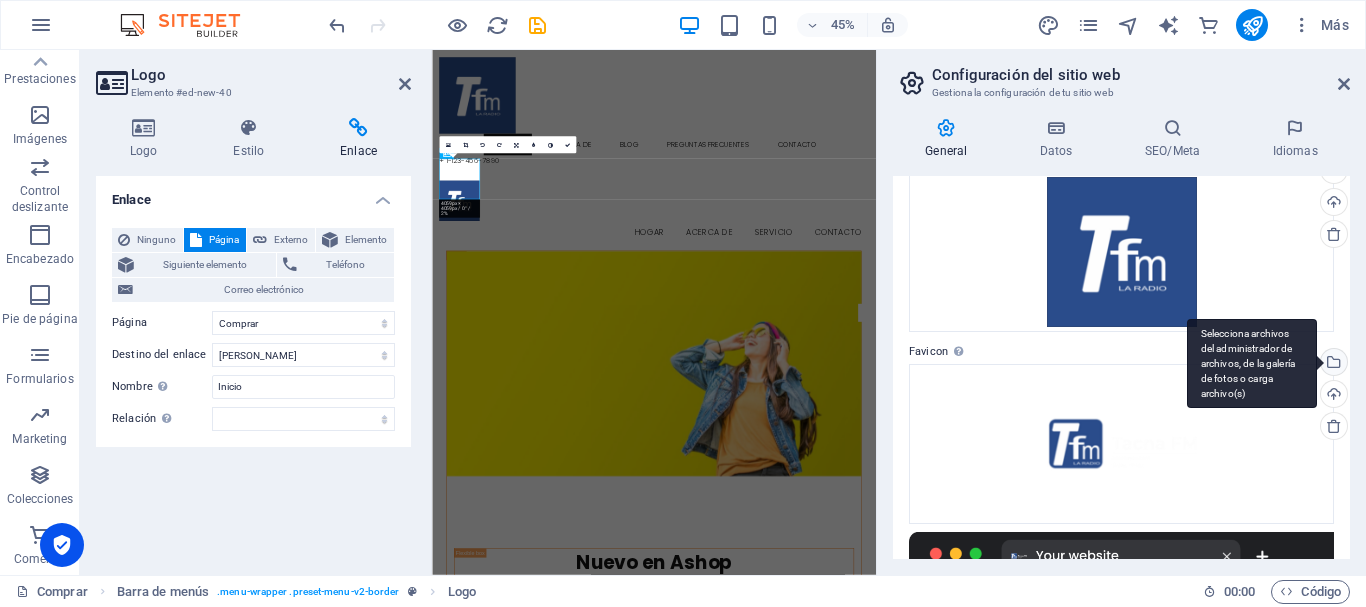 click on "Selecciona archivos del administrador de archivos, de la galería de fotos o carga archivo(s)" at bounding box center (1332, 364) 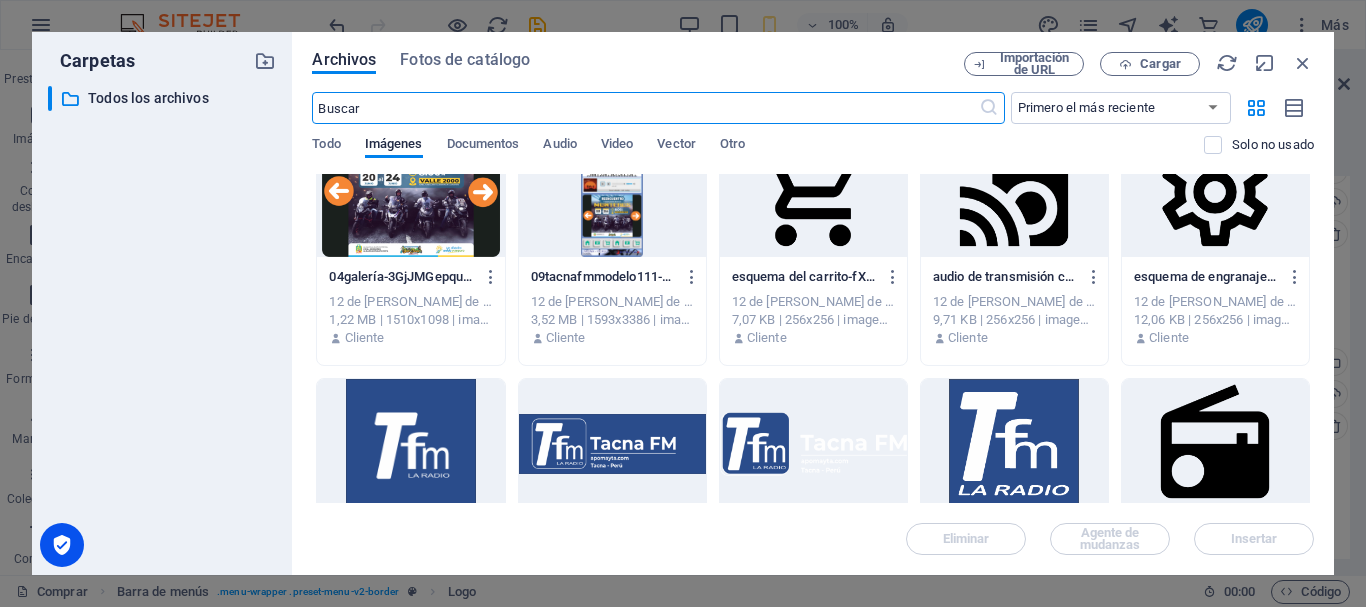 scroll, scrollTop: 400, scrollLeft: 0, axis: vertical 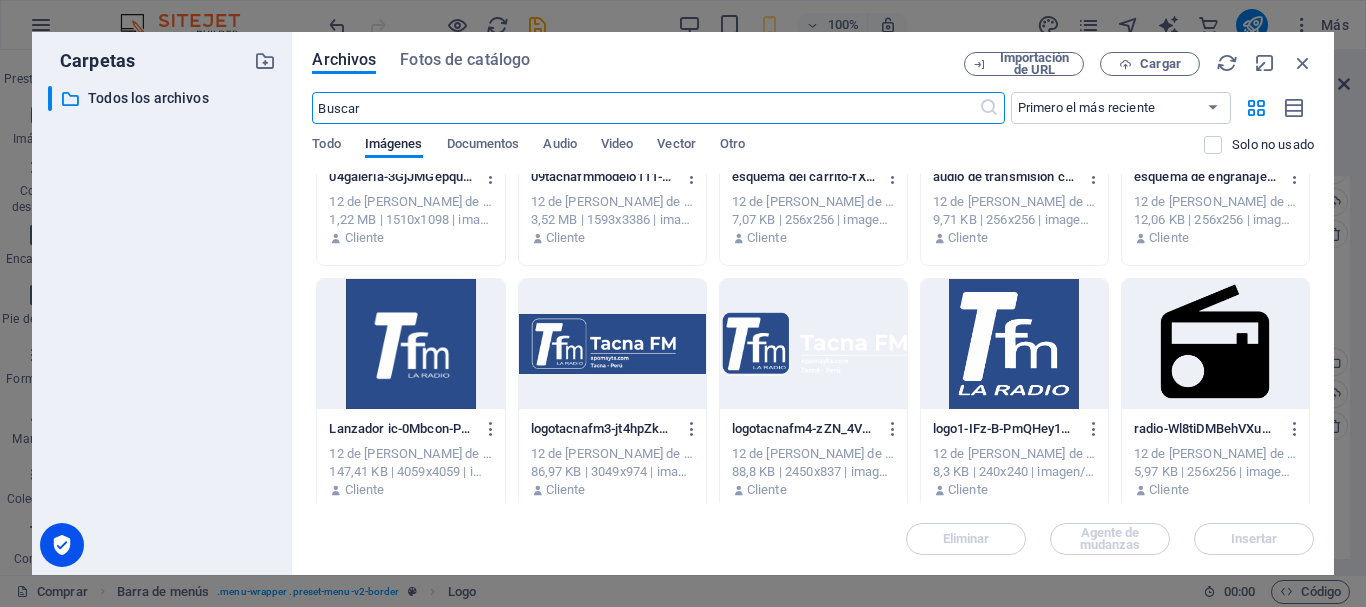 click at bounding box center (1014, 344) 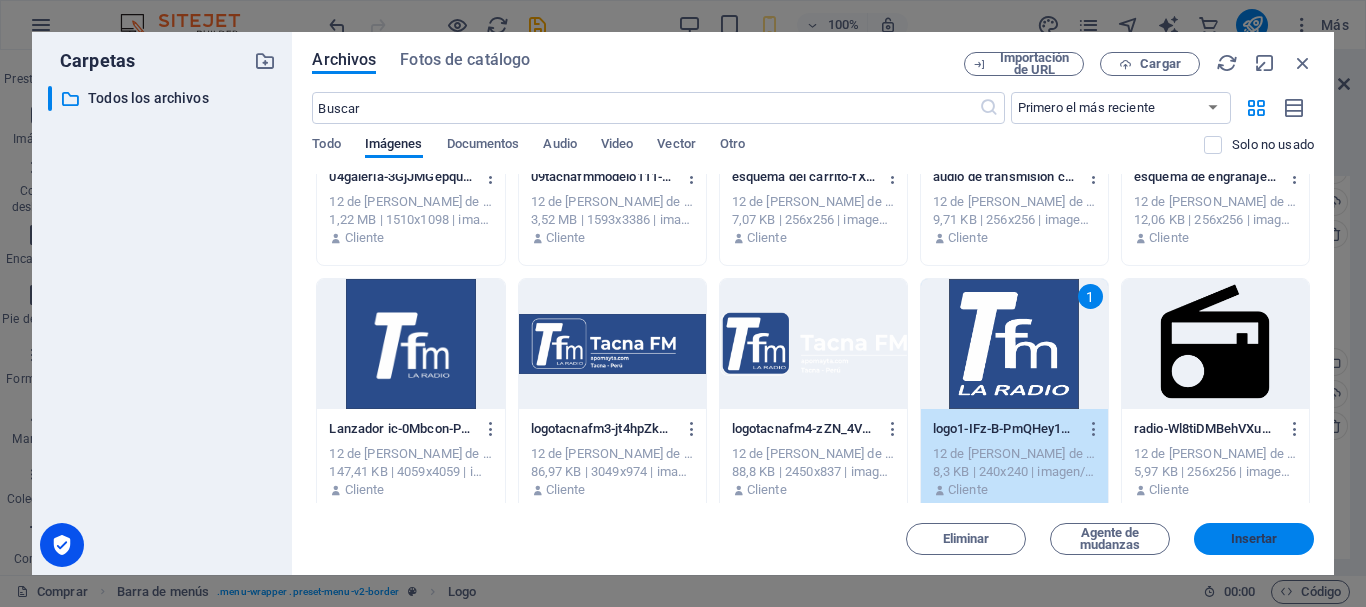 click on "Insertar" at bounding box center (1254, 538) 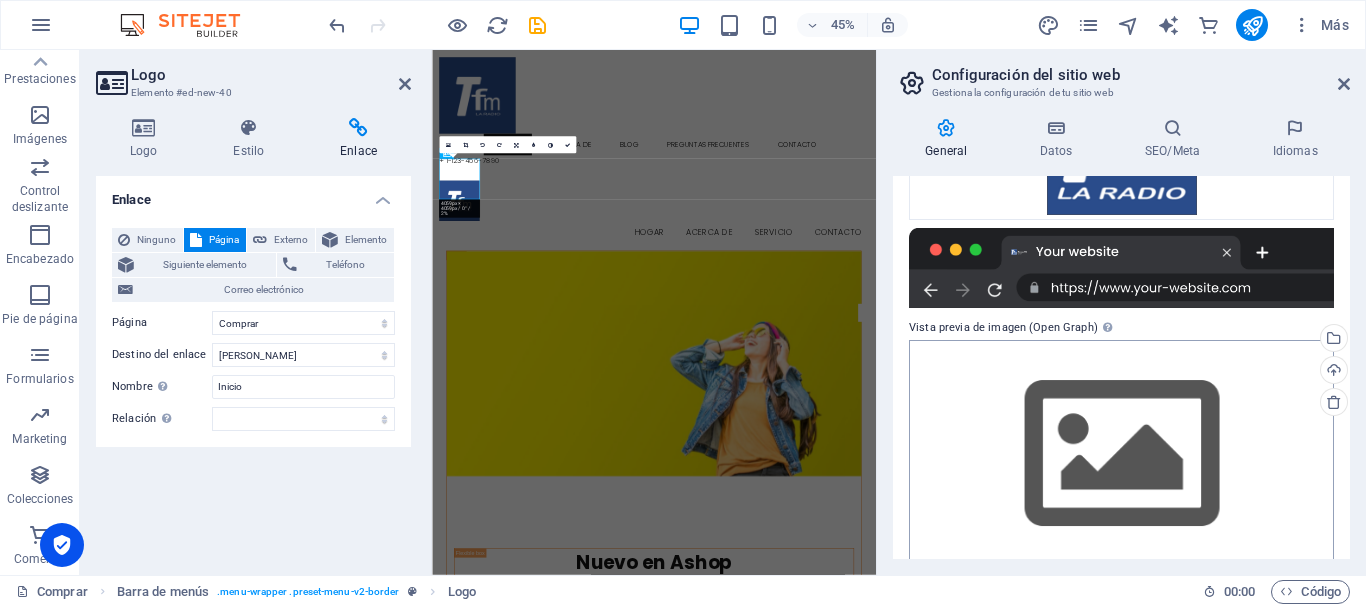 scroll, scrollTop: 430, scrollLeft: 0, axis: vertical 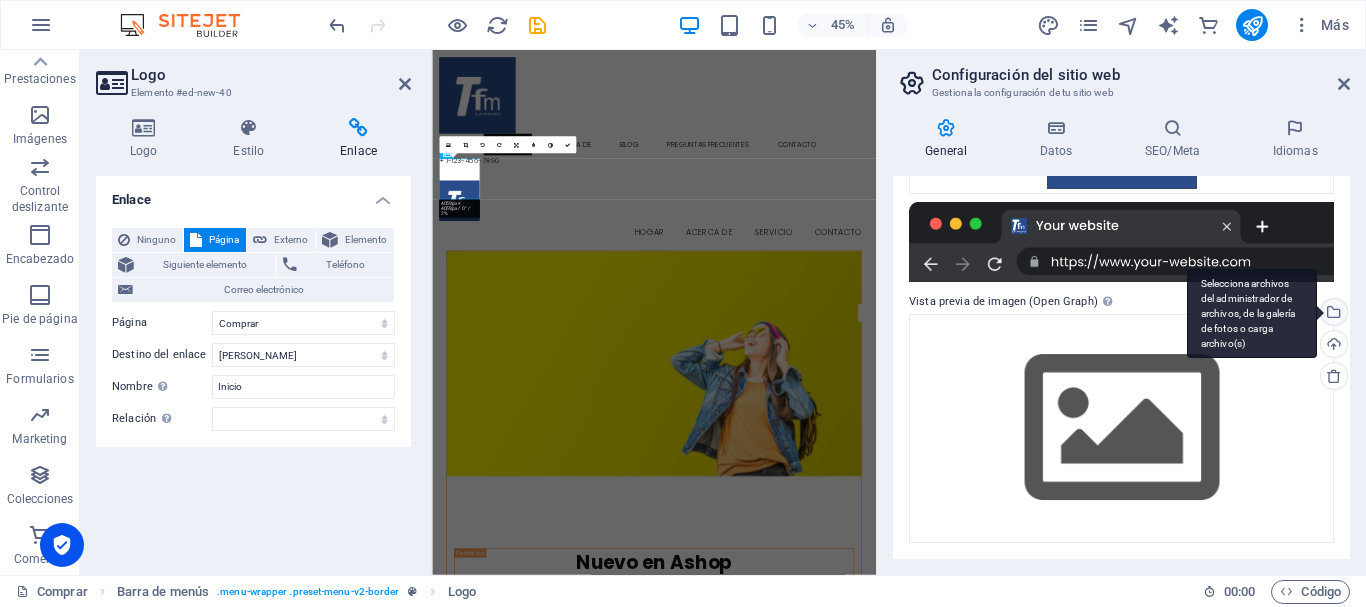 click on "Selecciona archivos del administrador de archivos, de la galería de fotos o carga archivo(s)" at bounding box center [1332, 314] 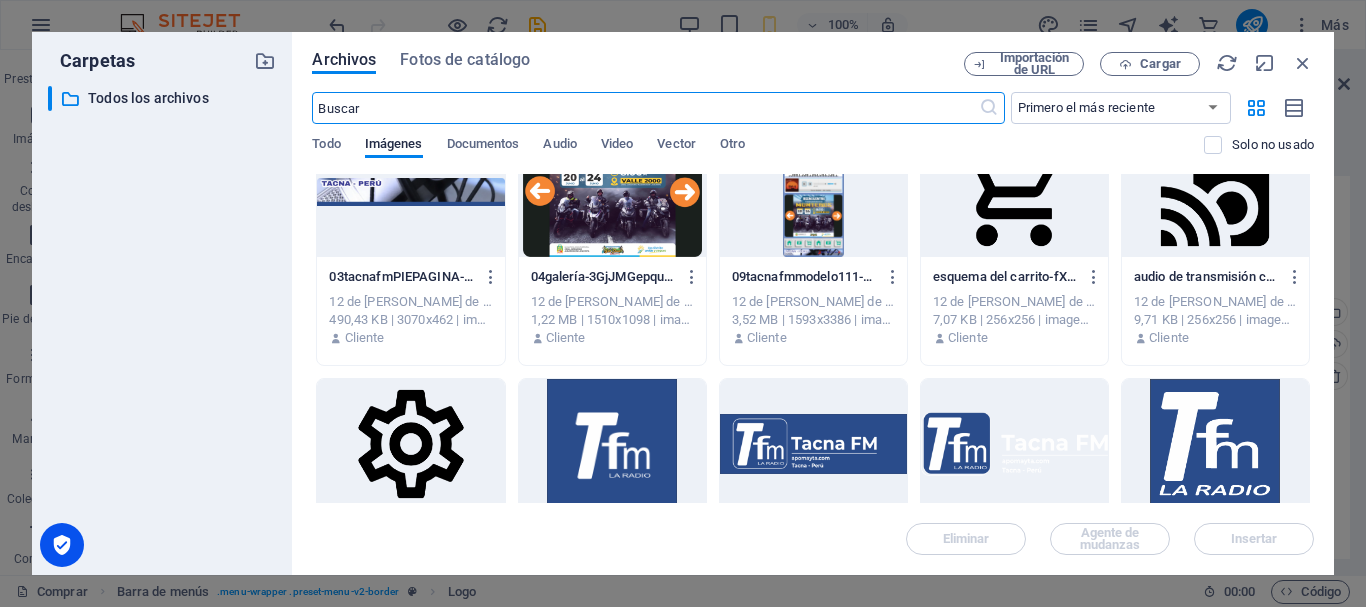 scroll, scrollTop: 400, scrollLeft: 0, axis: vertical 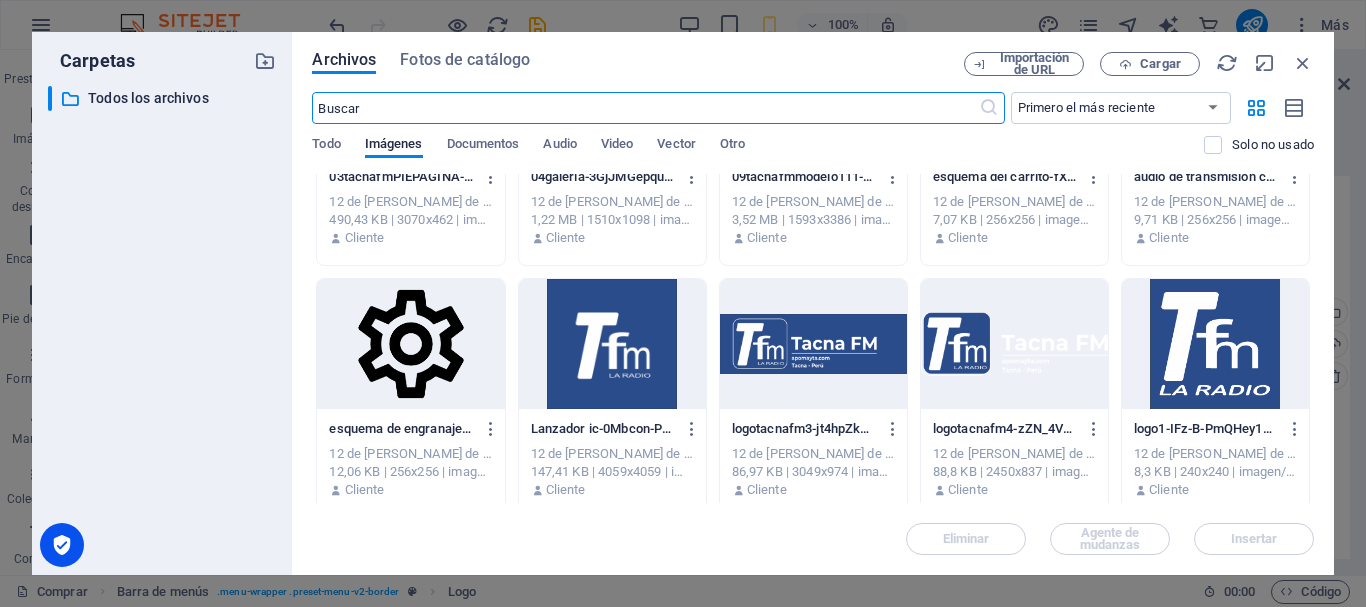 click at bounding box center [1014, 344] 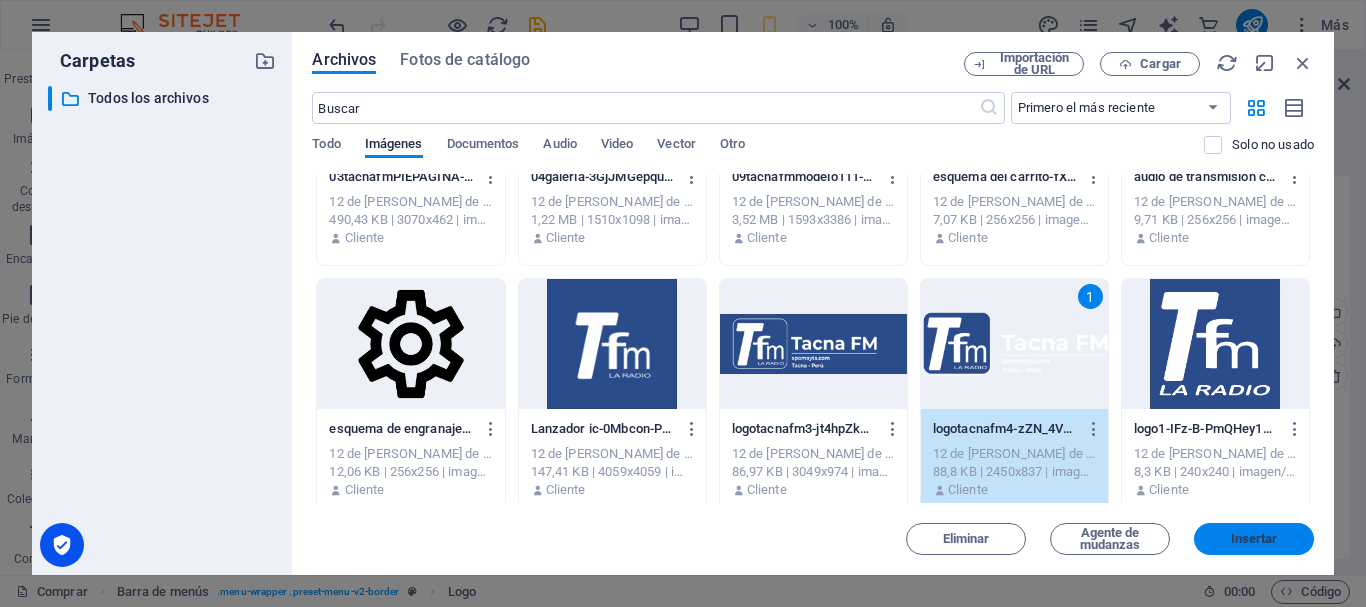 click on "Insertar" at bounding box center [1254, 538] 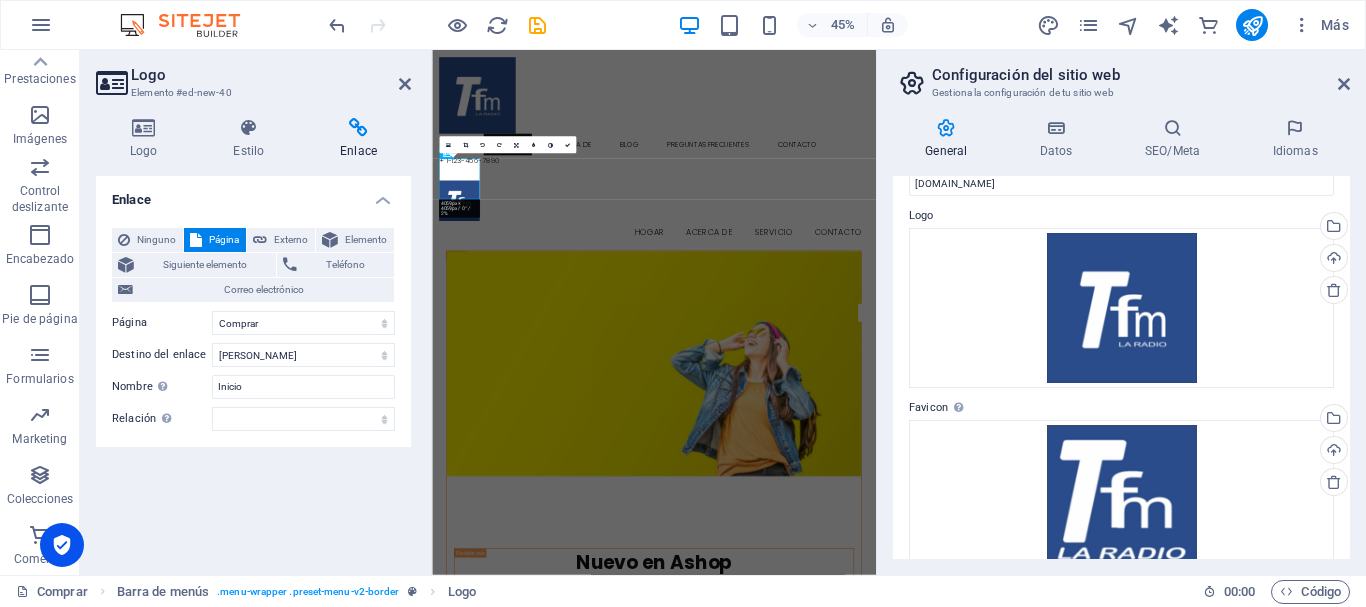 scroll, scrollTop: 0, scrollLeft: 0, axis: both 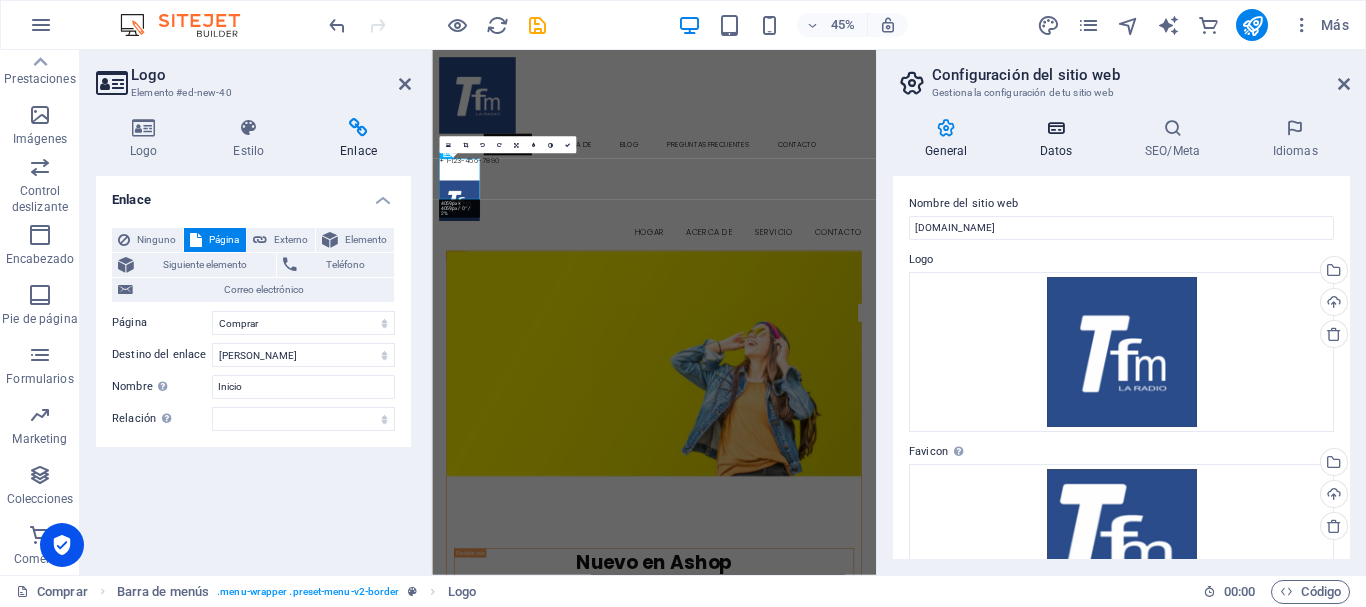 click at bounding box center [1056, 128] 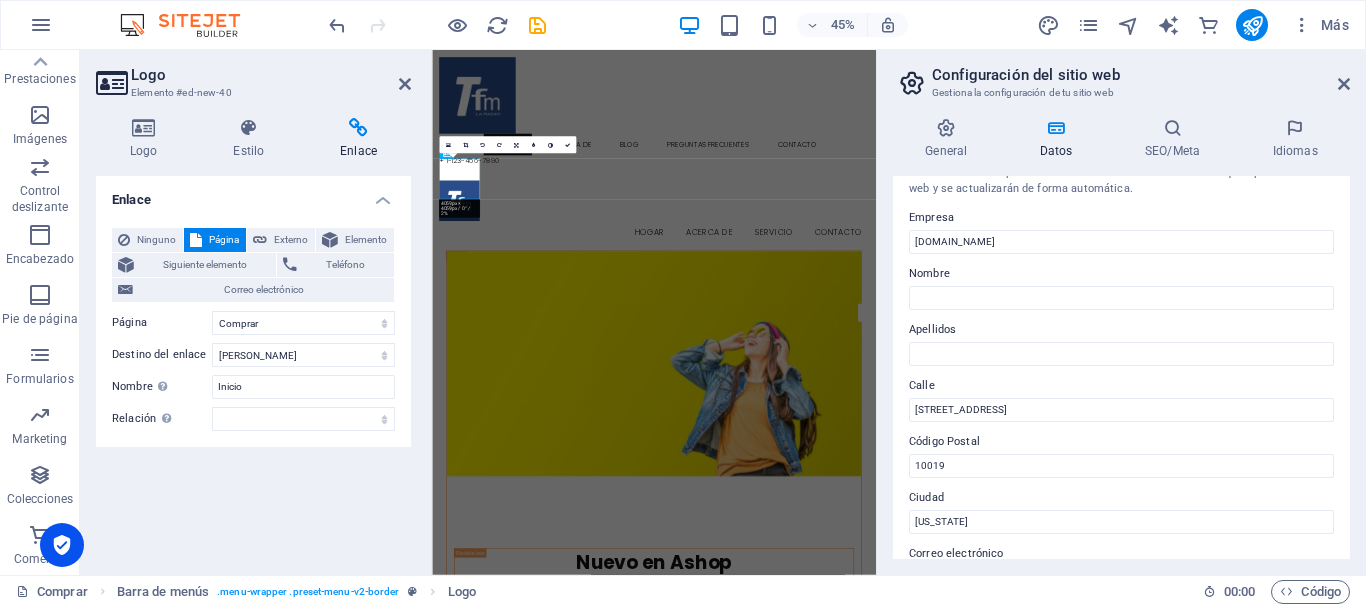 scroll, scrollTop: 0, scrollLeft: 0, axis: both 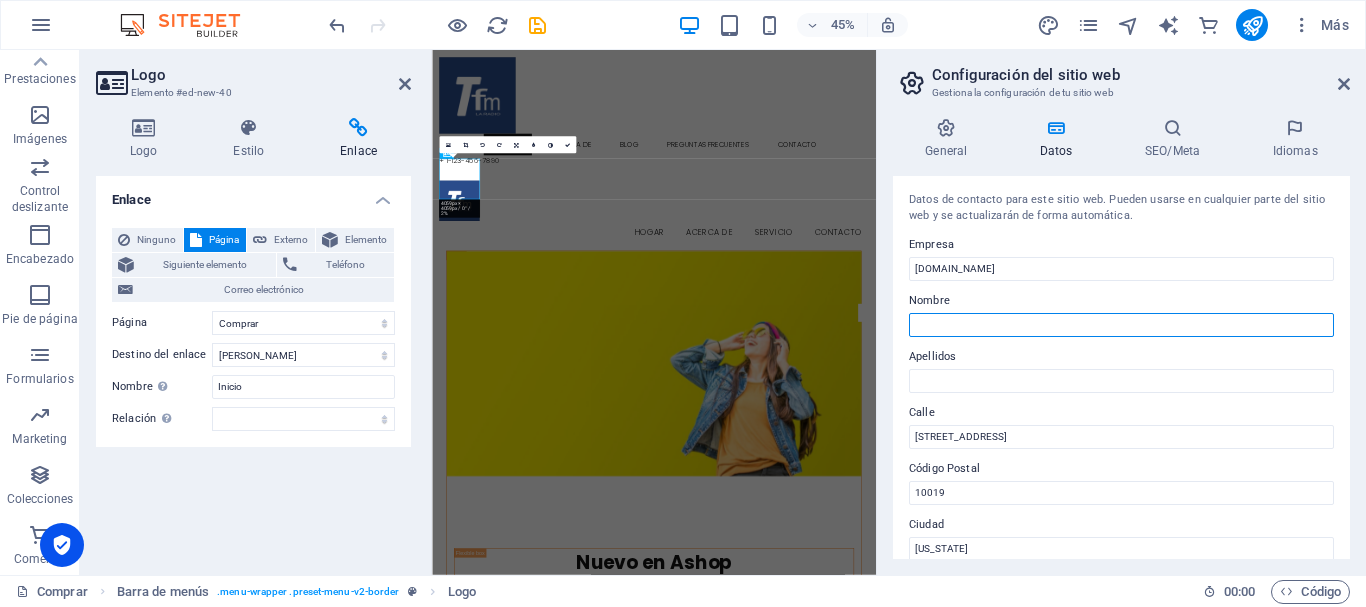 click on "Nombre" at bounding box center (1121, 325) 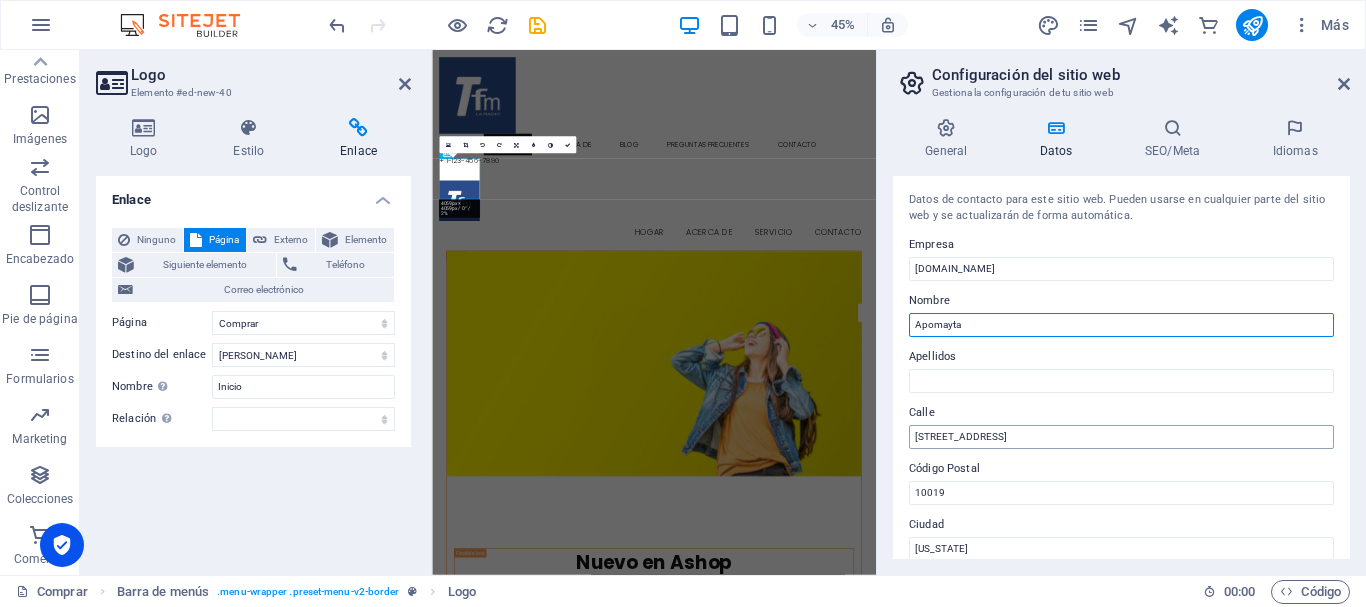 scroll, scrollTop: 100, scrollLeft: 0, axis: vertical 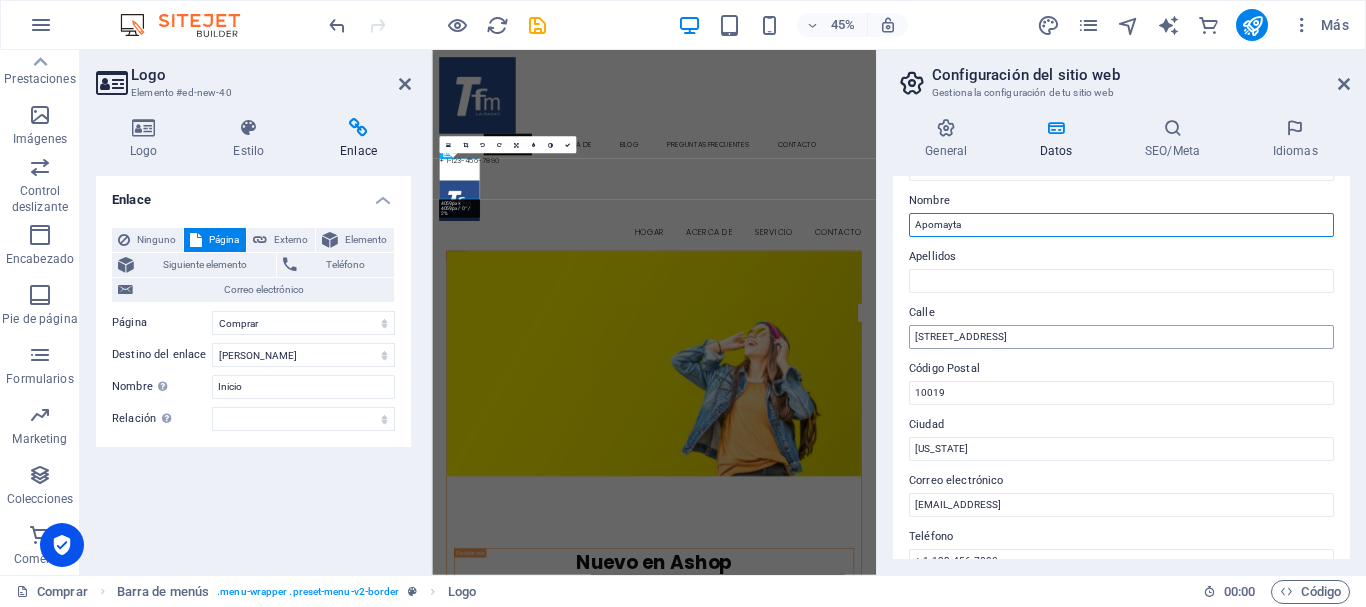 type on "Apomayta" 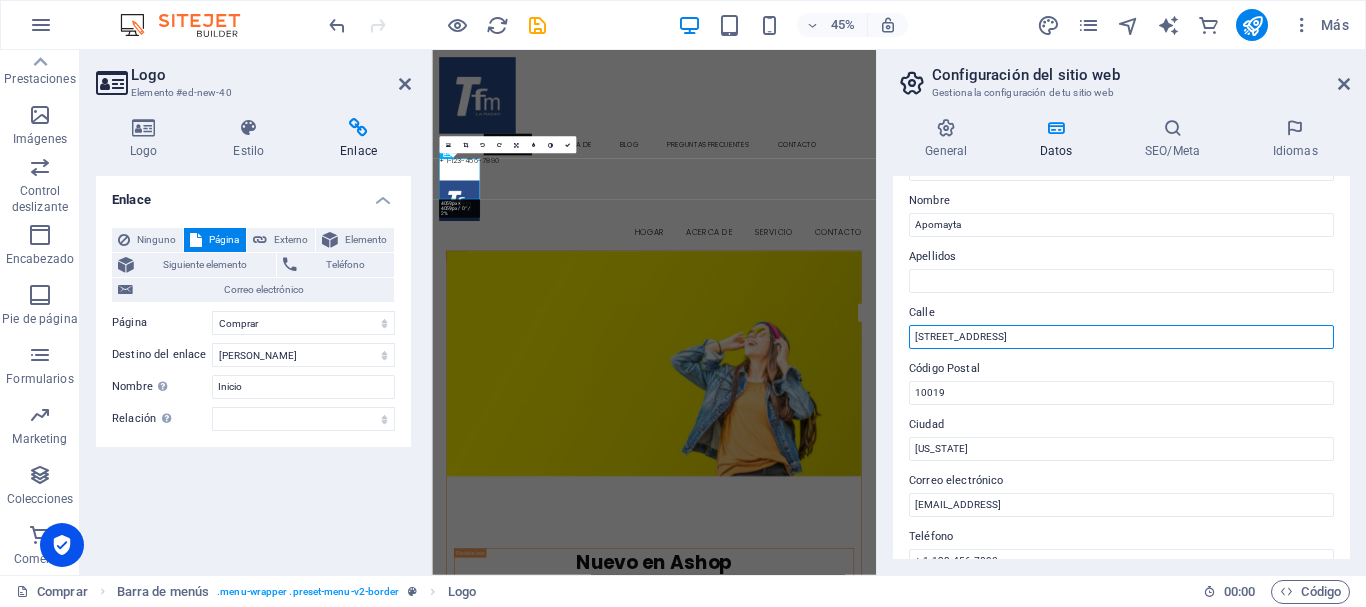 click on "1601 Broadway" at bounding box center (1121, 337) 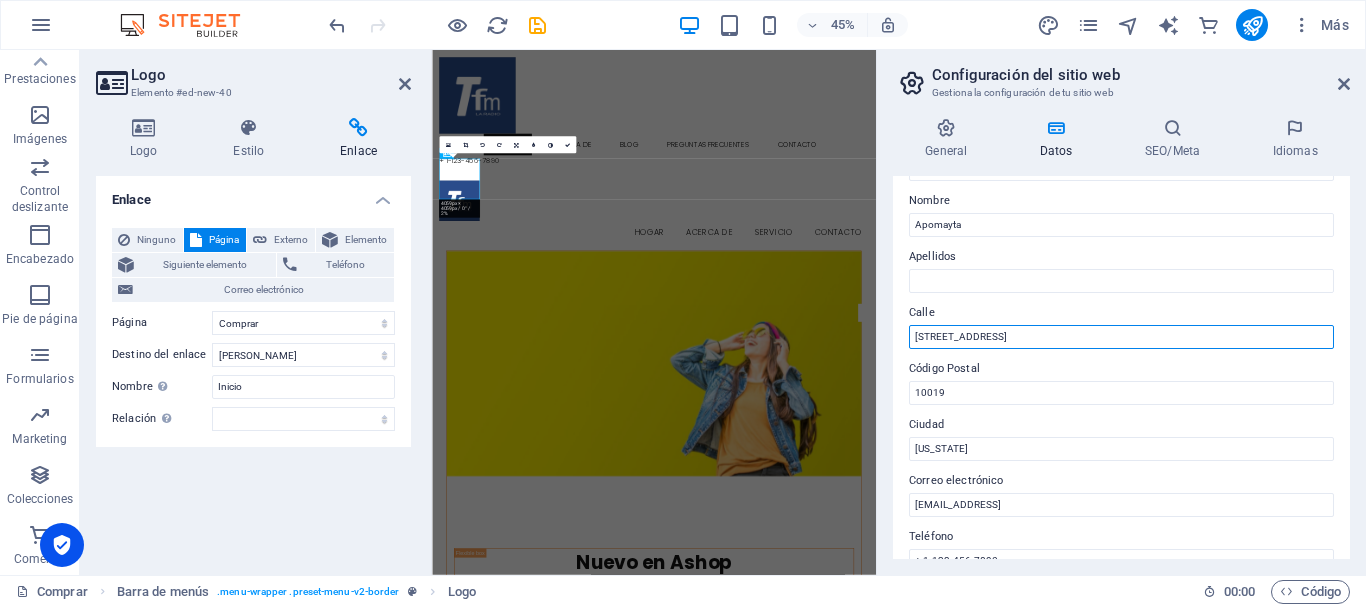 drag, startPoint x: 1432, startPoint y: 386, endPoint x: 1365, endPoint y: 698, distance: 319.11282 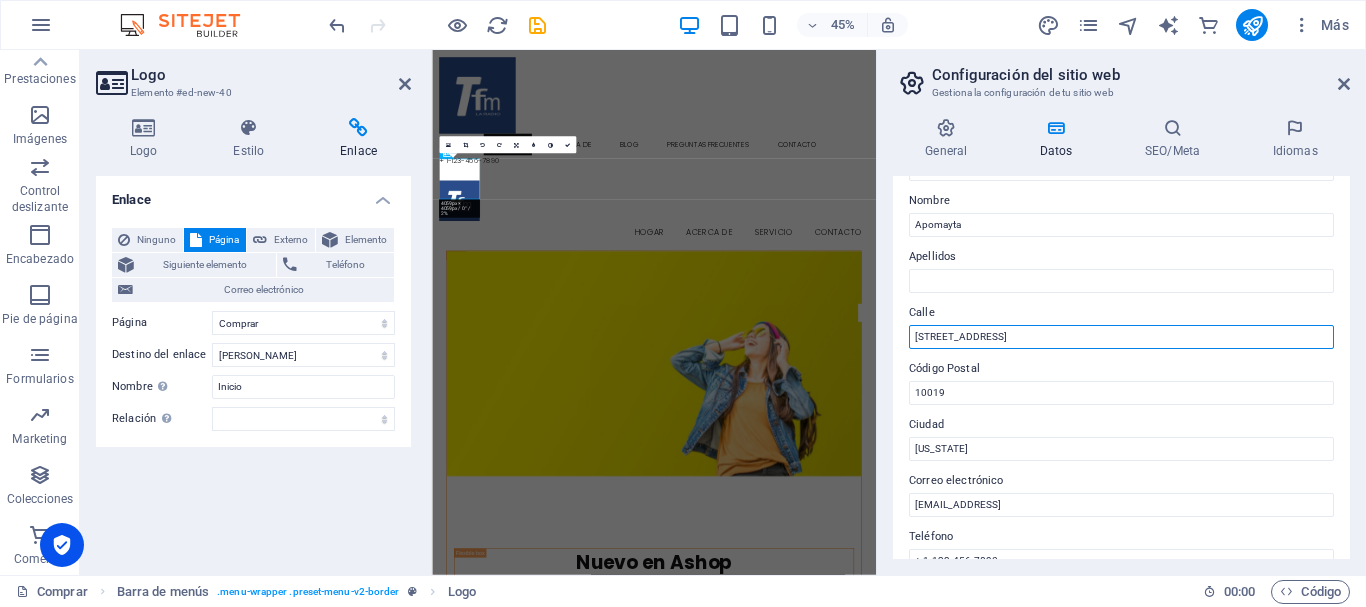 drag, startPoint x: 990, startPoint y: 337, endPoint x: 898, endPoint y: 337, distance: 92 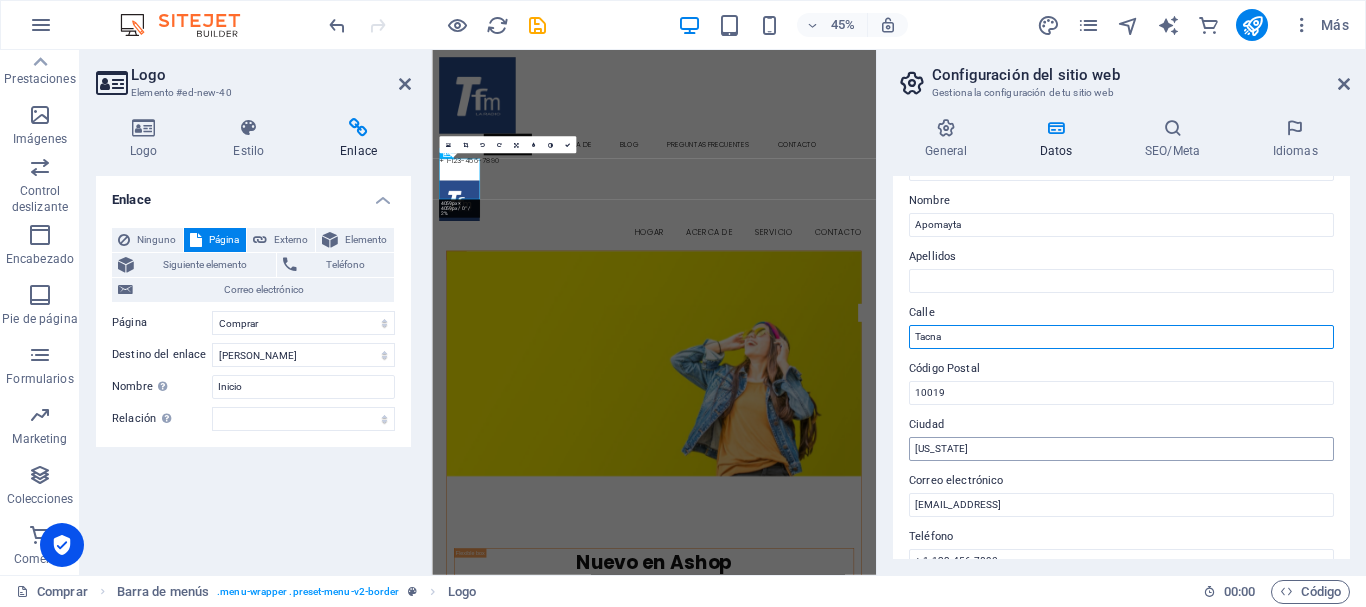 type on "Tacna" 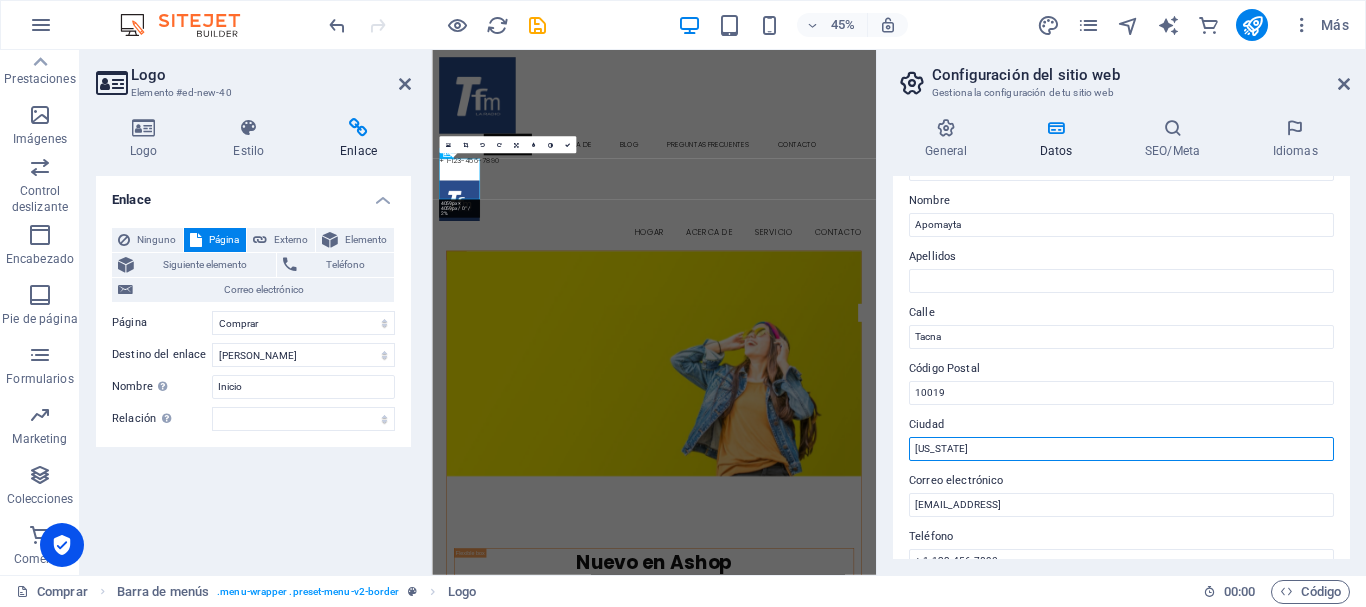 click on "New York" at bounding box center [1121, 449] 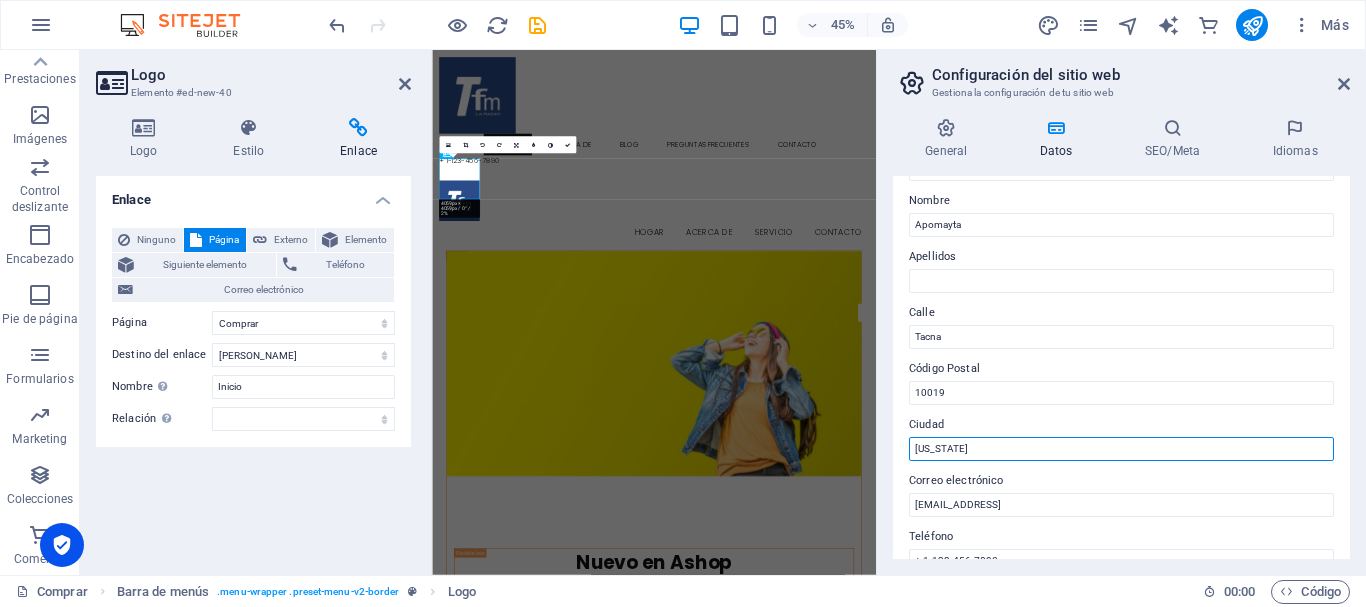 click on "New York" at bounding box center (1121, 449) 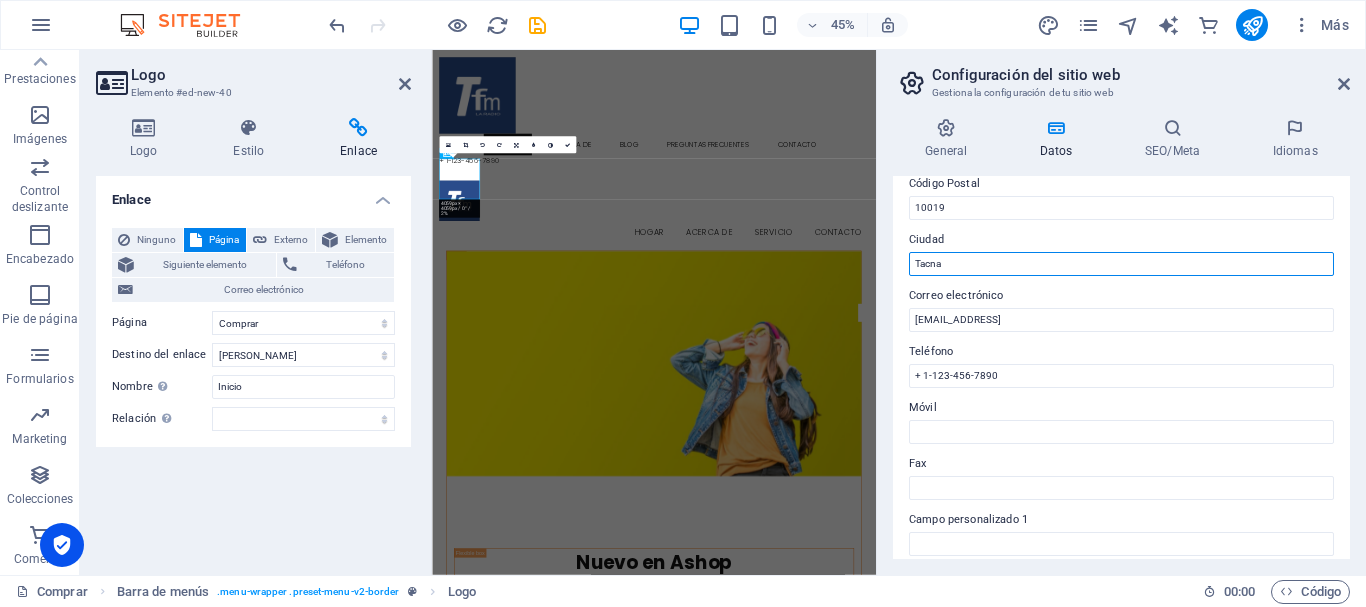 scroll, scrollTop: 300, scrollLeft: 0, axis: vertical 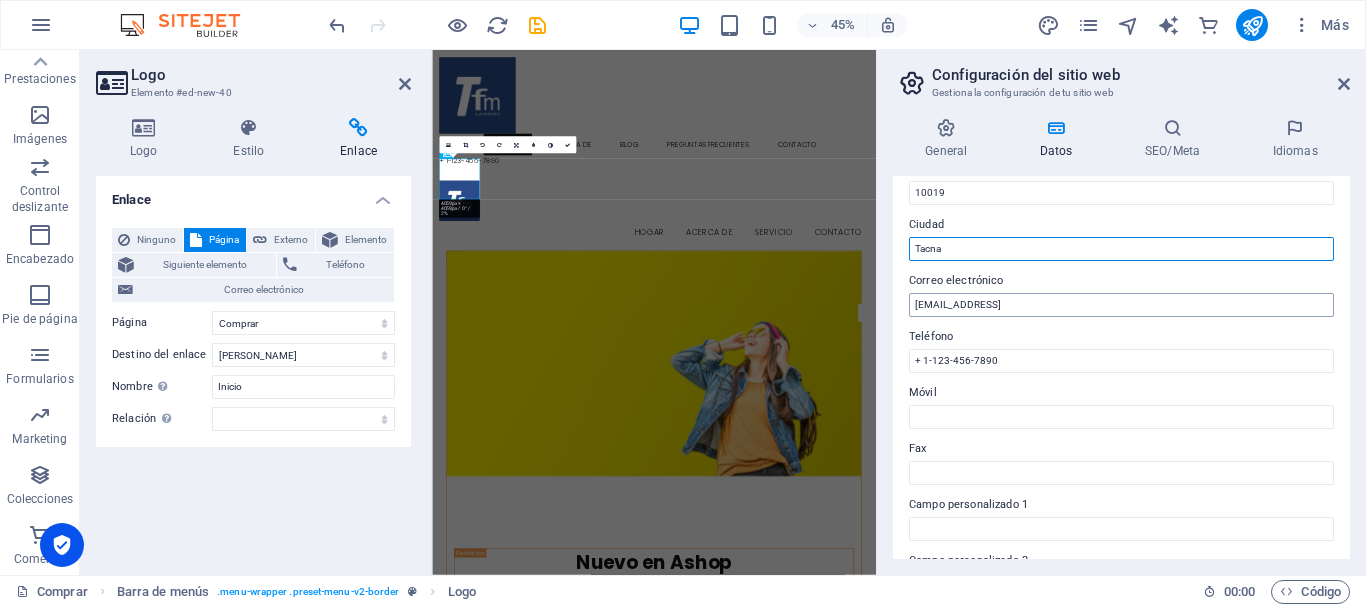 type on "Tacna" 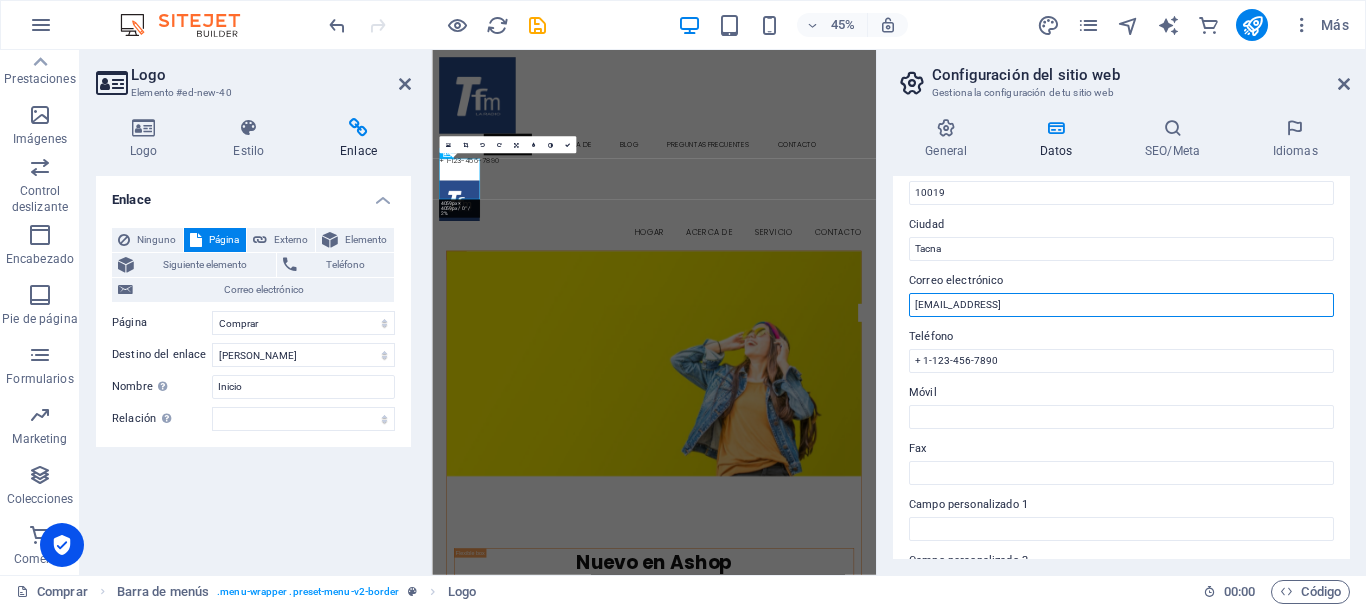 click on "53b984479df538faf85c75627f34a9@cpanel.local" at bounding box center (1121, 305) 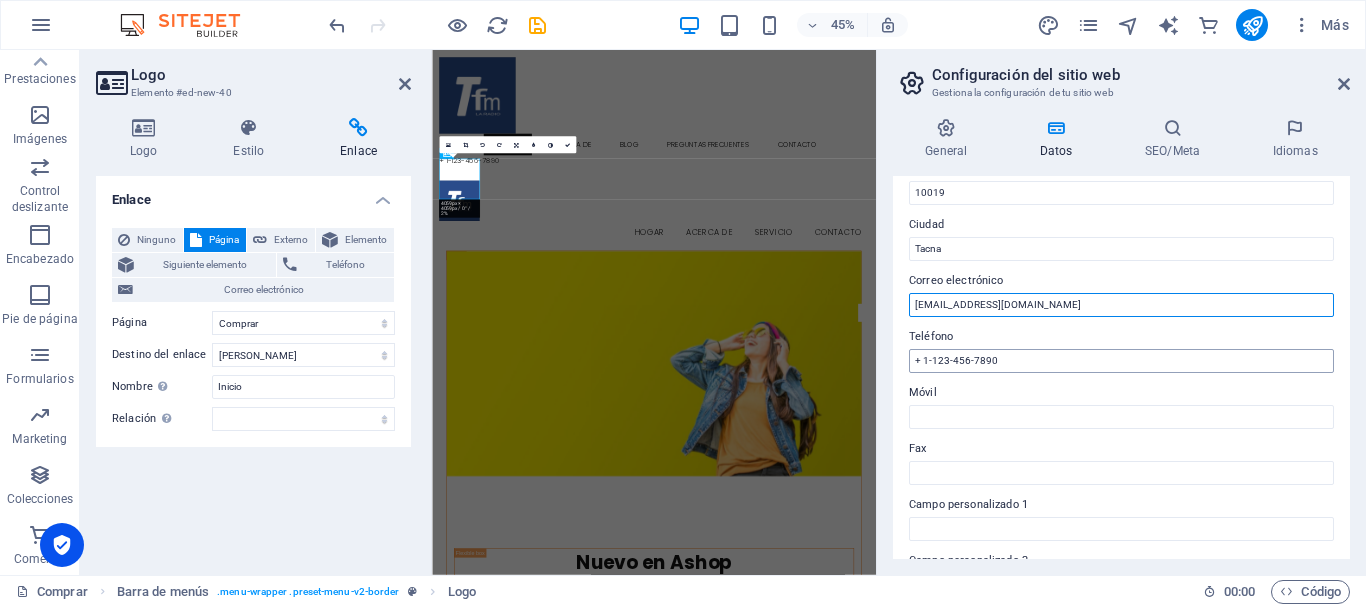 type on "[PERSON_NAME][EMAIL_ADDRESS][DOMAIN_NAME]" 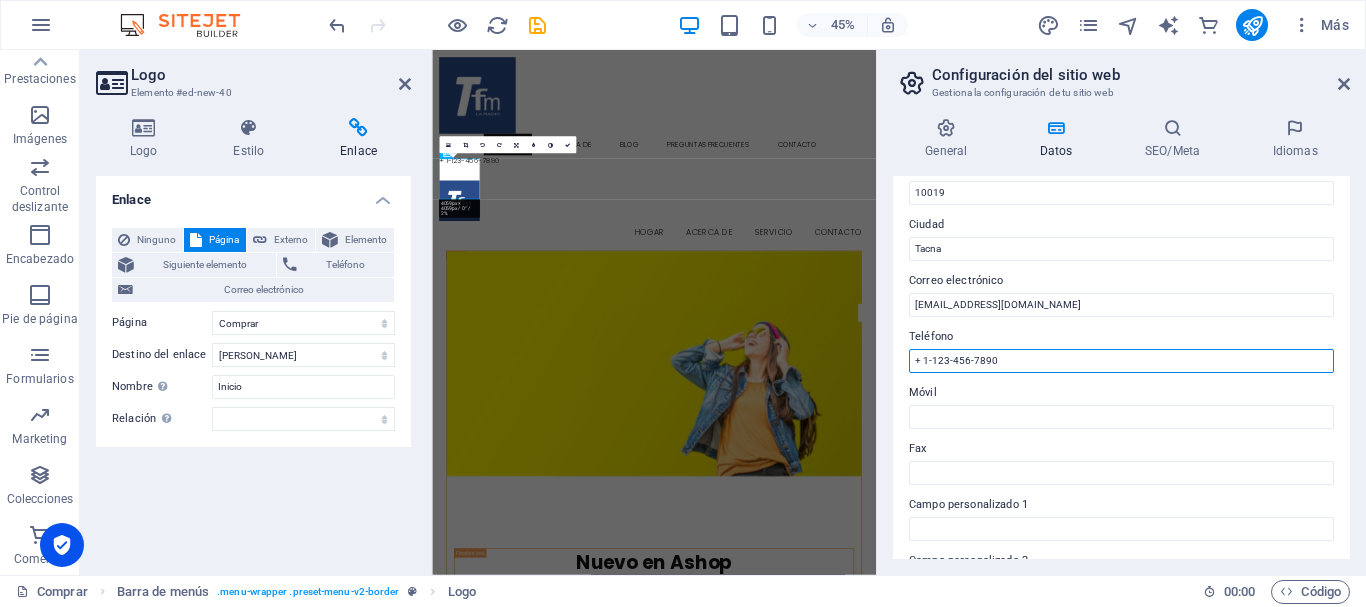 click on "+ 1-123-456-7890" at bounding box center (1121, 361) 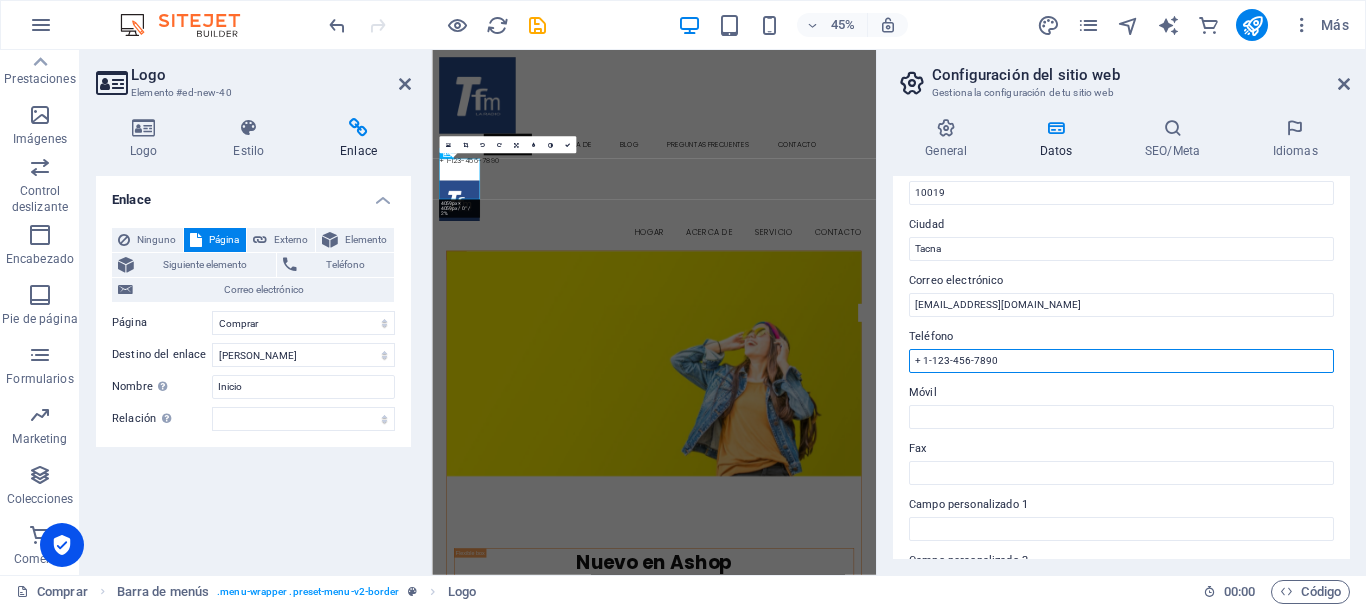 drag, startPoint x: 922, startPoint y: 362, endPoint x: 1101, endPoint y: 360, distance: 179.01117 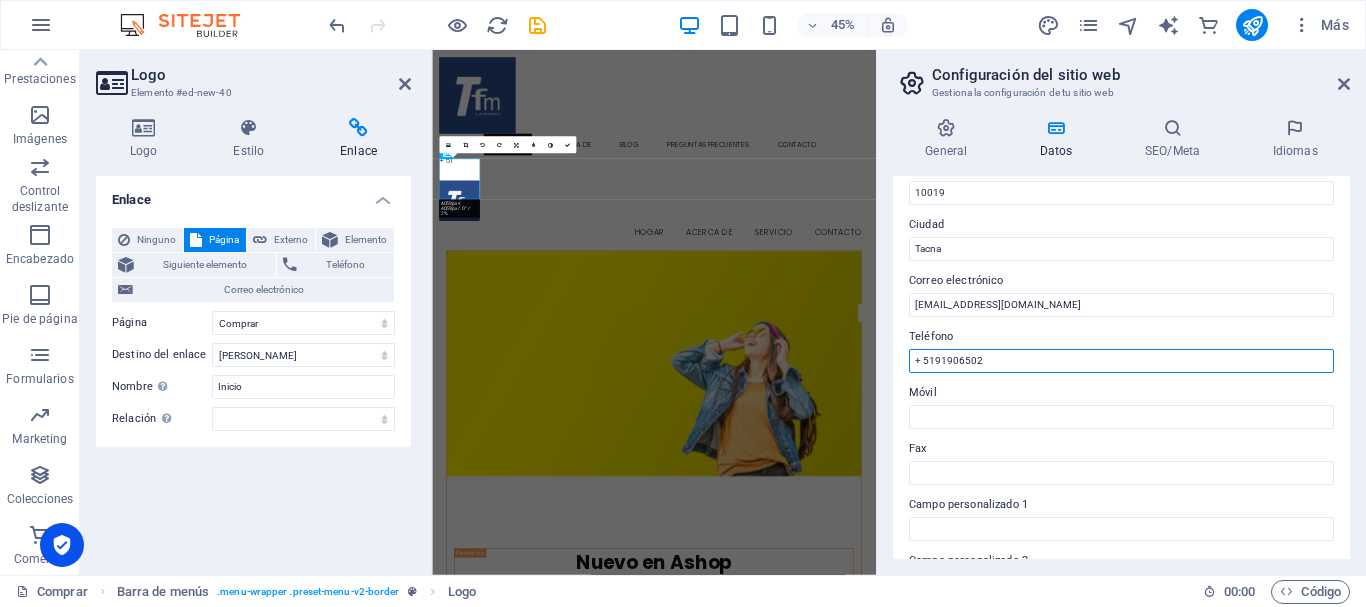 type on "+ 51919065020" 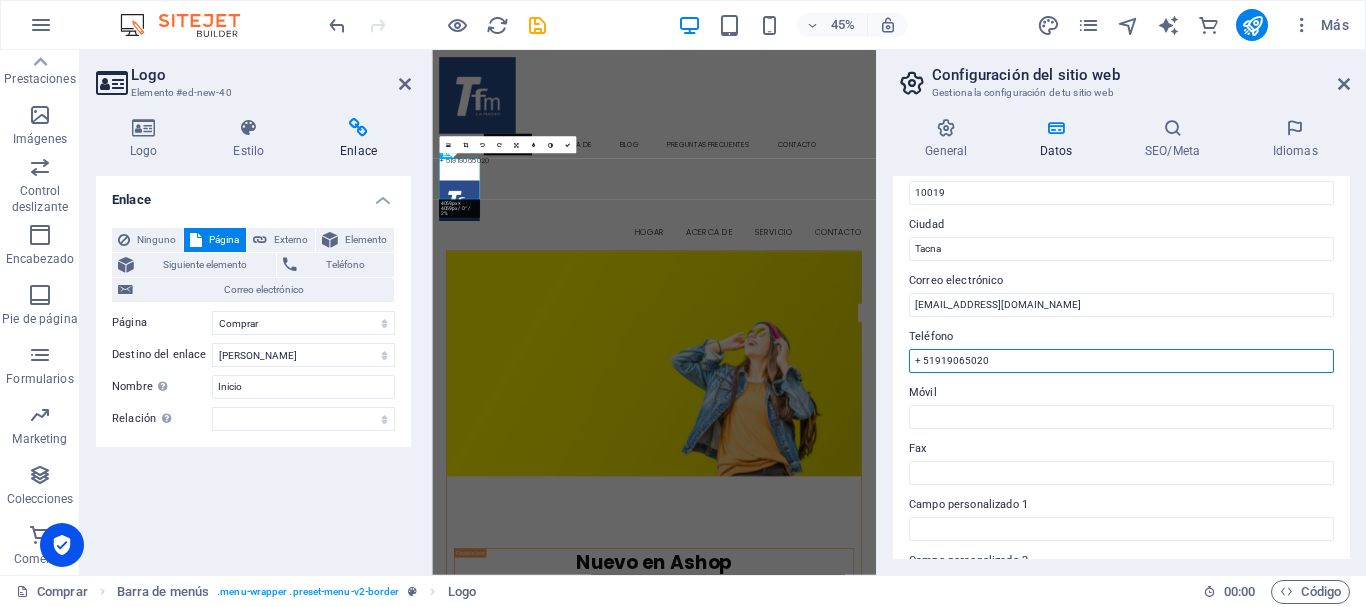 drag, startPoint x: 1356, startPoint y: 419, endPoint x: 1358, endPoint y: 776, distance: 357.0056 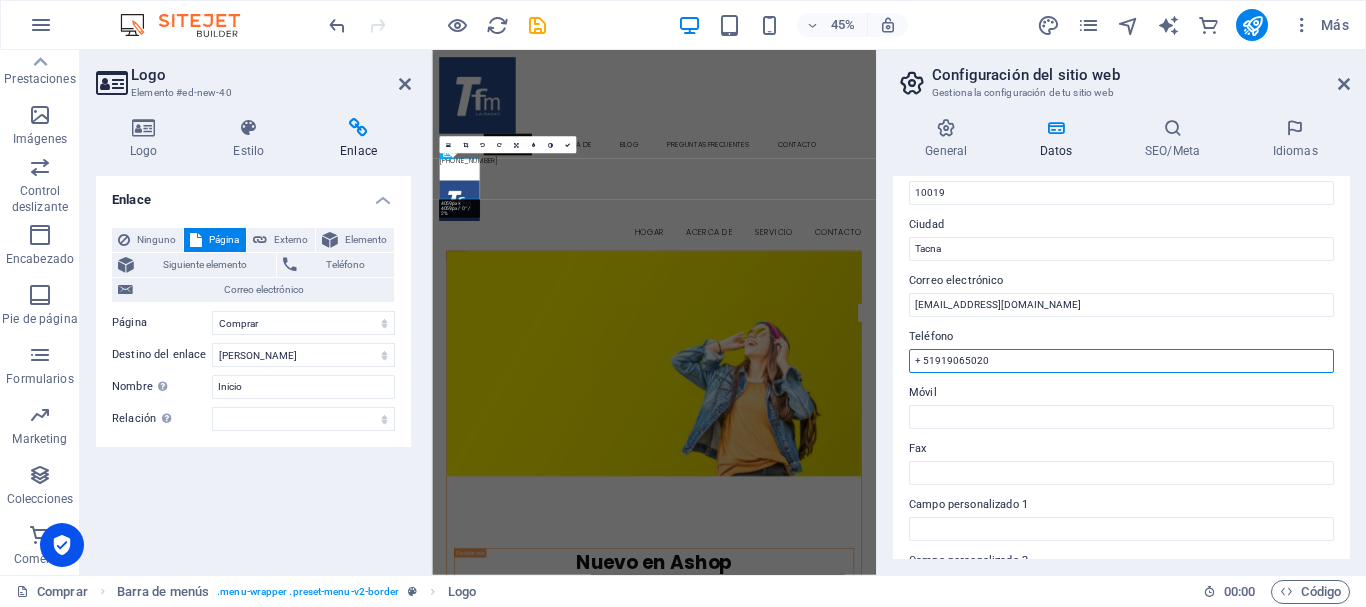 click on "+ 51919065020" at bounding box center (1121, 361) 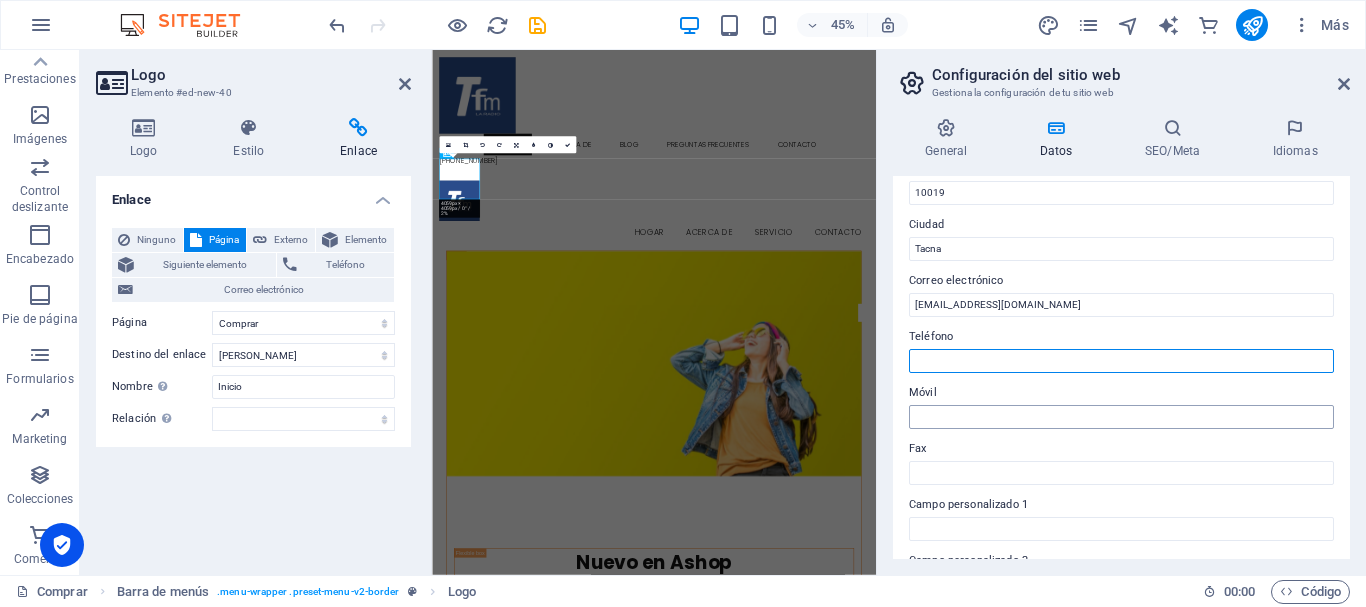 type 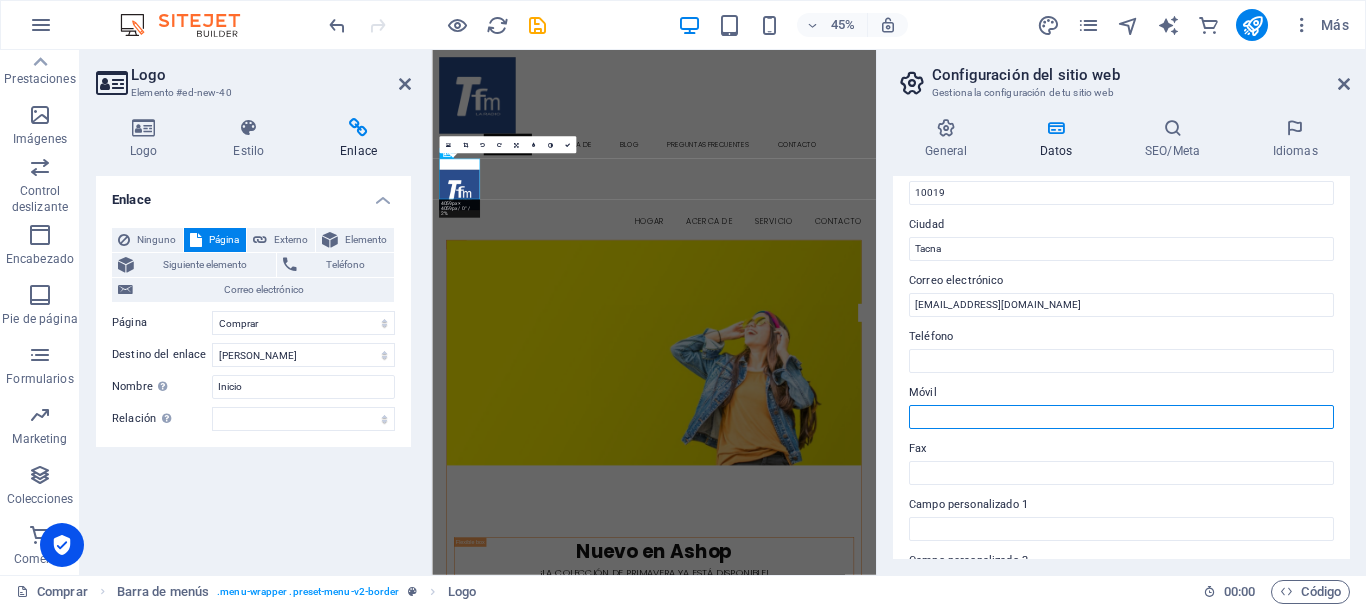 click on "Móvil" at bounding box center [1121, 417] 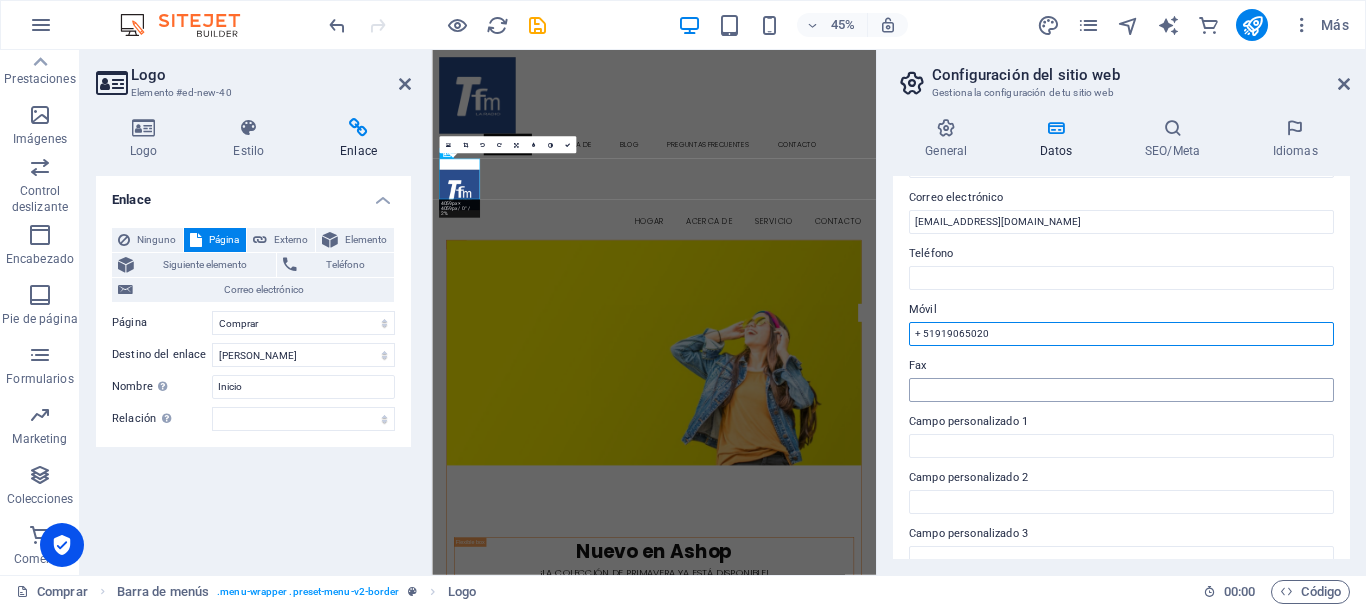 scroll, scrollTop: 378, scrollLeft: 0, axis: vertical 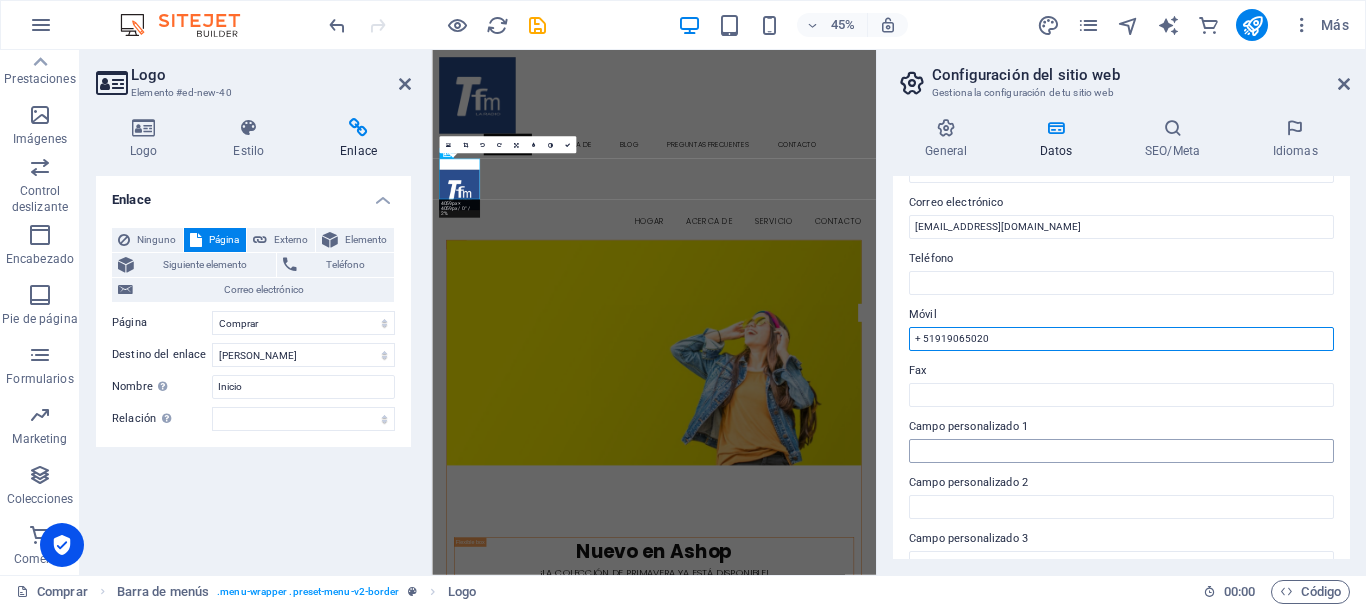 type on "+ 51919065020" 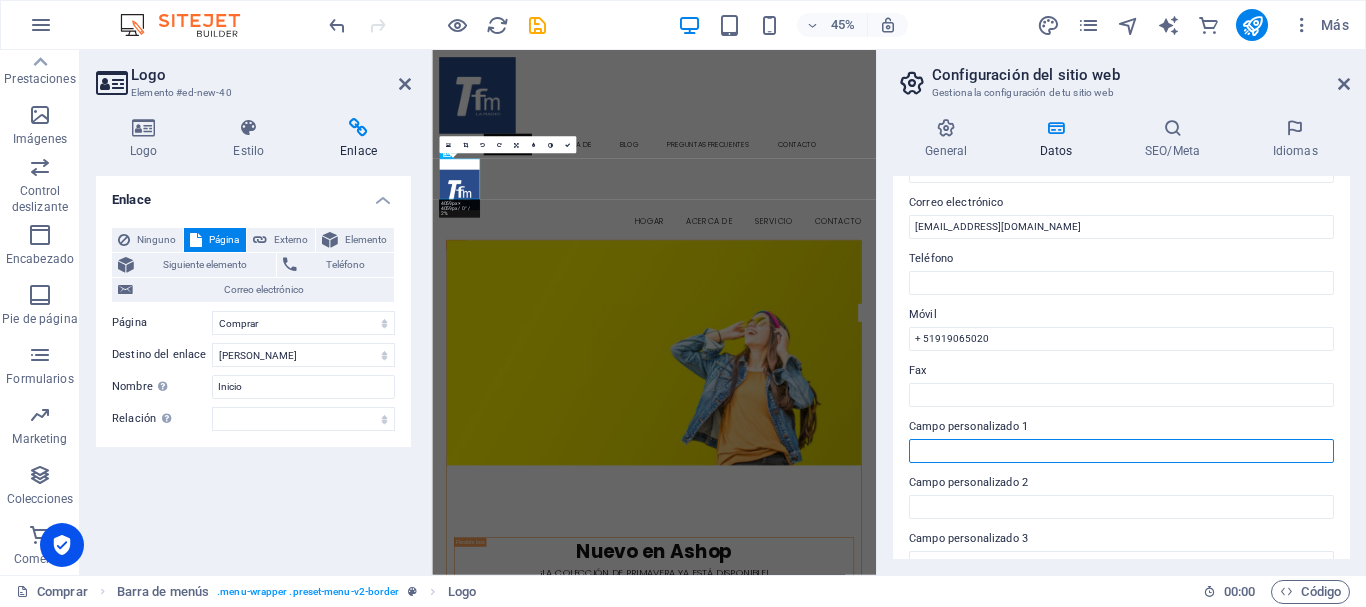 click on "Campo personalizado 1" at bounding box center (1121, 451) 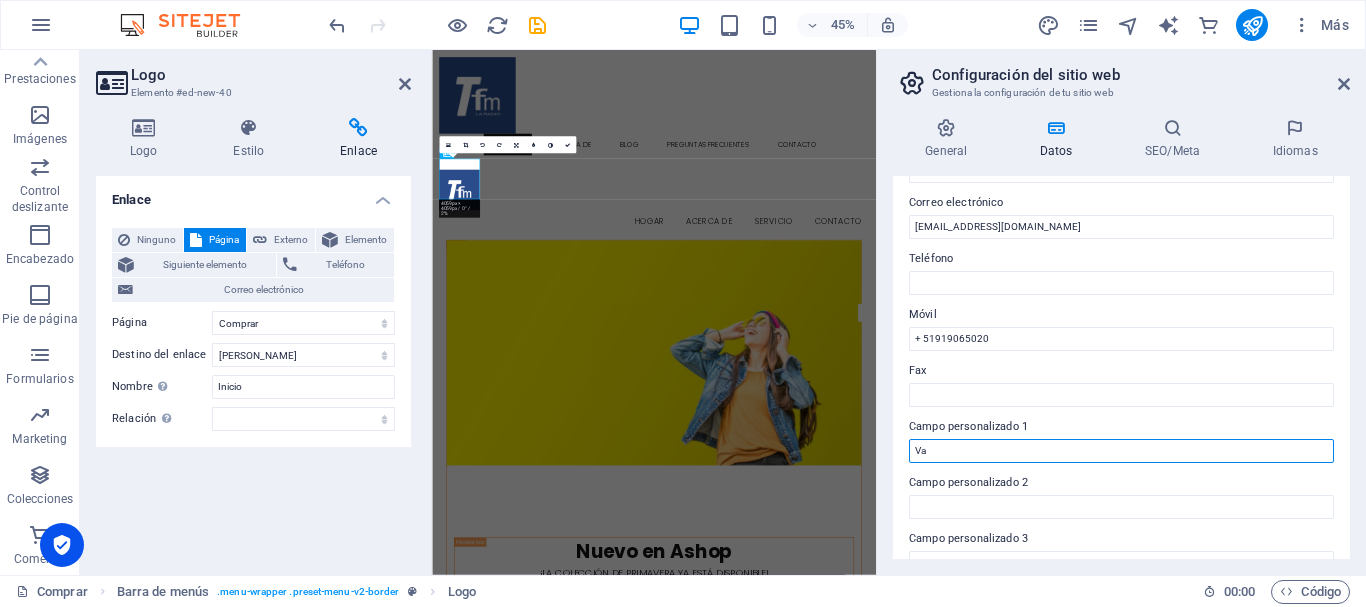 type on "V" 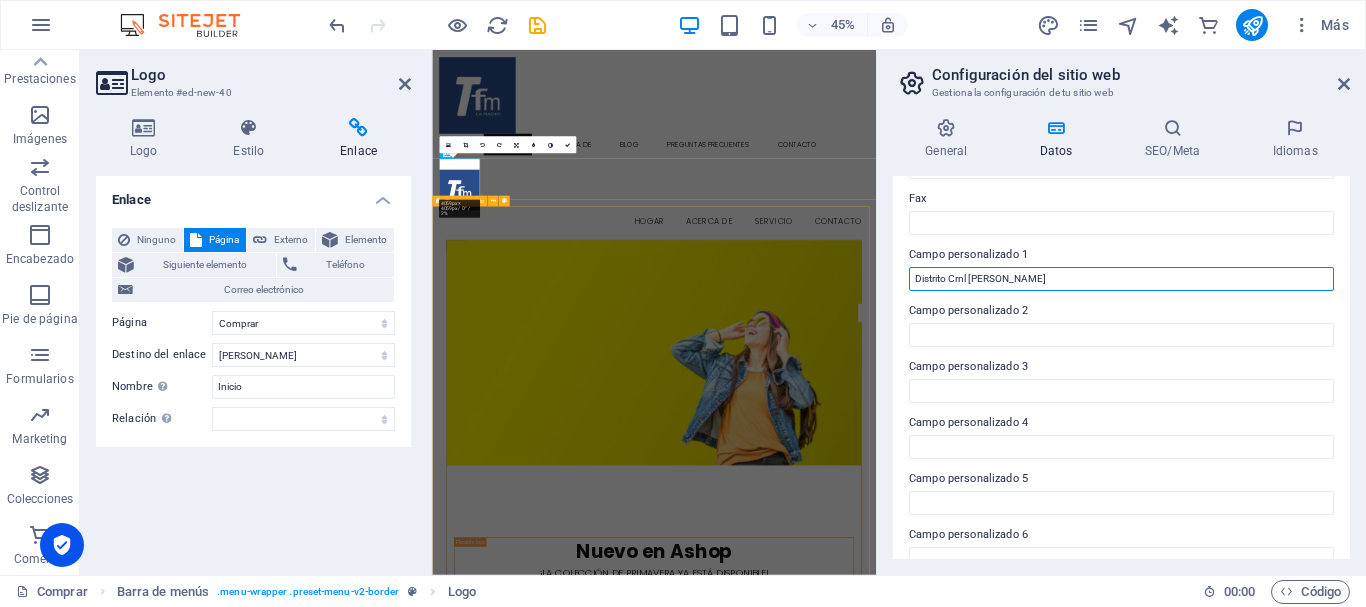 scroll, scrollTop: 578, scrollLeft: 0, axis: vertical 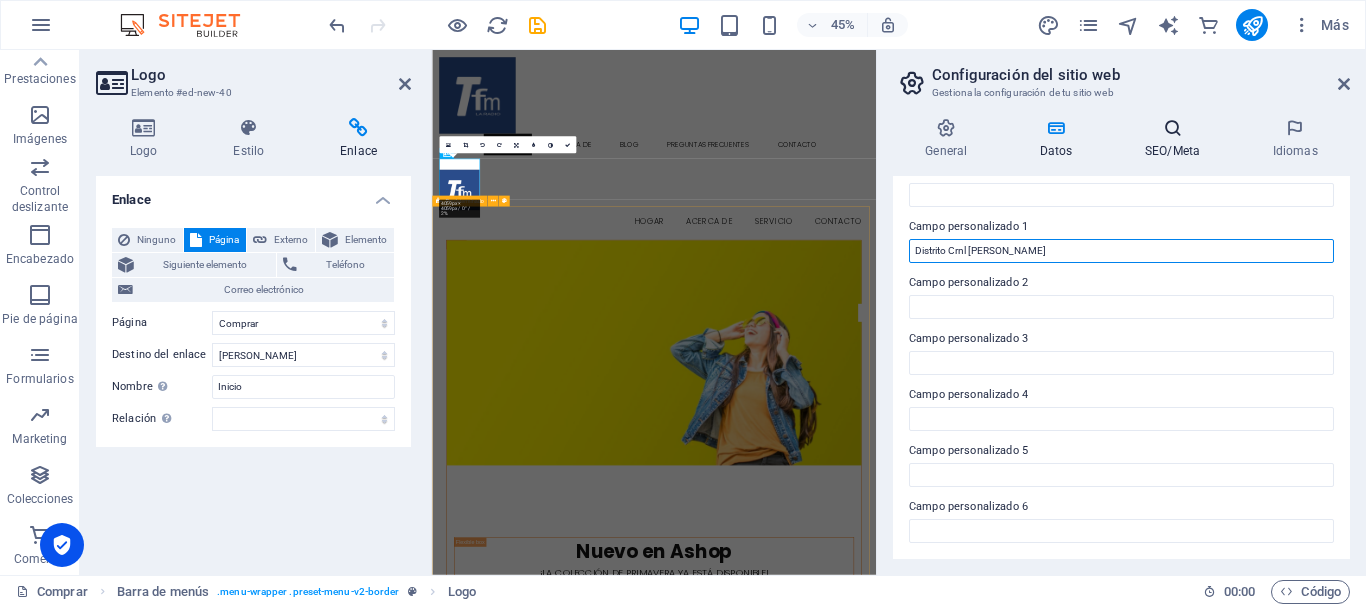 type on "Distrito Crnl Gregorio Albarracín" 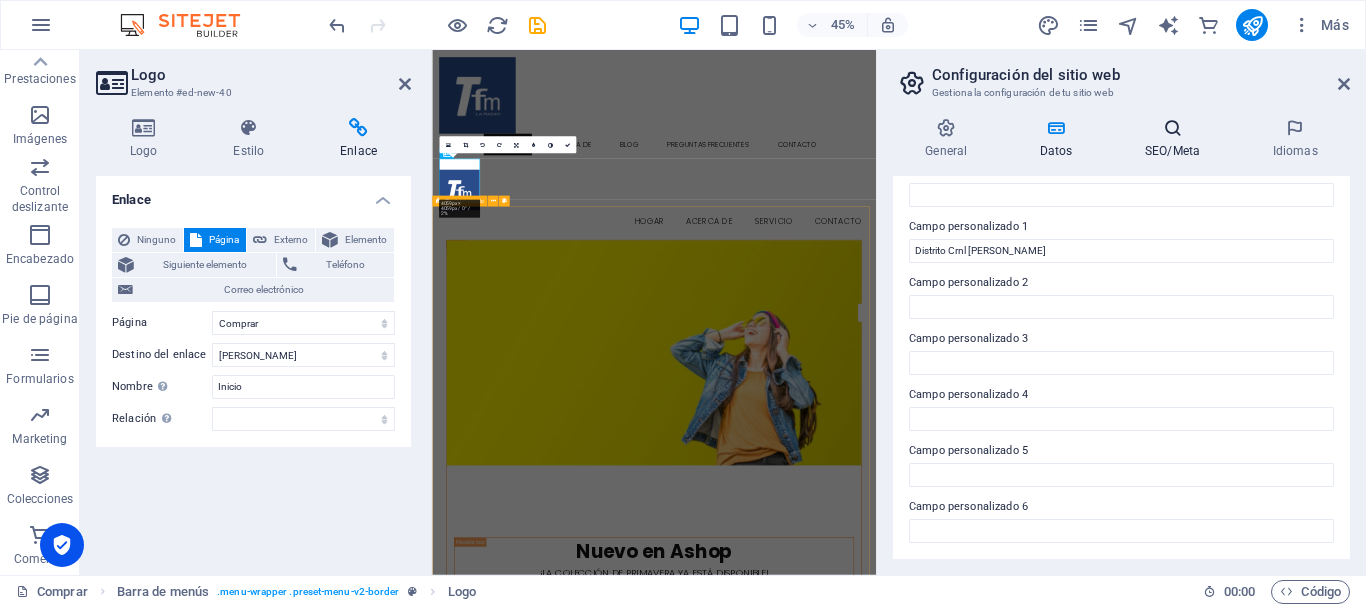 click on "SEO/Meta" at bounding box center (1172, 151) 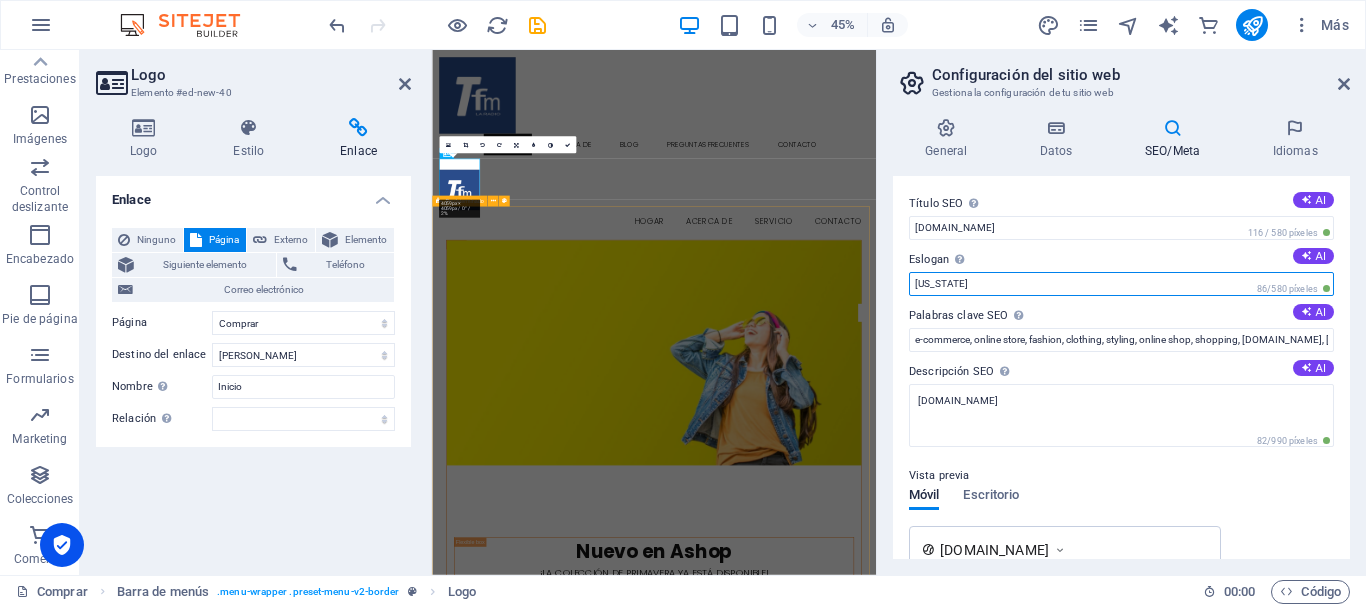 click on "New York" at bounding box center [1121, 284] 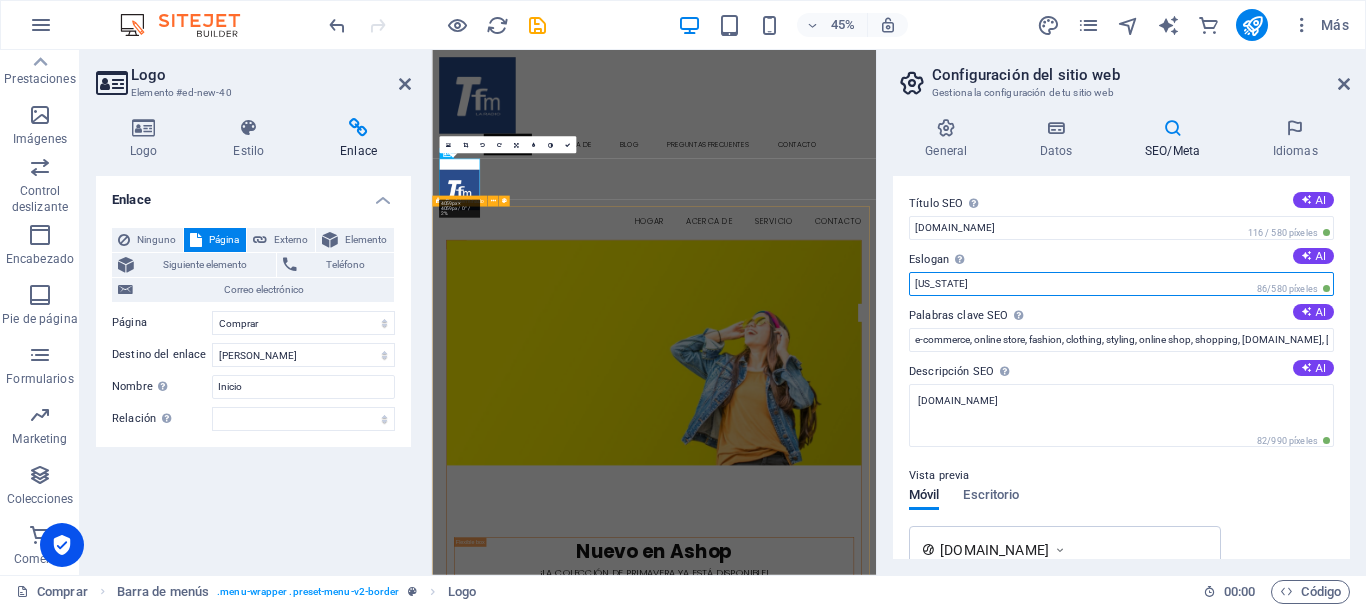 drag, startPoint x: 1433, startPoint y: 332, endPoint x: 1396, endPoint y: 592, distance: 262.6195 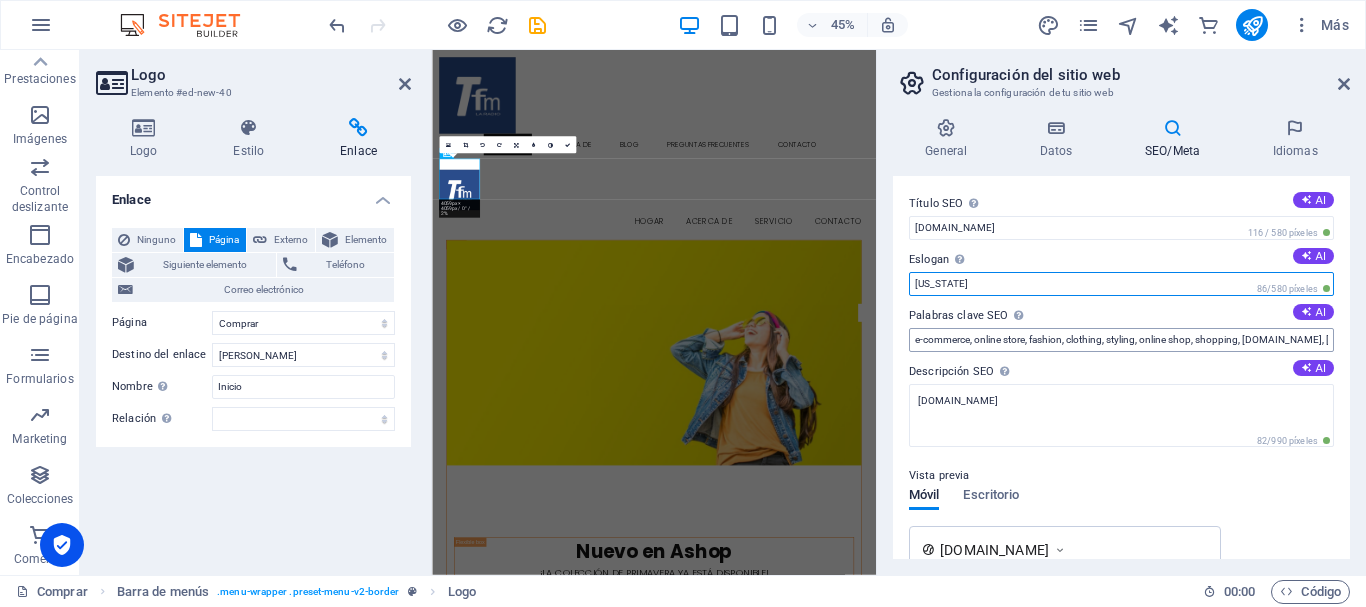 drag, startPoint x: 969, startPoint y: 280, endPoint x: 986, endPoint y: 343, distance: 65.25335 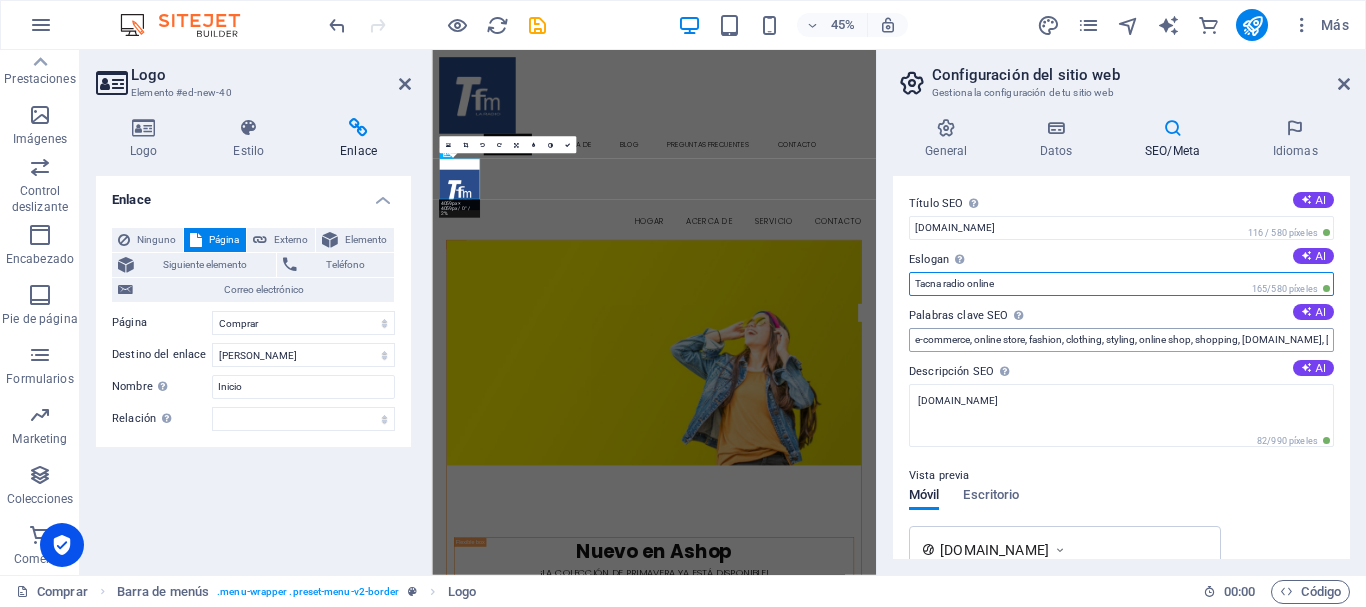 type on "Tacna radio online" 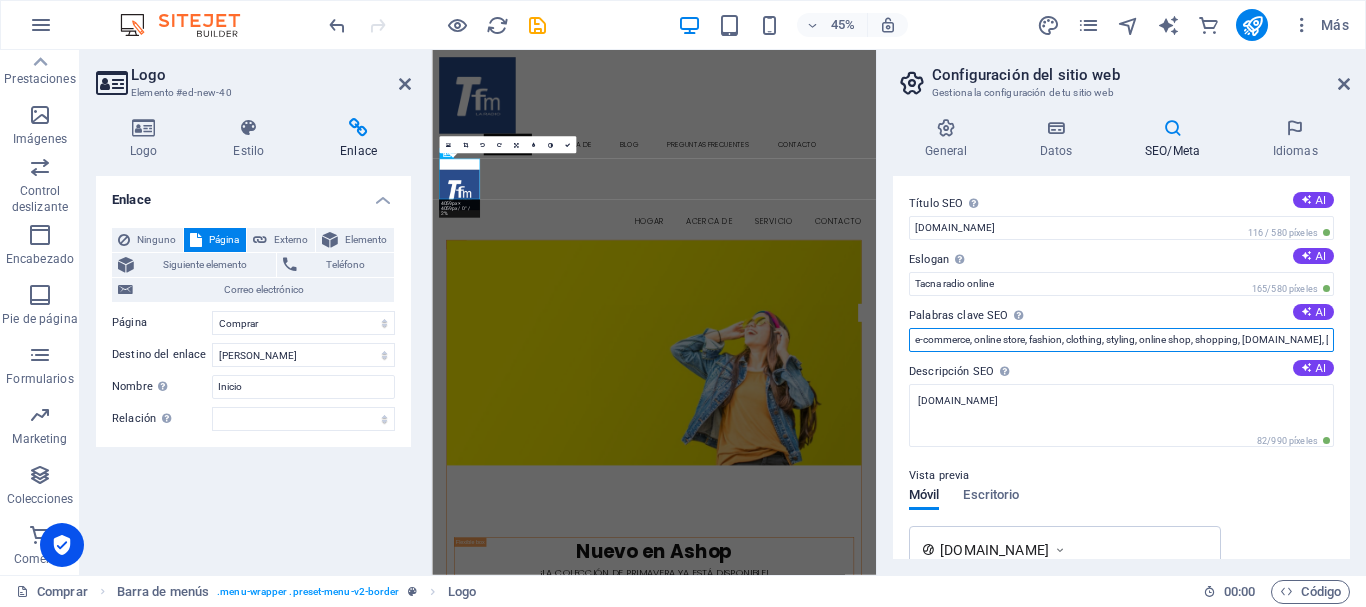 click on "e-commerce, online store, fashion, clothing, styling, online shop, shopping, tacnafm.com, New York" at bounding box center (1121, 340) 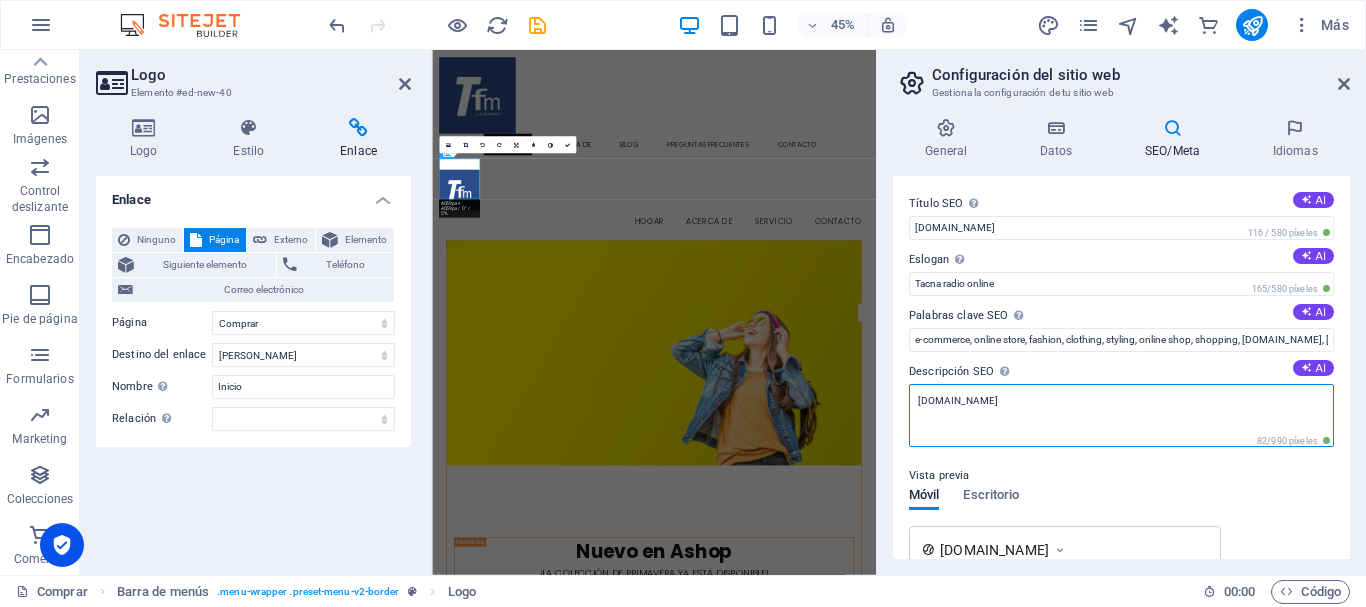 click on "[DOMAIN_NAME]" at bounding box center (1121, 415) 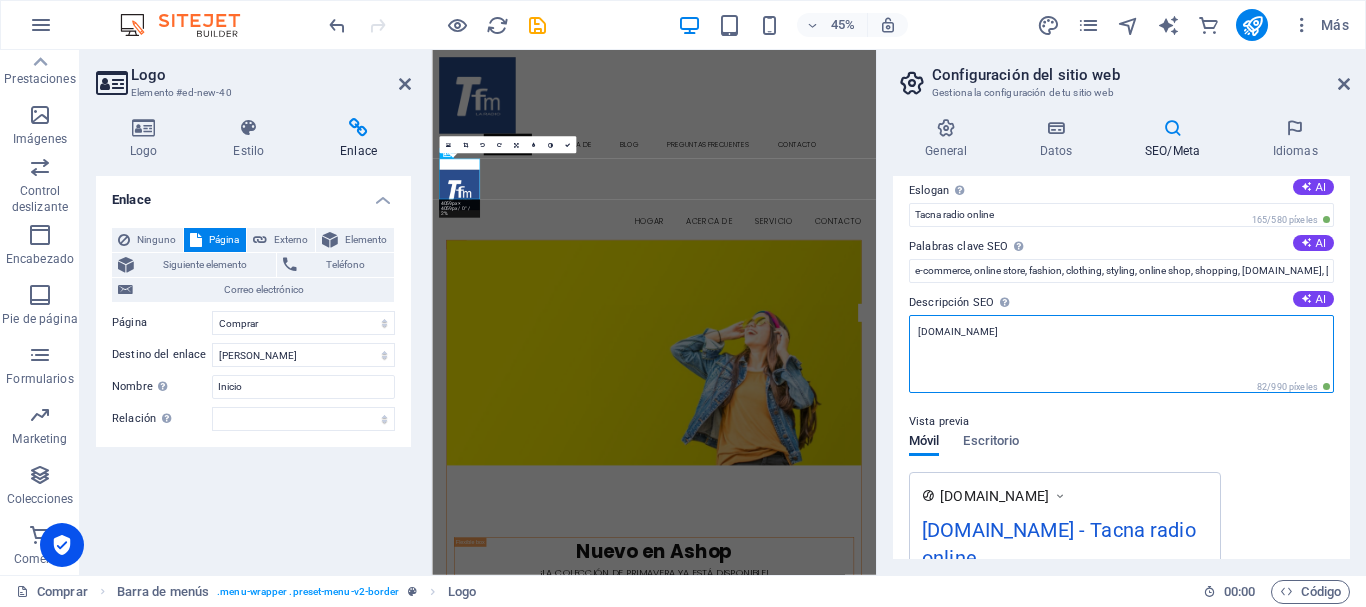 scroll, scrollTop: 200, scrollLeft: 0, axis: vertical 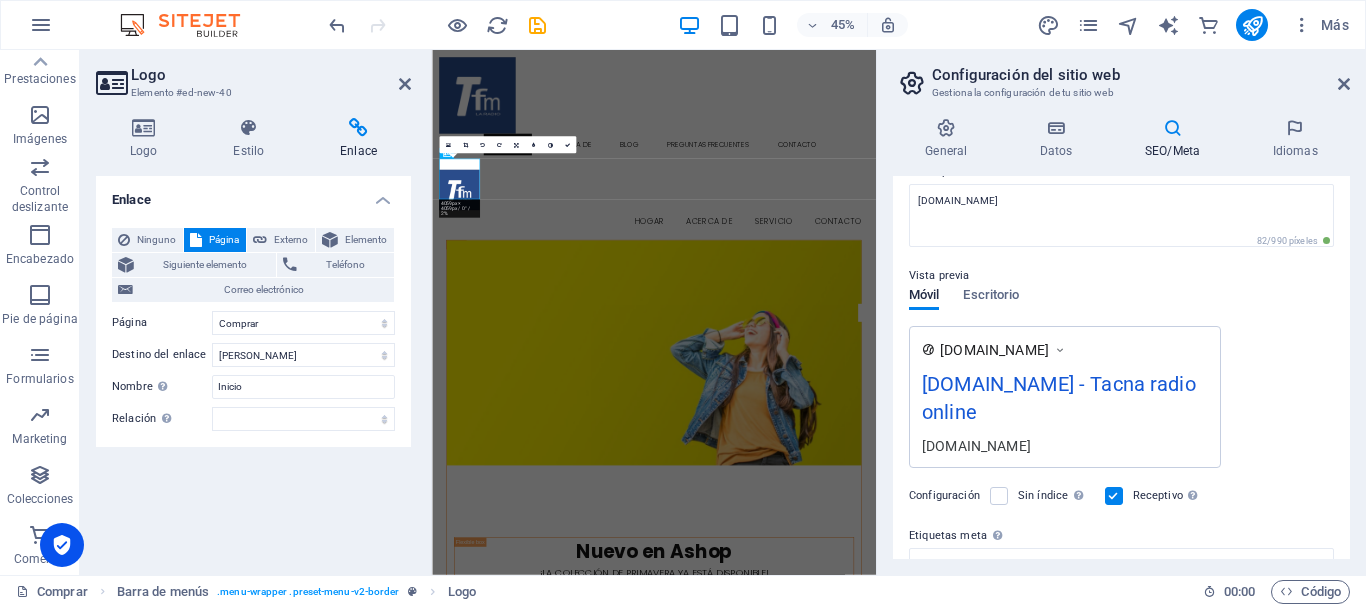 click on "www.ejemplo.com tacnafm.com - Tacna radio online tacnafm.com" at bounding box center (1065, 397) 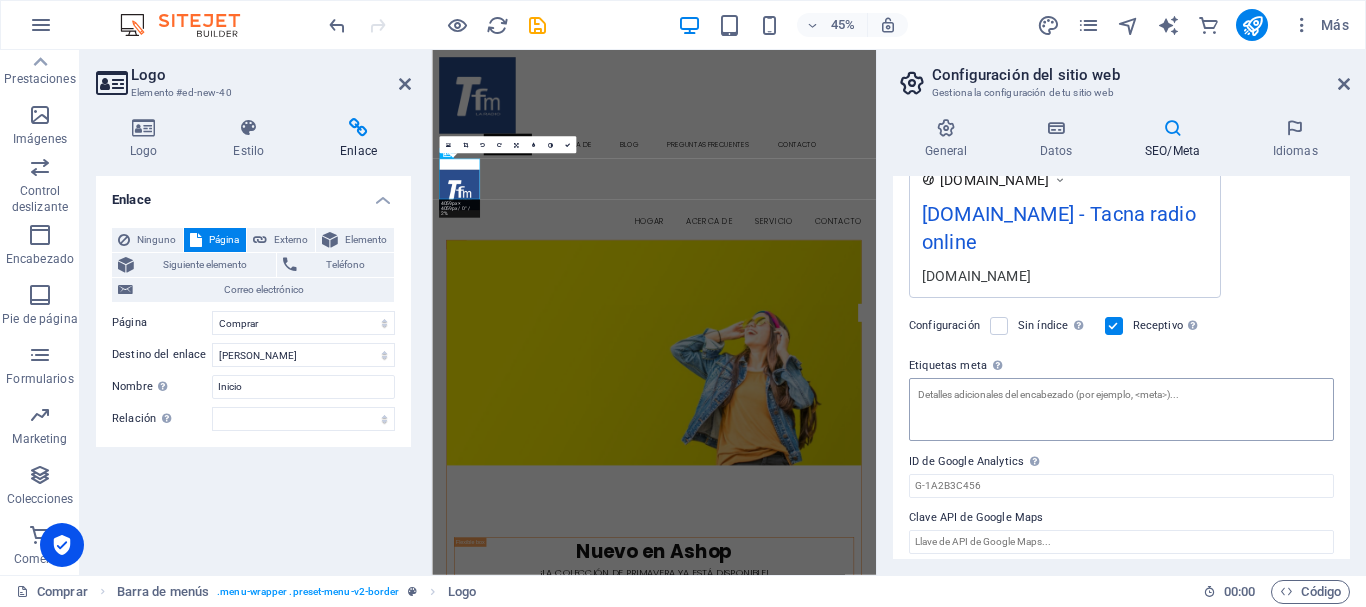 scroll, scrollTop: 381, scrollLeft: 0, axis: vertical 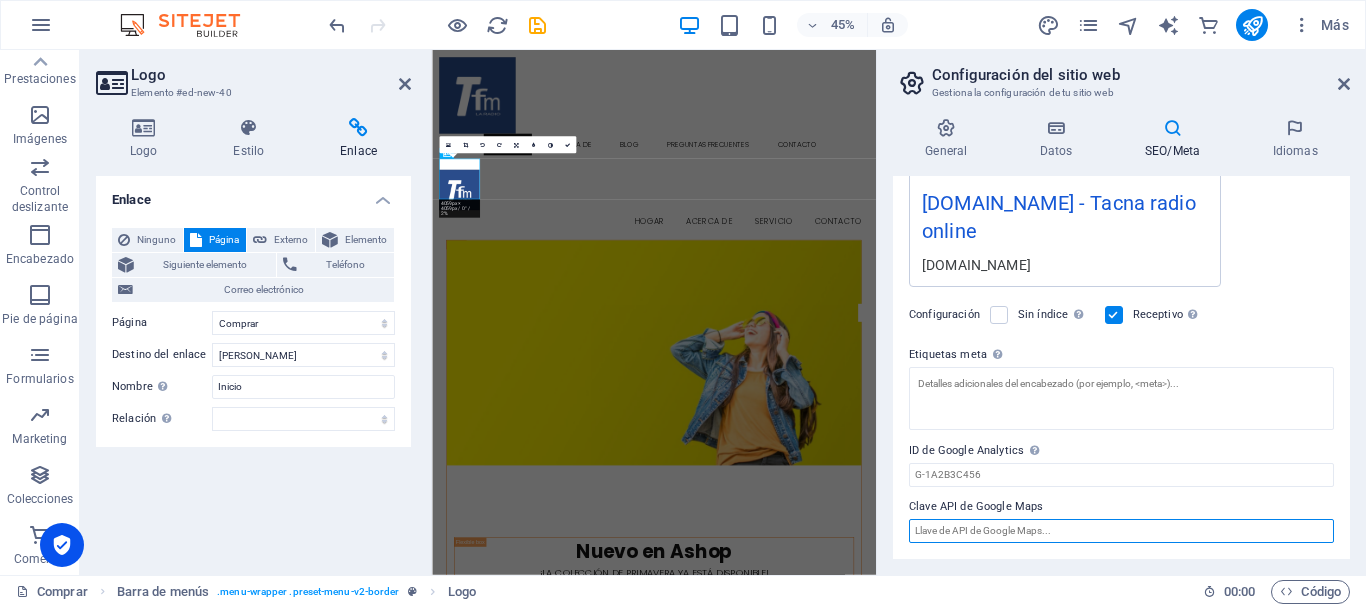 click on "Clave API de Google Maps" at bounding box center [1121, 531] 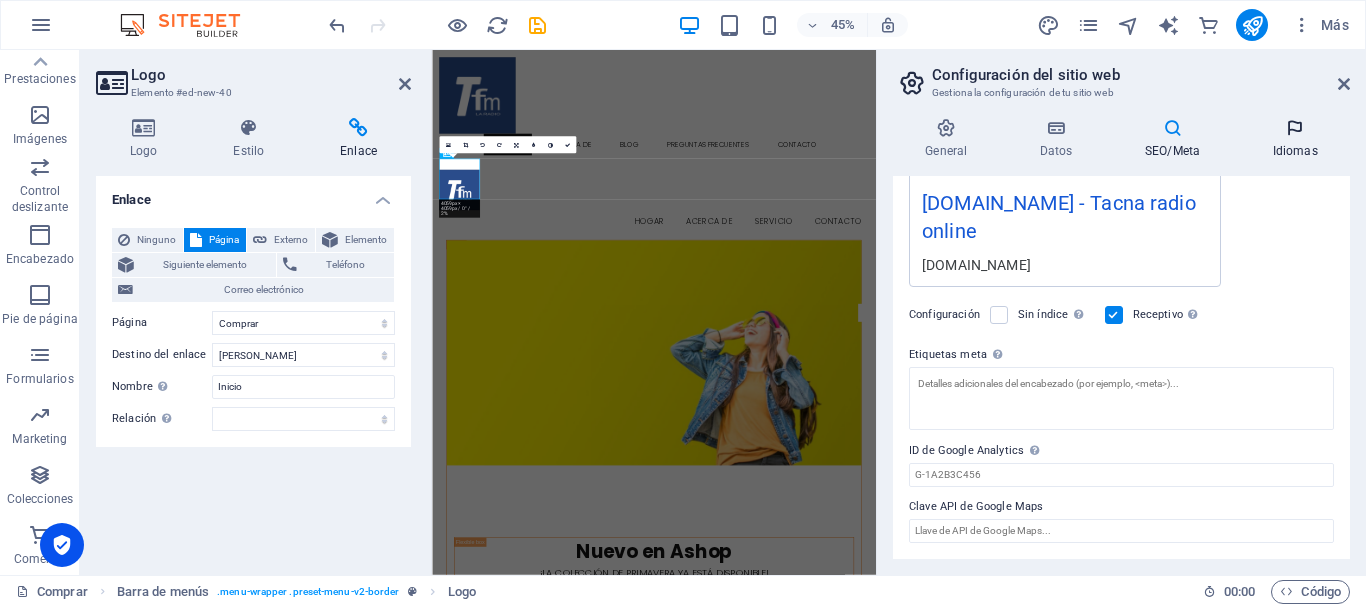 click at bounding box center (1295, 128) 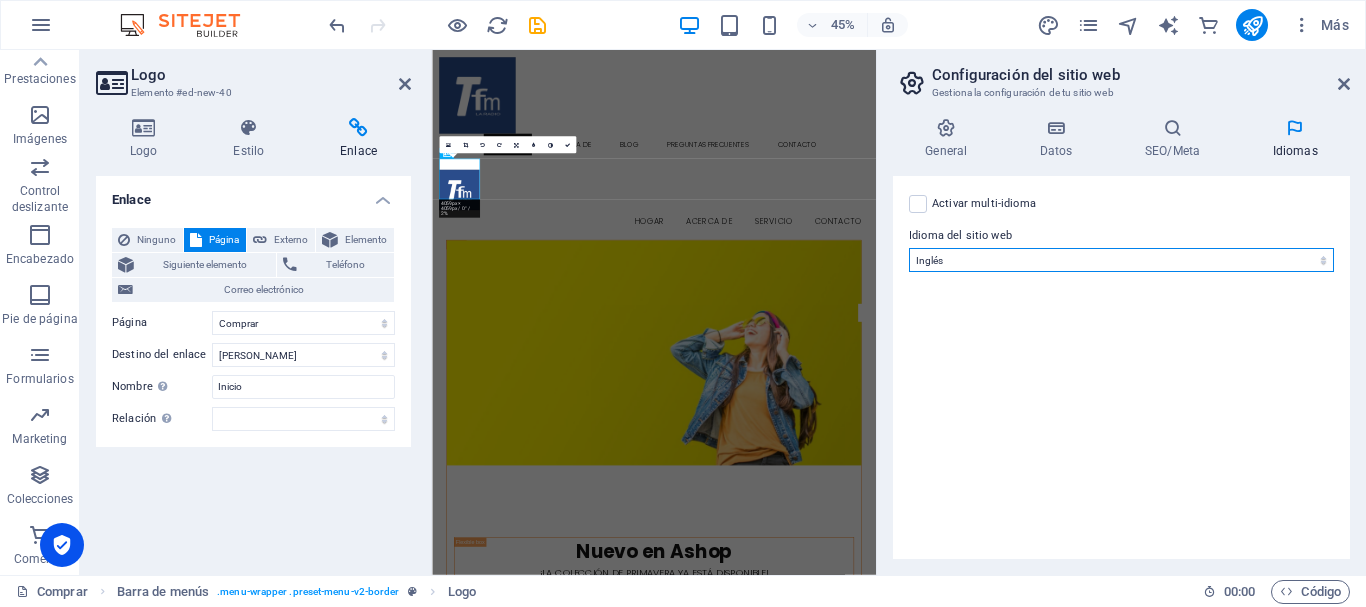 click on "Abjasio Lejos africano Voluntad Albanés Alemán Amárico árabe aragonés armenio Assamese Avaric Avestan Aymara azerbaiyano Bambara baskir vasco bielorruso Bengalí Lenguas bihari Bislama Bokmål bosnio Bretón búlgaro birmano catalán Jemer central Chamorro Chechen checo Chino eslavo eclesiástico Chuvasio coreano de Cornualles corso Cree croata Danés Dzongkha eslovaco esloveno Español esperanto estonio Hoja feroés Piérdase) Fiyiano Finlandés Francés Fulah gaélico gallego Belleza georgiano Groenlandés Griego Guaraní Gujarati criollo haitiano Hausa hebreo Herero No Sello Nacional Holandés húngaro Ojo Igbo Indonesio Inglés Interlingua Interlingua Inuktitut Inupiaq irlandés islandés italiano Japonés javanés Canarés Kanuri Cachemira kazajo kikuyu Kinyarwanda Venir Congo kurdo Para animales Kirguistán Mano de obra latín letón Limburgués Lingala lituano Luba-Katanga luxemburgués macedónio madagascarí malayo Malabar Maldivas Malteado de la isla de Man maorí Maratí marshaleses mongol Mar" at bounding box center [1121, 260] 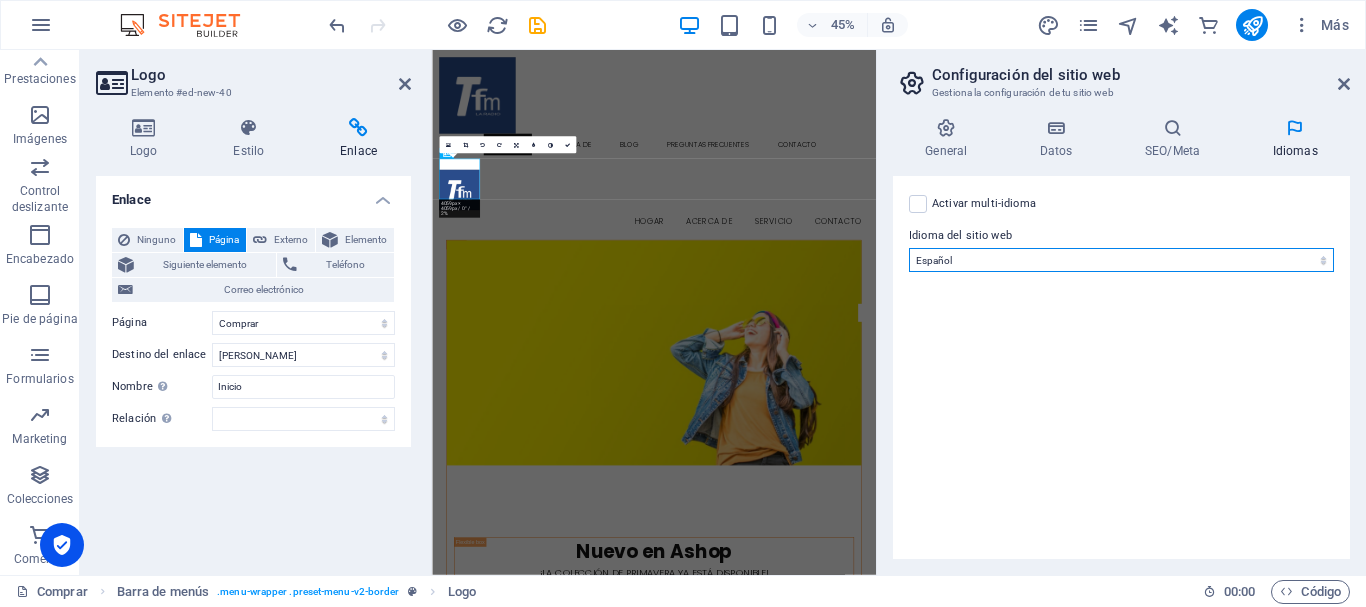 click on "Abjasio Lejos africano Voluntad Albanés Alemán Amárico árabe aragonés armenio Assamese Avaric Avestan Aymara azerbaiyano Bambara baskir vasco bielorruso Bengalí Lenguas bihari Bislama Bokmål bosnio Bretón búlgaro birmano catalán Jemer central Chamorro Chechen checo Chino eslavo eclesiástico Chuvasio coreano de Cornualles corso Cree croata Danés Dzongkha eslovaco esloveno Español esperanto estonio Hoja feroés Piérdase) Fiyiano Finlandés Francés Fulah gaélico gallego Belleza georgiano Groenlandés Griego Guaraní Gujarati criollo haitiano Hausa hebreo Herero No Sello Nacional Holandés húngaro Ojo Igbo Indonesio Inglés Interlingua Interlingua Inuktitut Inupiaq irlandés islandés italiano Japonés javanés Canarés Kanuri Cachemira kazajo kikuyu Kinyarwanda Venir Congo kurdo Para animales Kirguistán Mano de obra latín letón Limburgués Lingala lituano Luba-Katanga luxemburgués macedónio madagascarí malayo Malabar Maldivas Malteado de la isla de Man maorí Maratí marshaleses mongol Mar" at bounding box center [1121, 260] 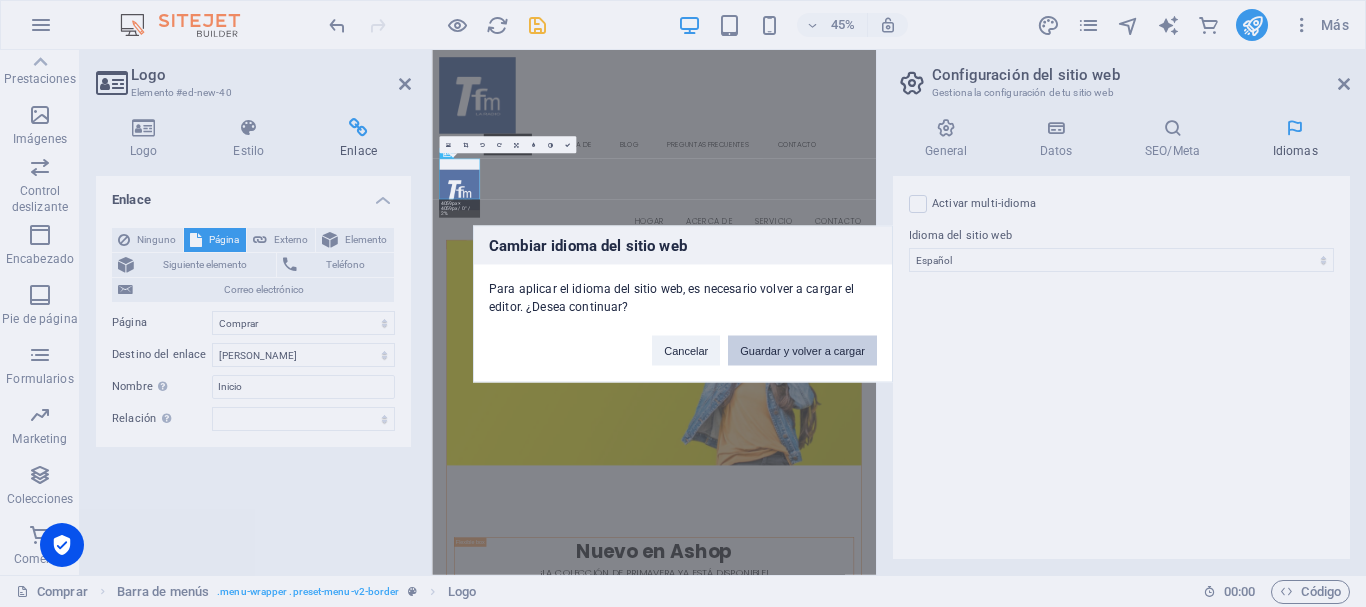 click on "Guardar y volver a cargar" at bounding box center (802, 350) 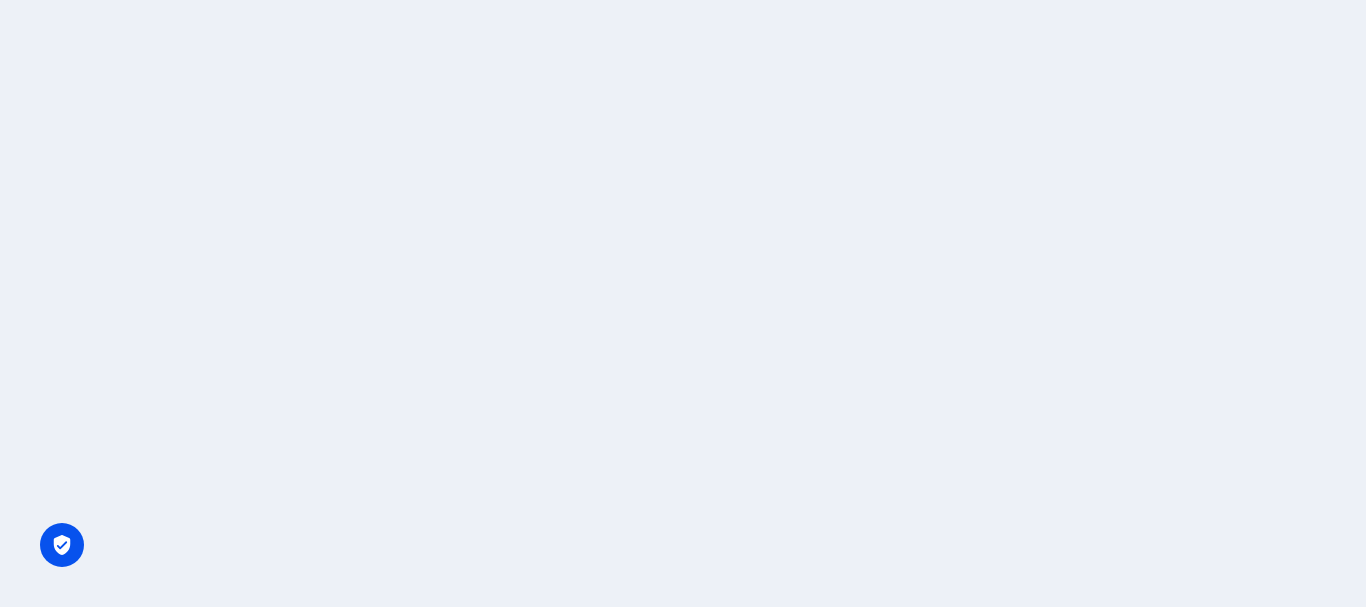 scroll, scrollTop: 0, scrollLeft: 0, axis: both 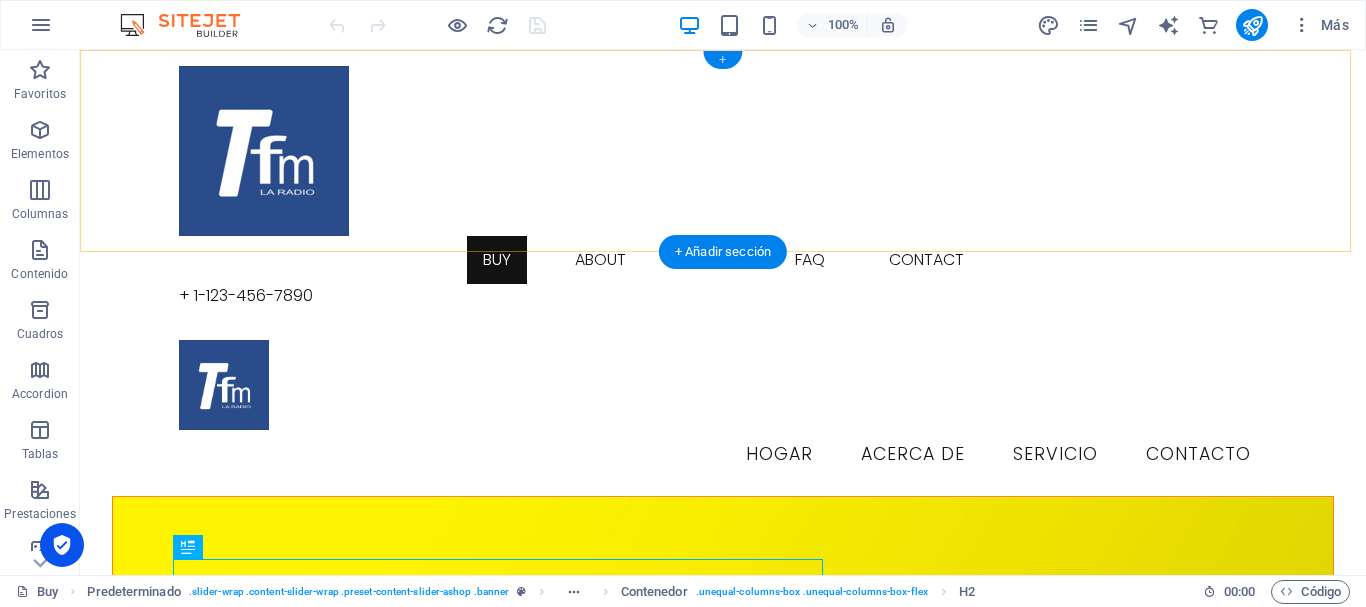 click on "+" at bounding box center (722, 60) 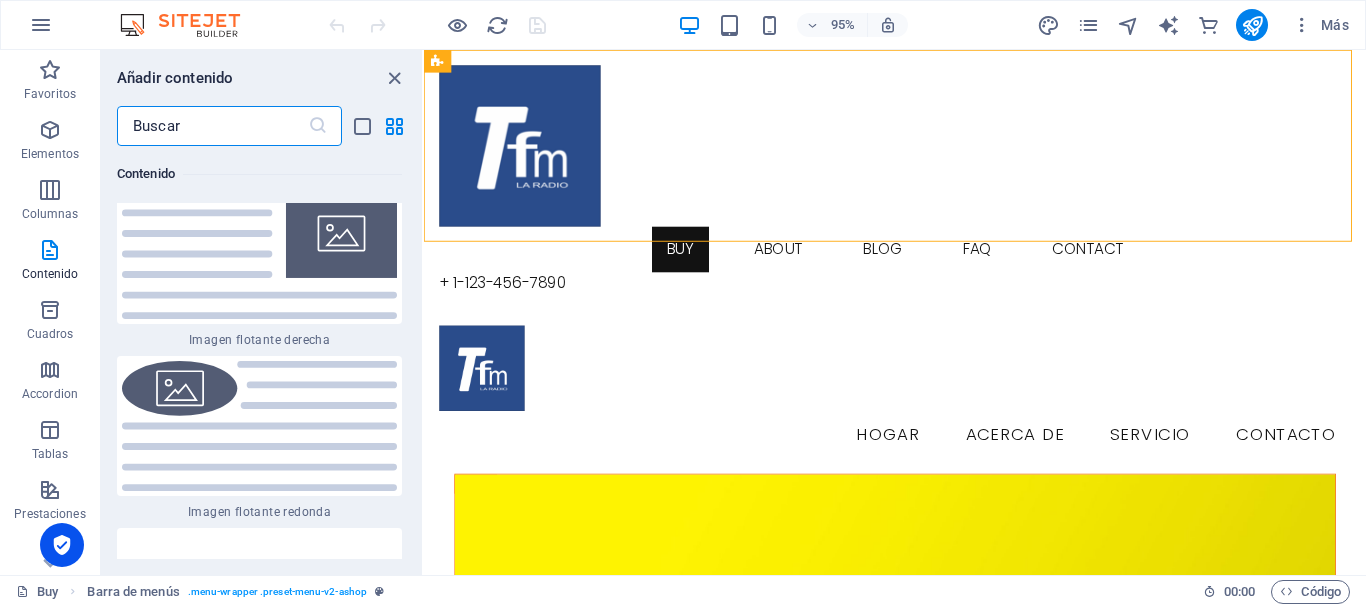 scroll, scrollTop: 8905, scrollLeft: 0, axis: vertical 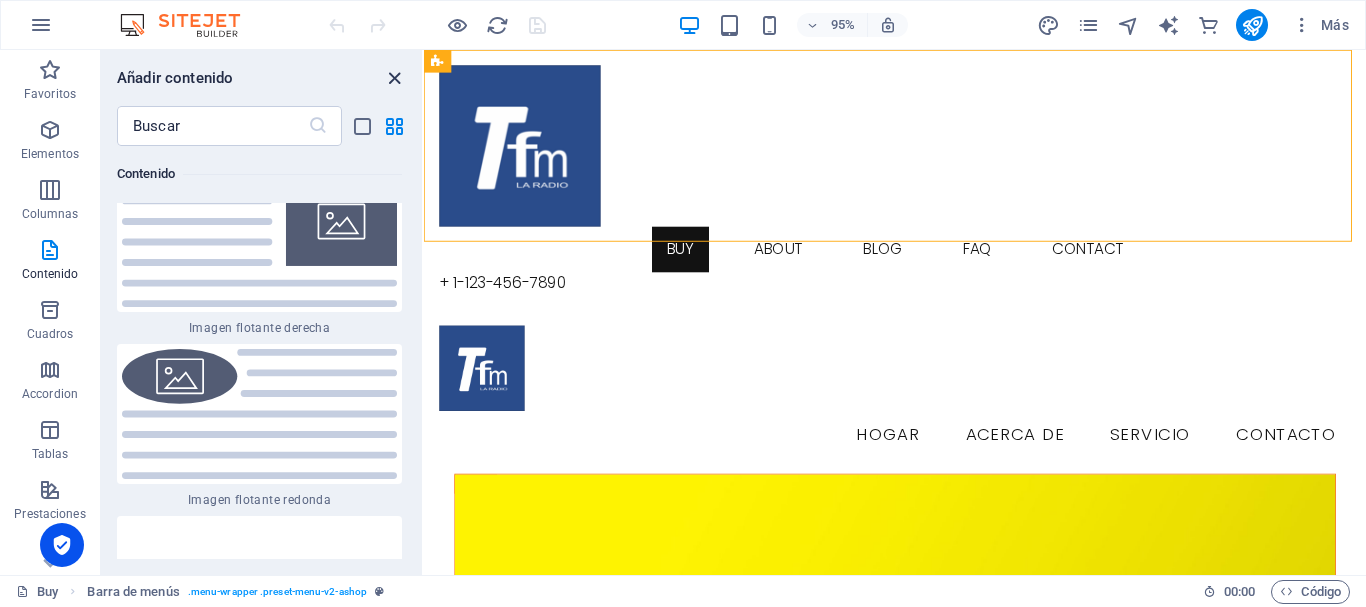 click at bounding box center (394, 78) 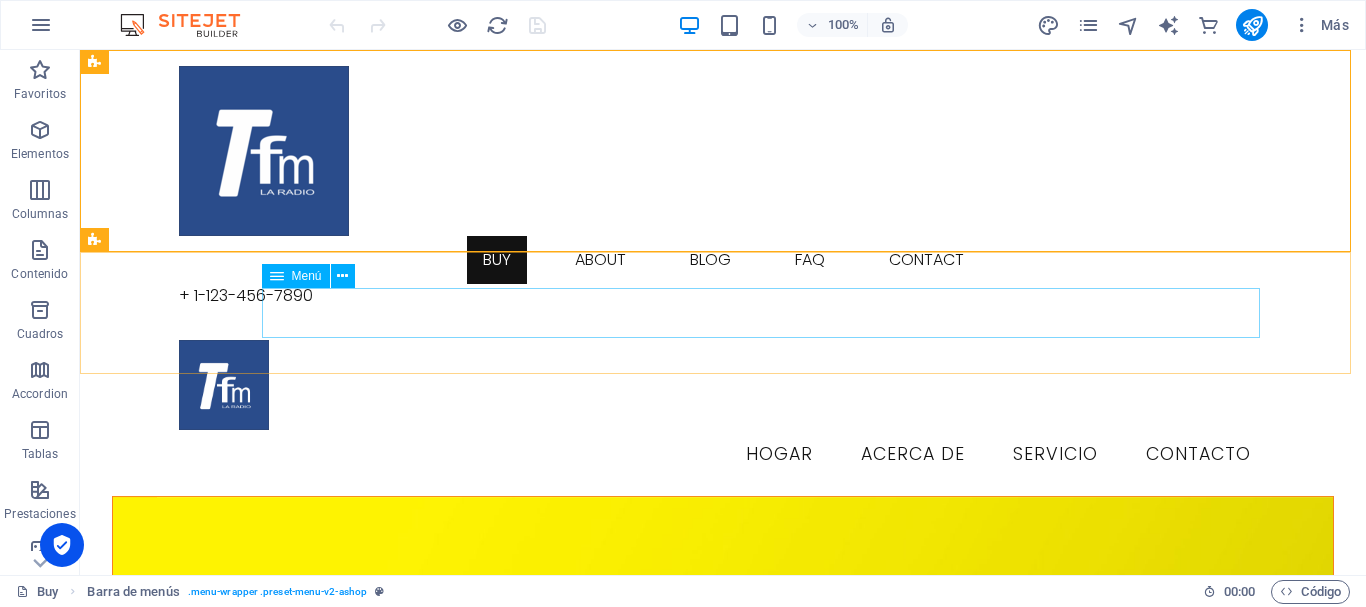 click on "Menú" at bounding box center [307, 276] 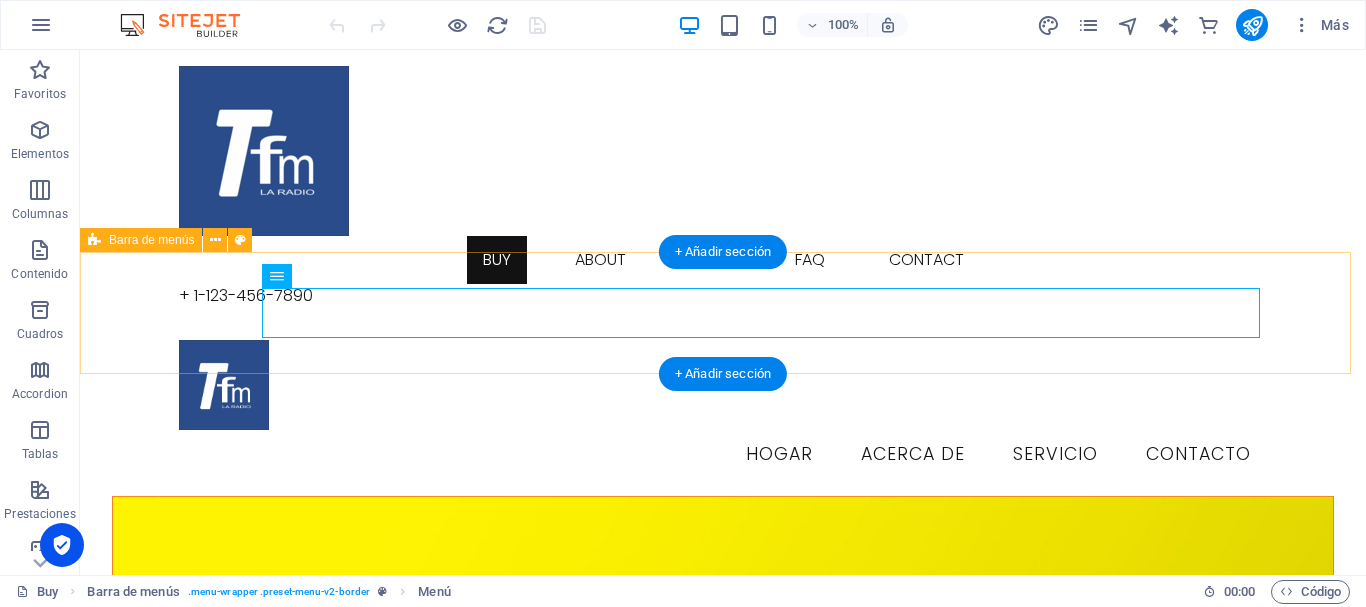 click on "Menu Hogar Acerca de Servicio Contacto" at bounding box center (723, 410) 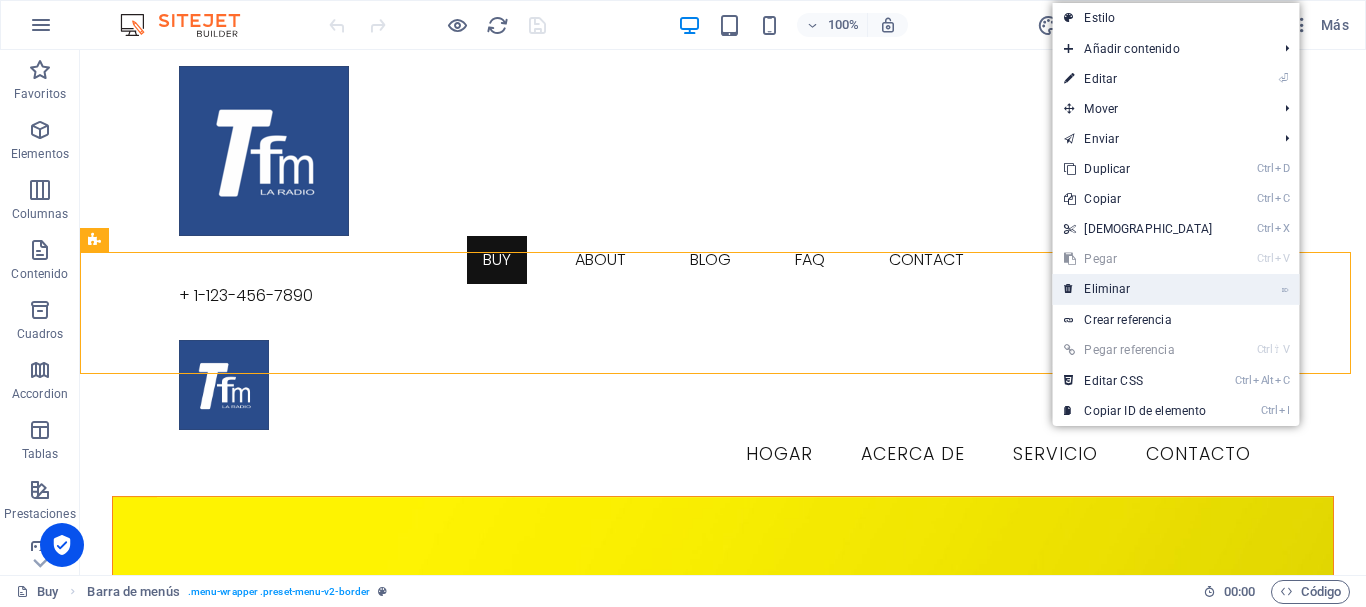 click on "⌦  Eliminar" at bounding box center (1138, 289) 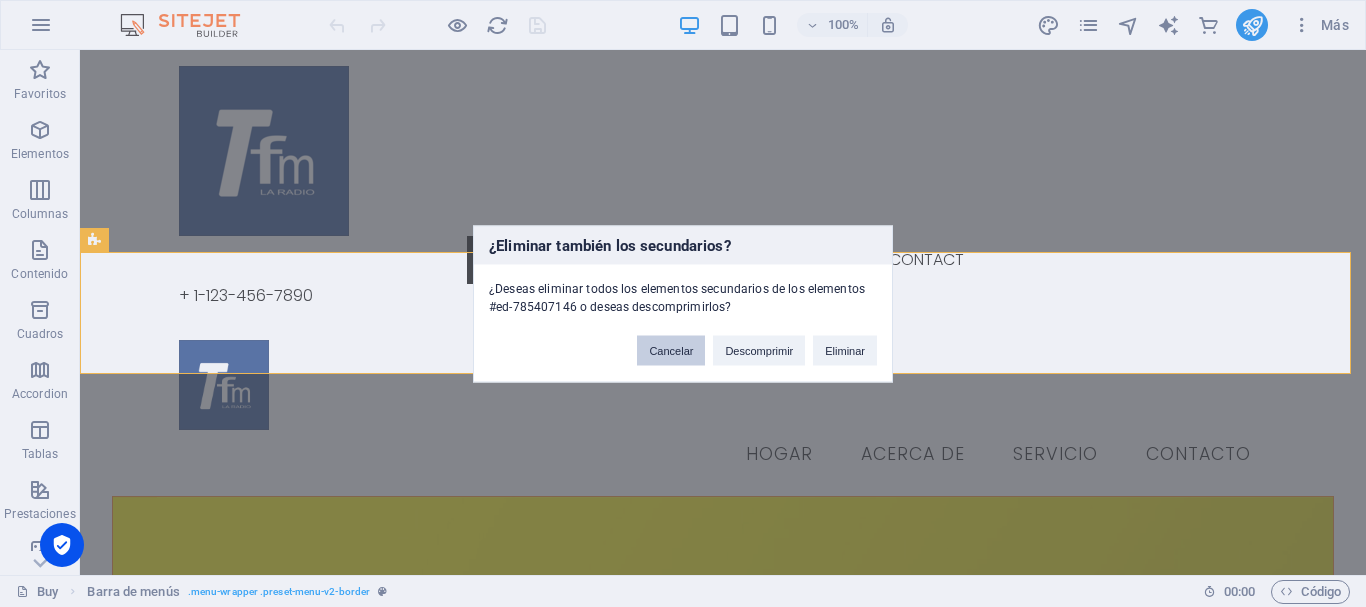 click on "Cancelar" at bounding box center [671, 350] 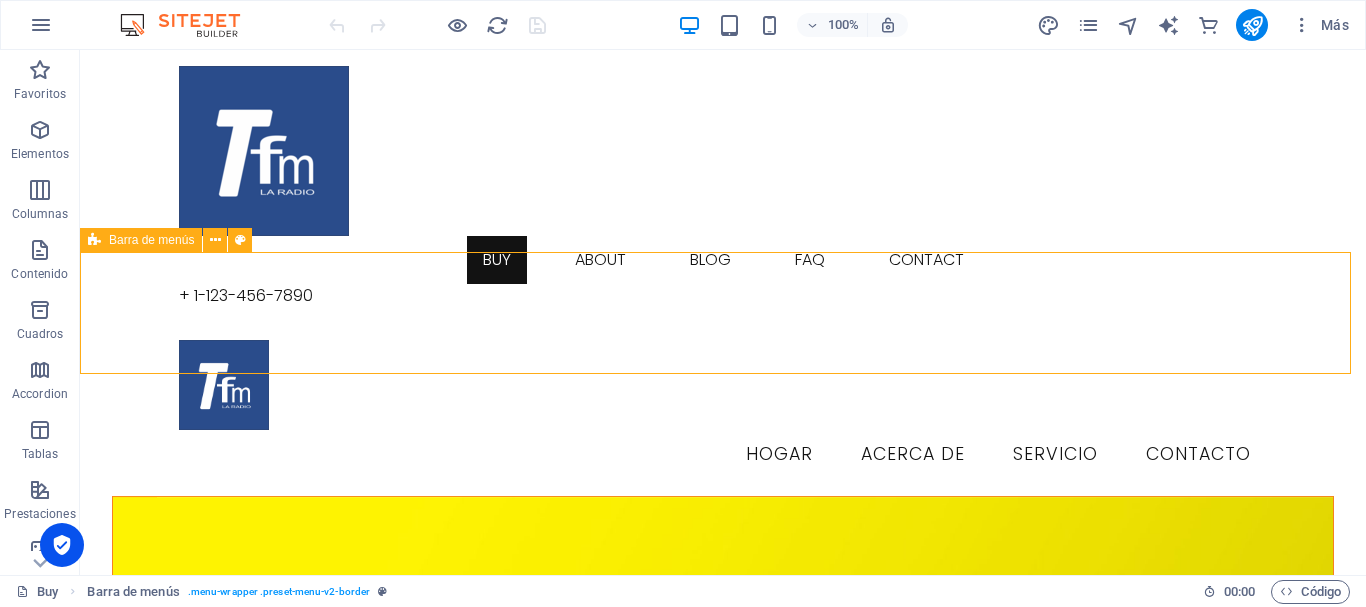 click on "Barra de menús" at bounding box center [151, 240] 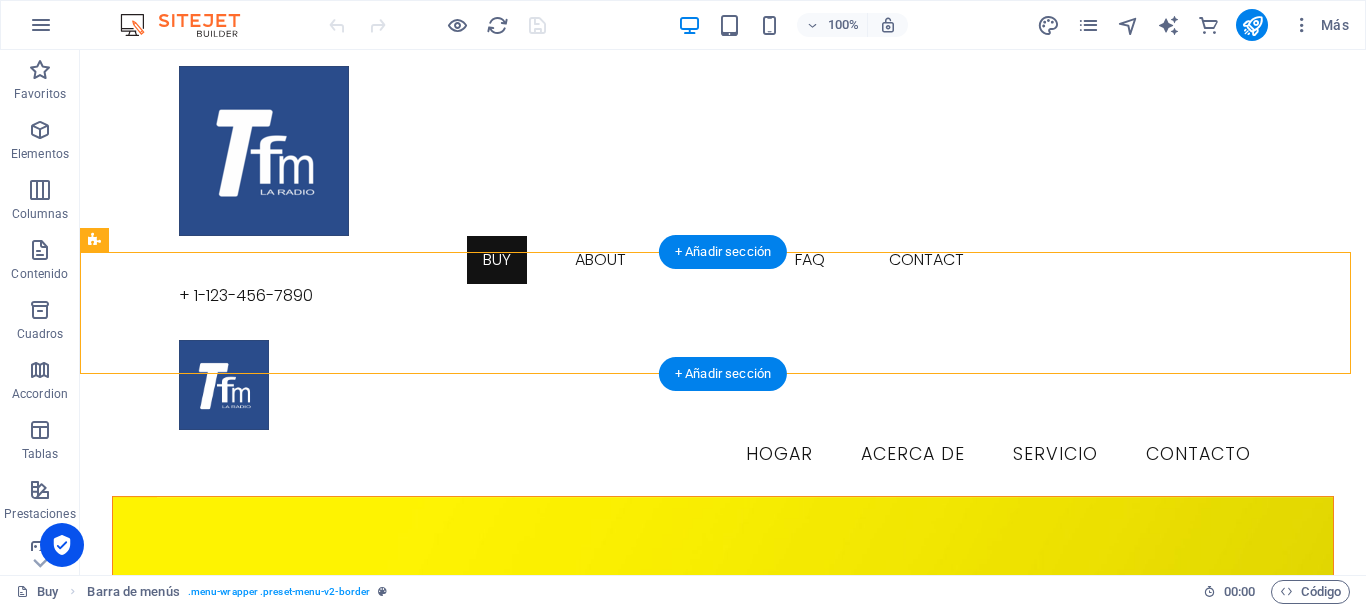 drag, startPoint x: 204, startPoint y: 291, endPoint x: 149, endPoint y: 272, distance: 58.189346 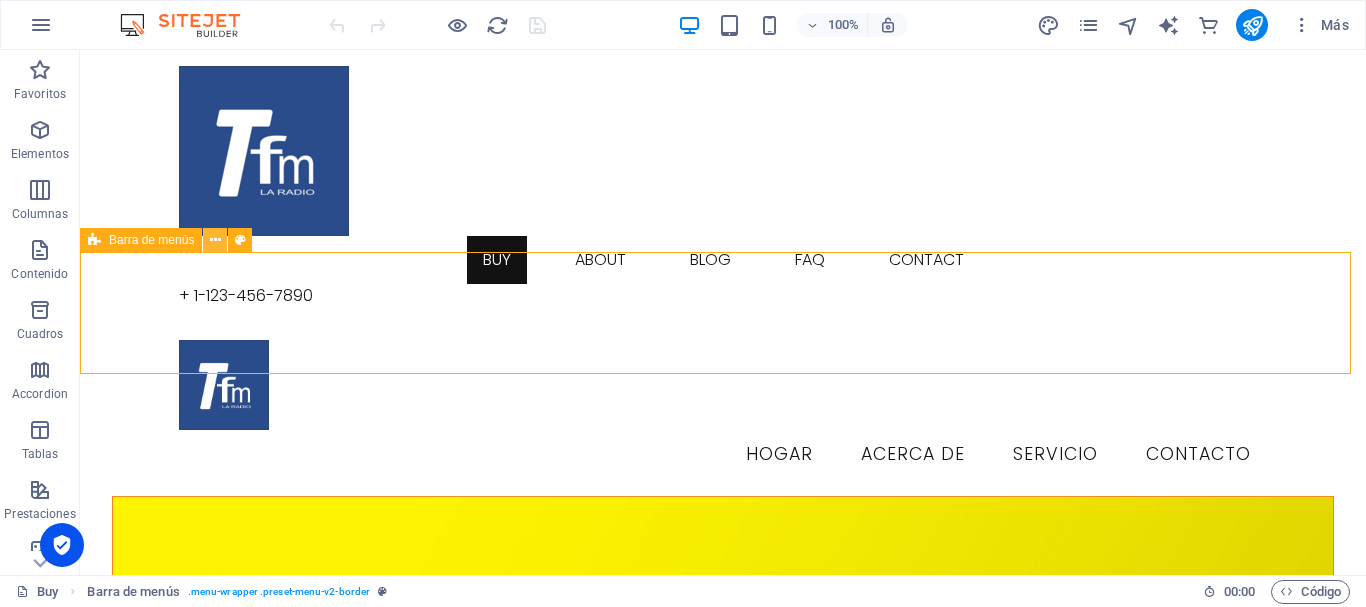 click at bounding box center (215, 240) 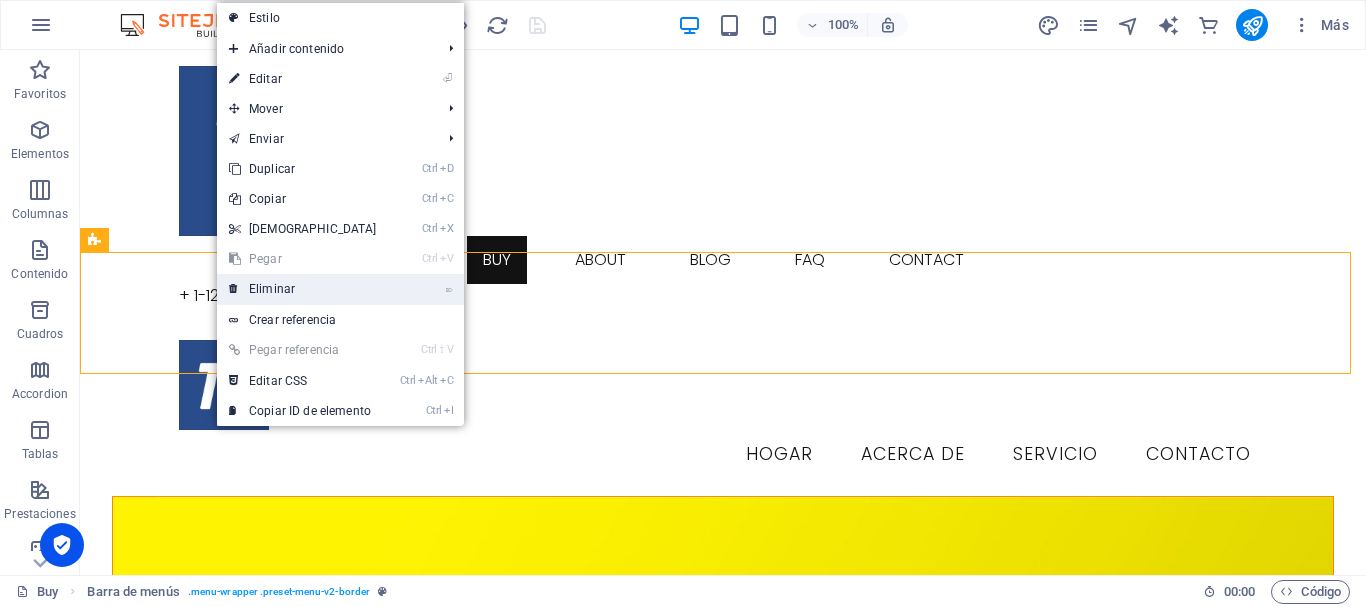 click on "⌦  Eliminar" at bounding box center [303, 289] 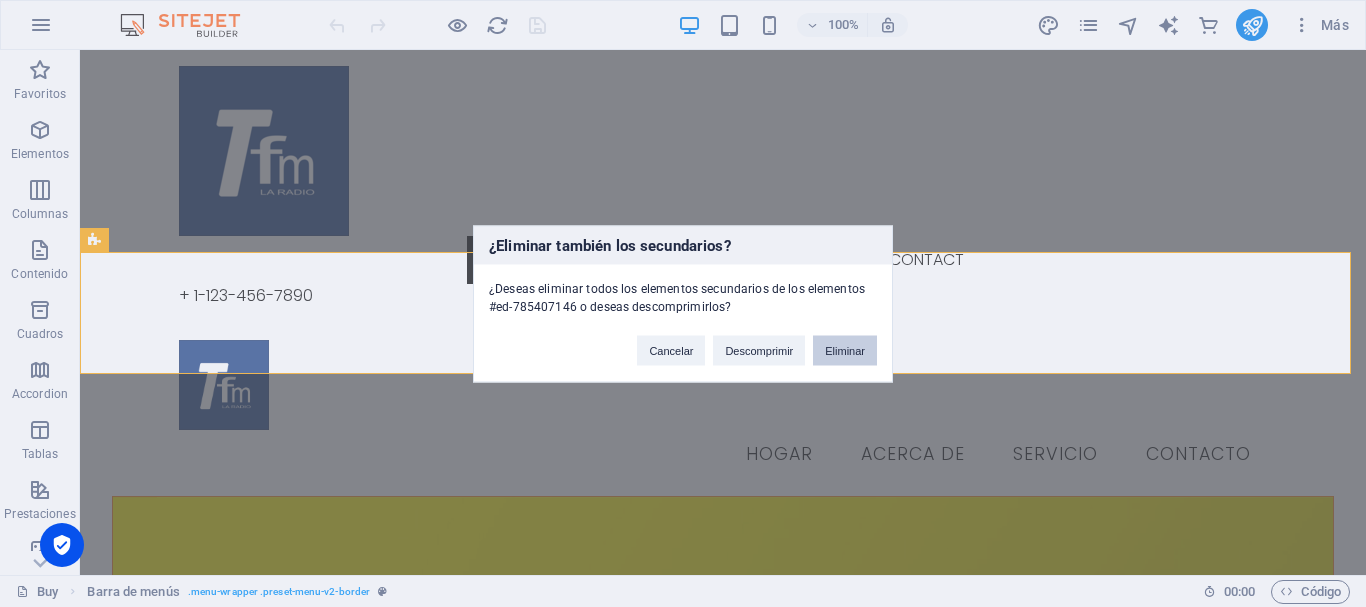click on "Eliminar" at bounding box center (845, 350) 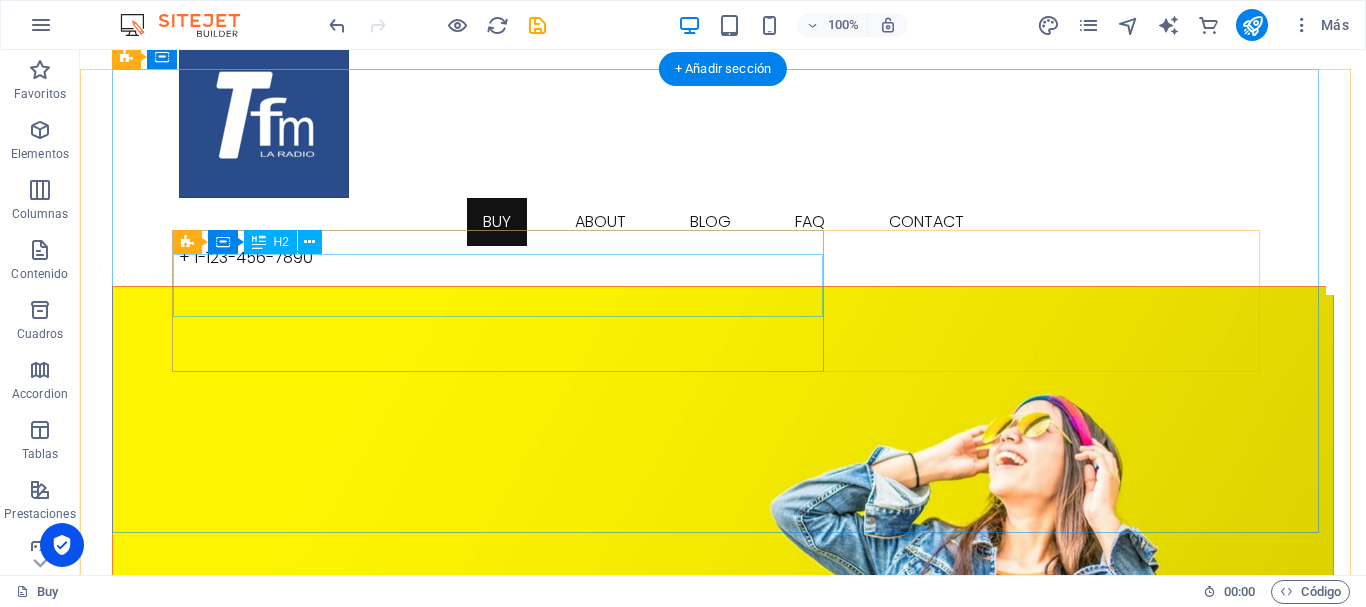 scroll, scrollTop: 0, scrollLeft: 0, axis: both 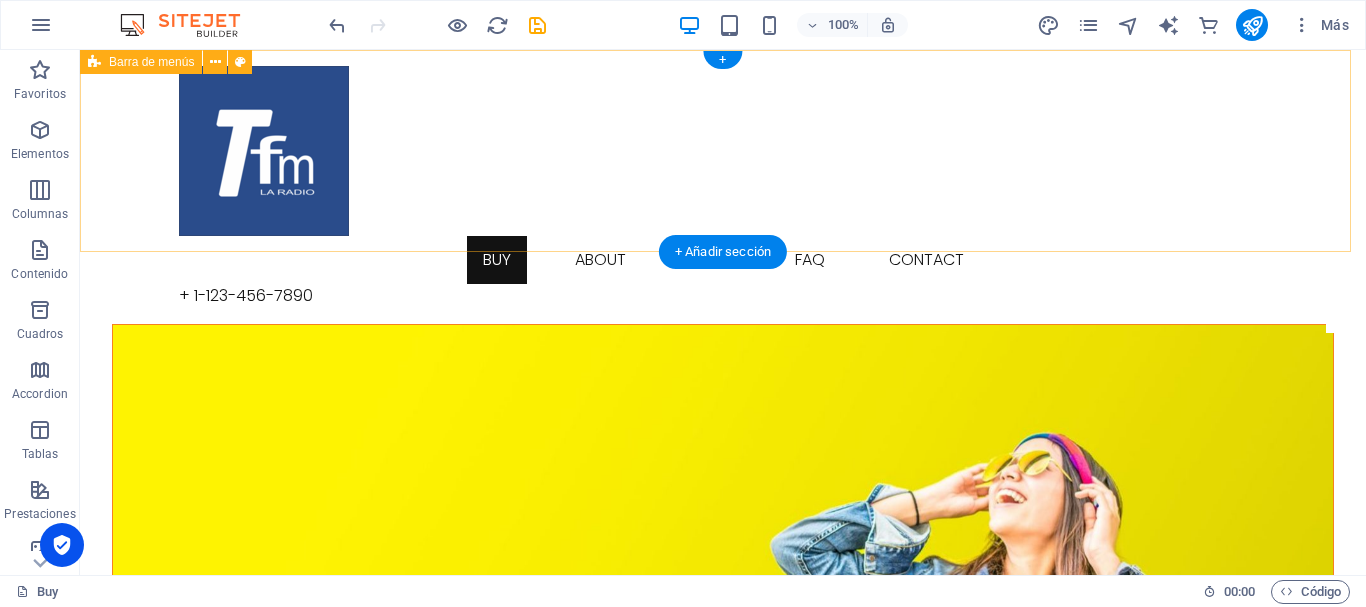 click on "Buy About Blog FAQ Contact   + [PHONE_NUMBER]" at bounding box center (723, 187) 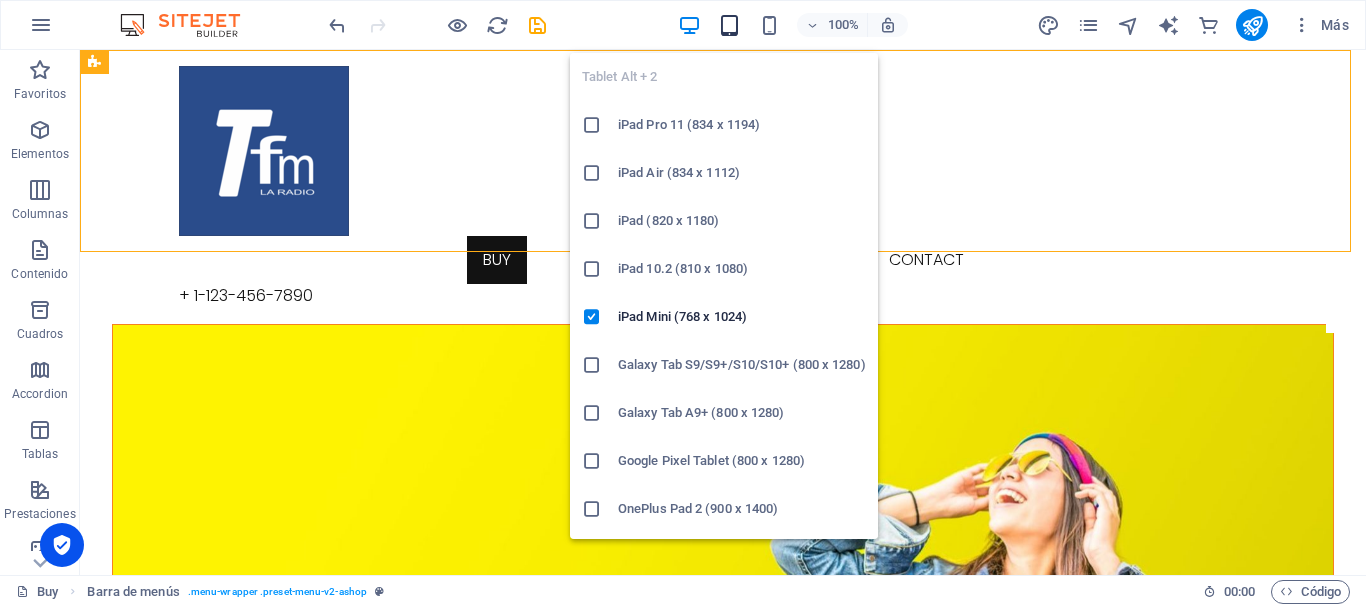 click at bounding box center [729, 25] 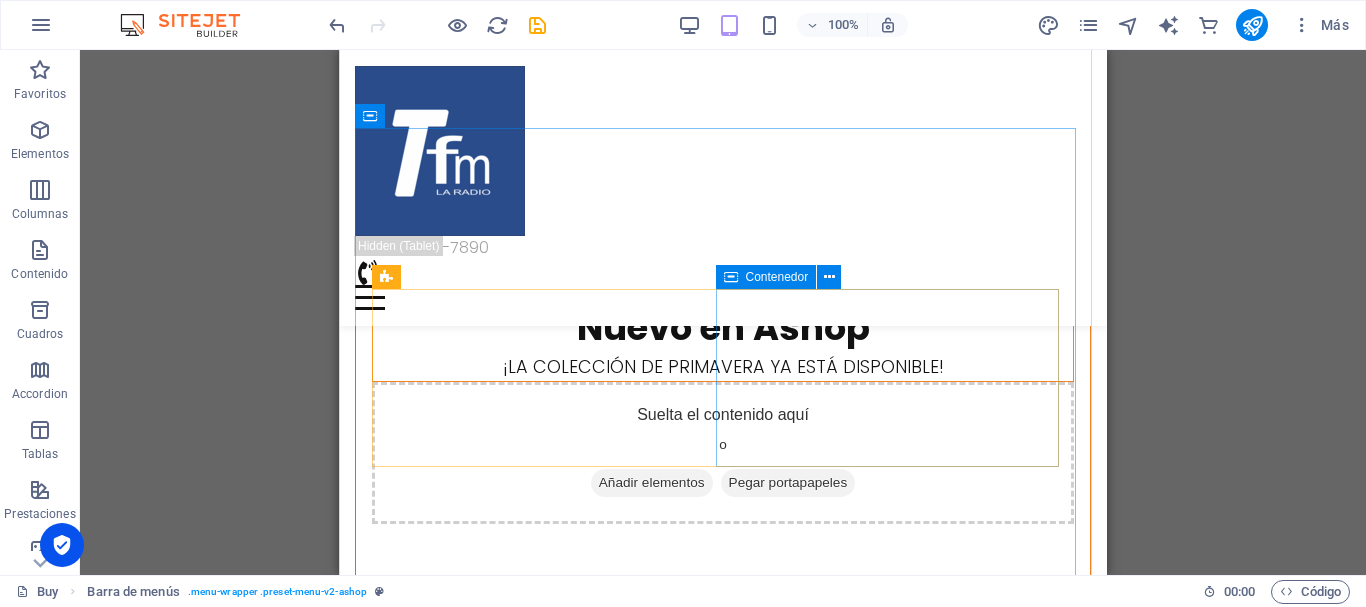 scroll, scrollTop: 700, scrollLeft: 0, axis: vertical 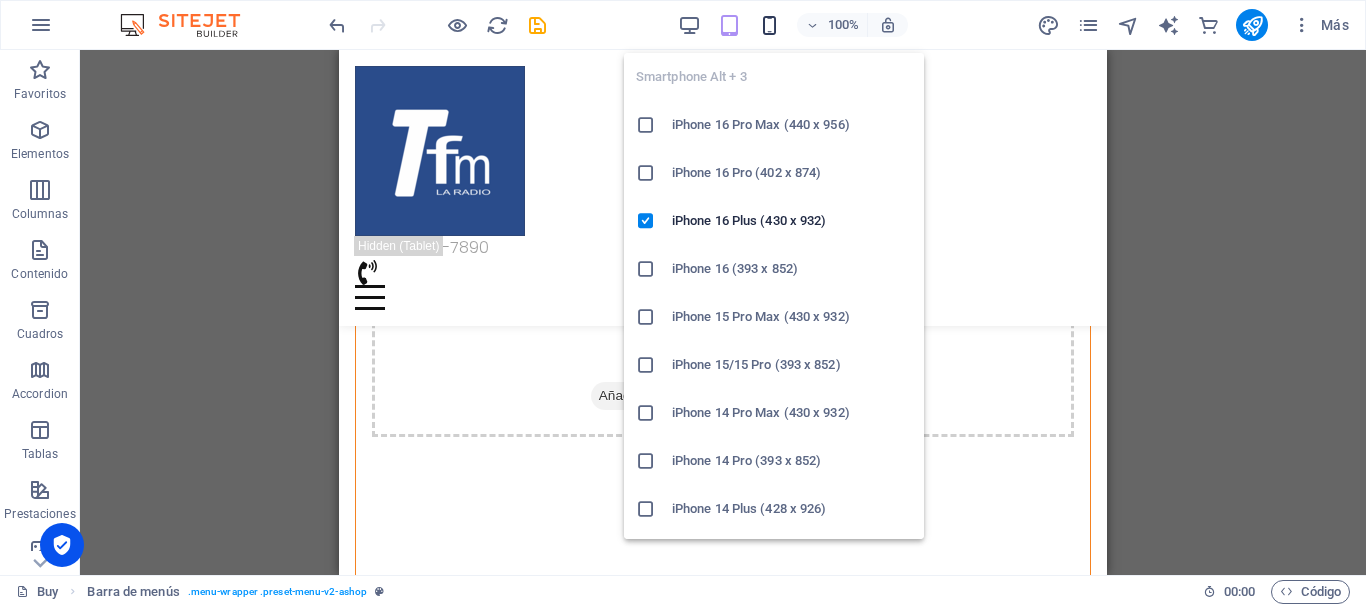 click at bounding box center [769, 25] 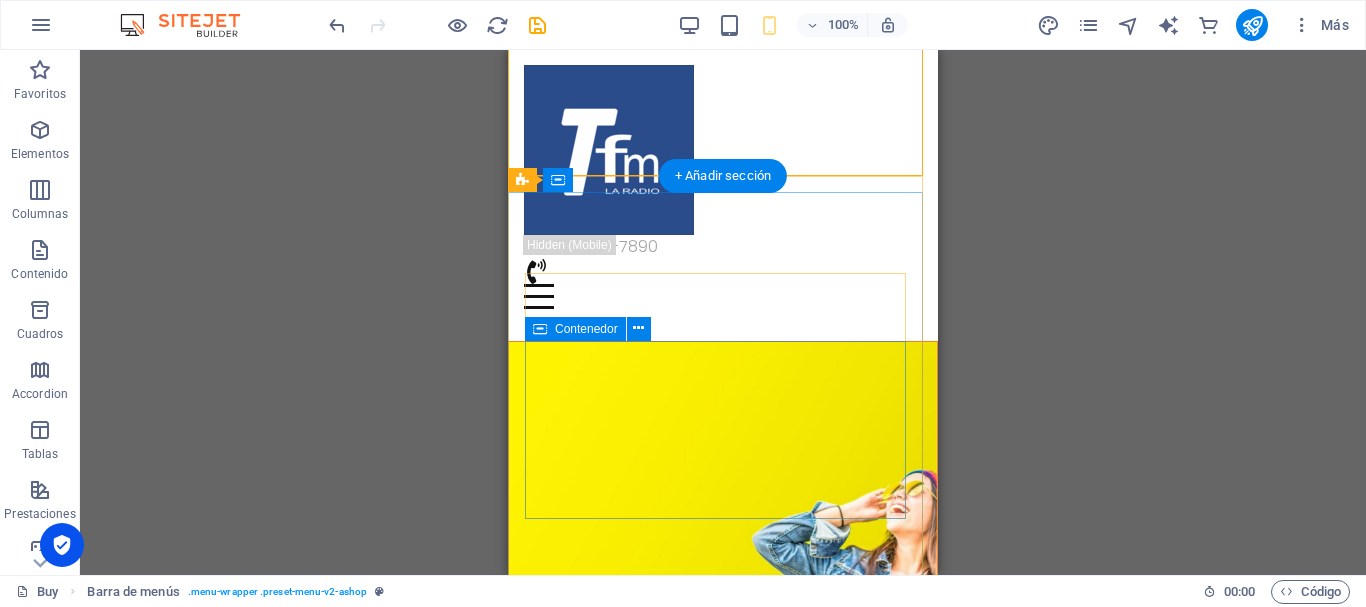 scroll, scrollTop: 0, scrollLeft: 0, axis: both 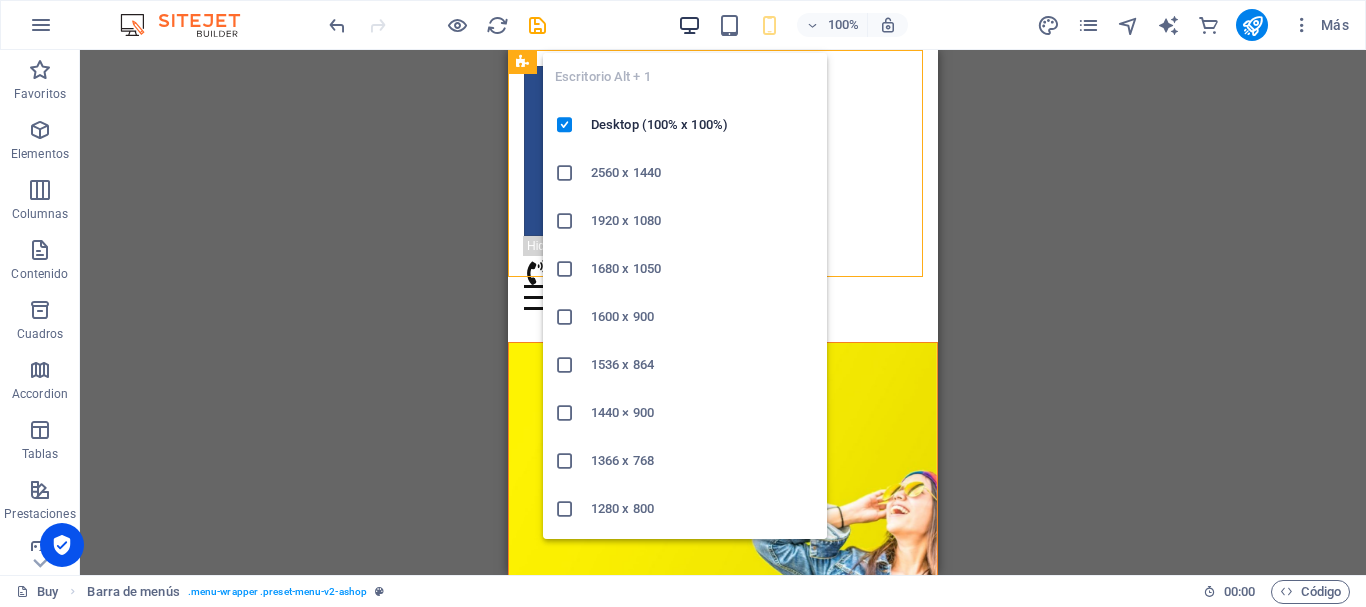 click at bounding box center [689, 25] 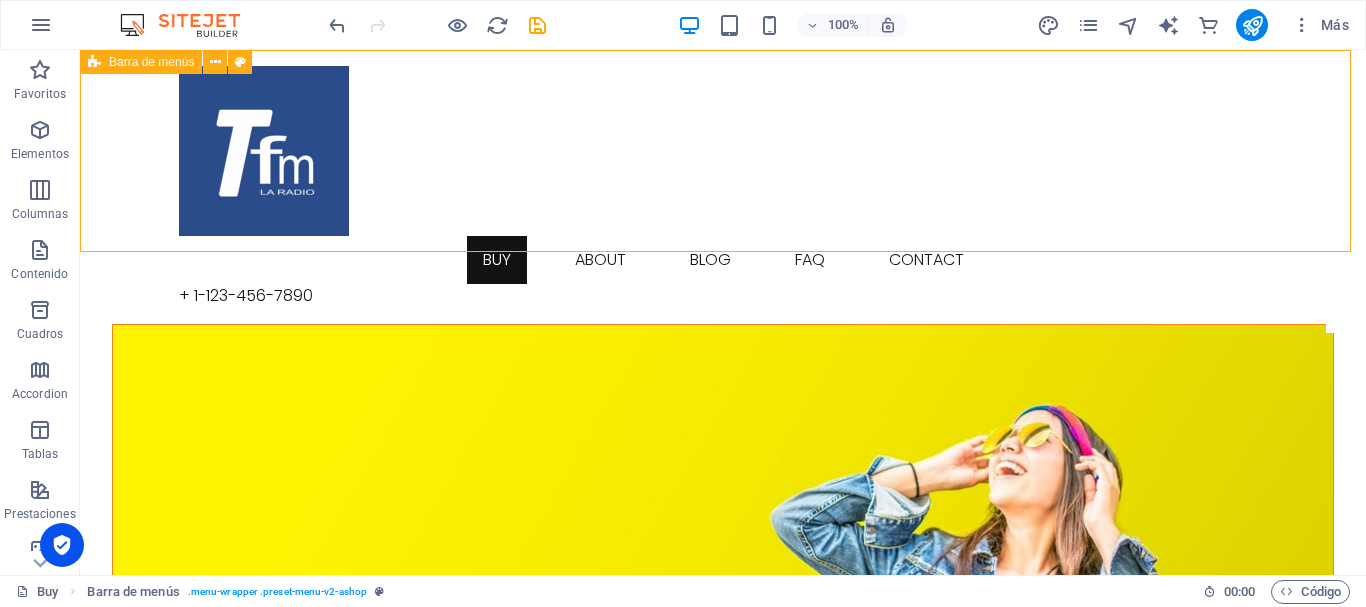 click on "Barra de menús" at bounding box center (151, 62) 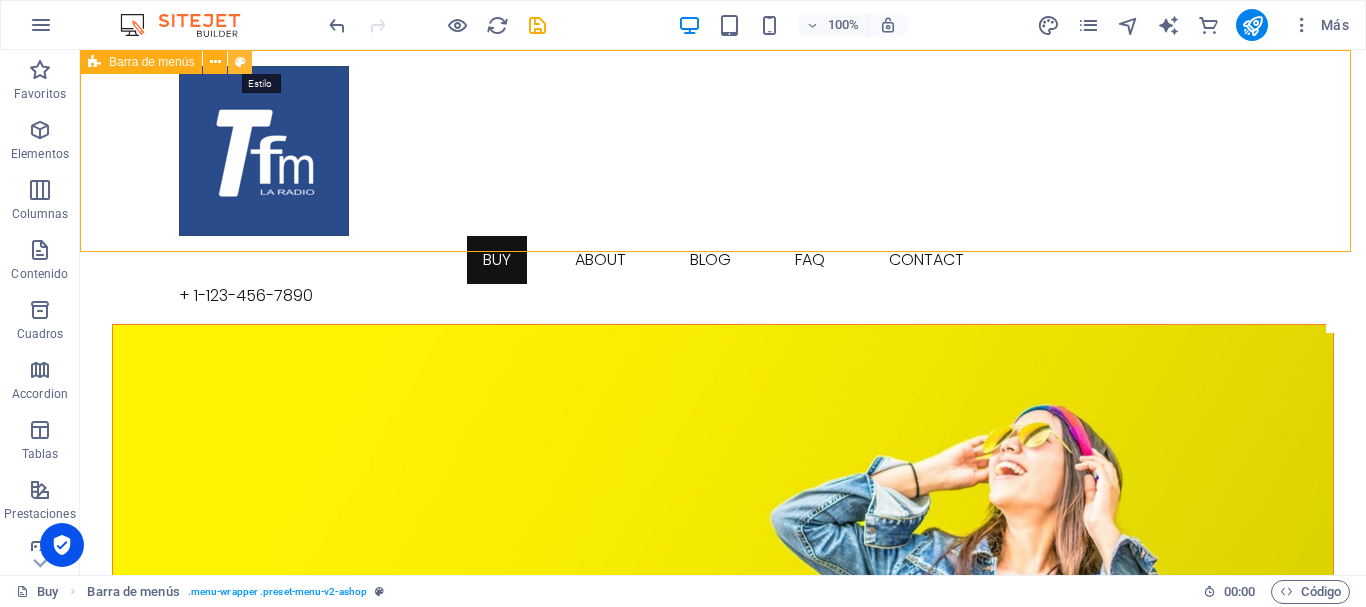 click at bounding box center [240, 62] 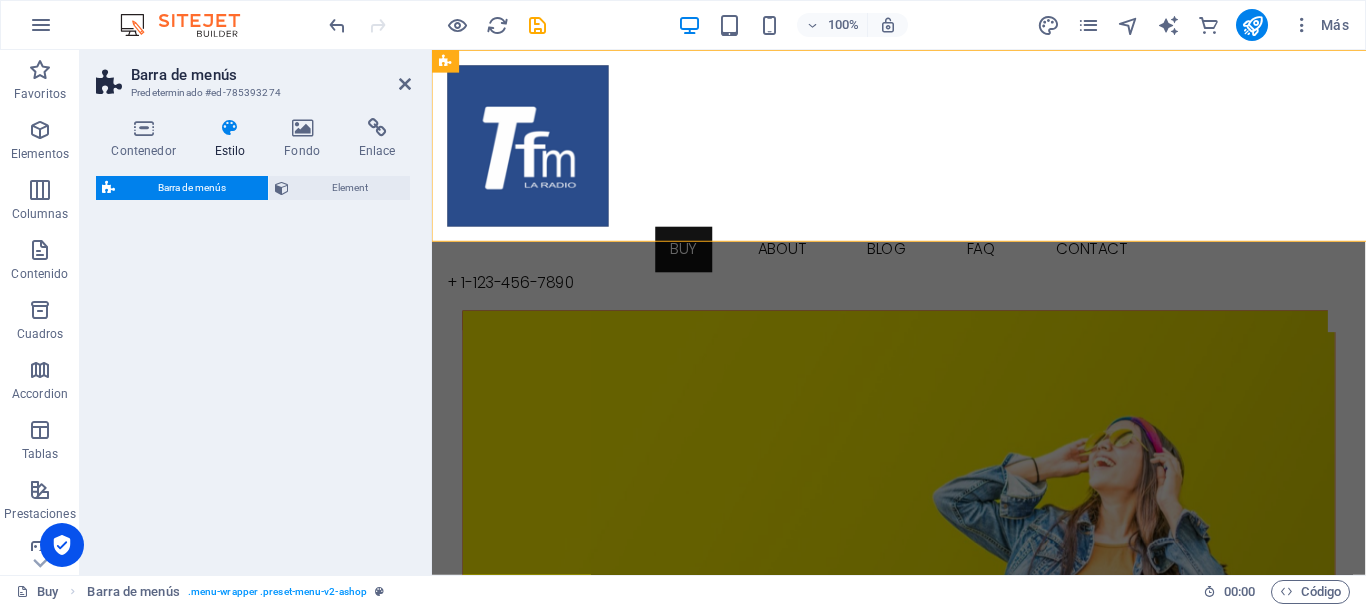 select on "rem" 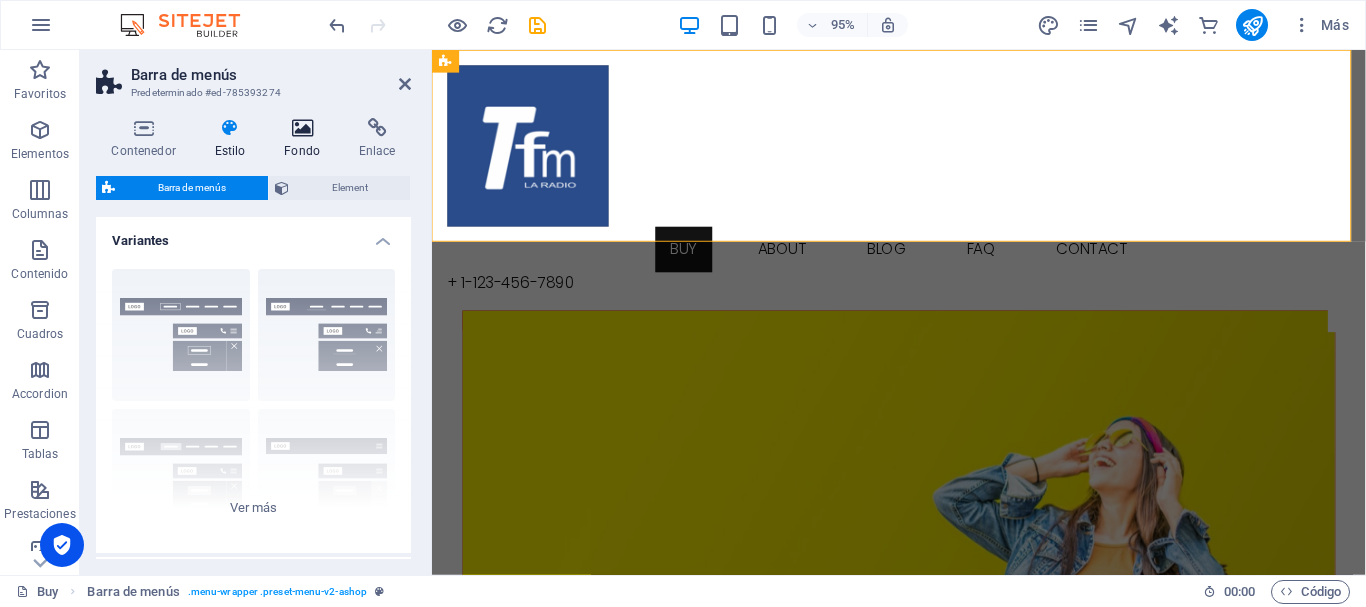 click at bounding box center [302, 128] 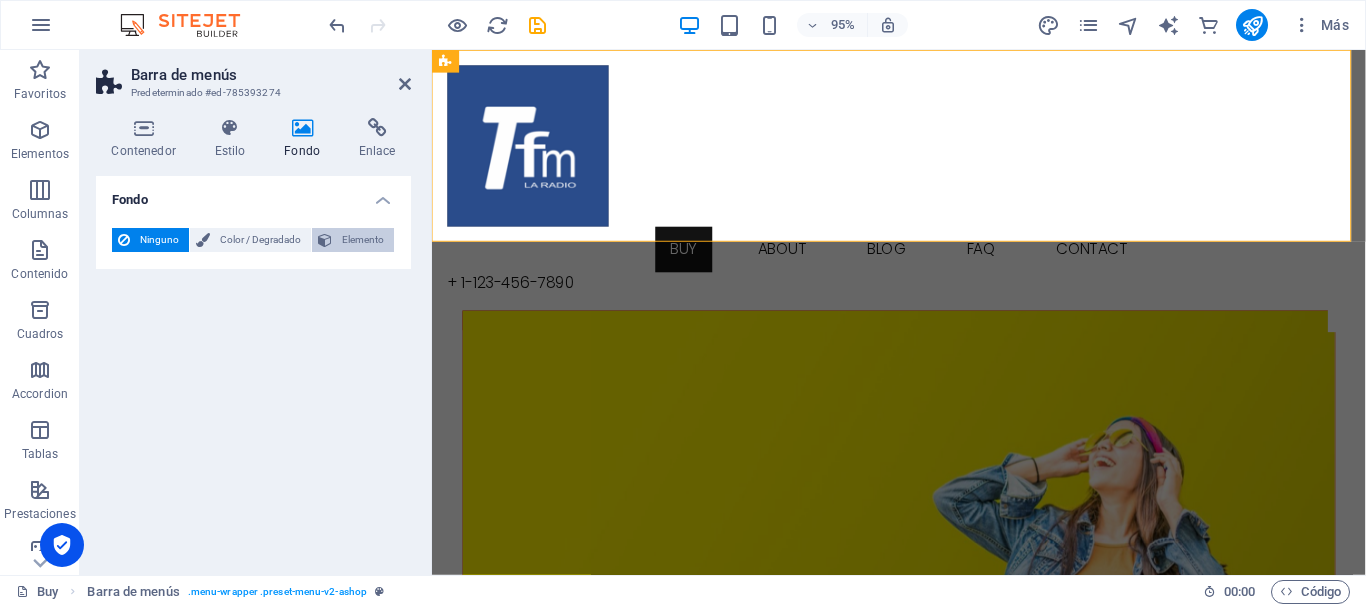 click on "Elemento" at bounding box center [363, 240] 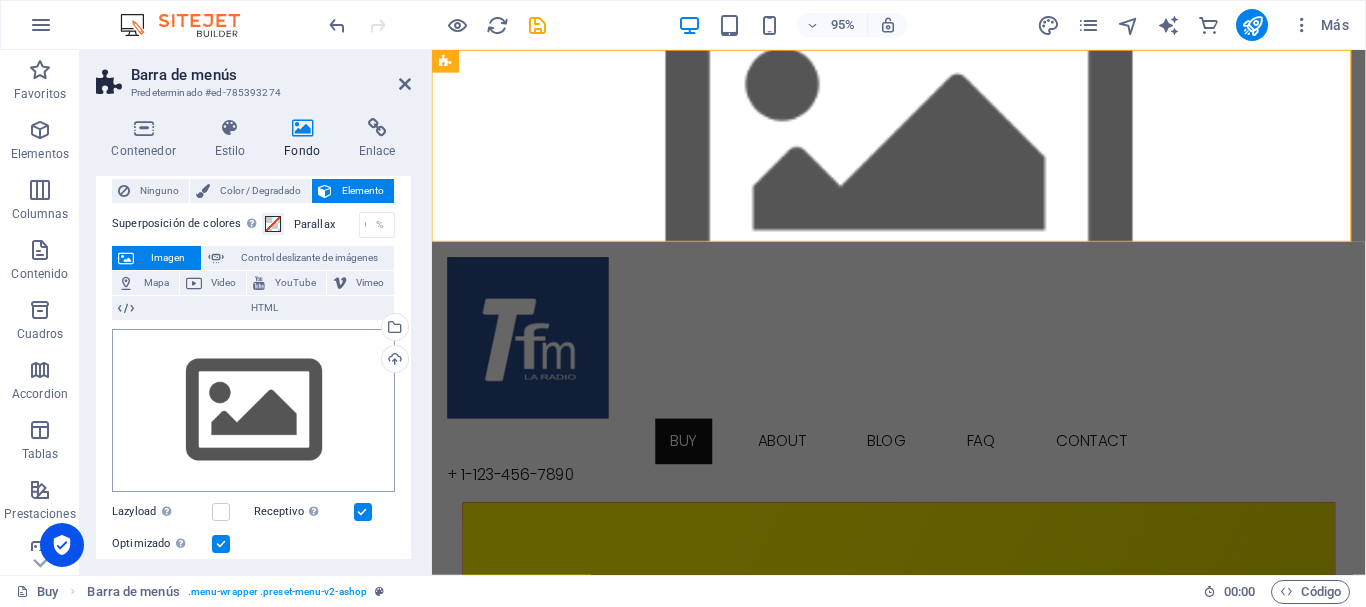 scroll, scrollTop: 0, scrollLeft: 0, axis: both 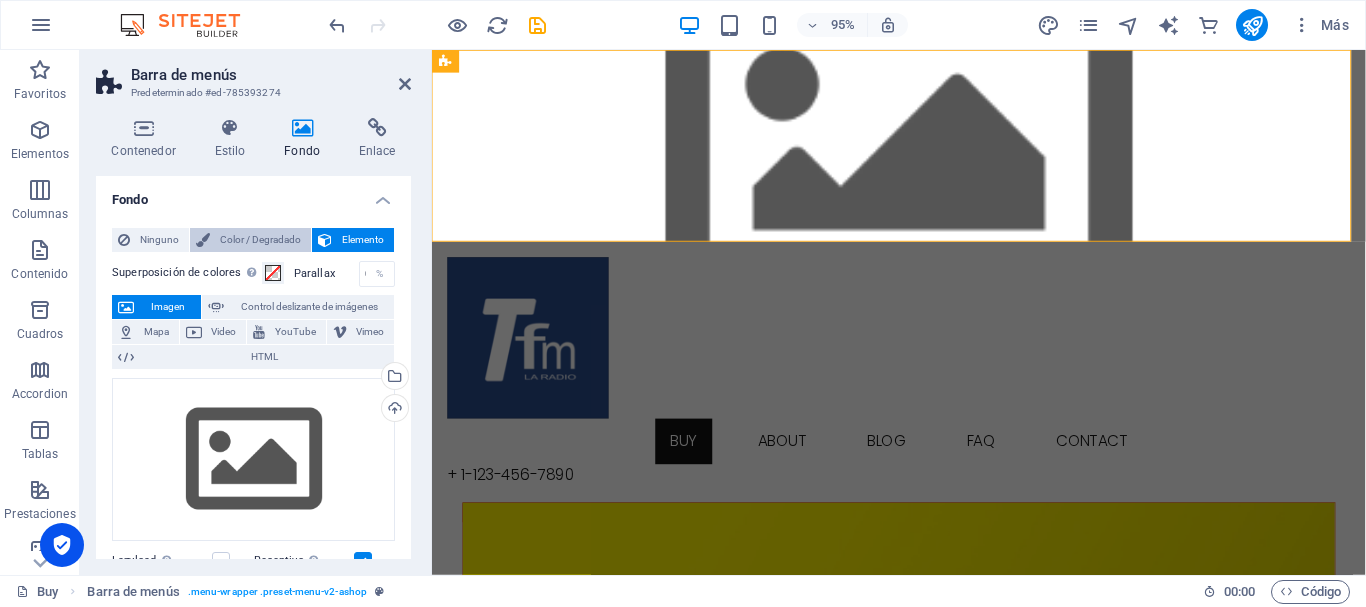click on "Color / Degradado" at bounding box center [260, 240] 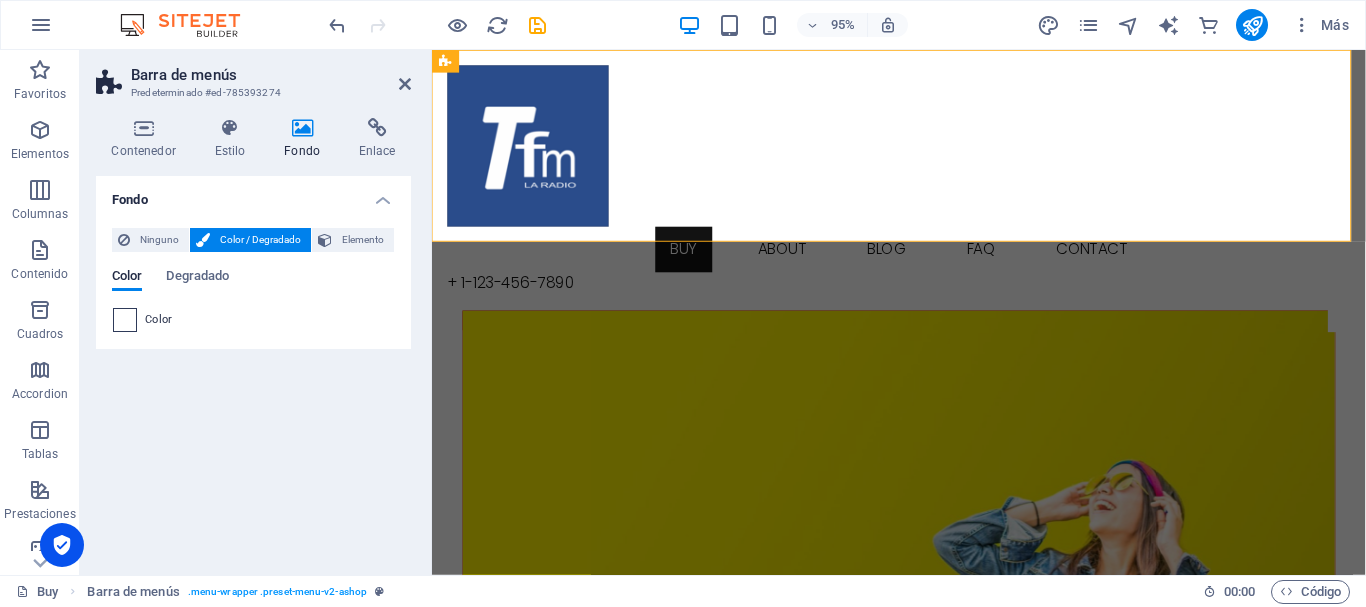 click at bounding box center (125, 320) 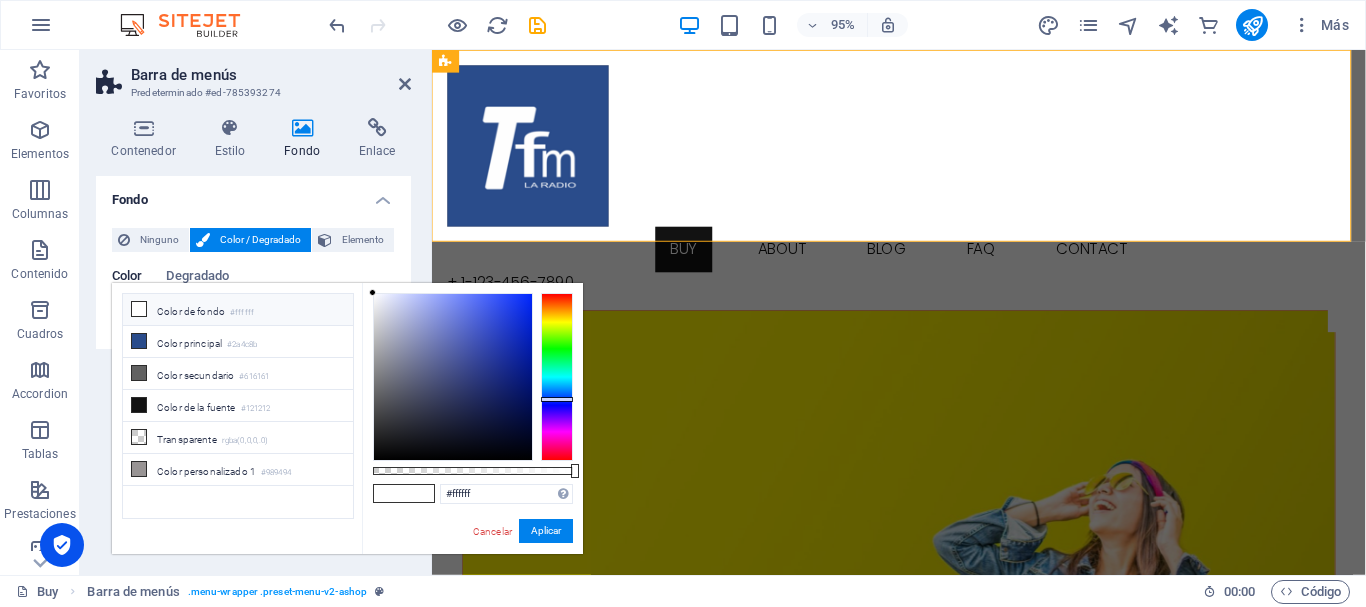 click at bounding box center [557, 377] 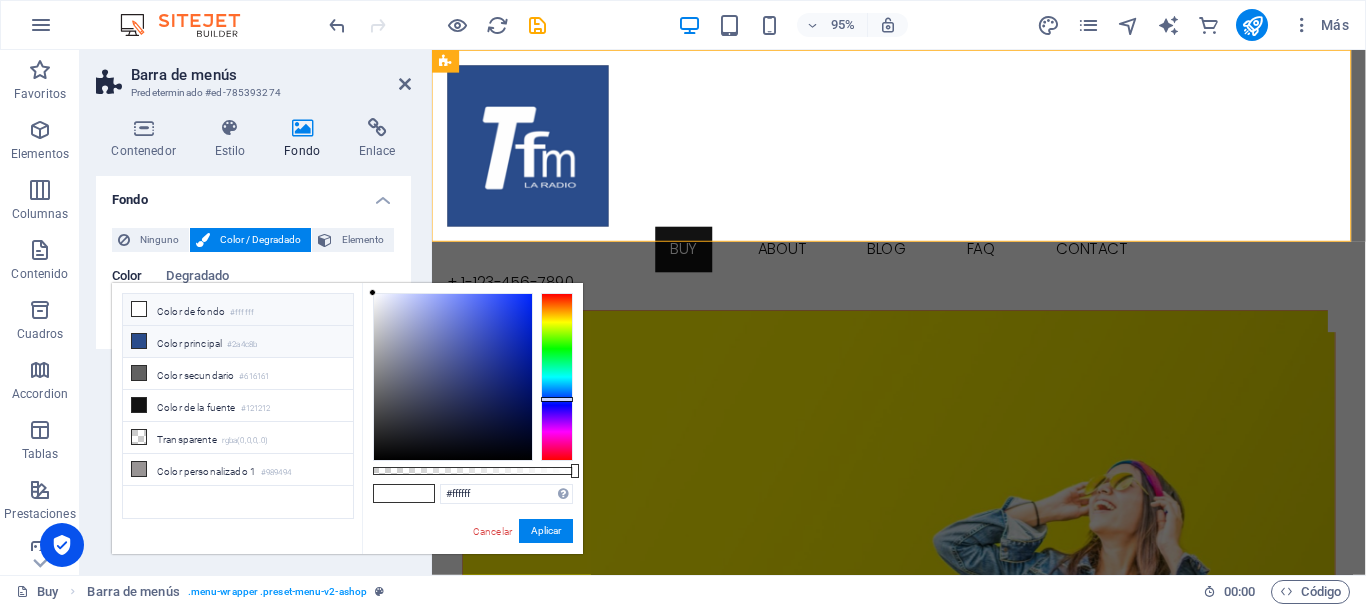 click at bounding box center (139, 341) 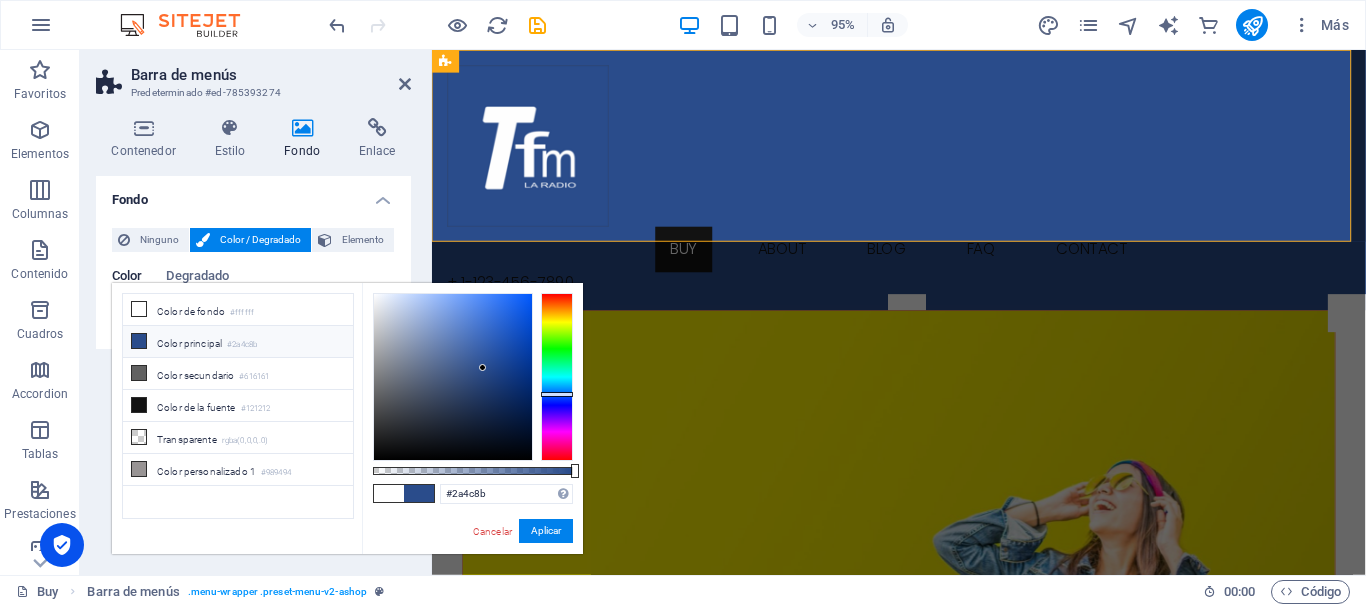 click on "Color de fondo
#ffffff
Color principal
#2a4c8b
Color secundario
#616161
Color de la fuente" at bounding box center (238, 406) 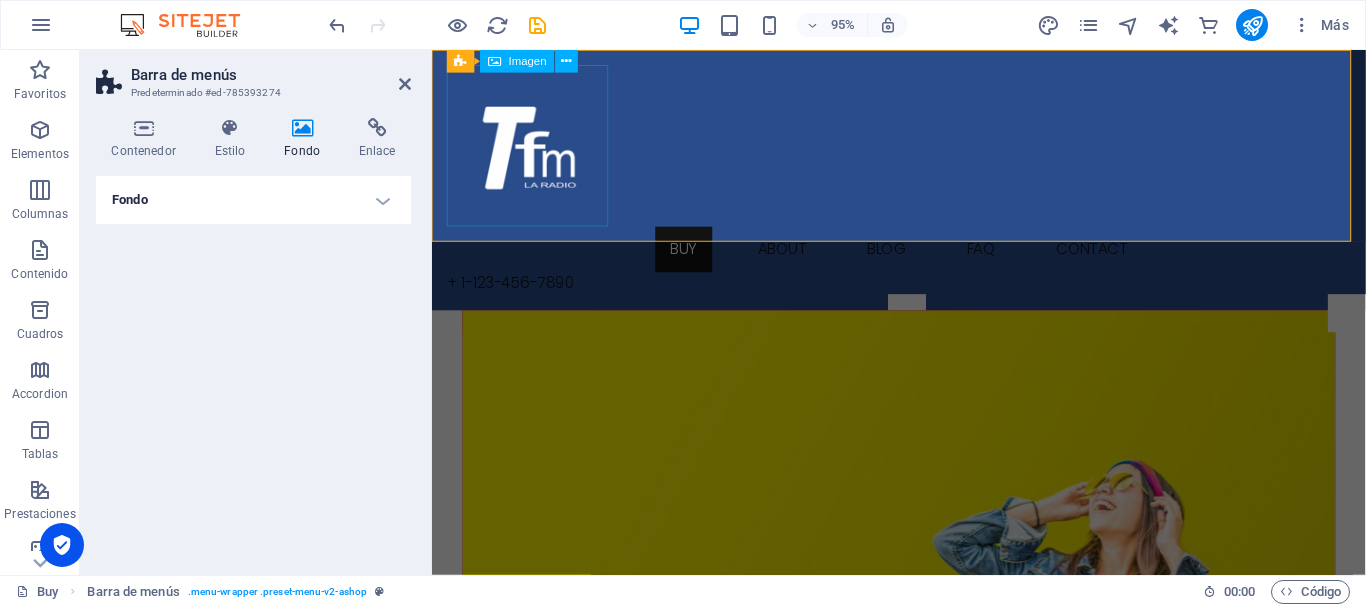 click at bounding box center (923, 151) 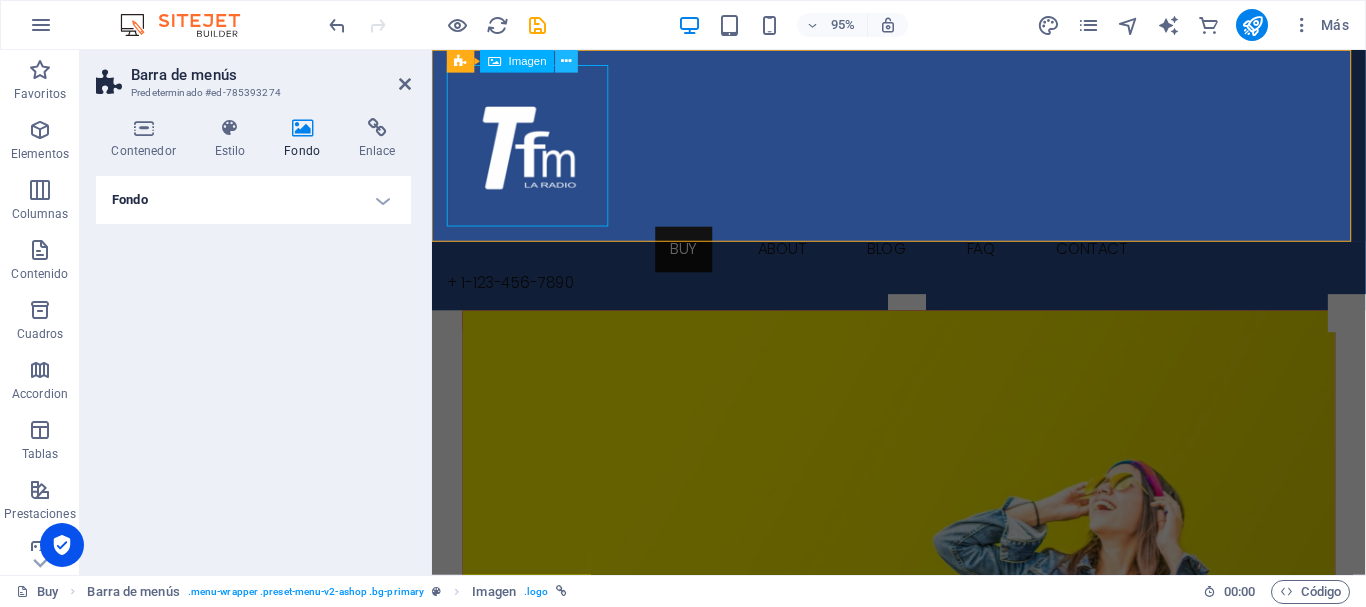click at bounding box center (567, 61) 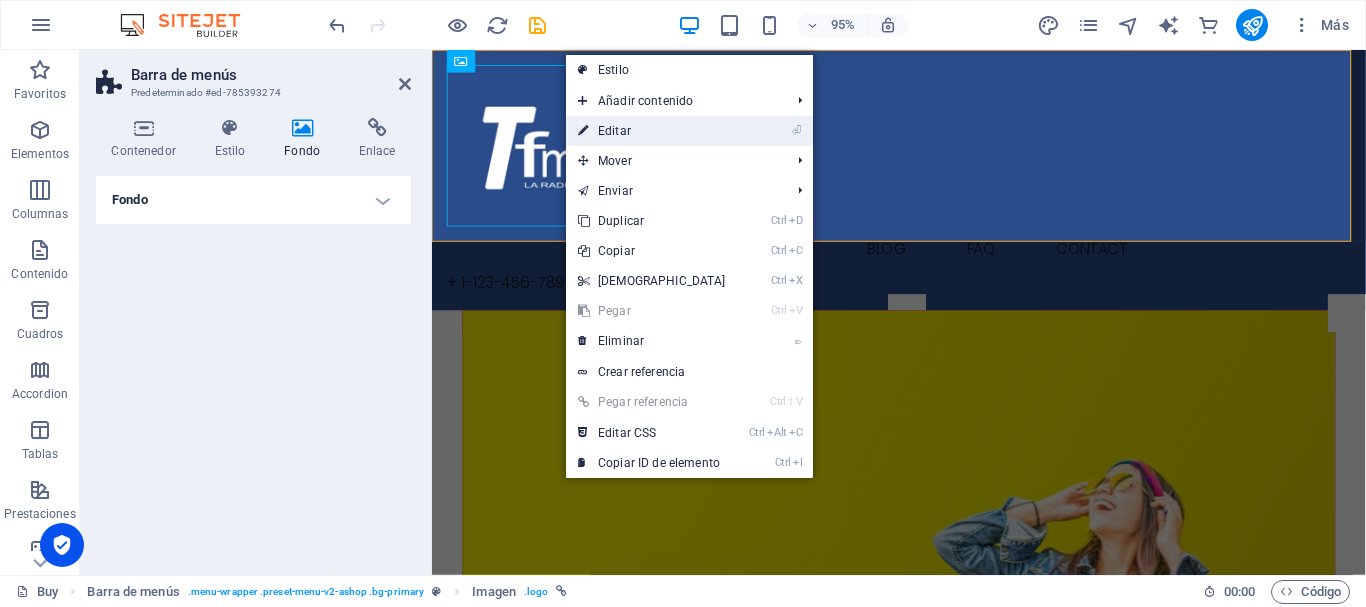 drag, startPoint x: 627, startPoint y: 130, endPoint x: 194, endPoint y: 91, distance: 434.7528 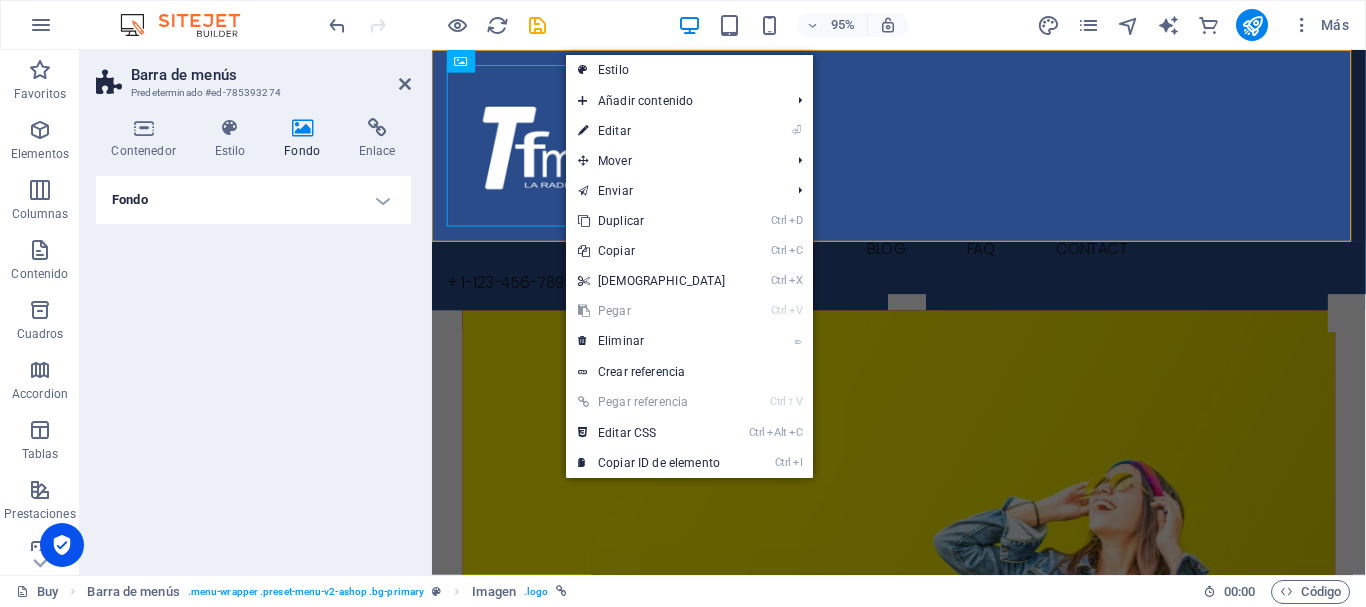 select on "px" 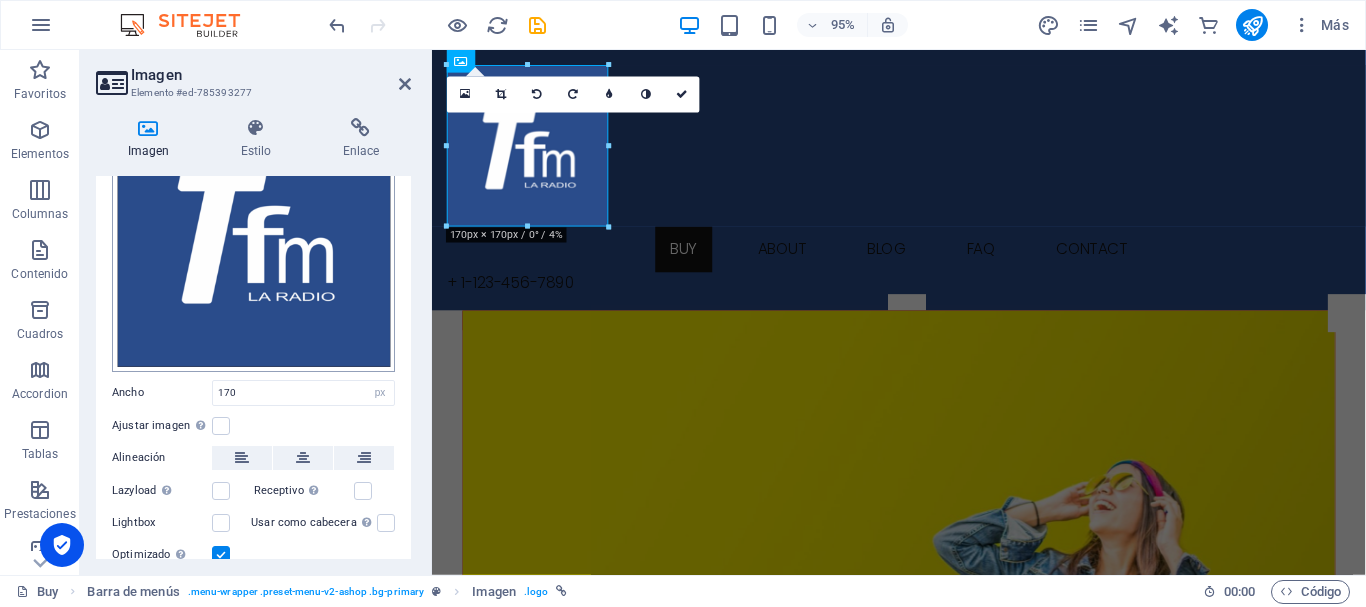 scroll, scrollTop: 200, scrollLeft: 0, axis: vertical 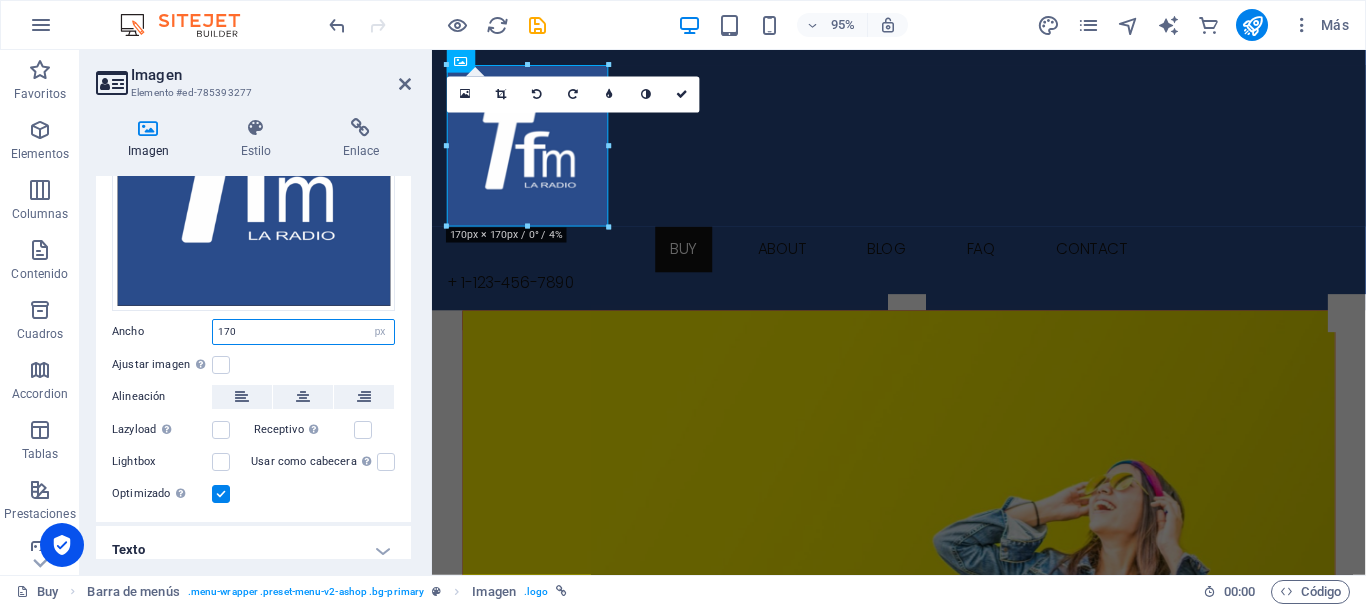 drag, startPoint x: 261, startPoint y: 325, endPoint x: 184, endPoint y: 326, distance: 77.00649 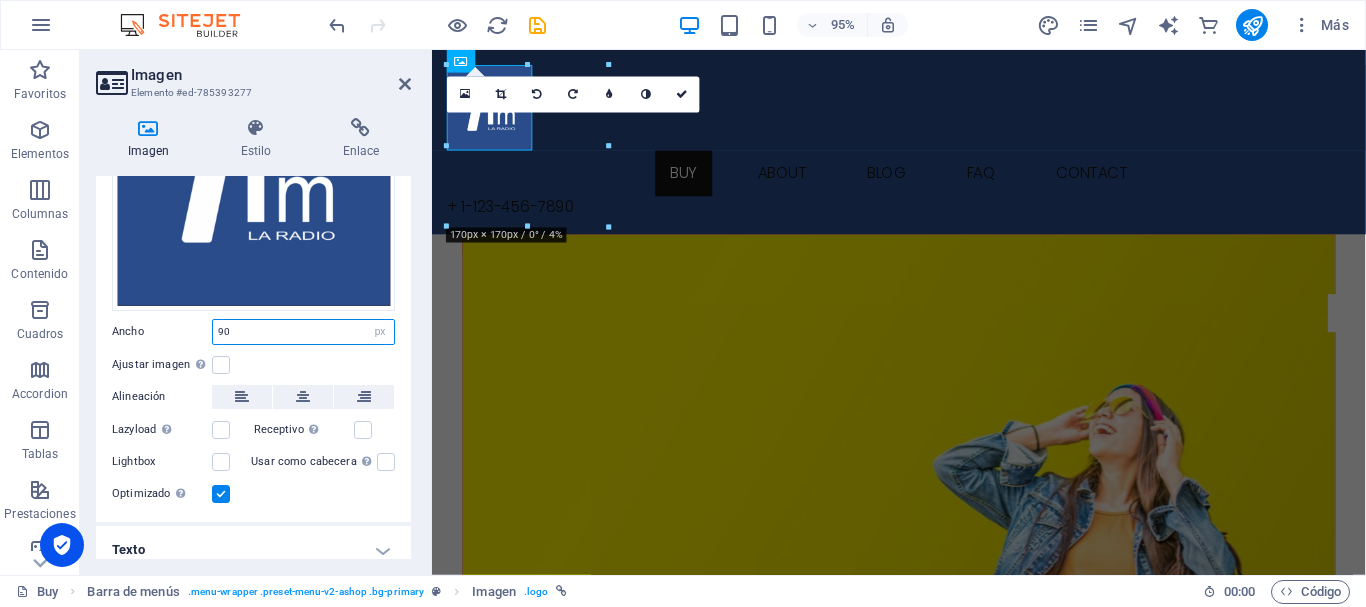 type on "90" 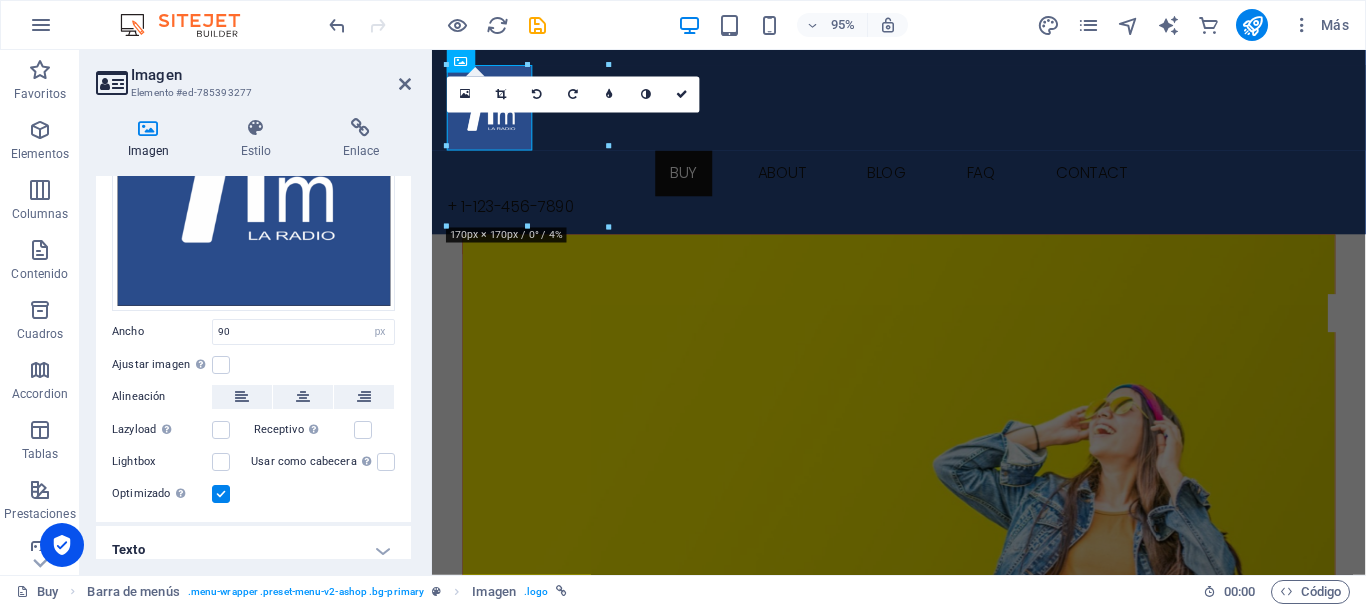 click on "Ancho" at bounding box center [162, 331] 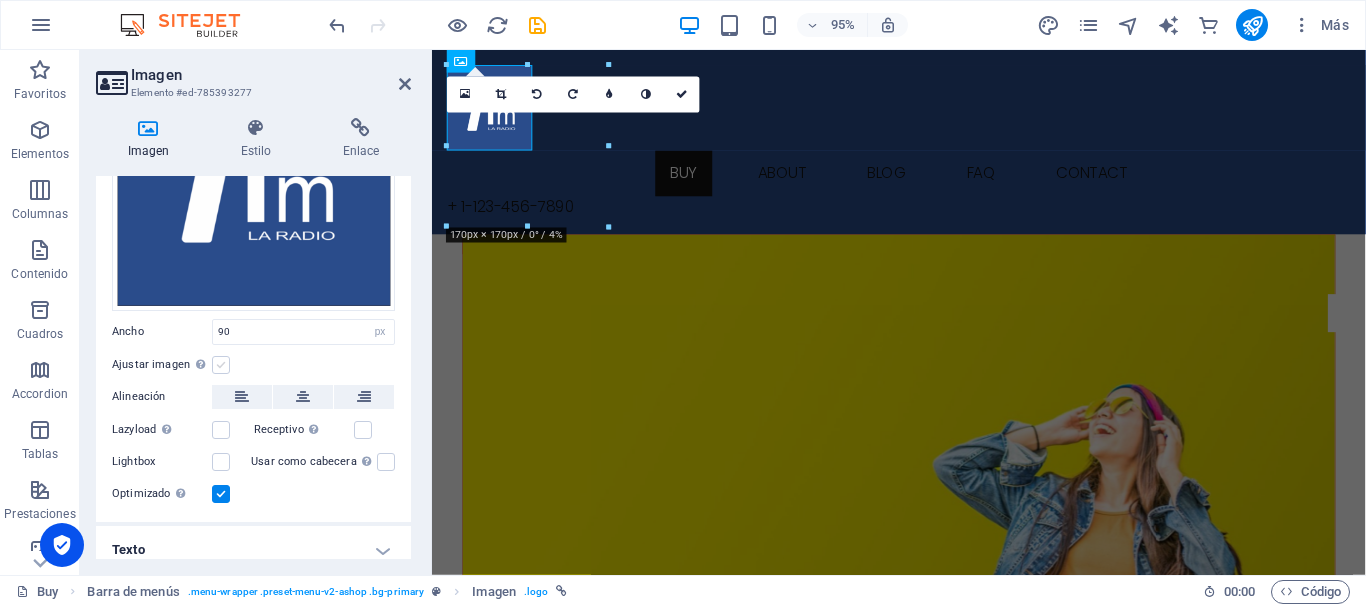 click at bounding box center (221, 365) 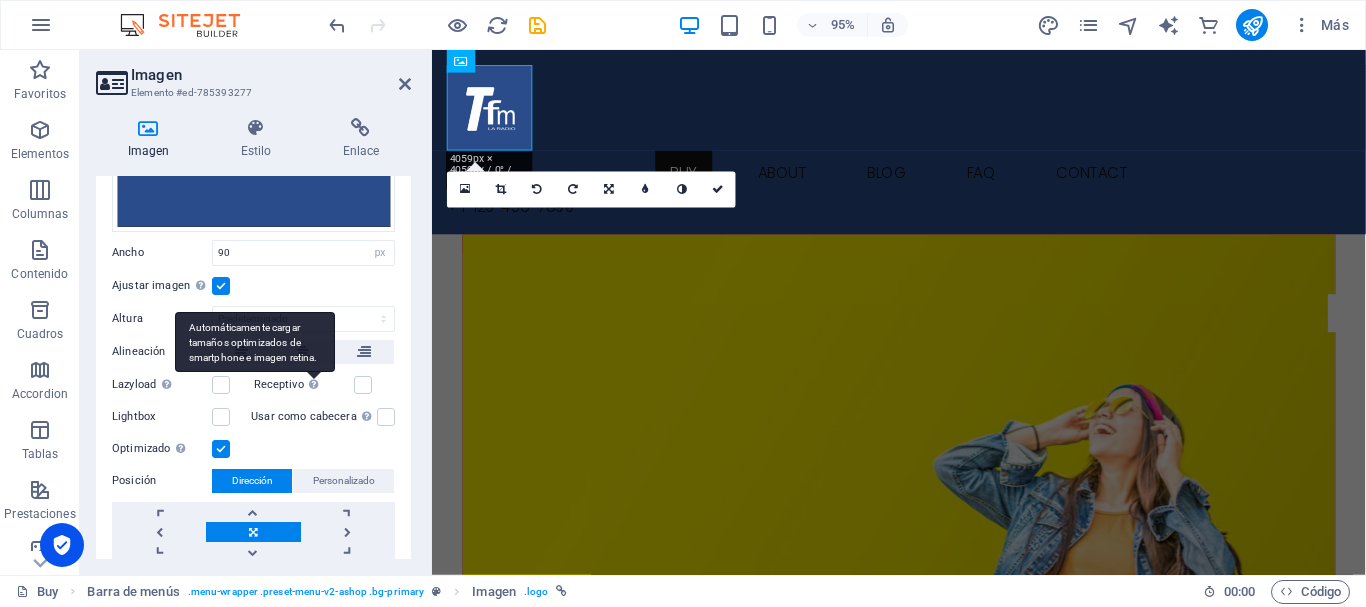 scroll, scrollTop: 300, scrollLeft: 0, axis: vertical 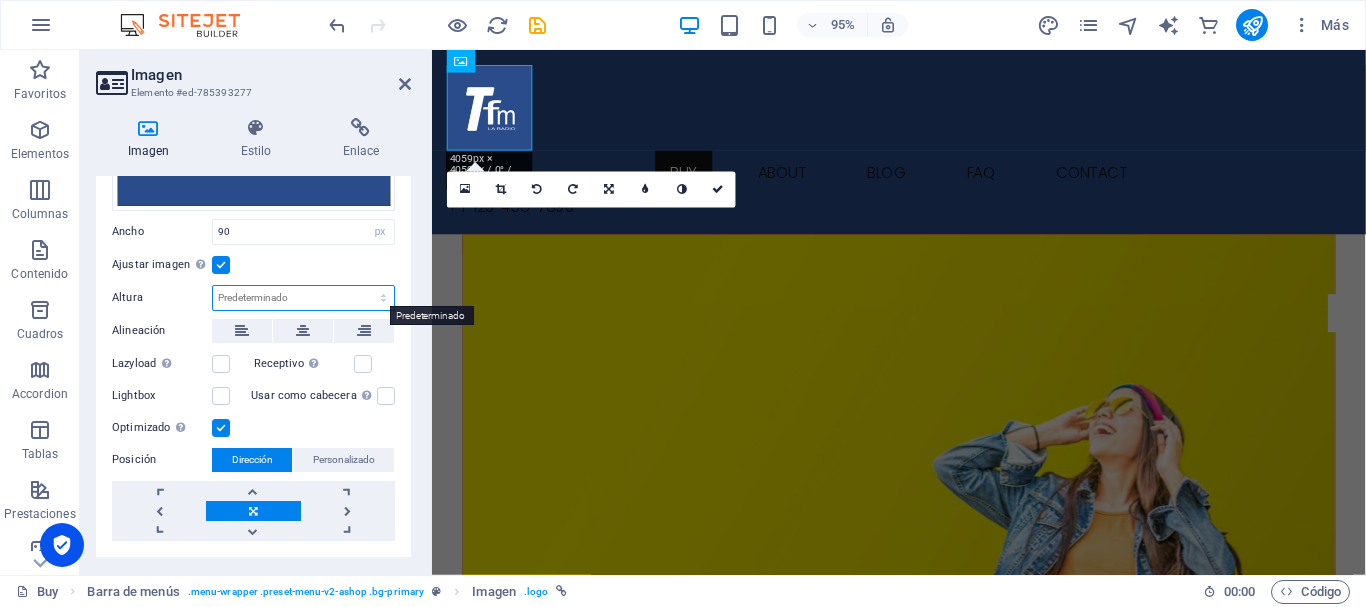 click on "Predeterminado automático px" at bounding box center [303, 298] 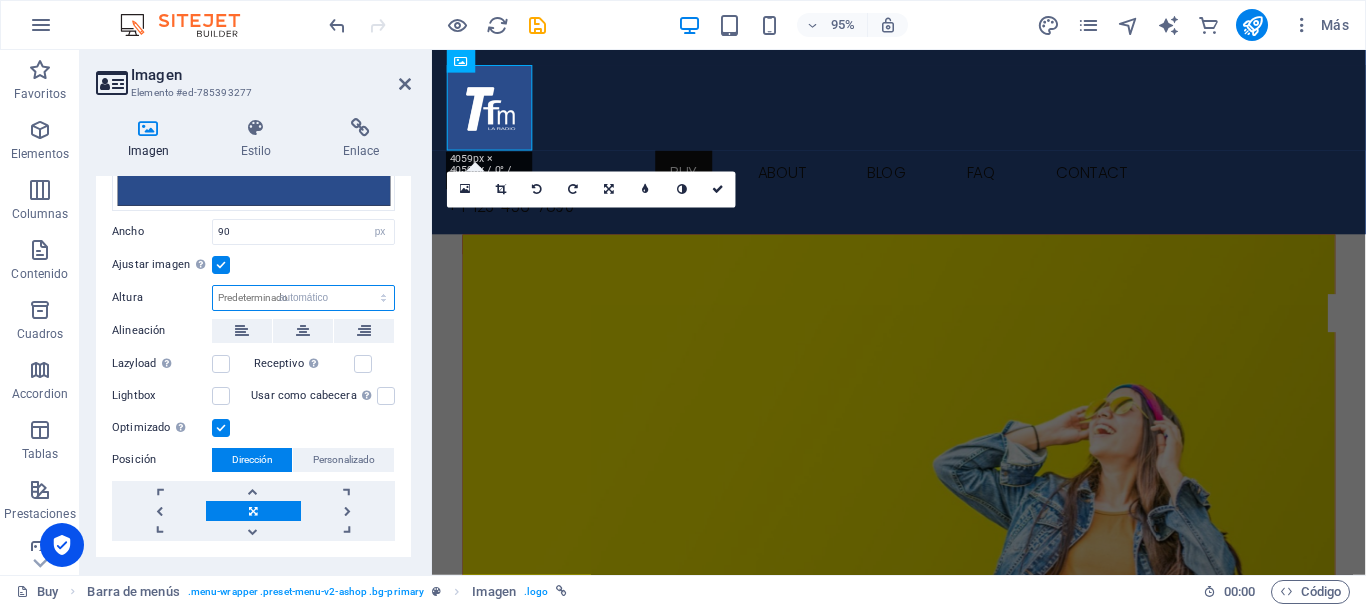 click on "Predeterminado automático px" at bounding box center [303, 298] 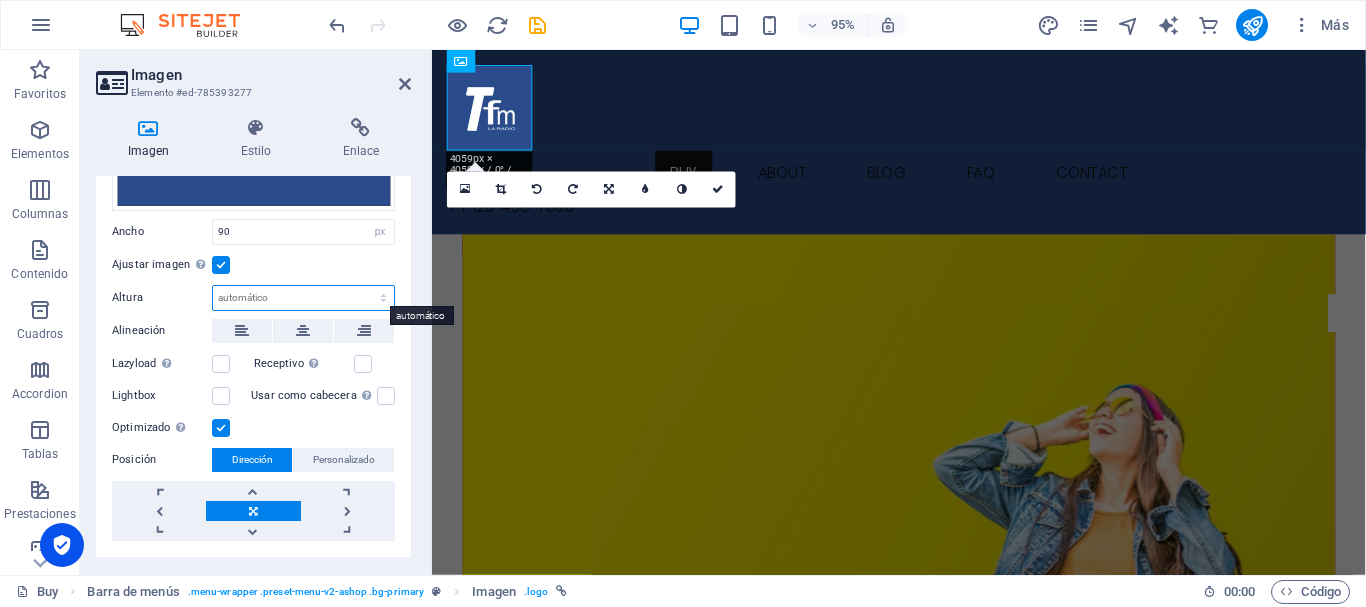 click on "Predeterminado automático px" at bounding box center [303, 298] 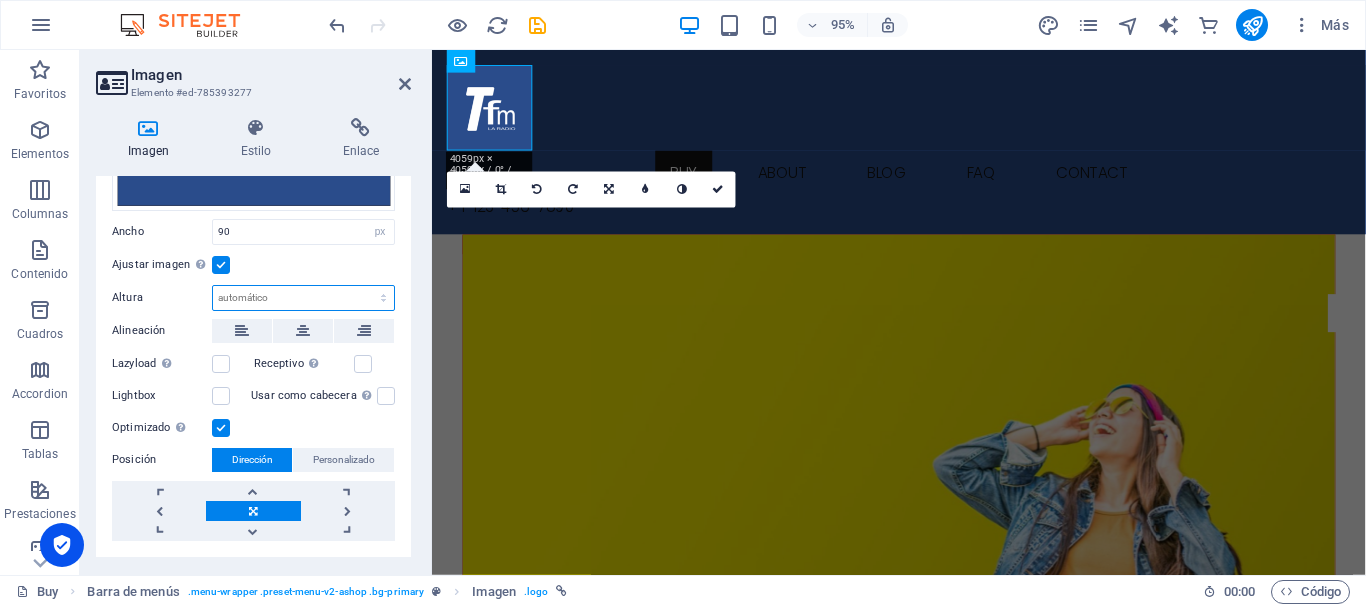 select on "px" 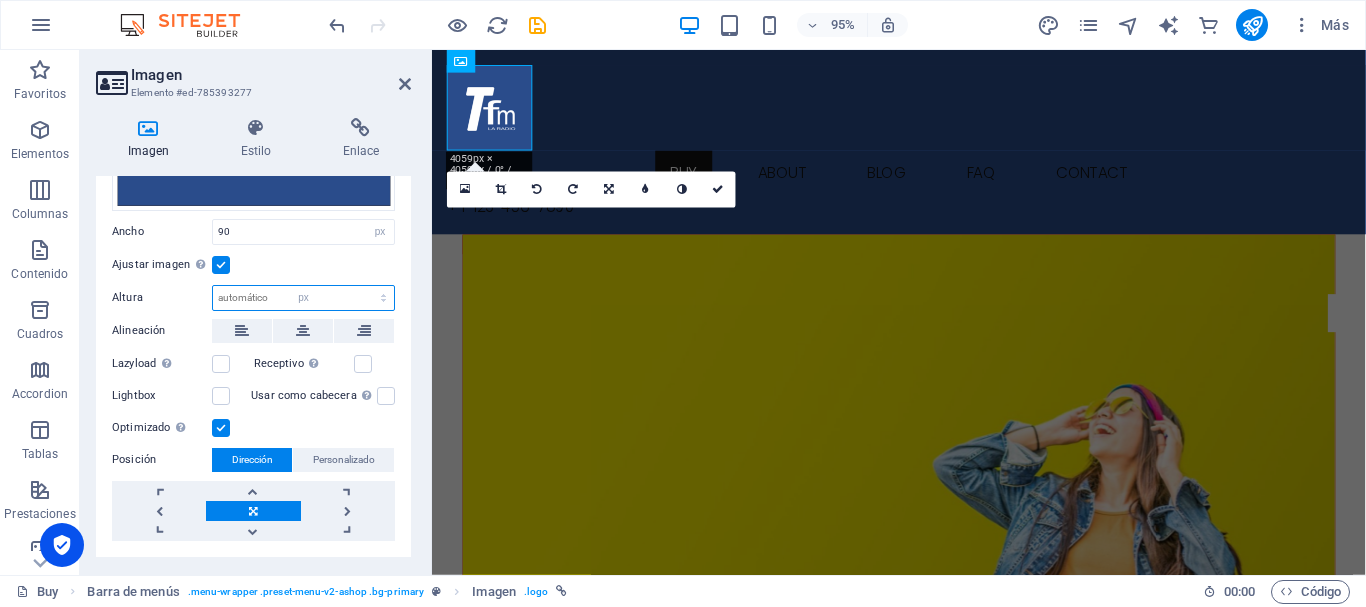 click on "Predeterminado automático px" at bounding box center (303, 298) 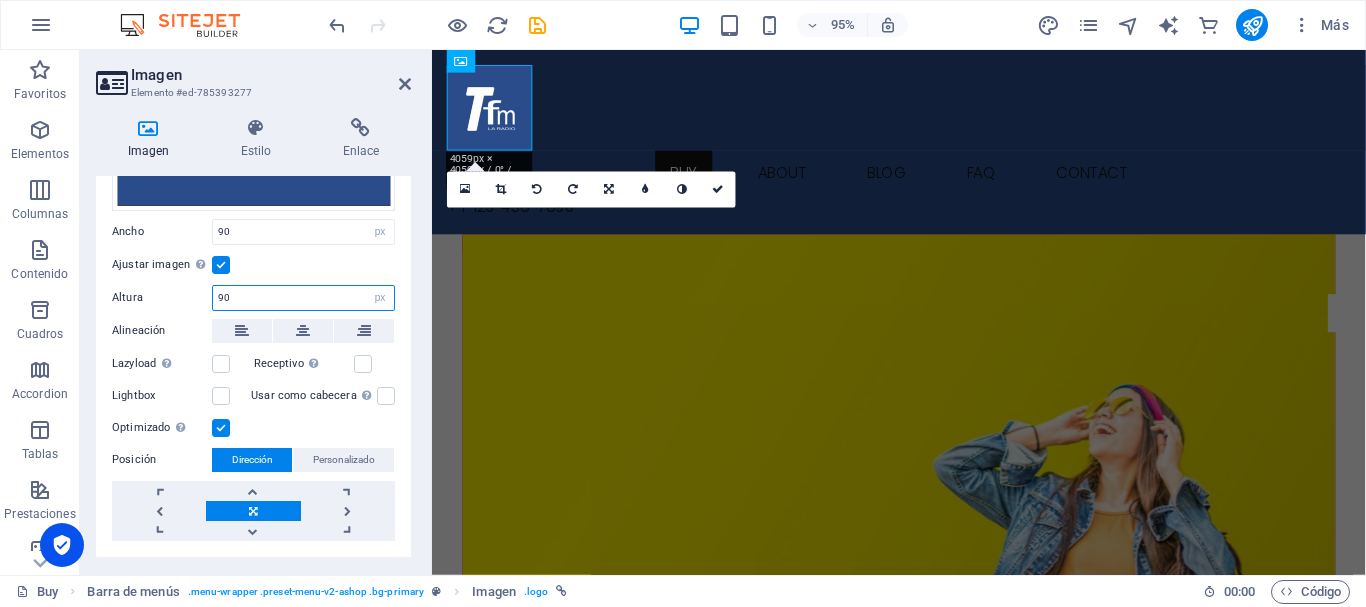 click on "90" at bounding box center [303, 298] 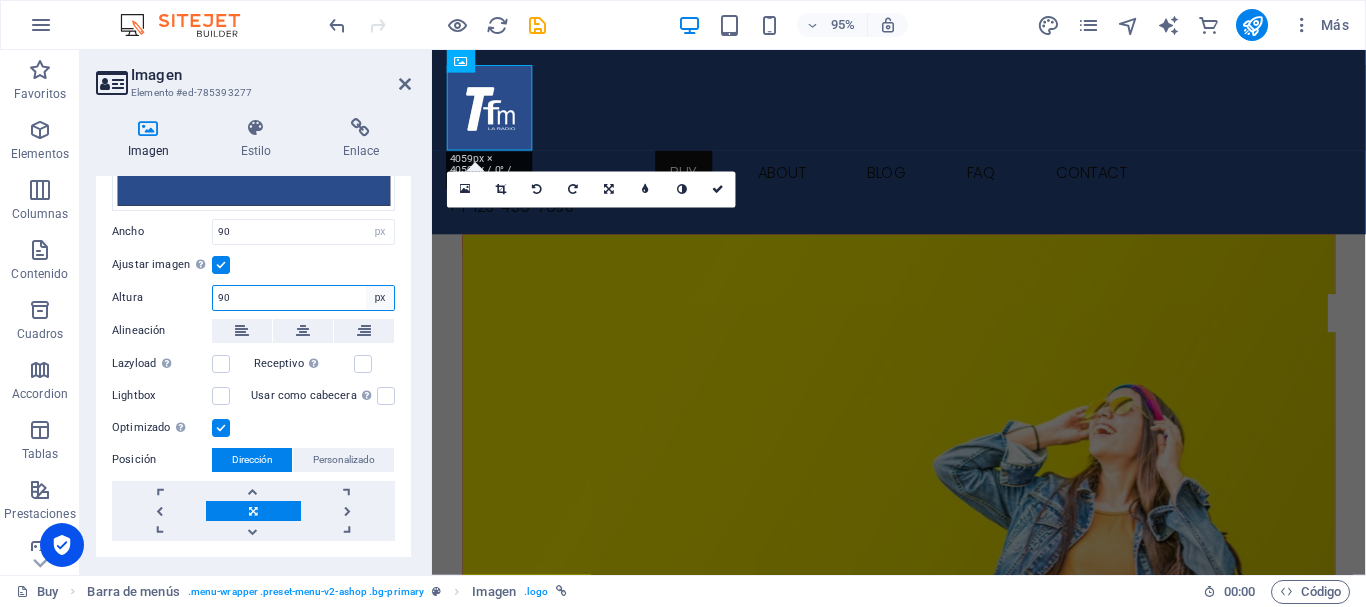 click on "Predeterminado automático px" at bounding box center (380, 298) 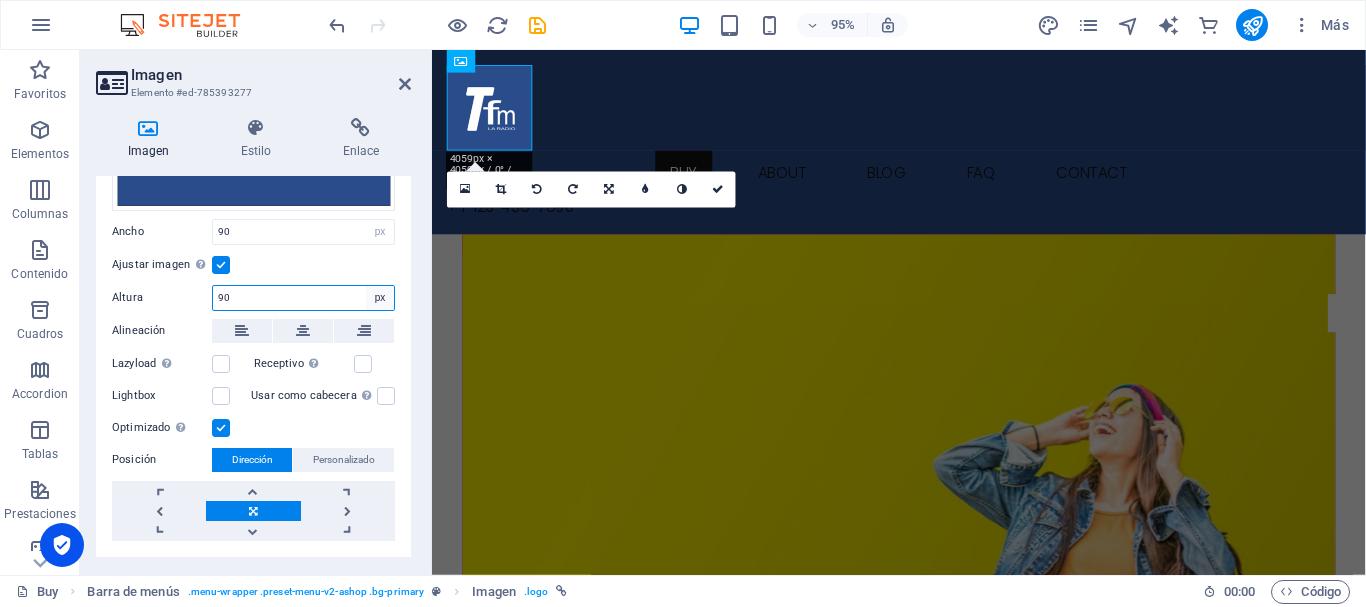 select on "auto" 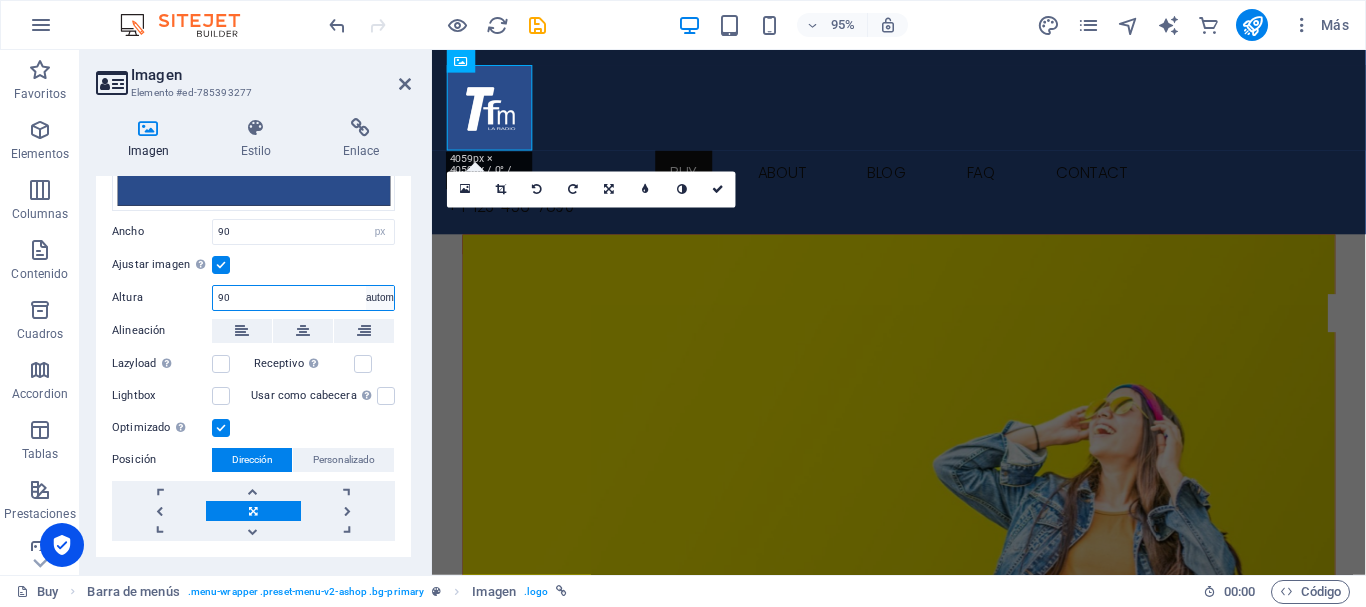click on "Predeterminado automático px" at bounding box center (380, 298) 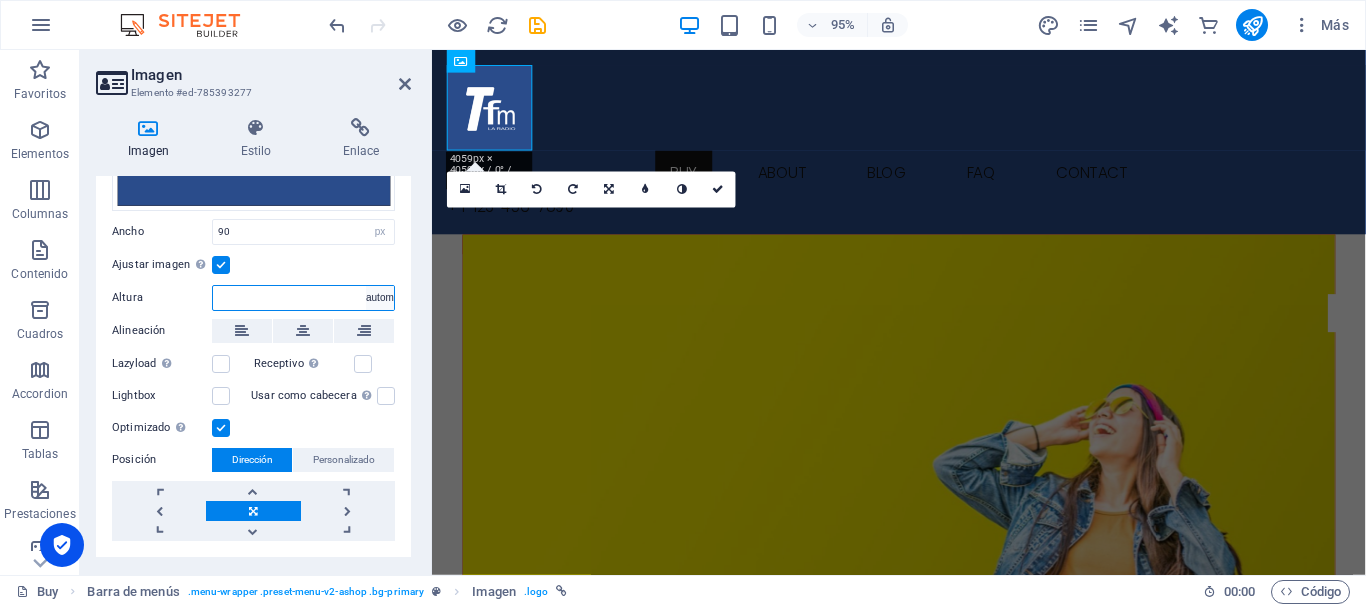 select on "DISABLED_OPTION_VALUE" 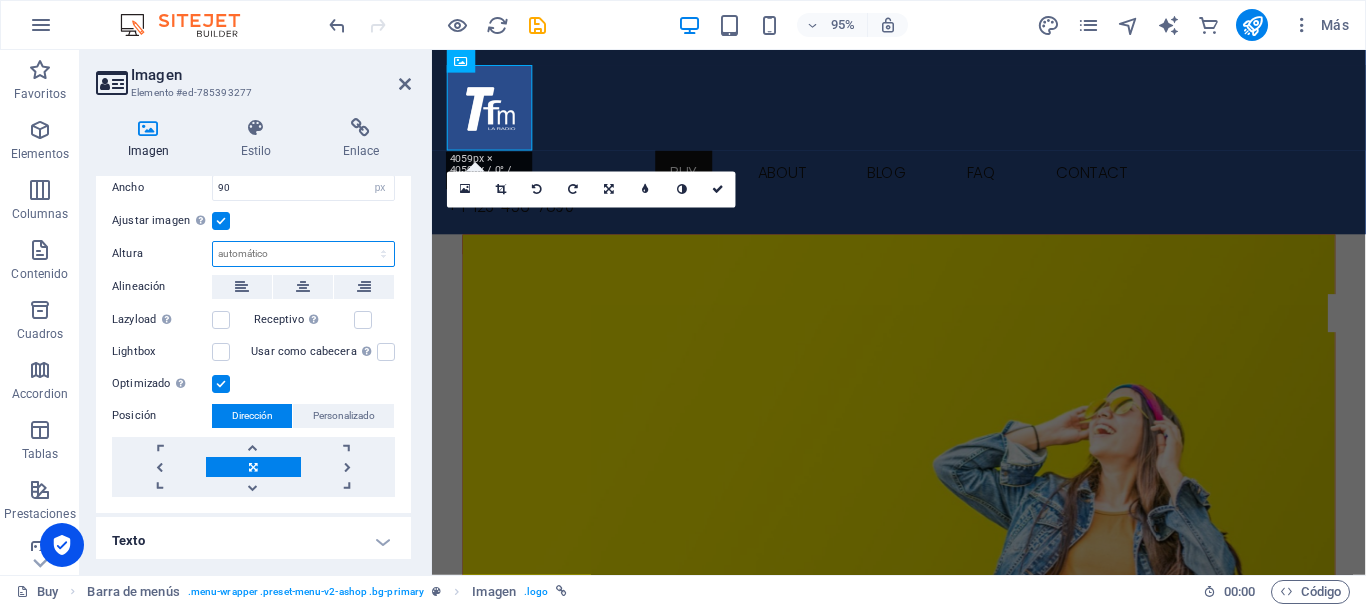 scroll, scrollTop: 346, scrollLeft: 0, axis: vertical 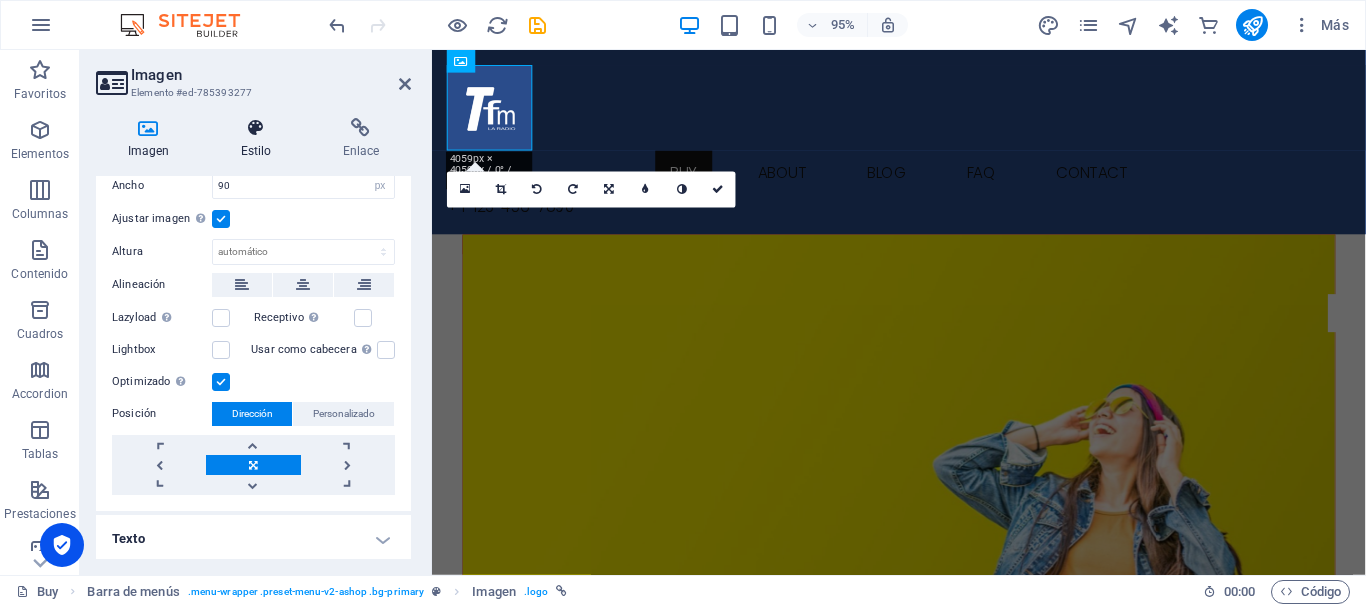 click at bounding box center (256, 128) 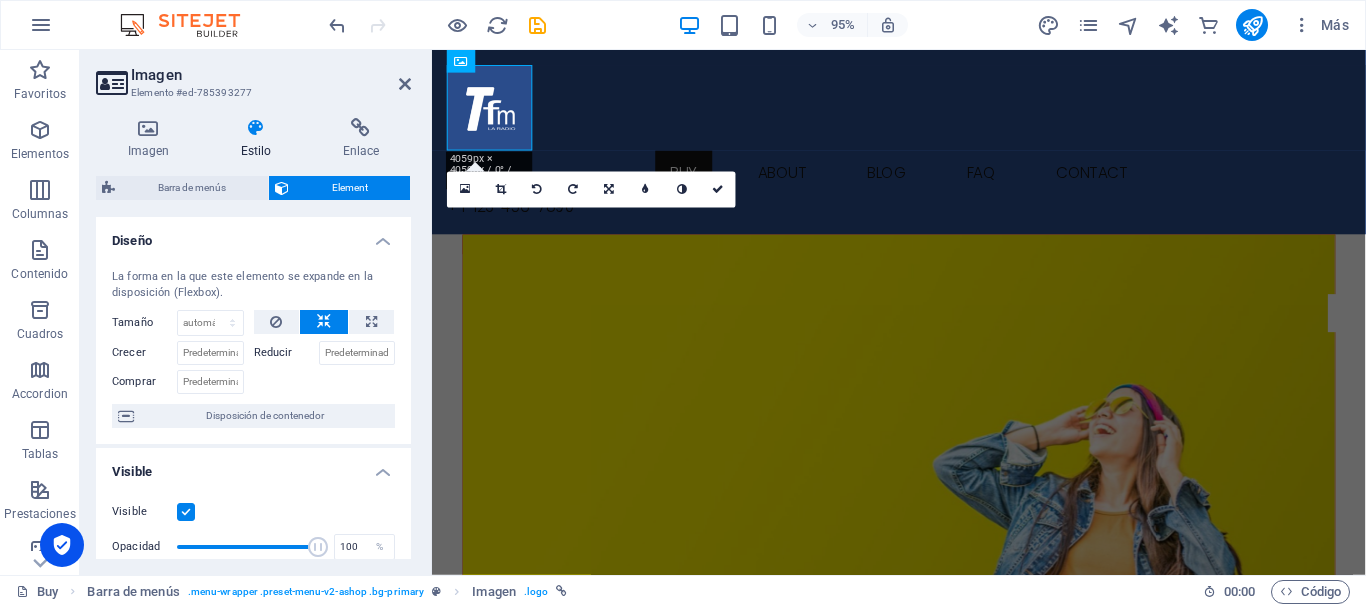 click on "Reducir" at bounding box center [286, 353] 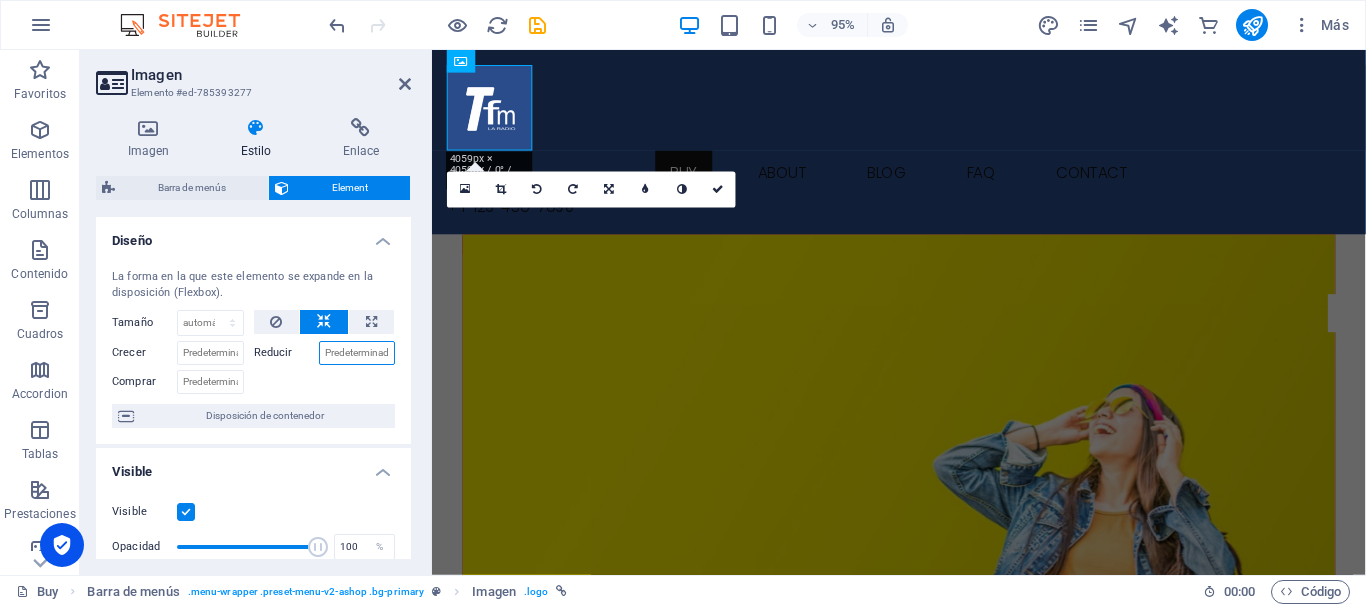 click on "Reducir" at bounding box center [357, 353] 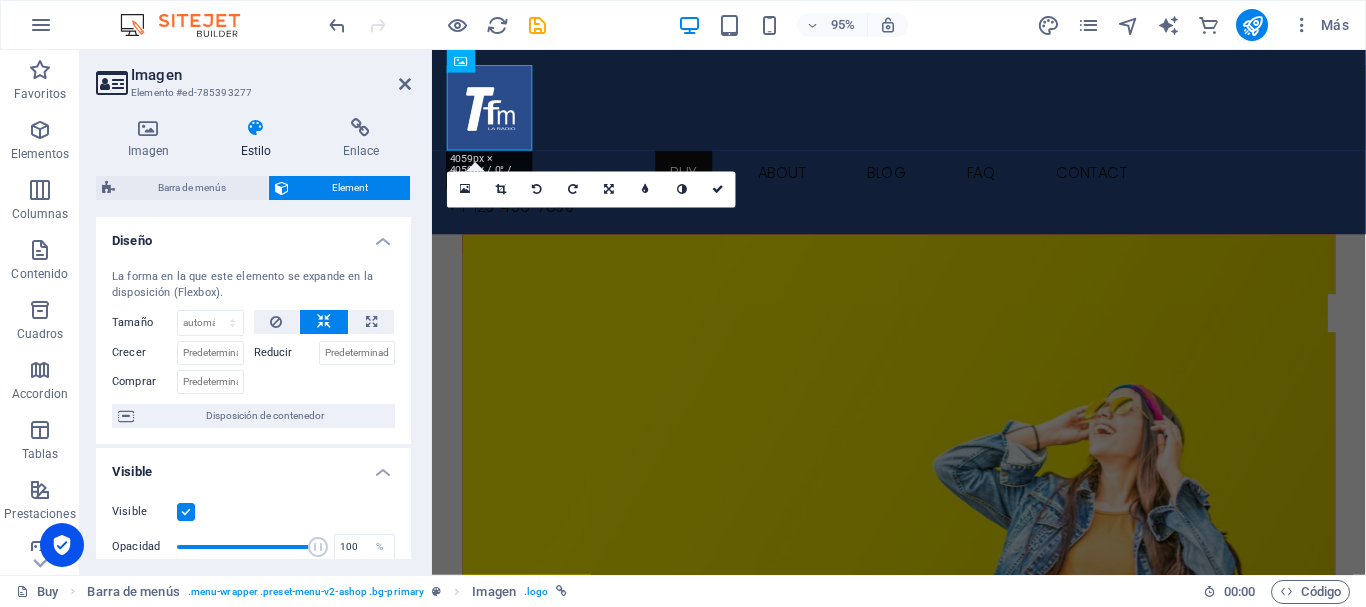 click on "Reducir" at bounding box center (286, 353) 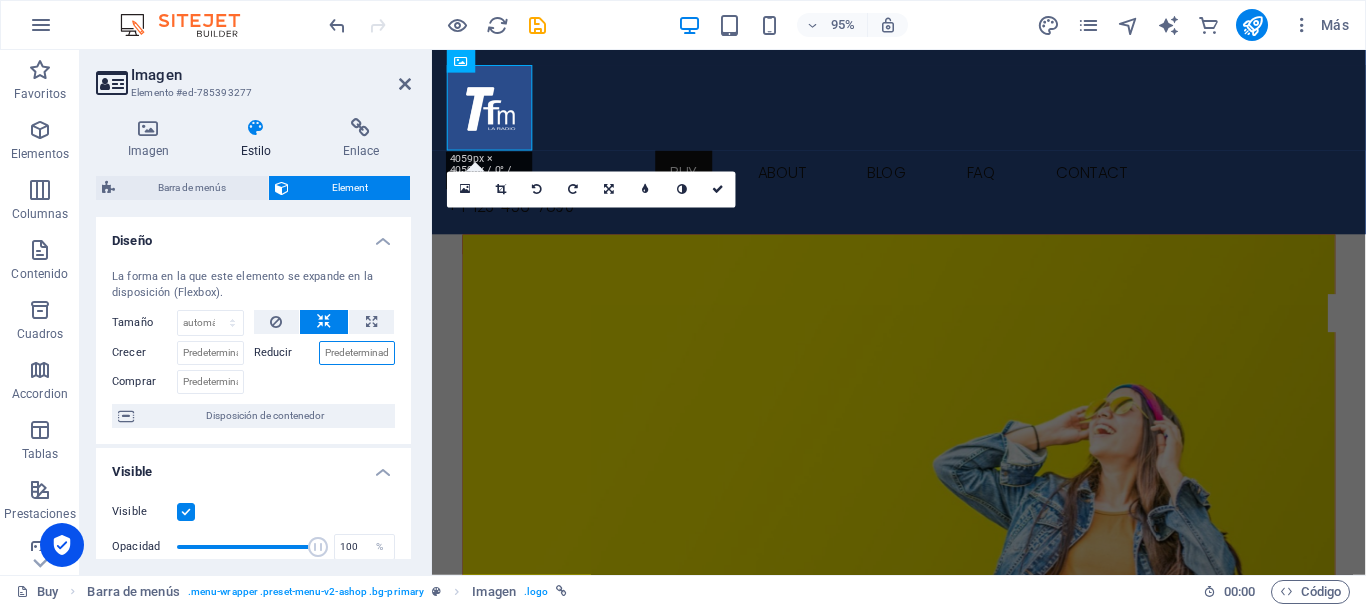 click on "Reducir" at bounding box center [357, 353] 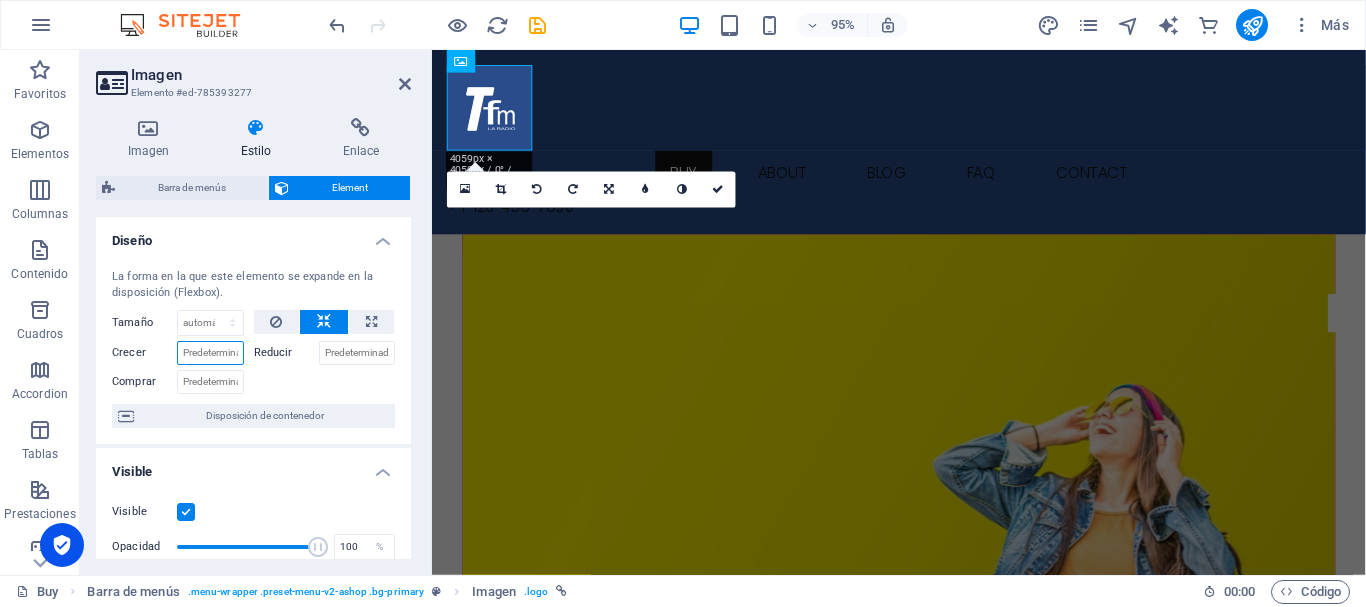 click on "Crecer" at bounding box center [210, 353] 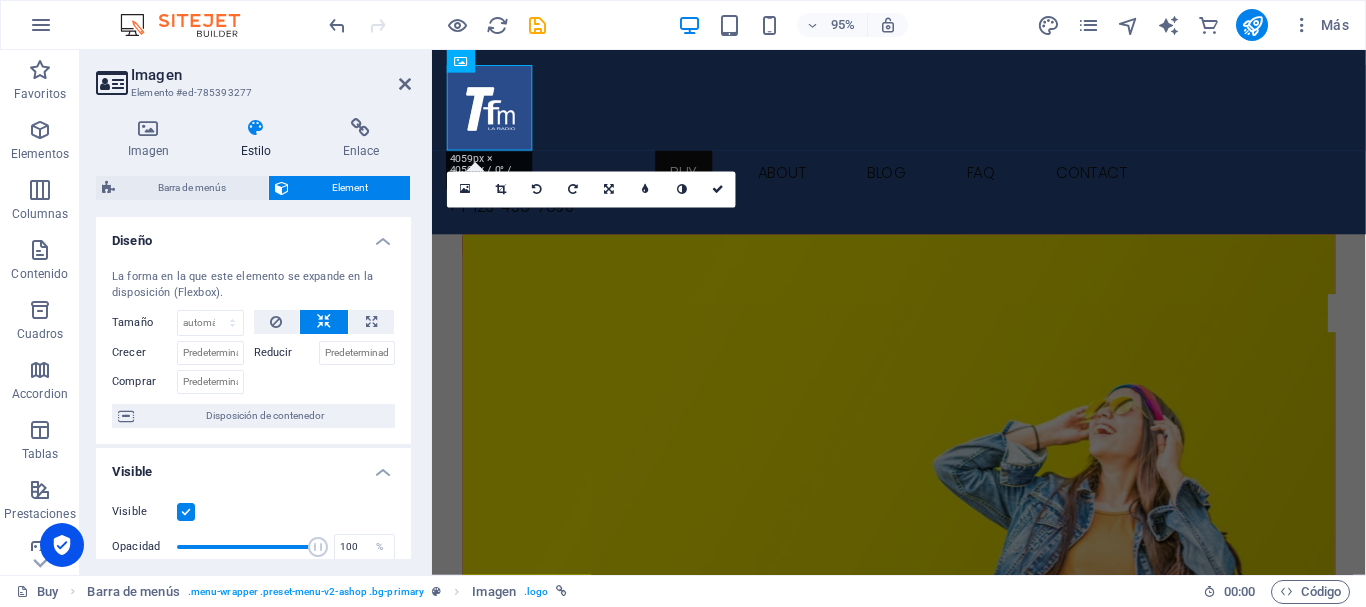 click on "Reducir" at bounding box center (286, 353) 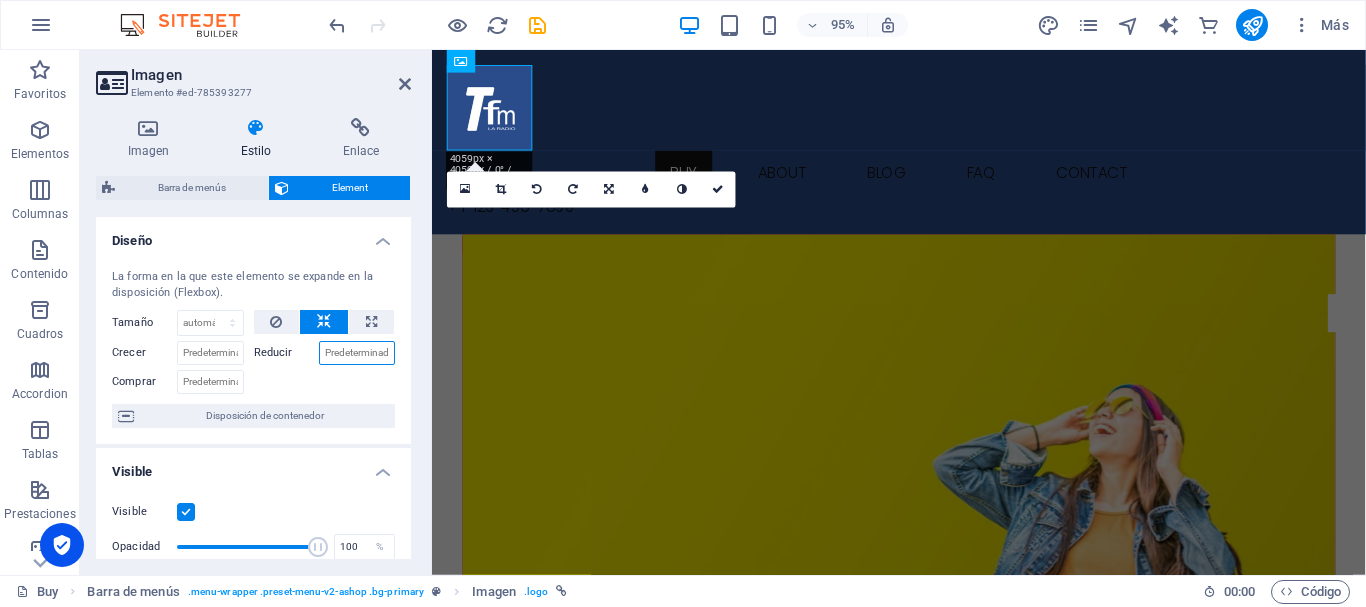 click on "Reducir" at bounding box center (357, 353) 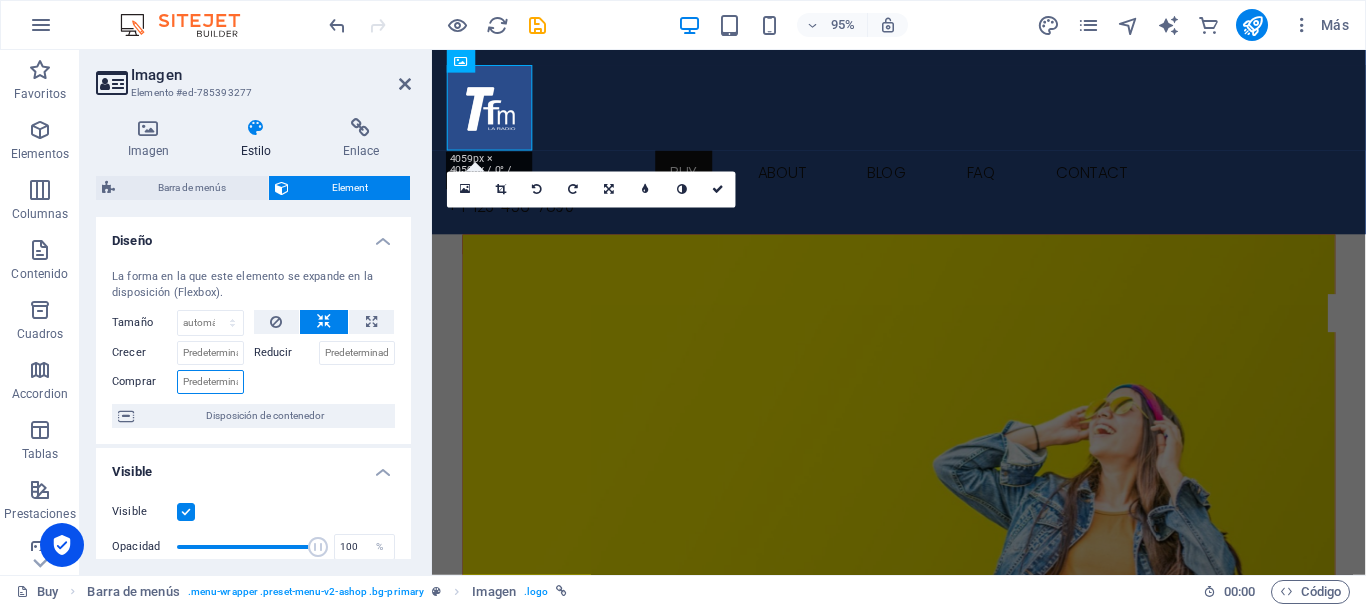 click on "Comprar" at bounding box center [210, 382] 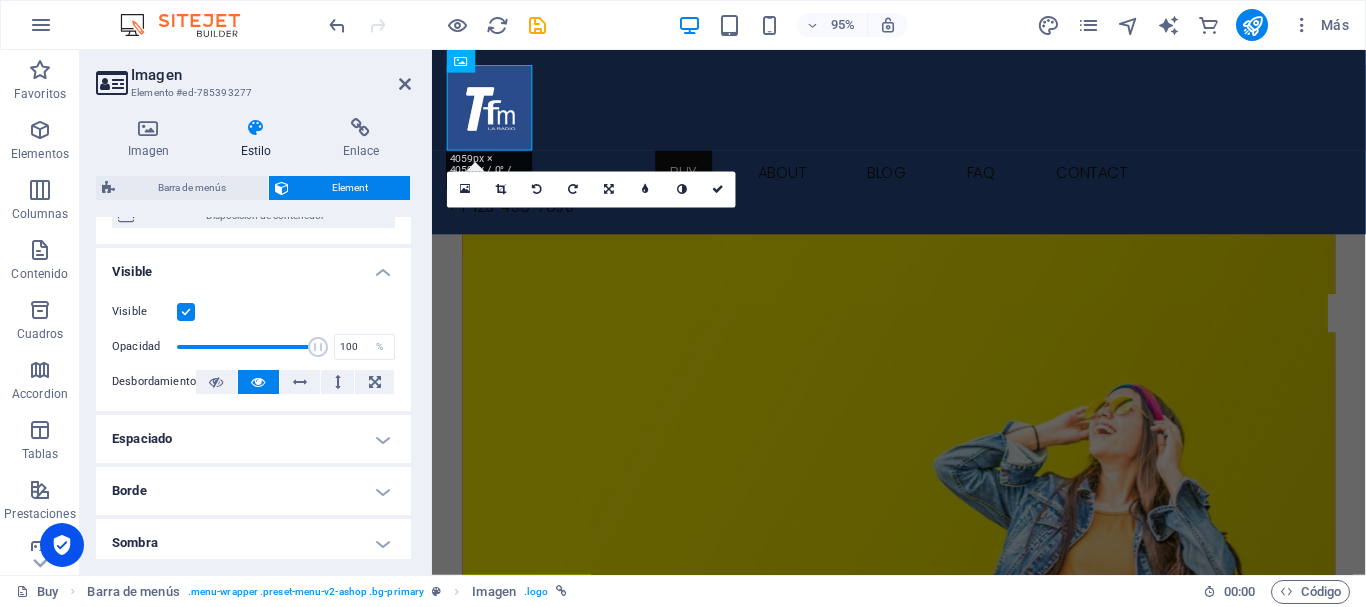 scroll, scrollTop: 300, scrollLeft: 0, axis: vertical 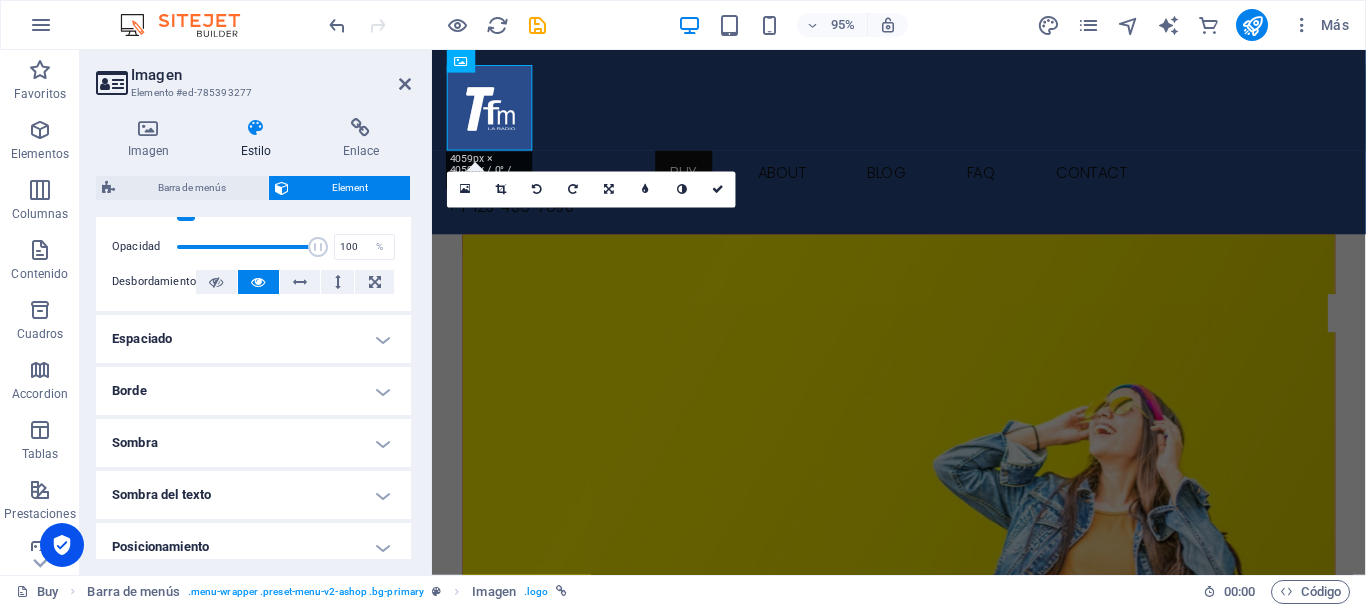 click on "Espaciado" at bounding box center [253, 339] 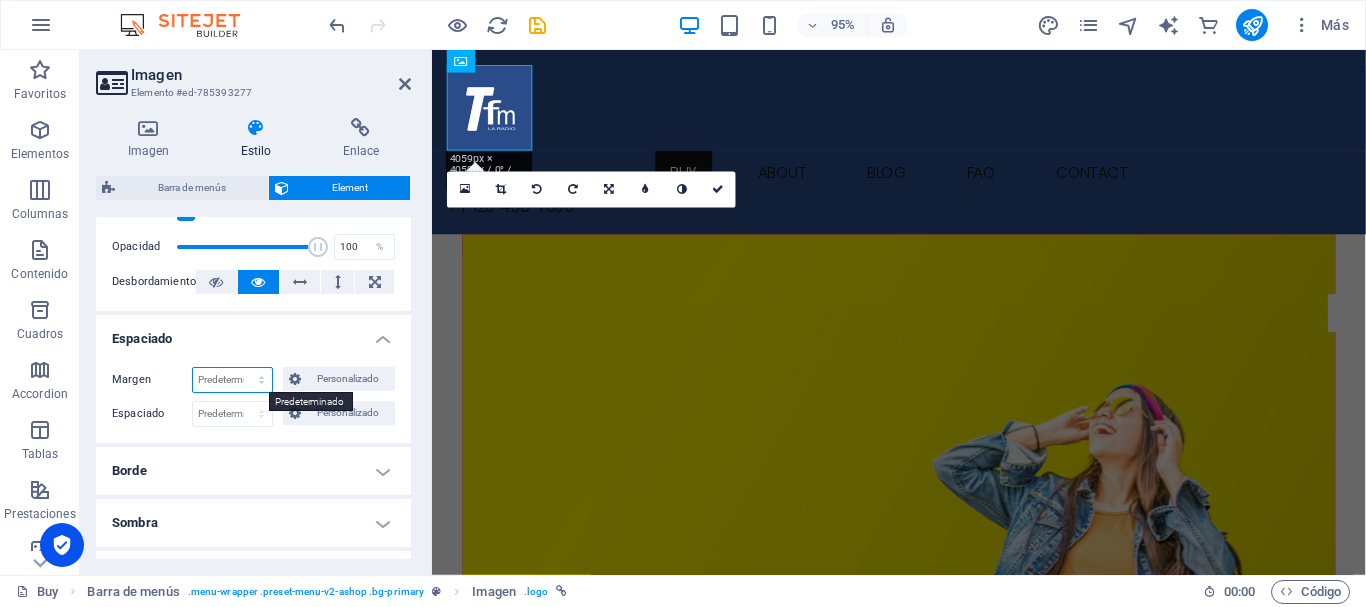 click on "Predeterminado automático px % rem vw vh Personalizado" at bounding box center (232, 380) 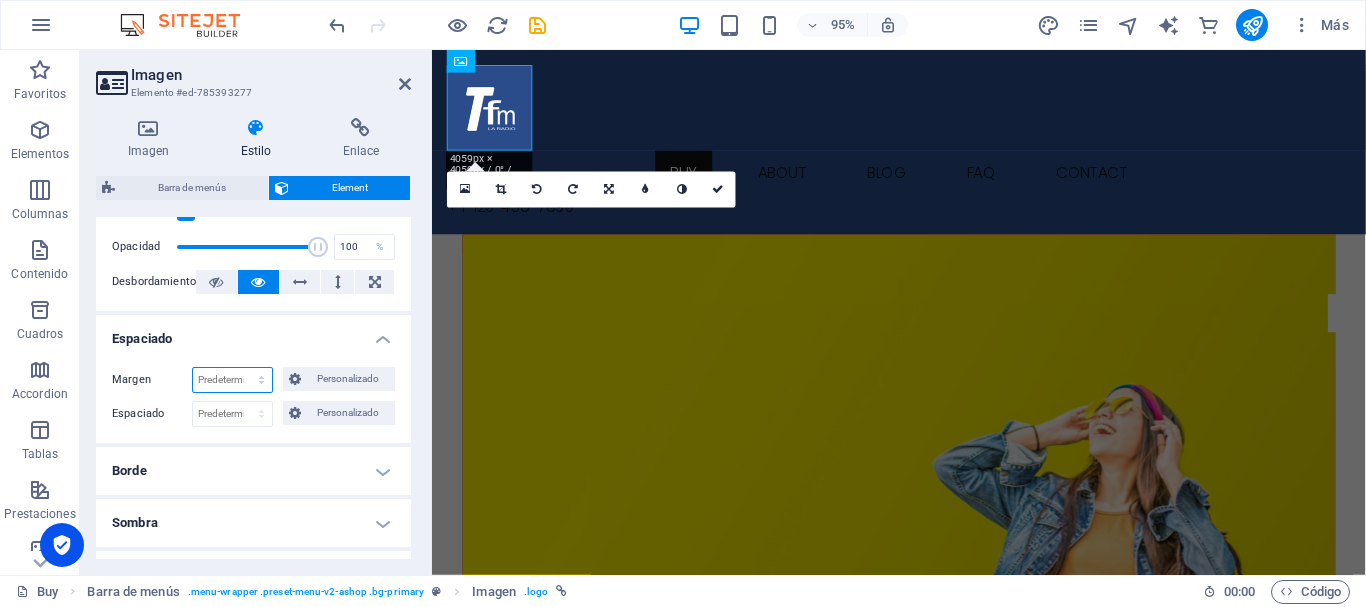 select on "px" 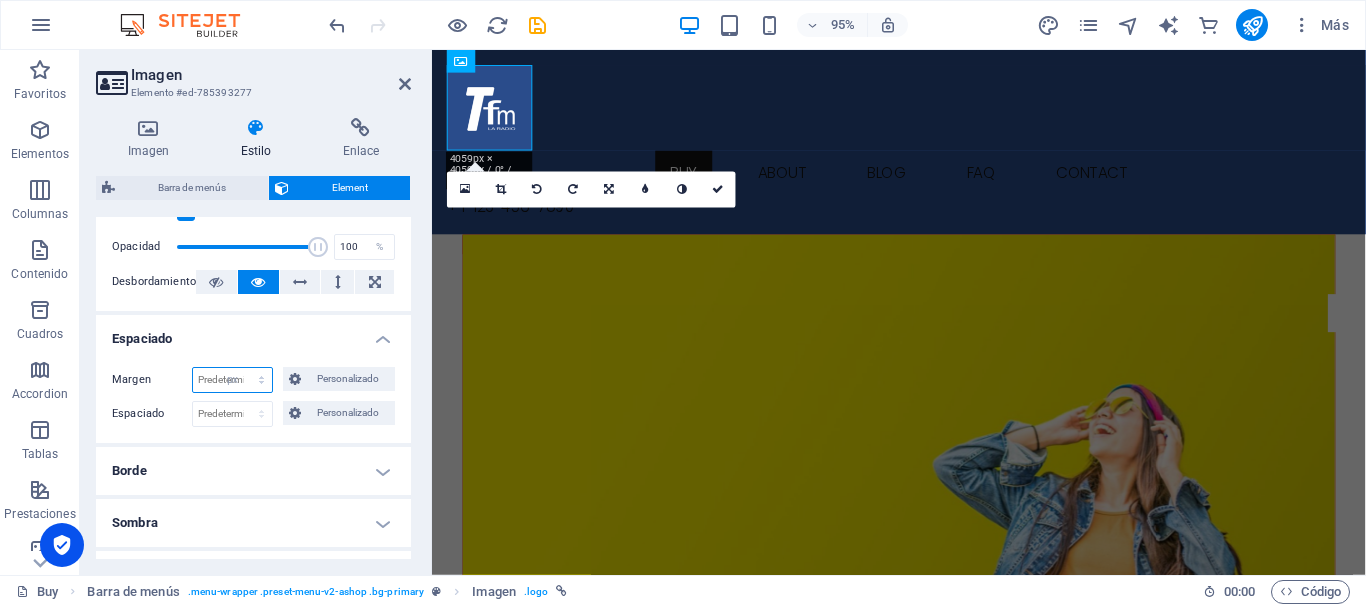 click on "Predeterminado automático px % rem vw vh Personalizado" at bounding box center (232, 380) 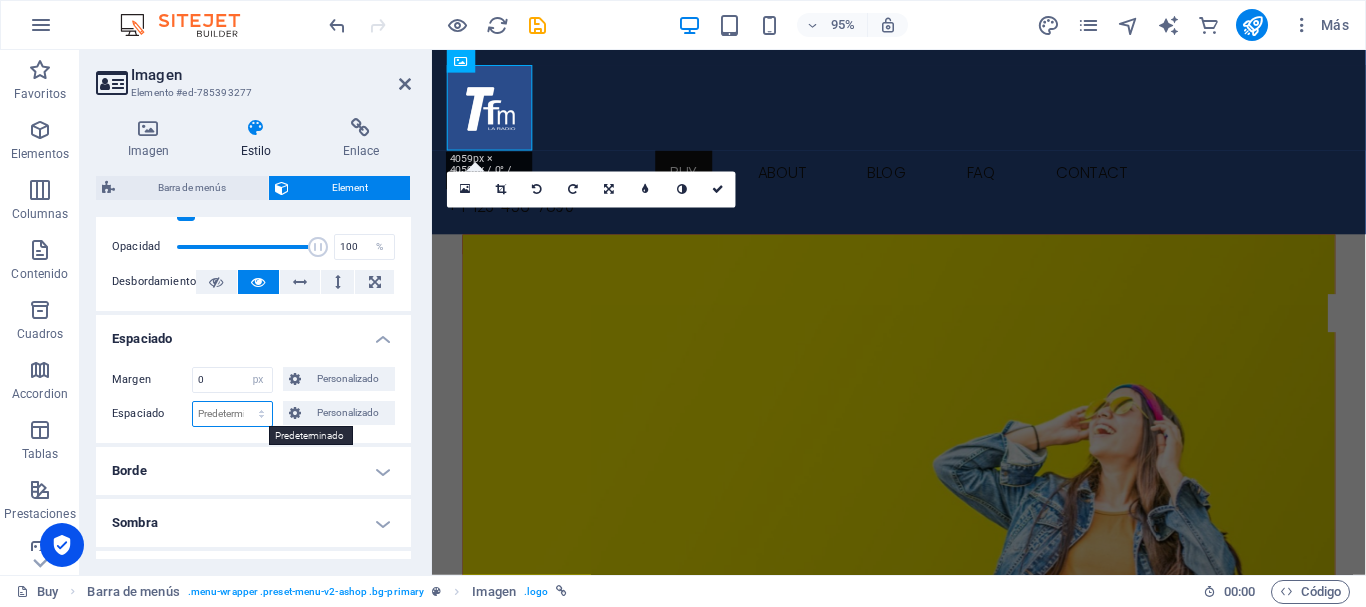 click on "Predeterminado px rem % vh vw Personalizado" at bounding box center [232, 414] 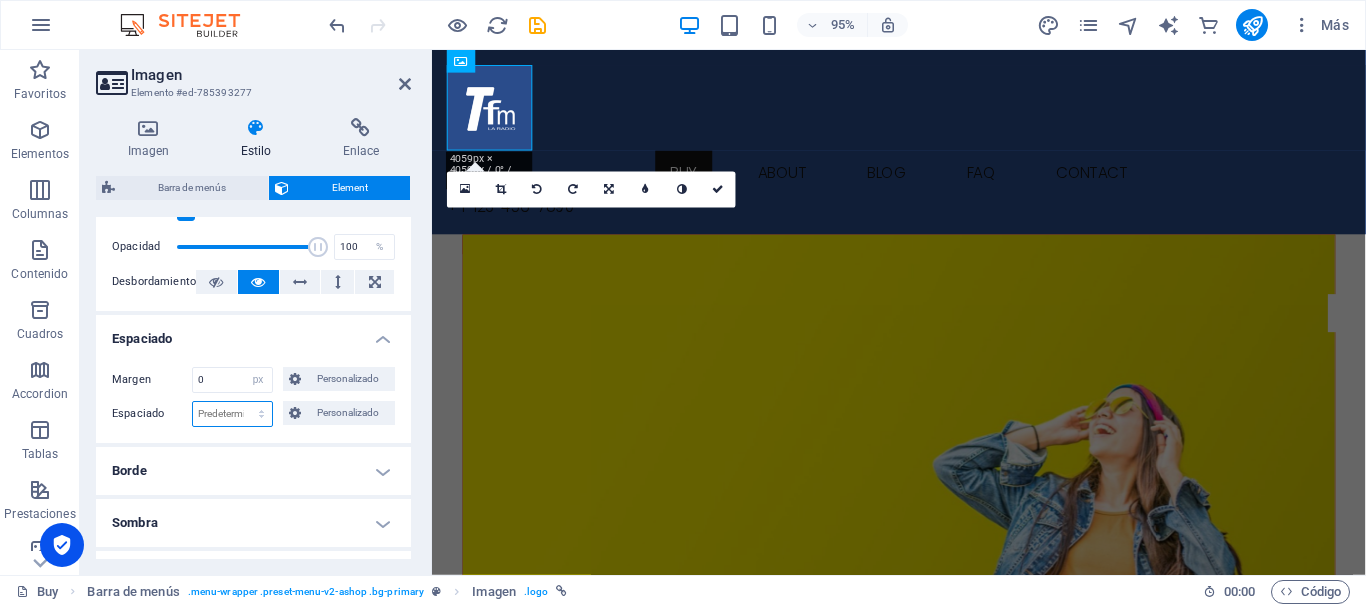 select on "px" 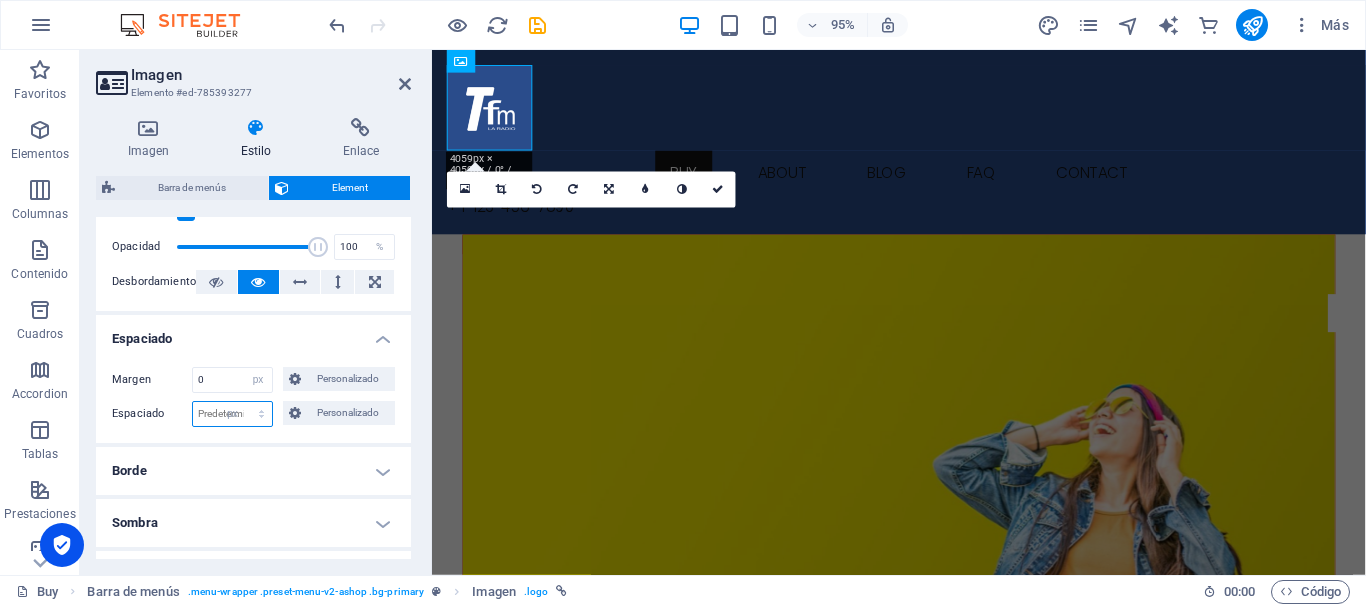 click on "Predeterminado px rem % vh vw Personalizado" at bounding box center (232, 414) 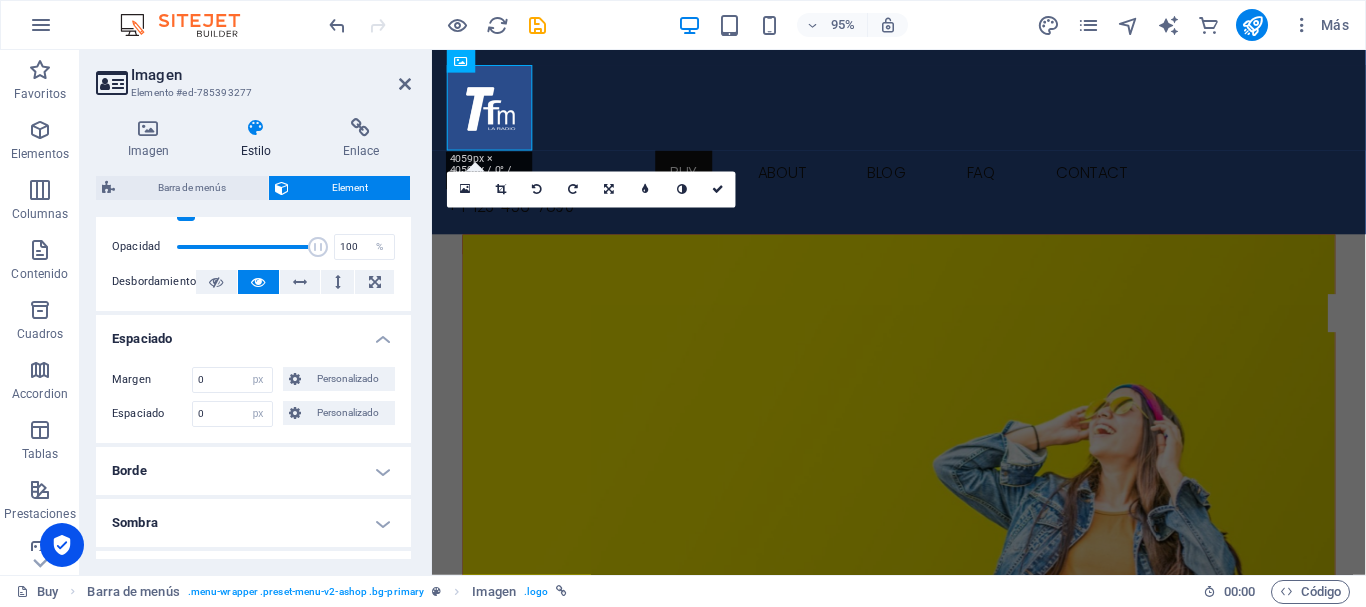 click on "Imagen Estilo Enlace Logo Arrastra archivos aquí, haz clic para escoger archivos o  selecciona archivos de Archivos o de nuestra galería gratuita de fotos y vídeos Selecciona archivos del administrador de archivos, de la galería de fotos o carga archivo(s) Cargar Ancho 90 Predeterminado automático px rem % em vh vw Ajustar imagen Ajustar imagen automáticamente a un ancho y alto fijo Altura Predeterminado automático px Alineación Lazyload La carga de imágenes tras la carga de la página mejora la velocidad de la página. Receptivo Automáticamente cargar tamaños optimizados de smartphone e imagen retina. Lightbox Usar como cabecera La imagen se ajustará en una etiqueta de cabecera H1. Resulta útil para dar al texto alternativo el peso de una cabecera H1, por ejemplo, para el logo. En caso de duda, dejar deseleccionado. Optimizado Las imágenes se comprimen para así mejorar la velocidad de las páginas. Posición Dirección Personalizado X offset 50 px rem % vh vw Y offset 50 px rem % vh vw Texto 8" at bounding box center (253, 338) 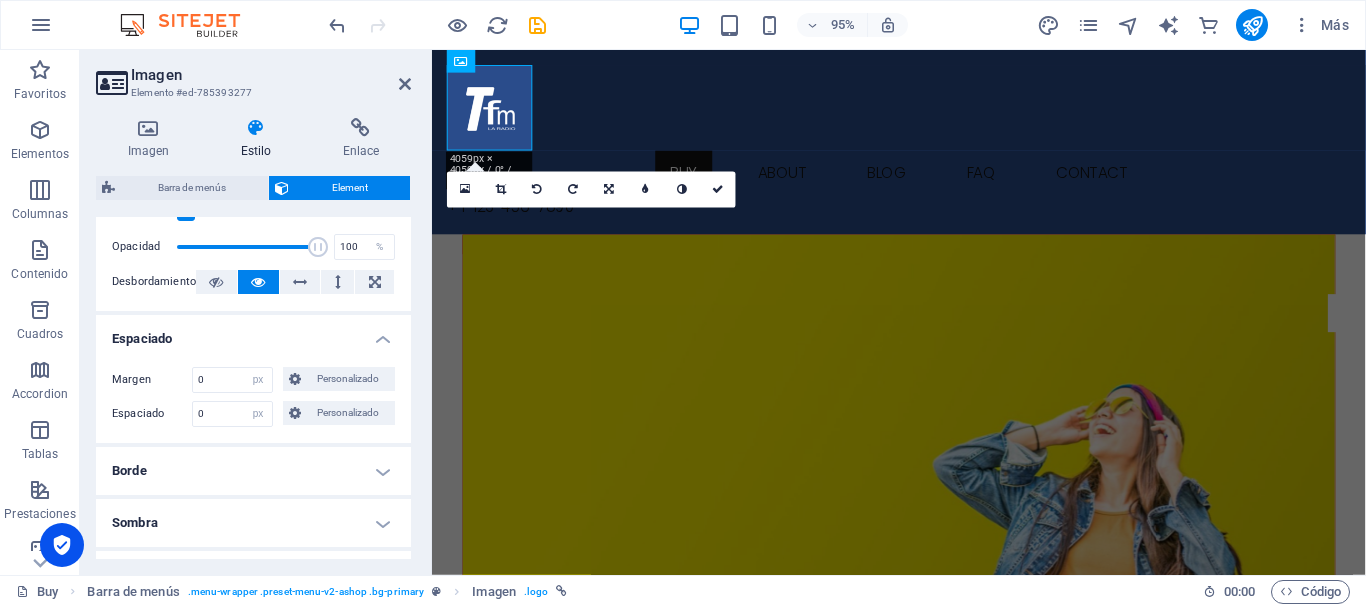 scroll, scrollTop: 400, scrollLeft: 0, axis: vertical 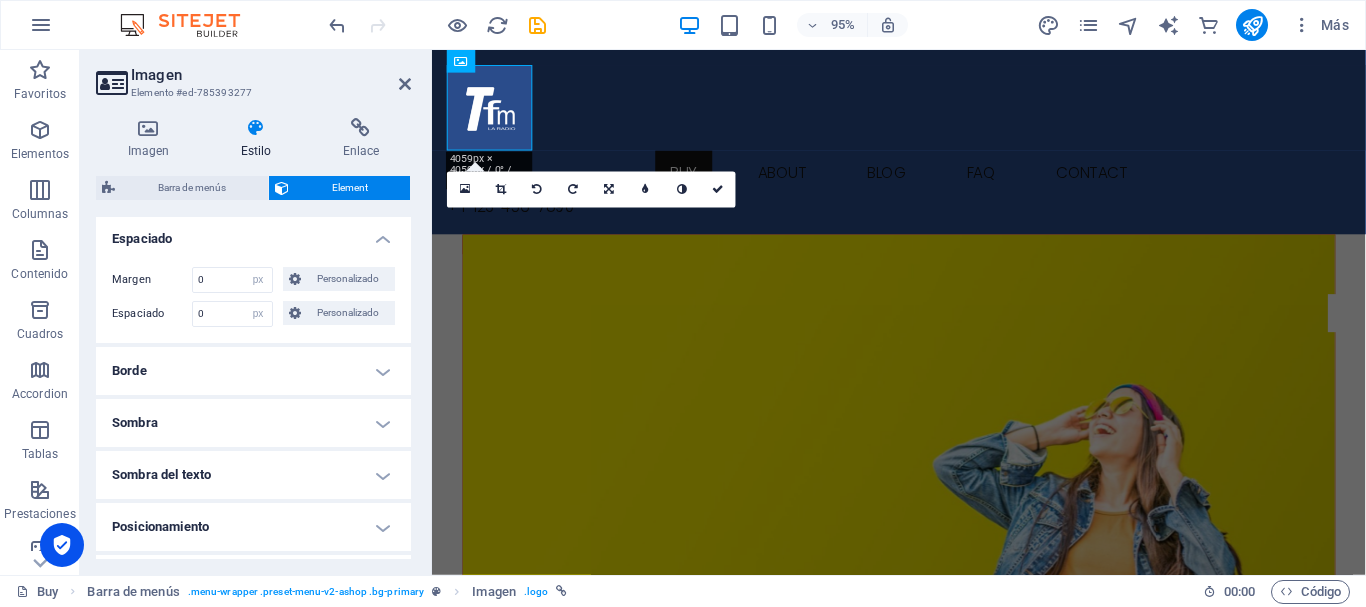click on "Borde" at bounding box center (253, 371) 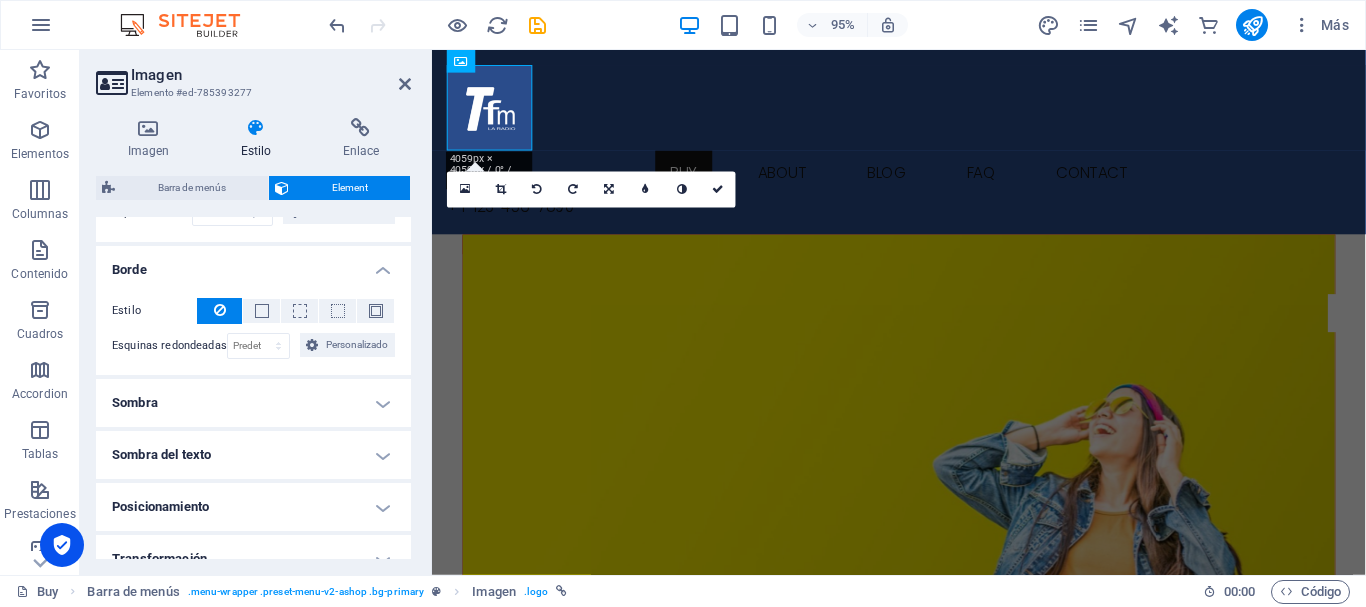 scroll, scrollTop: 600, scrollLeft: 0, axis: vertical 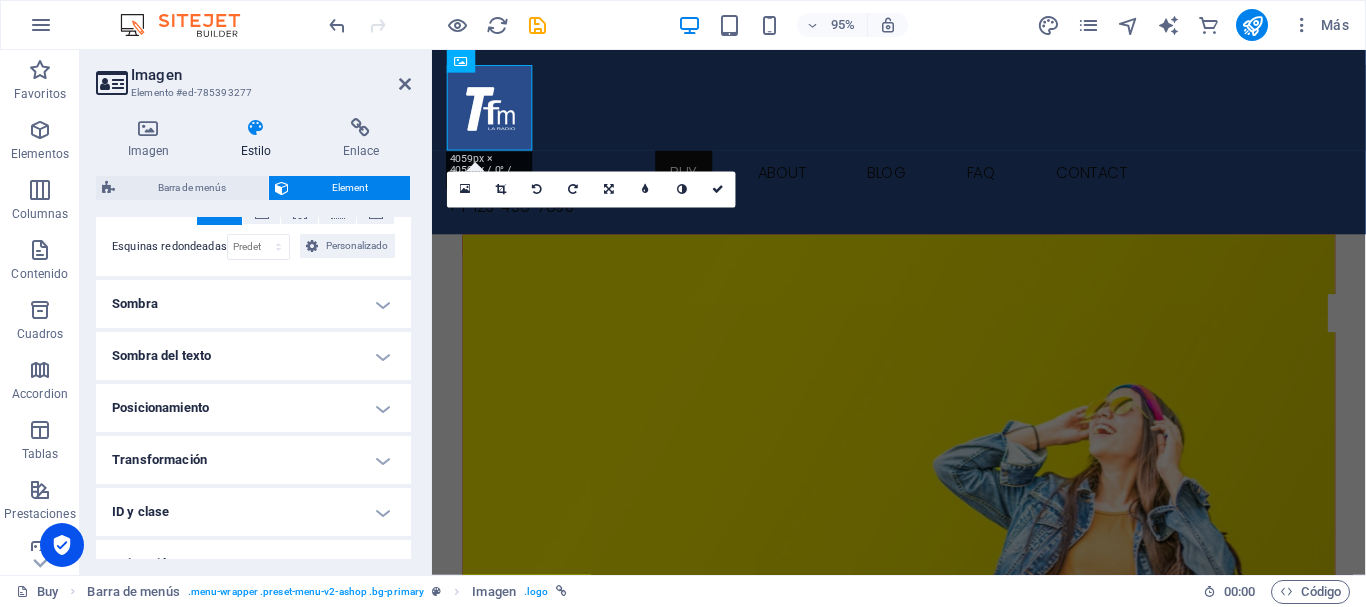 click on "Sombra" at bounding box center [253, 304] 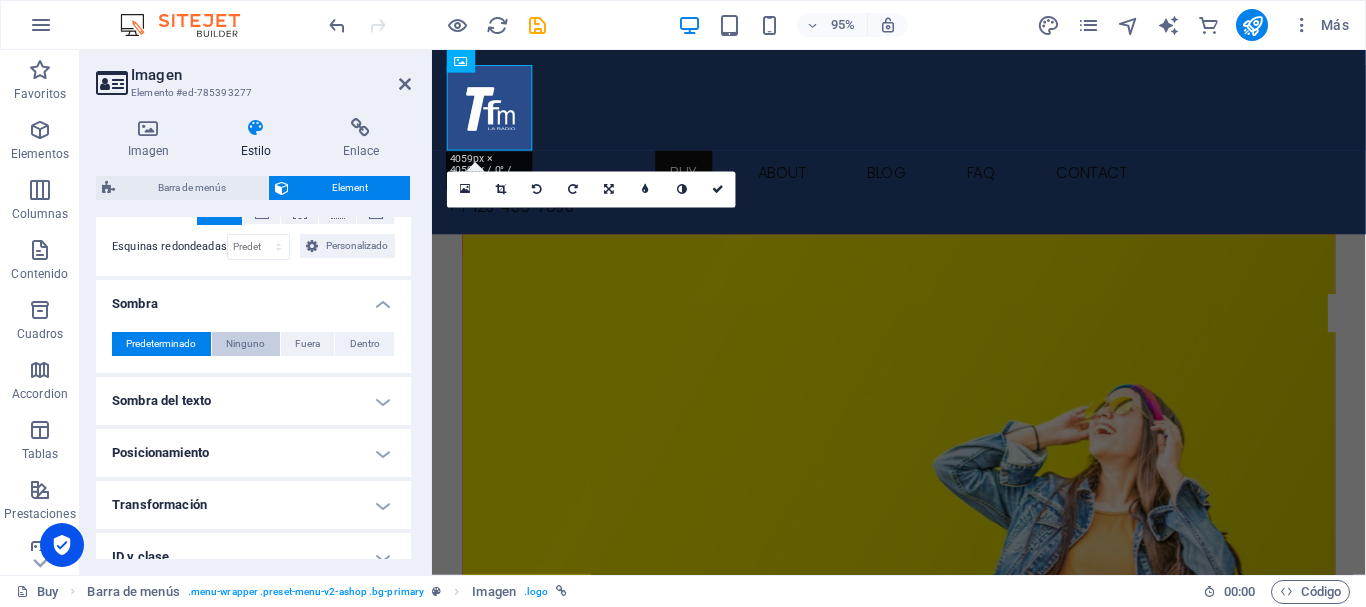click on "Ninguno" at bounding box center [245, 344] 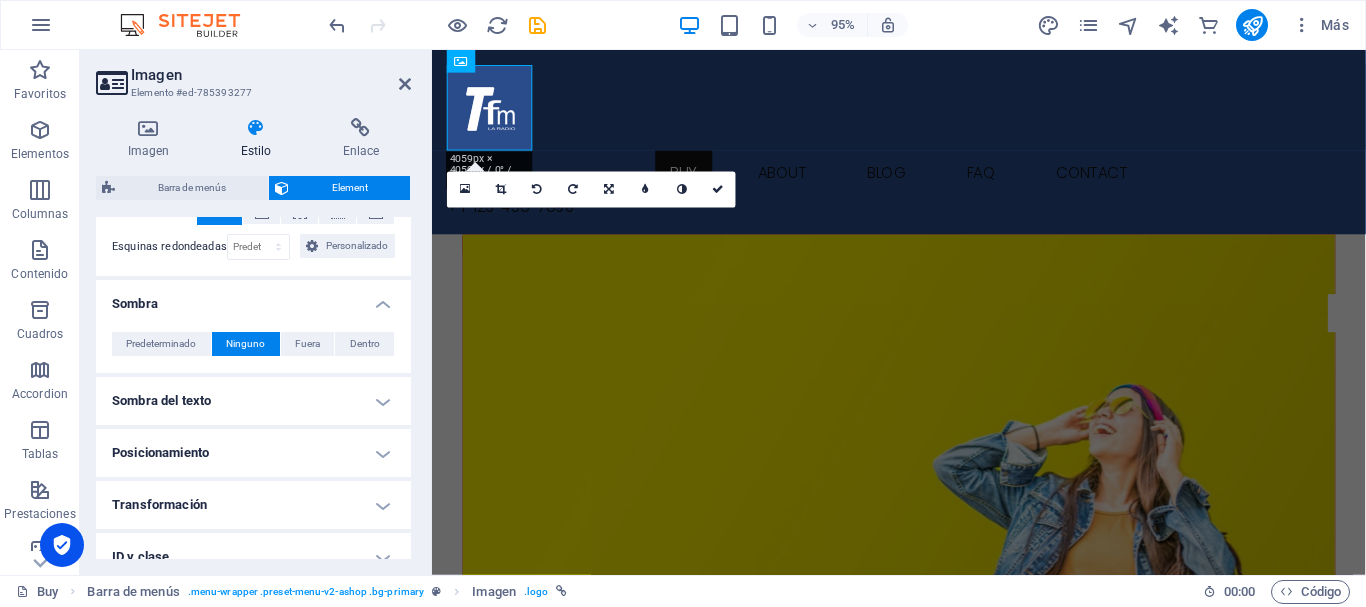 click on "Sombra del texto" at bounding box center (253, 401) 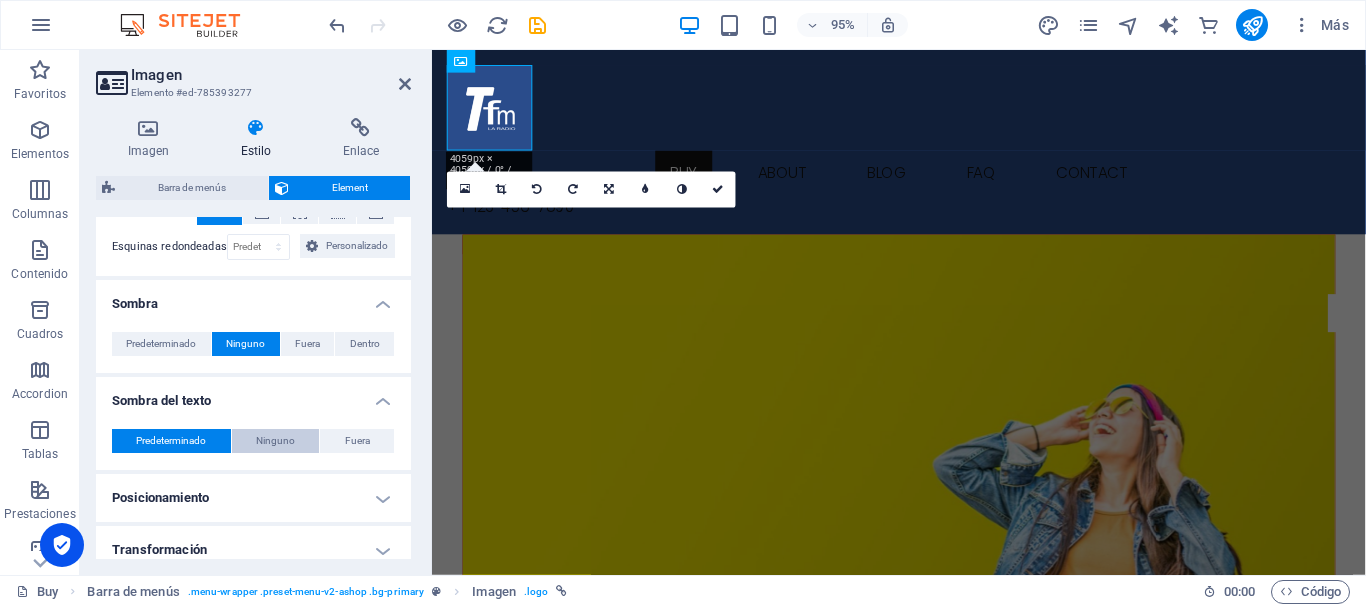 click on "Ninguno" at bounding box center (275, 441) 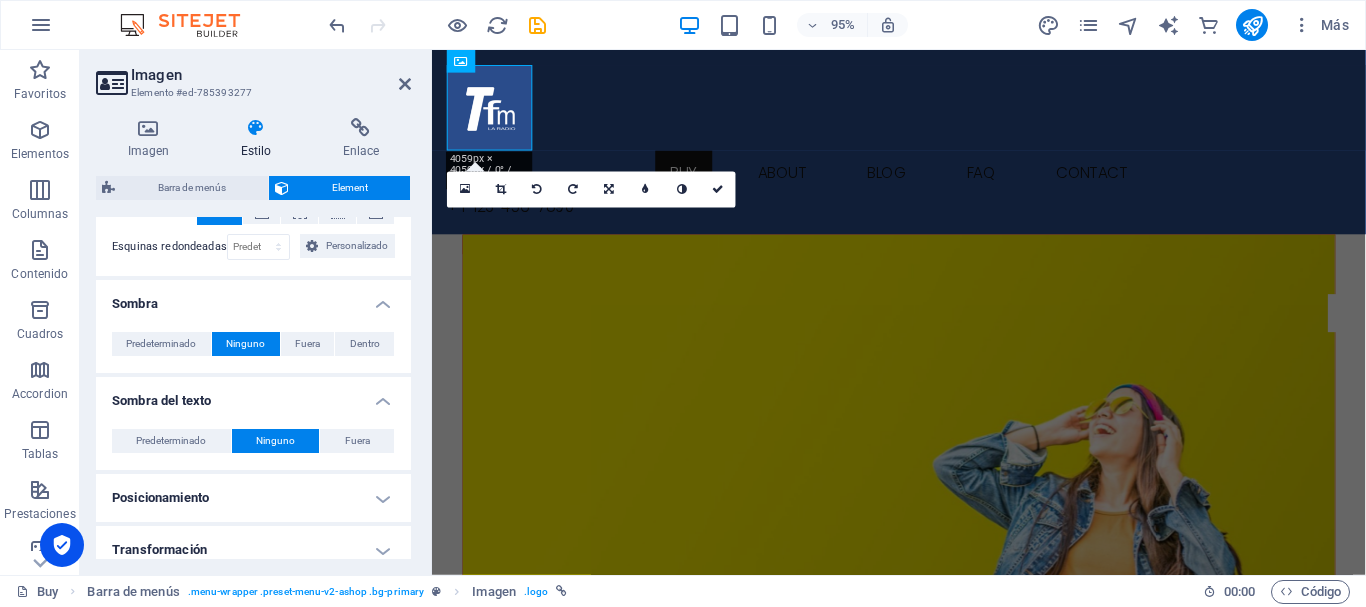 scroll, scrollTop: 700, scrollLeft: 0, axis: vertical 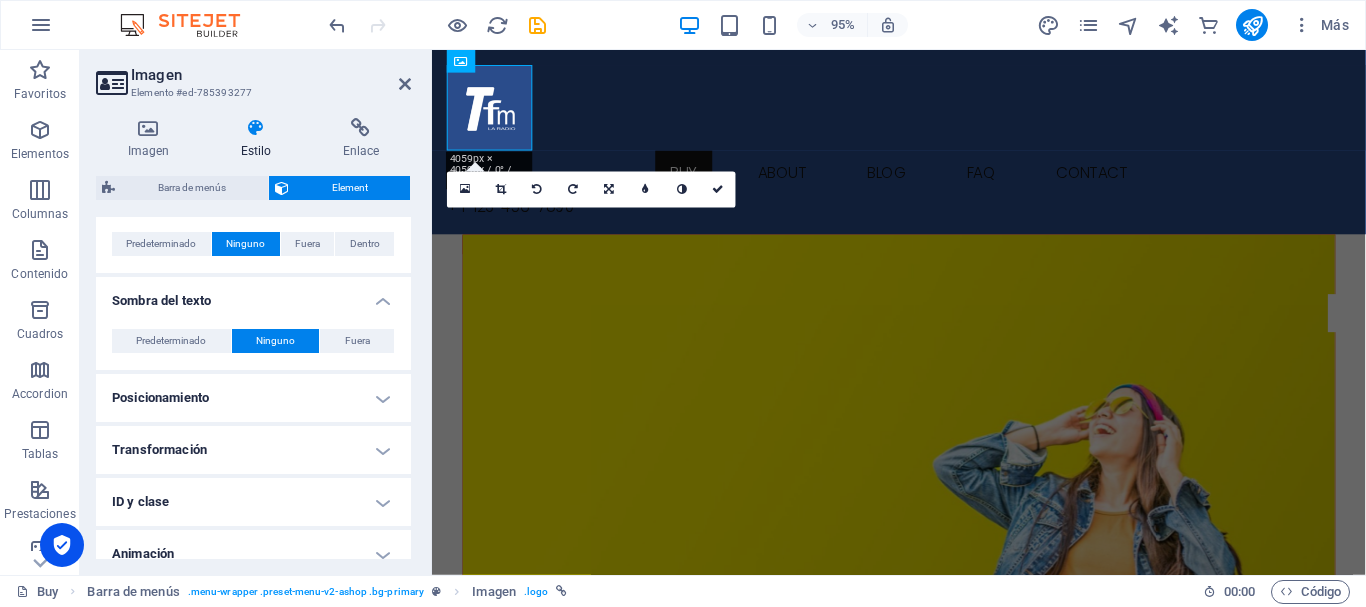 click on "Posicionamiento" at bounding box center [253, 398] 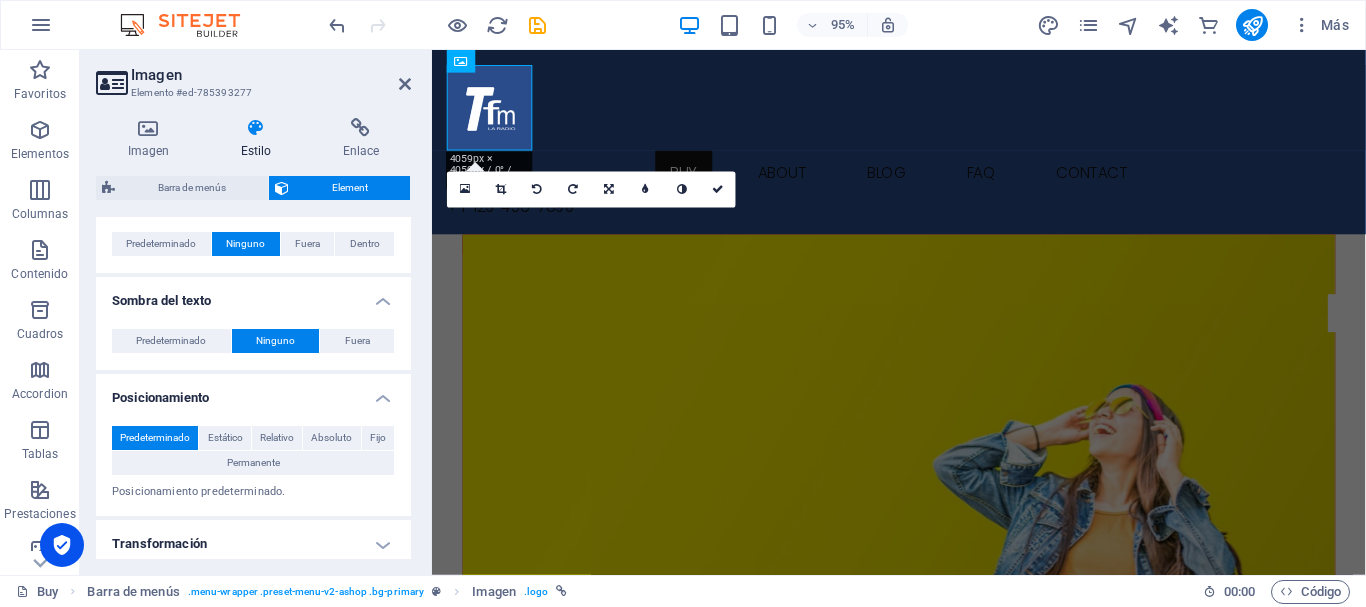 click on "Imagen Estilo Enlace Logo Arrastra archivos aquí, haz clic para escoger archivos o  selecciona archivos de Archivos o de nuestra galería gratuita de fotos y vídeos Selecciona archivos del administrador de archivos, de la galería de fotos o carga archivo(s) Cargar Ancho 90 Predeterminado automático px rem % em vh vw Ajustar imagen Ajustar imagen automáticamente a un ancho y alto fijo Altura Predeterminado automático px Alineación Lazyload La carga de imágenes tras la carga de la página mejora la velocidad de la página. Receptivo Automáticamente cargar tamaños optimizados de smartphone e imagen retina. Lightbox Usar como cabecera La imagen se ajustará en una etiqueta de cabecera H1. Resulta útil para dar al texto alternativo el peso de una cabecera H1, por ejemplo, para el logo. En caso de duda, dejar deseleccionado. Optimizado Las imágenes se comprimen para así mejorar la velocidad de las páginas. Posición Dirección Personalizado X offset 50 px rem % vh vw Y offset 50 px rem % vh vw Texto 8" at bounding box center (253, 338) 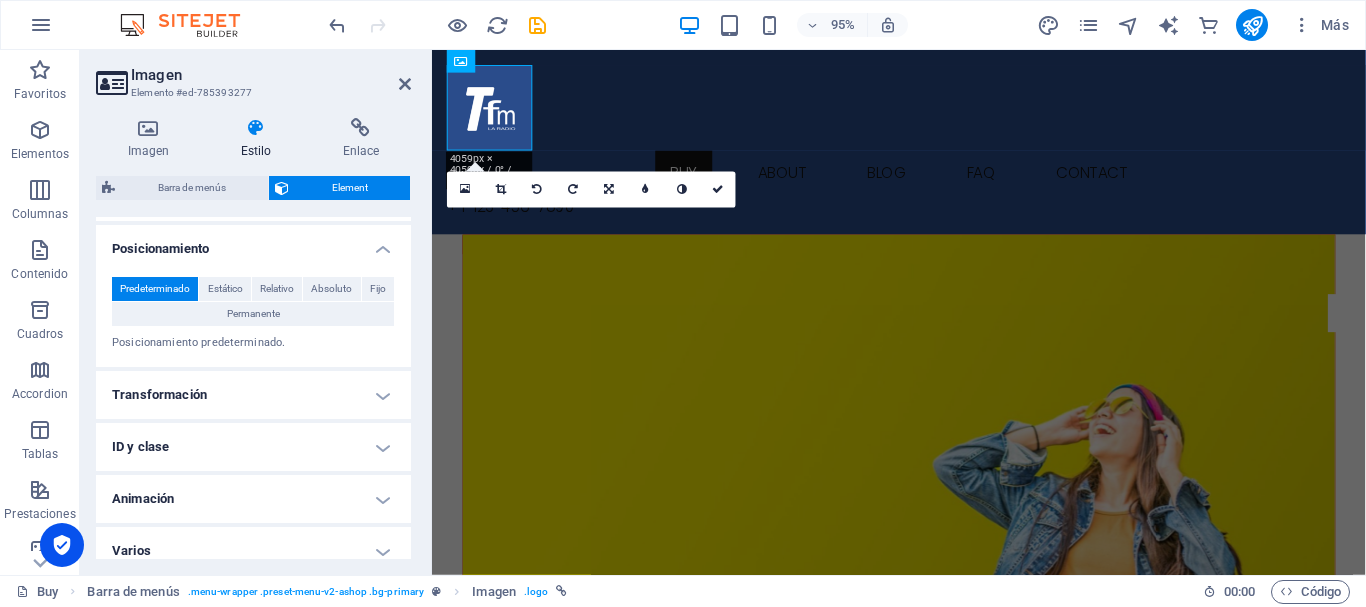 scroll, scrollTop: 865, scrollLeft: 0, axis: vertical 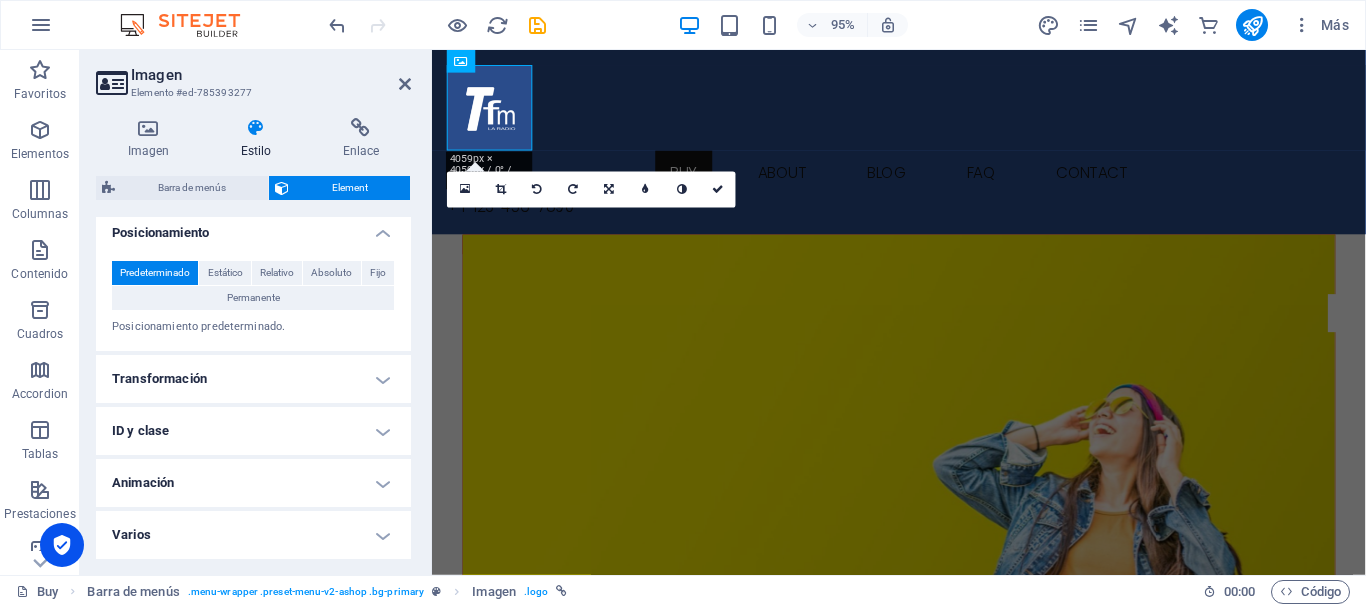 click on "Transformación" at bounding box center [253, 379] 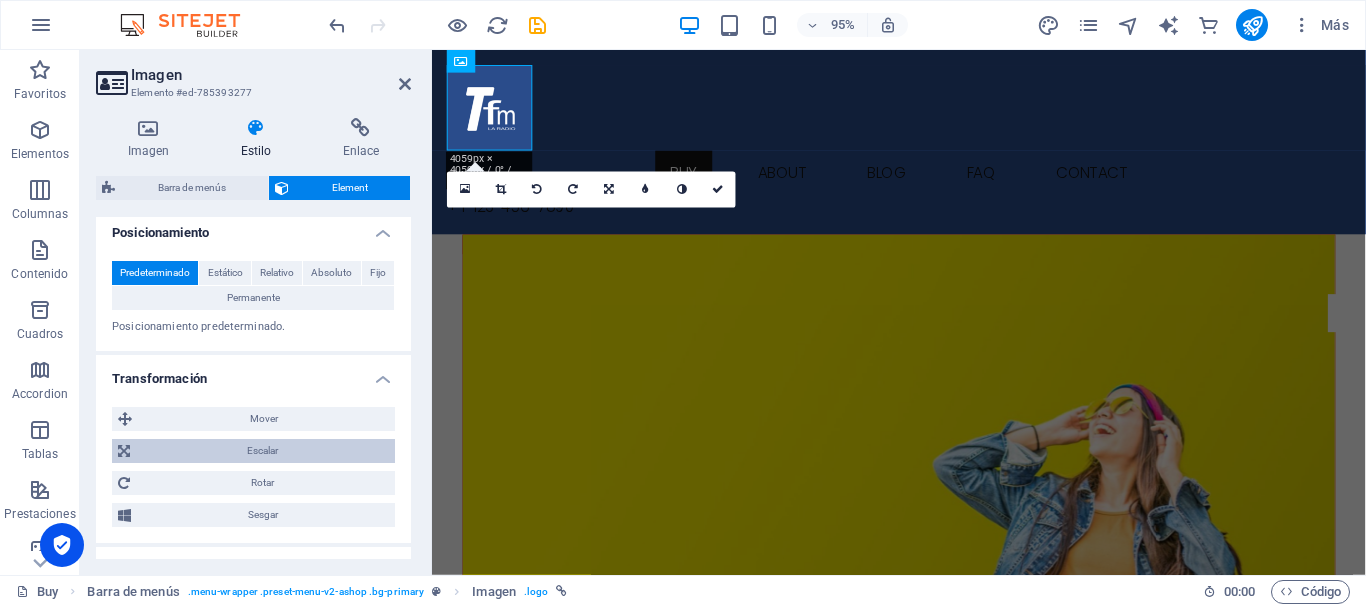 scroll, scrollTop: 965, scrollLeft: 0, axis: vertical 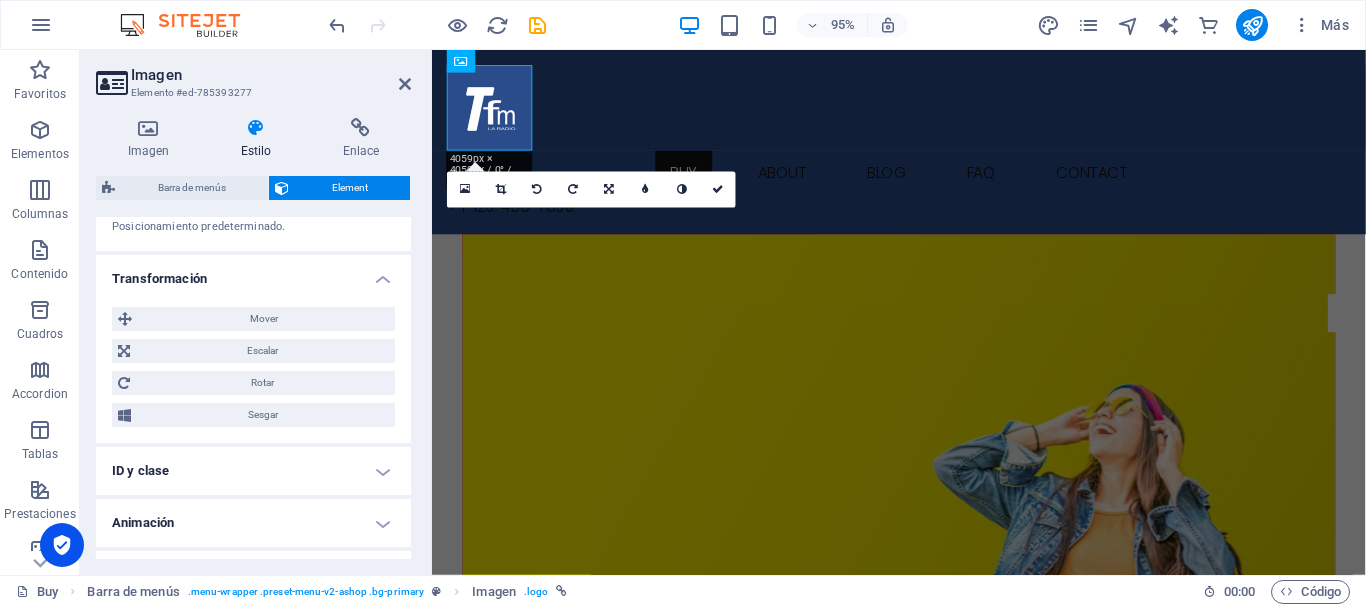 click on "ID y clase" at bounding box center (253, 471) 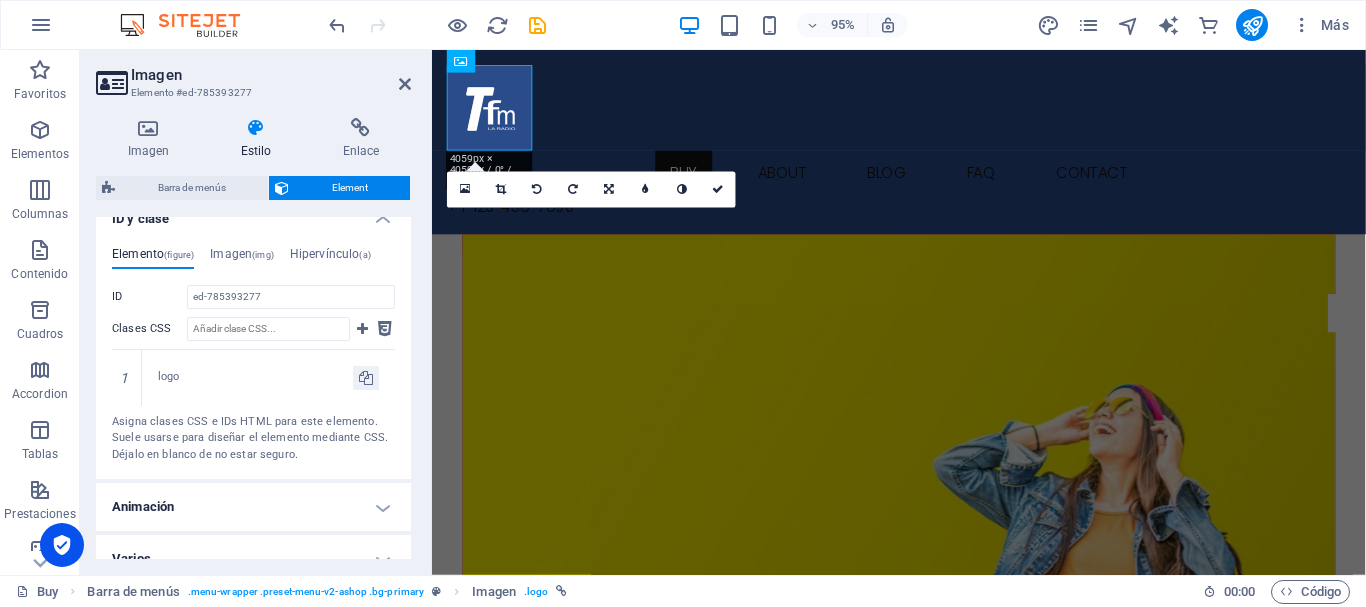 scroll, scrollTop: 1241, scrollLeft: 0, axis: vertical 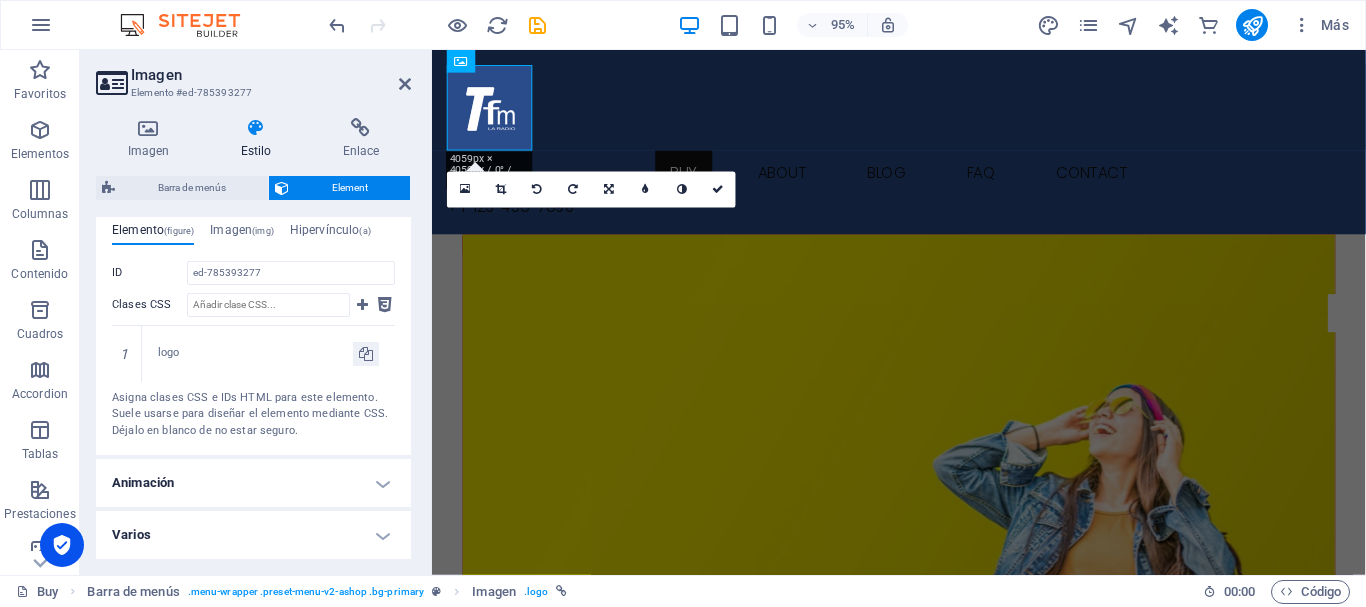 click on "Animación" at bounding box center (253, 483) 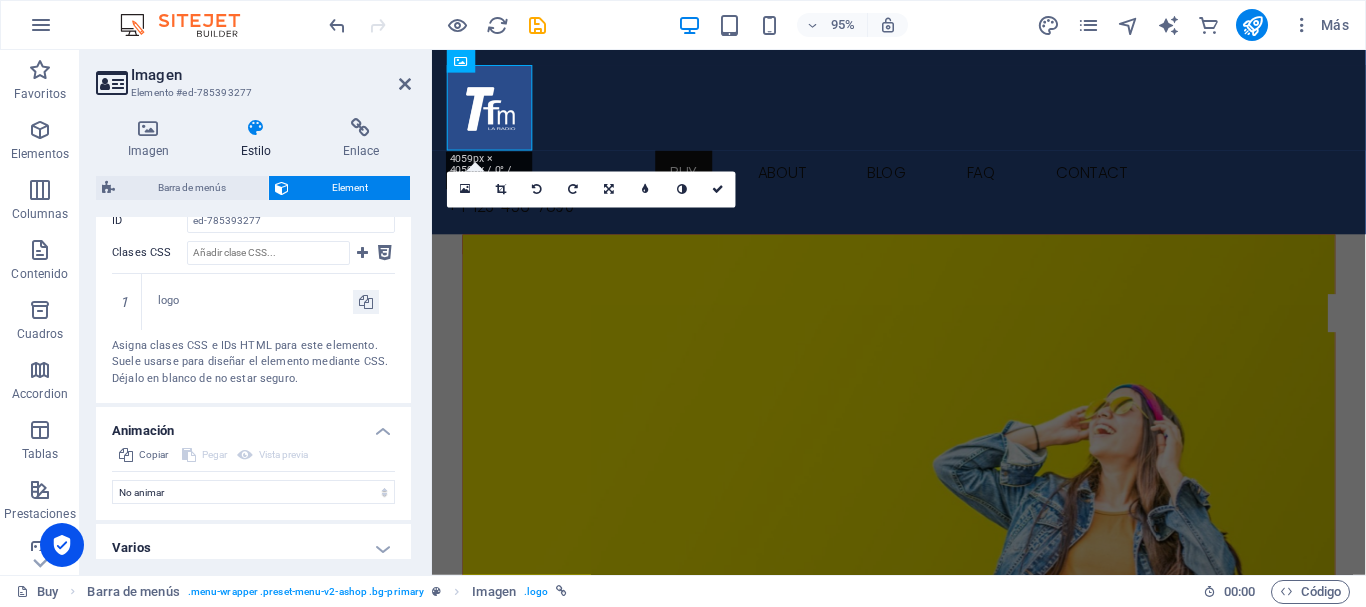 scroll, scrollTop: 1306, scrollLeft: 0, axis: vertical 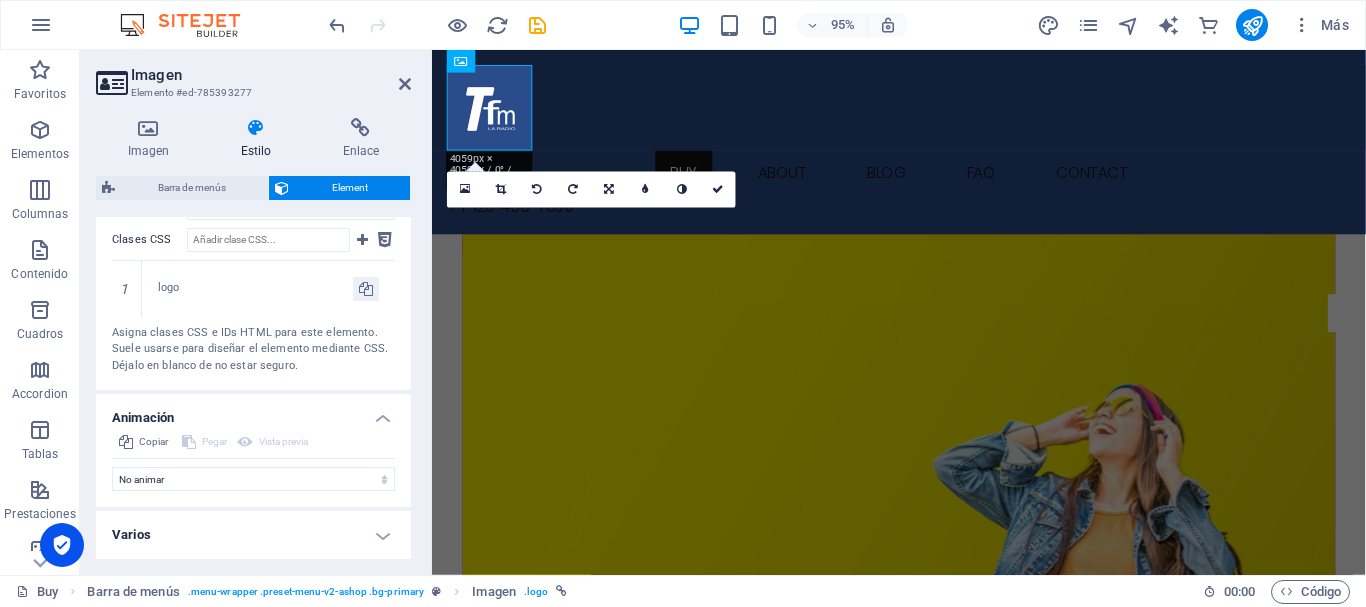 click on "Varios" at bounding box center [253, 535] 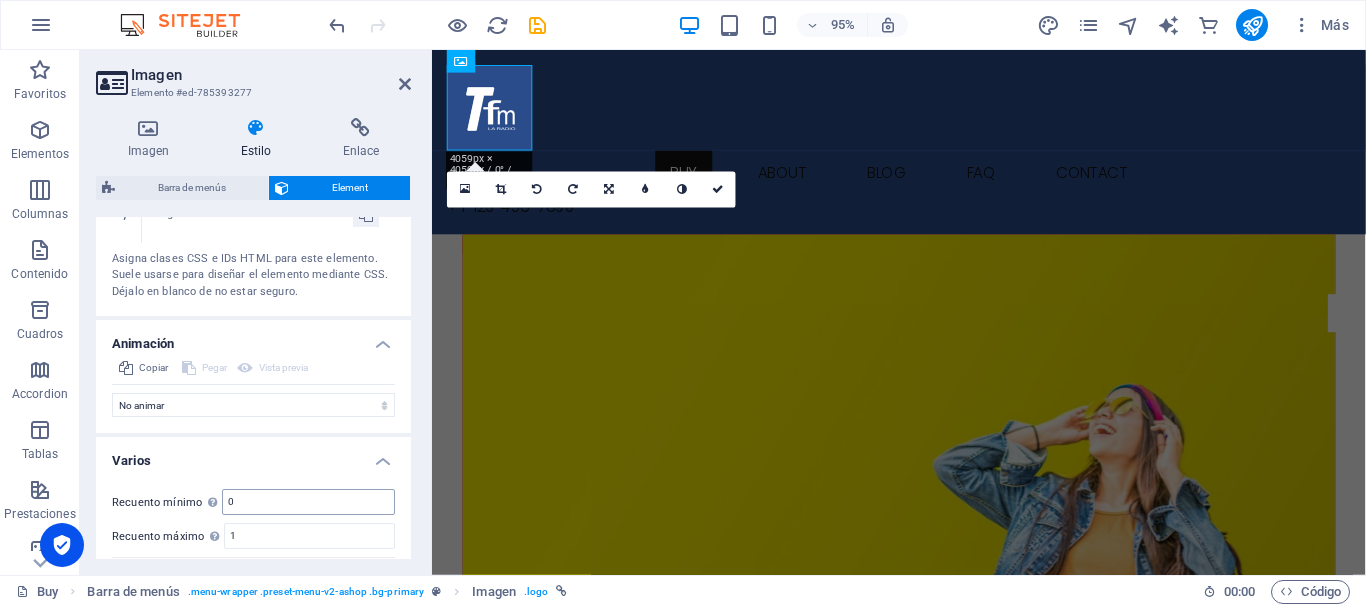 scroll, scrollTop: 1430, scrollLeft: 0, axis: vertical 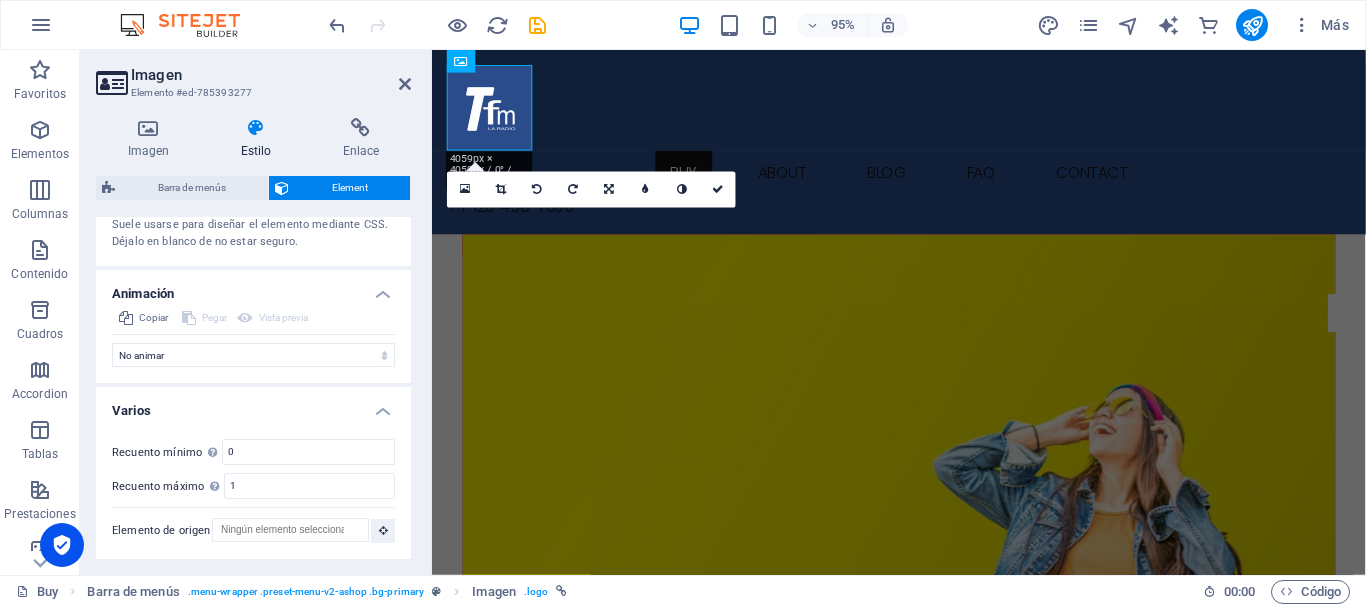 click on "Imagen Estilo Enlace Logo Arrastra archivos aquí, haz clic para escoger archivos o  selecciona archivos de Archivos o de nuestra galería gratuita de fotos y vídeos Selecciona archivos del administrador de archivos, de la galería de fotos o carga archivo(s) Cargar Ancho 90 Predeterminado automático px rem % em vh vw Ajustar imagen Ajustar imagen automáticamente a un ancho y alto fijo Altura Predeterminado automático px Alineación Lazyload La carga de imágenes tras la carga de la página mejora la velocidad de la página. Receptivo Automáticamente cargar tamaños optimizados de smartphone e imagen retina. Lightbox Usar como cabecera La imagen se ajustará en una etiqueta de cabecera H1. Resulta útil para dar al texto alternativo el peso de una cabecera H1, por ejemplo, para el logo. En caso de duda, dejar deseleccionado. Optimizado Las imágenes se comprimen para así mejorar la velocidad de las páginas. Posición Dirección Personalizado X offset 50 px rem % vh vw Y offset 50 px rem % vh vw Texto 8" at bounding box center (253, 338) 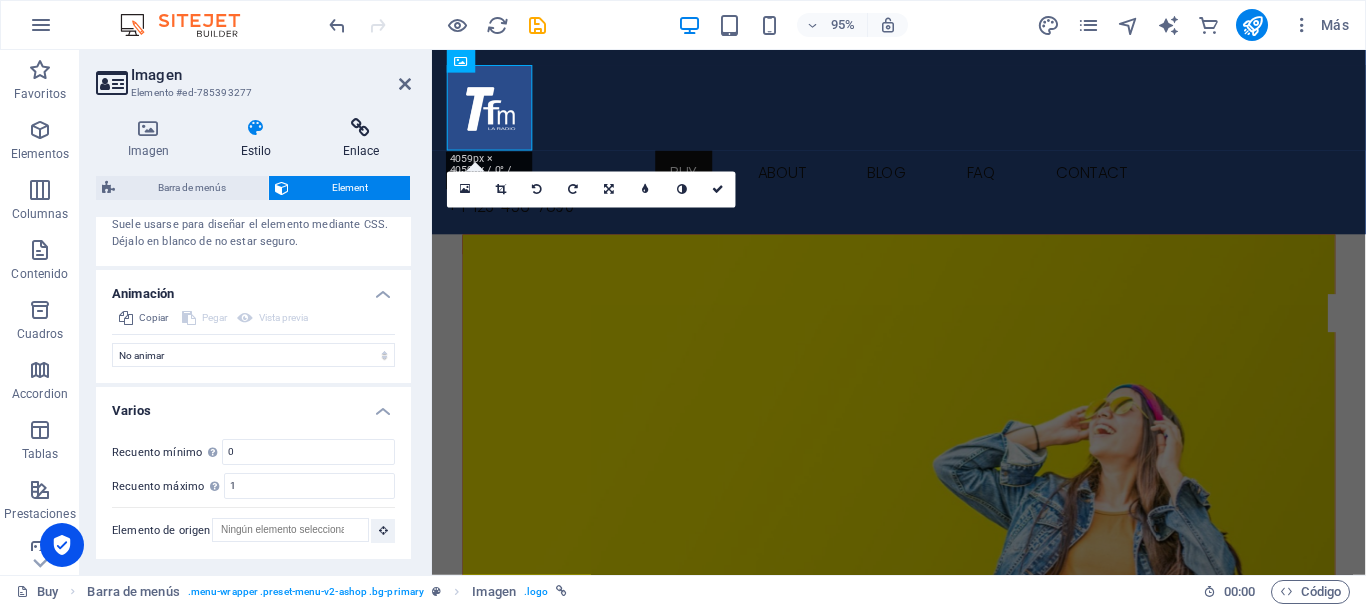 click at bounding box center (361, 128) 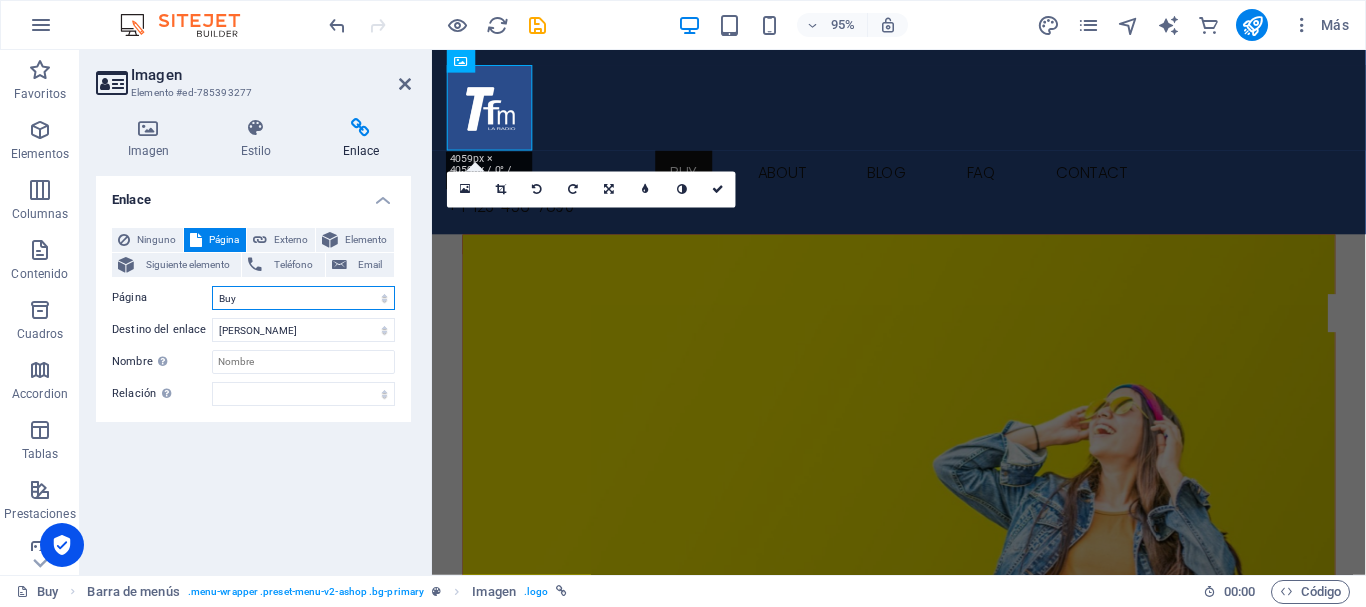 click on "Buy About Blog FAQ Contact Legal notice Privacy" at bounding box center [303, 298] 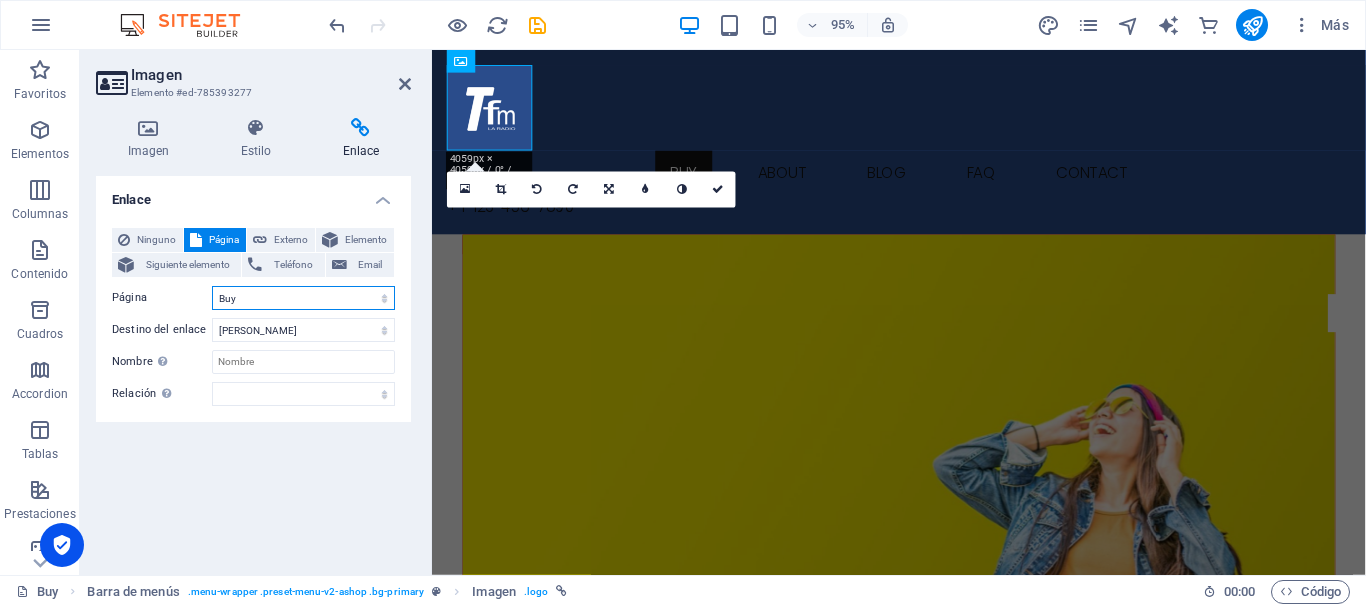 click on "Buy About Blog FAQ Contact Legal notice Privacy" at bounding box center [303, 298] 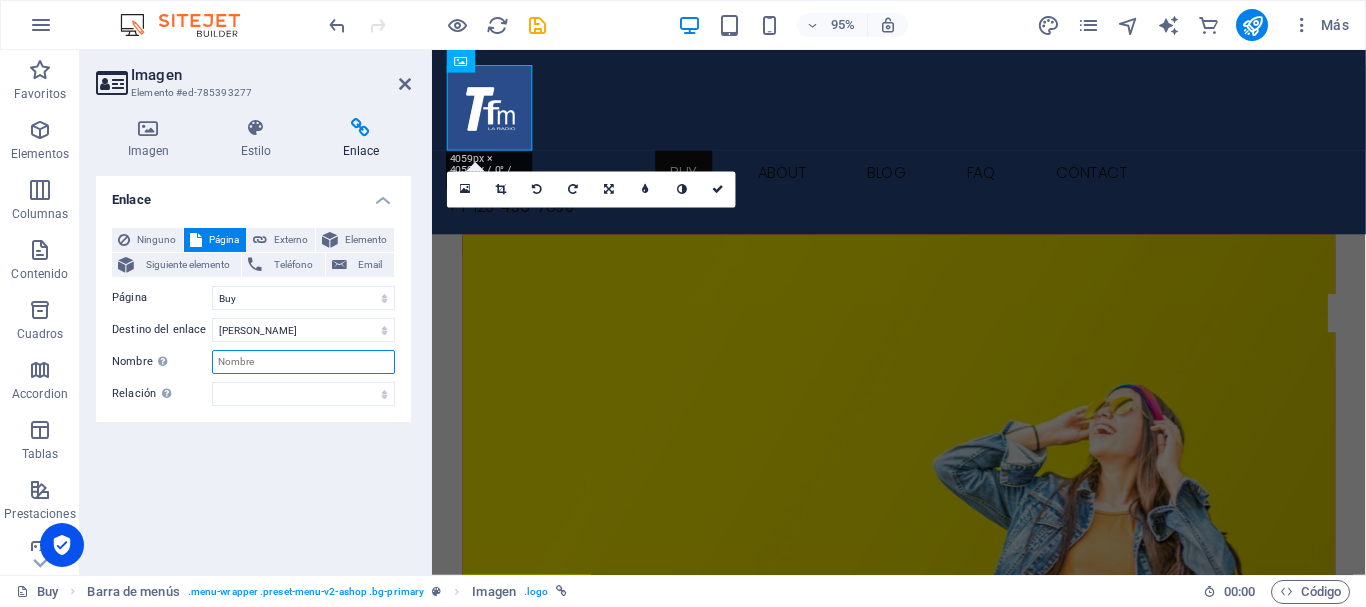 click on "Nombre Una descripción adicional del enlace no debería ser igual al texto del enlace. El título suele mostrarse como un texto de información cuando se mueve el ratón por encima del elemento. Déjalo en blanco en caso de dudas." at bounding box center [303, 362] 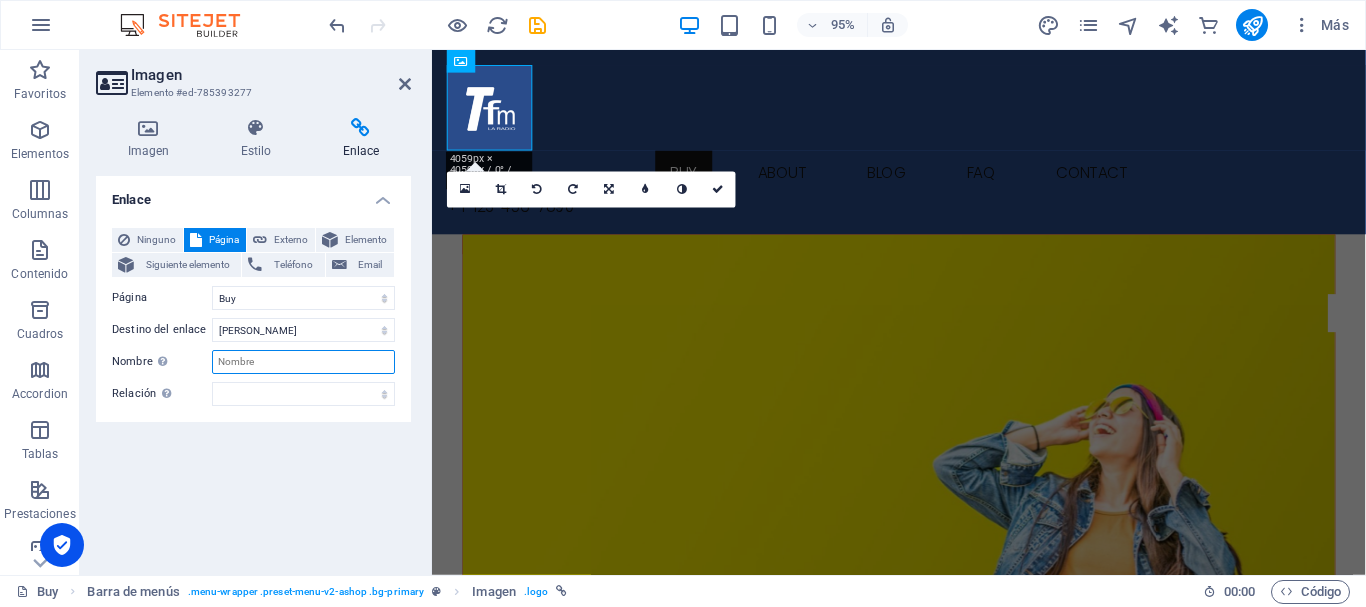 click on "Nombre Una descripción adicional del enlace no debería ser igual al texto del enlace. El título suele mostrarse como un texto de información cuando se mueve el ratón por encima del elemento. Déjalo en blanco en caso de dudas." at bounding box center (303, 362) 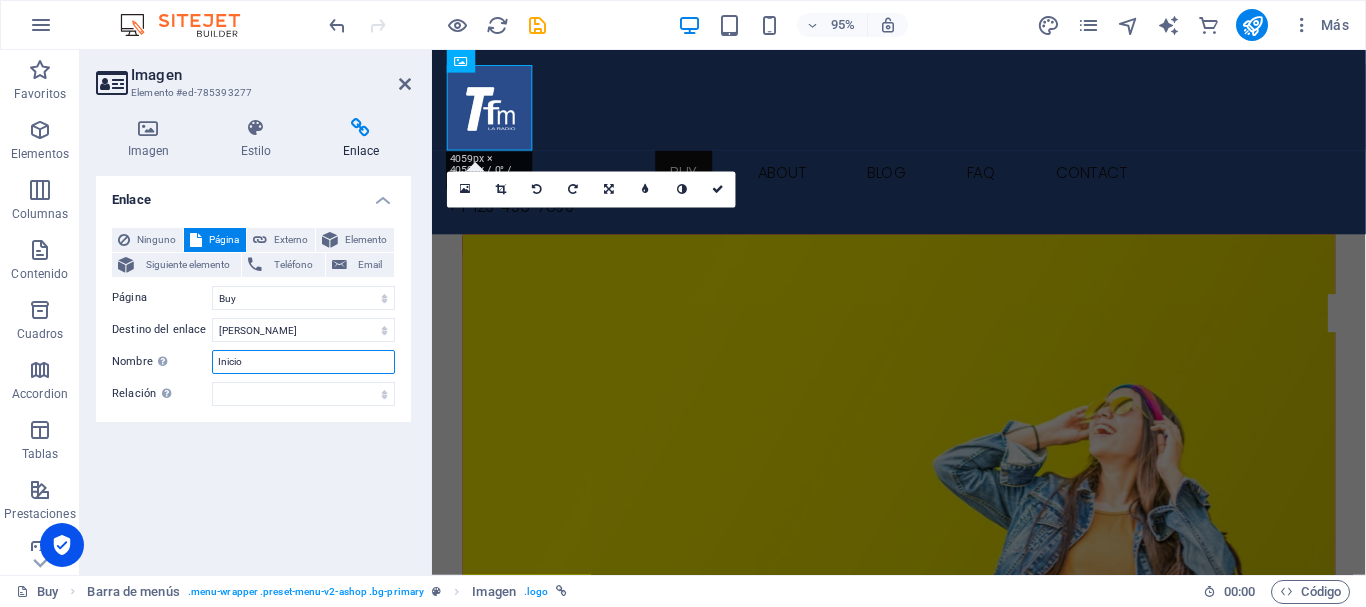 type on "Inicio" 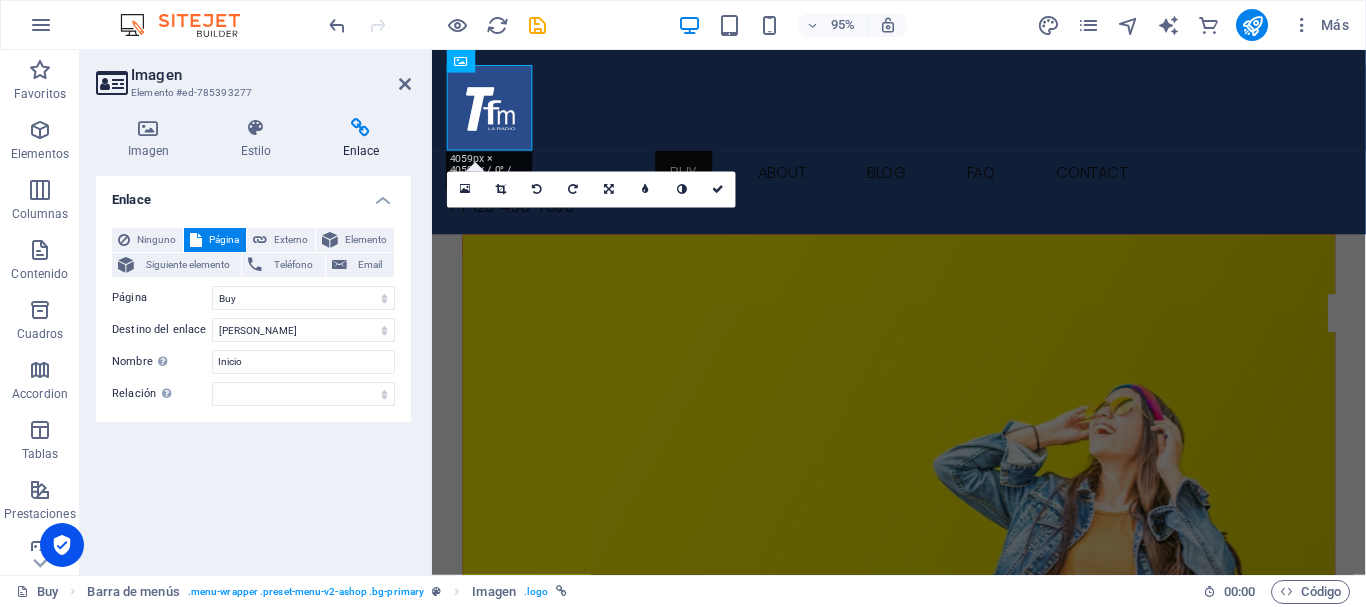 click on "Enlace Ninguno Página Externo Elemento Siguiente elemento Teléfono Email Página Buy About Blog FAQ Contact Legal notice Privacy Elemento
URL / Teléfono Email Destino del enlace Nueva pestaña Misma pestaña Superposición Nombre Una descripción adicional del enlace no debería ser igual al texto del enlace. El título suele mostrarse como un texto de información cuando se mueve el ratón por encima del elemento. Déjalo en blanco en caso de dudas. Inicio Relación Define la  relación de este enlace con el destino del enlace . Por ejemplo, el valor "nofollow" indica a los buscadores que no sigan al enlace. Puede dejarse vacío. alternativo autor marcador externo ayuda licencia siguiente nofollow noreferrer noopener ant buscar etiqueta" at bounding box center [253, 367] 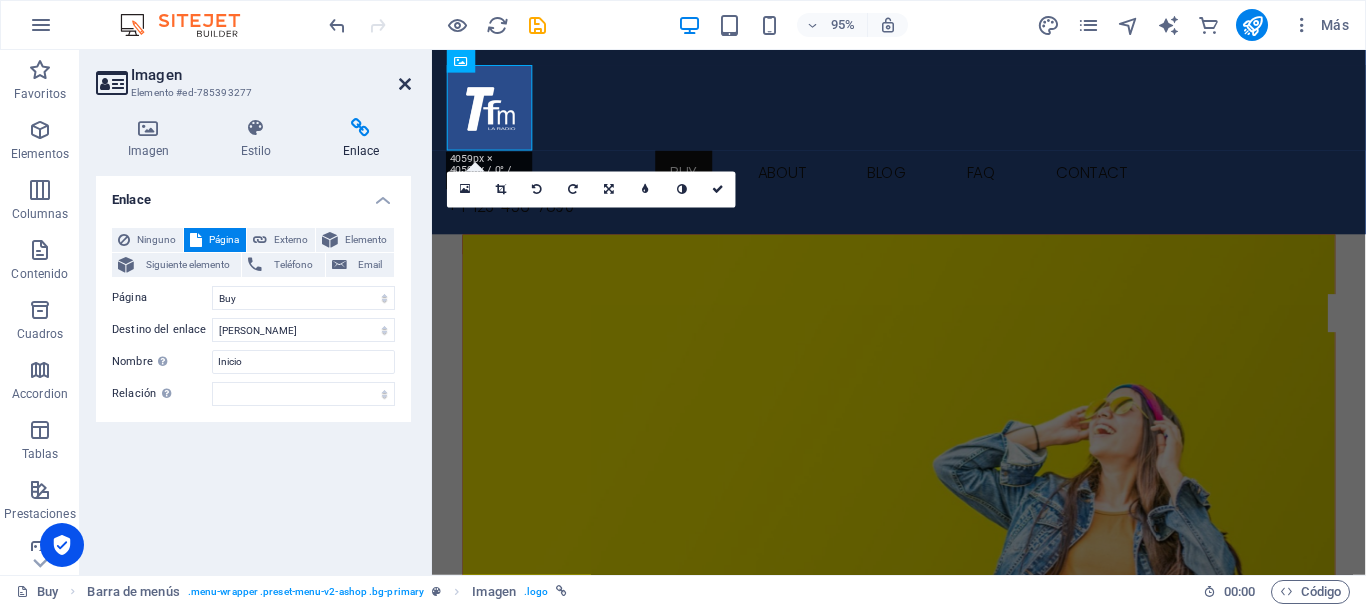 click at bounding box center (405, 84) 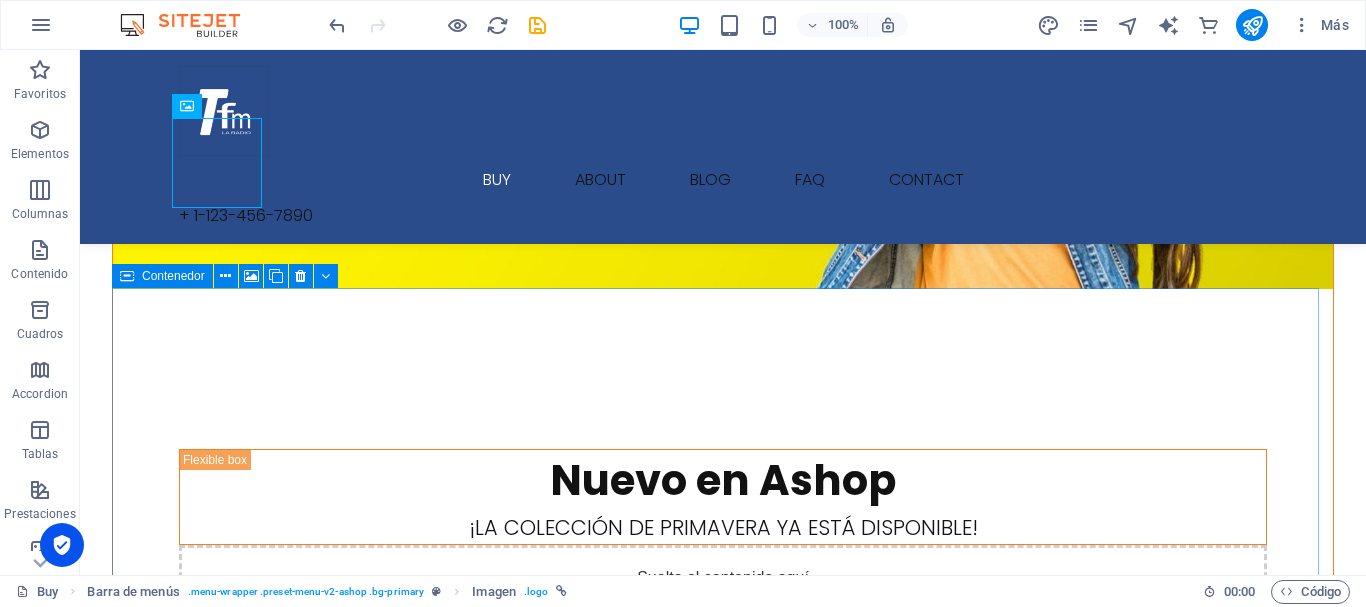 scroll, scrollTop: 100, scrollLeft: 0, axis: vertical 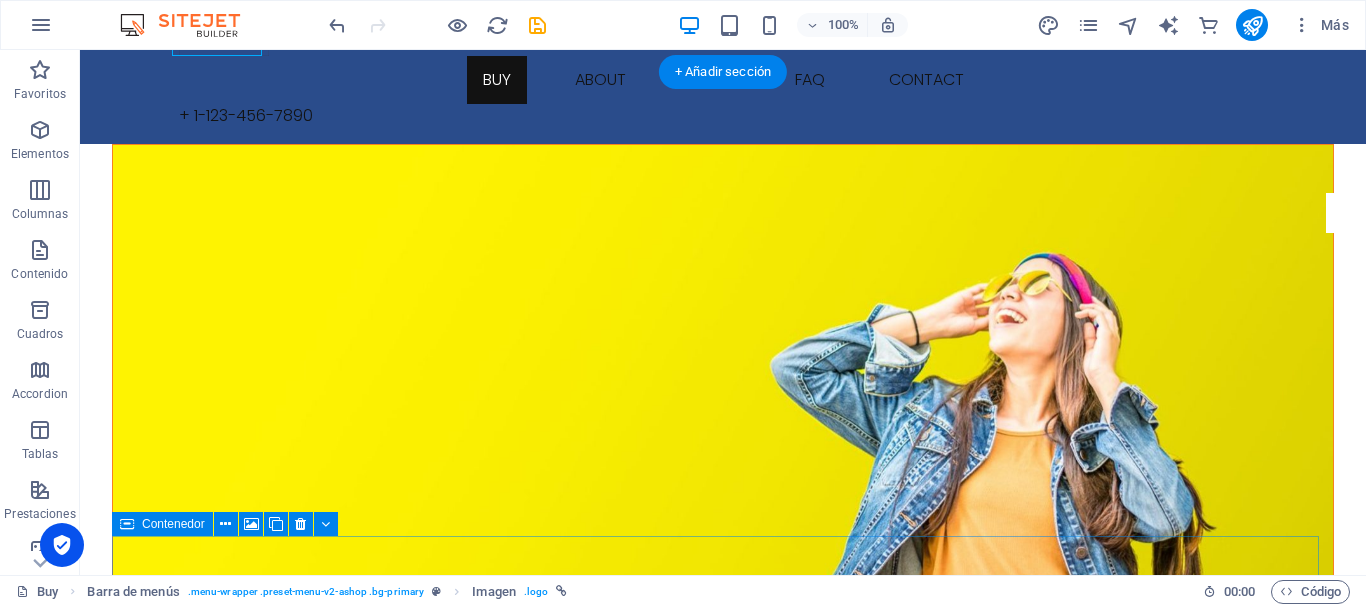 click at bounding box center [723, 377] 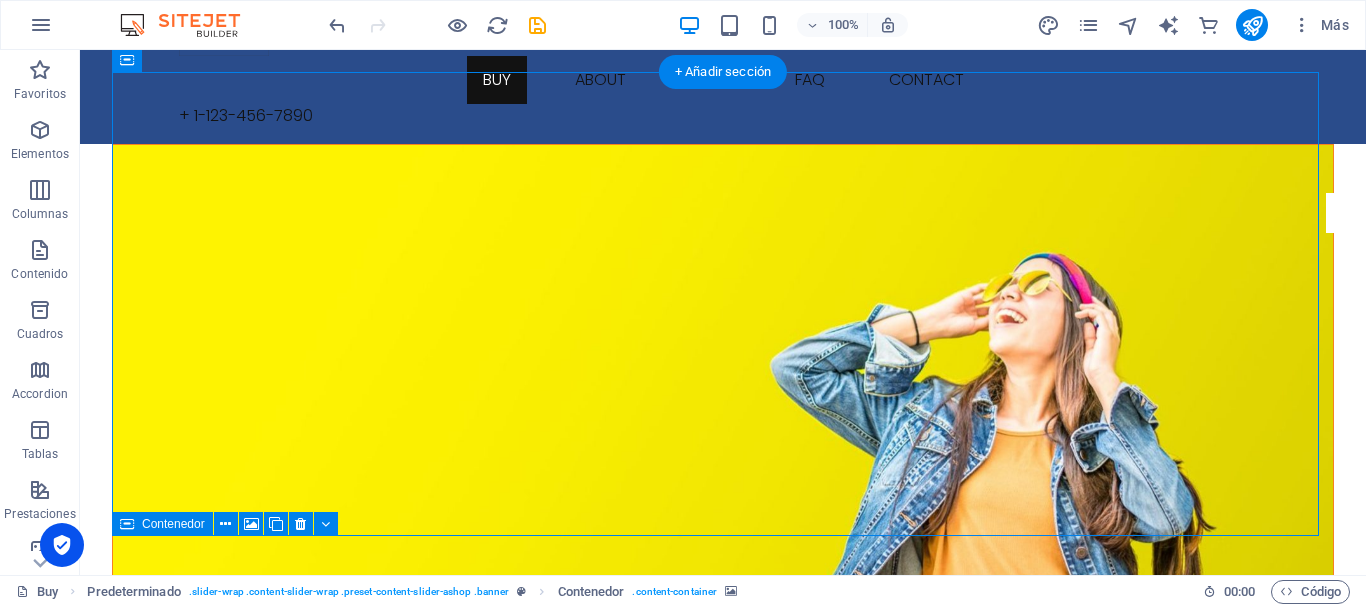 click at bounding box center [723, 377] 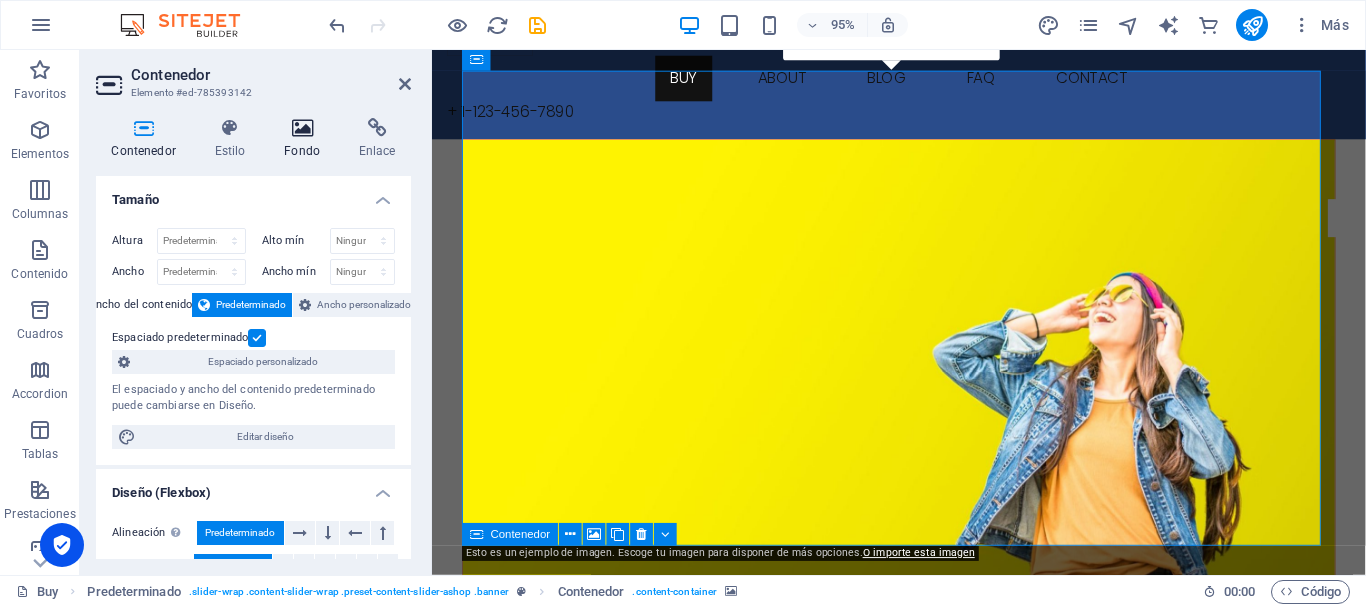click at bounding box center [302, 128] 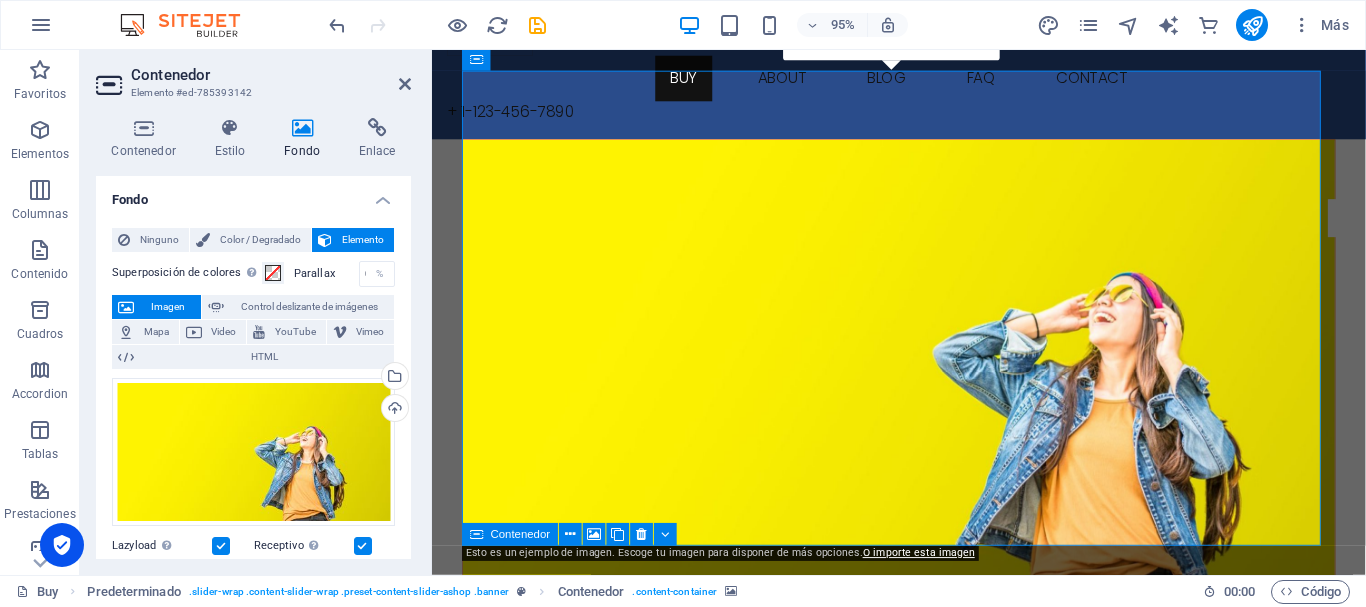 scroll, scrollTop: 200, scrollLeft: 0, axis: vertical 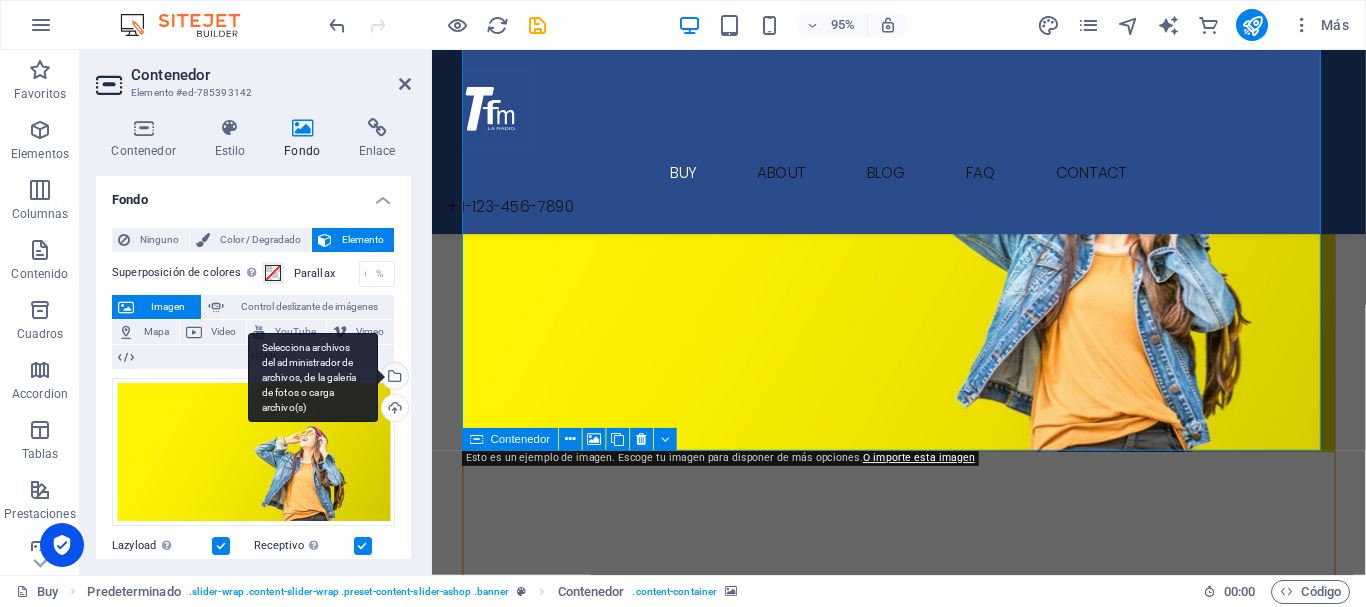 click on "Selecciona archivos del administrador de archivos, de la galería de fotos o carga archivo(s)" at bounding box center [393, 378] 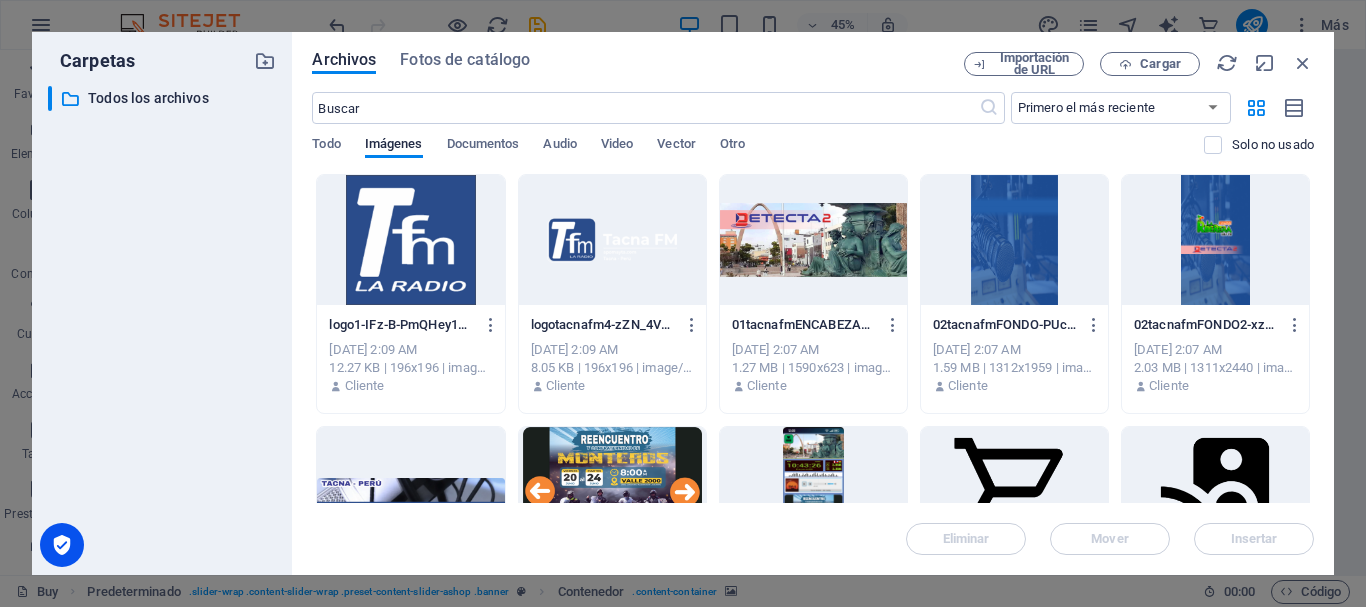 click at bounding box center [813, 240] 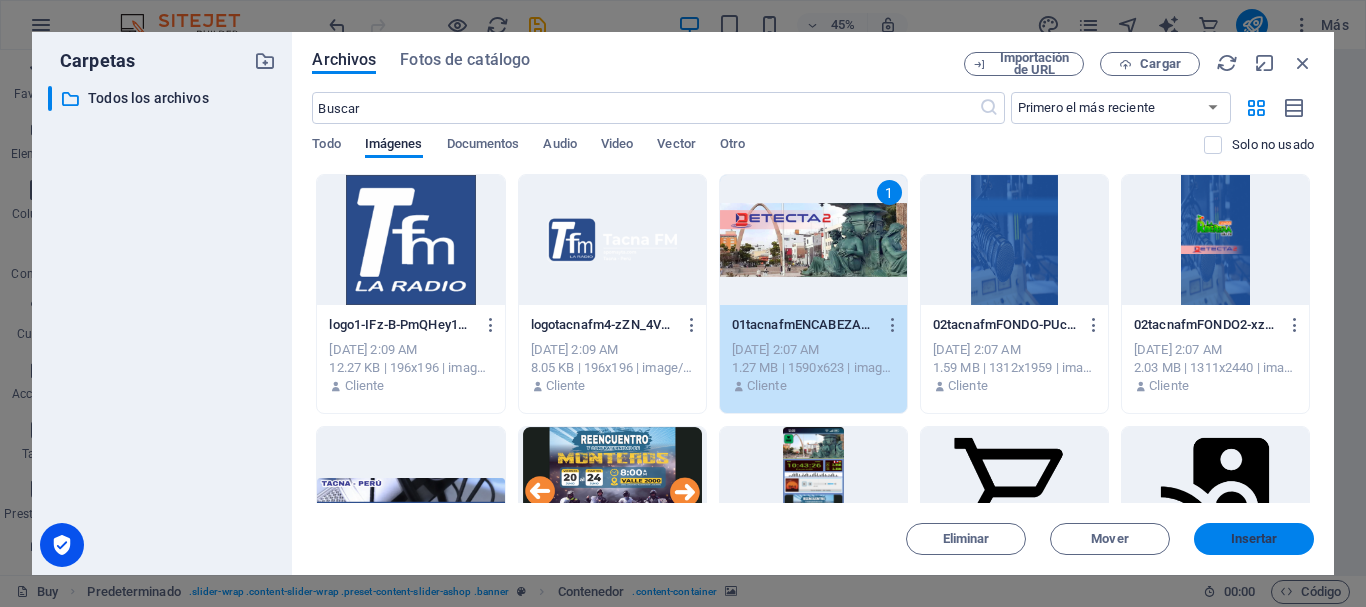 drag, startPoint x: 1230, startPoint y: 533, endPoint x: 341, endPoint y: 443, distance: 893.54407 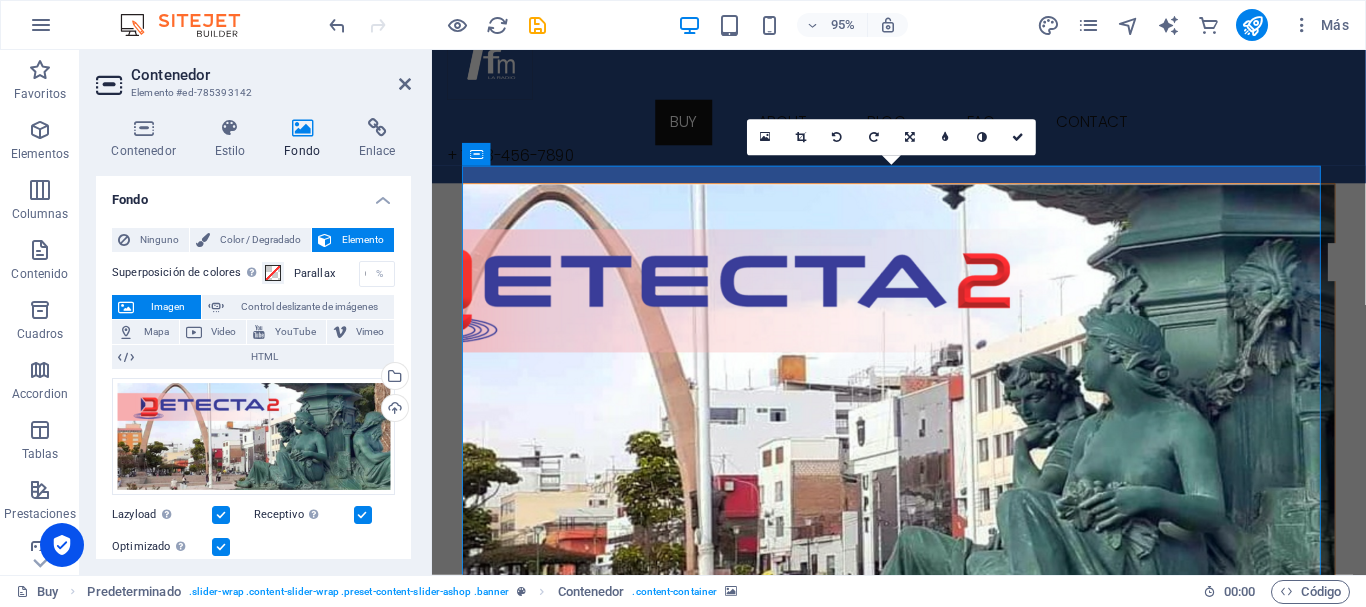 scroll, scrollTop: 100, scrollLeft: 0, axis: vertical 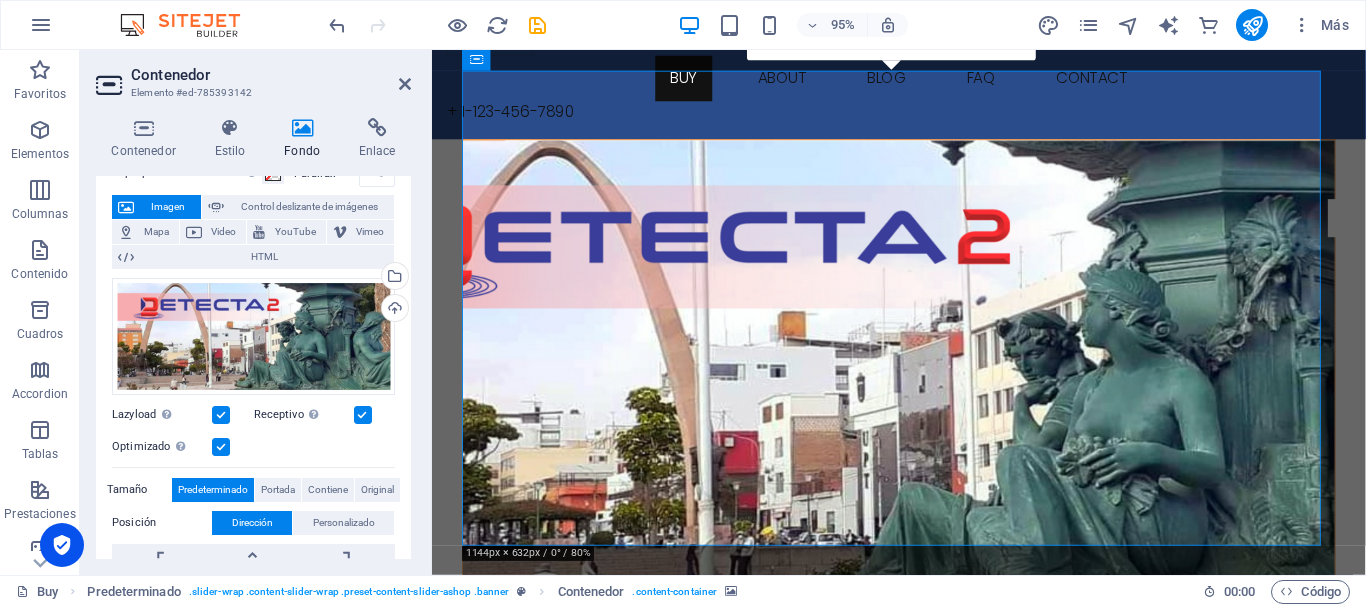 click at bounding box center [221, 415] 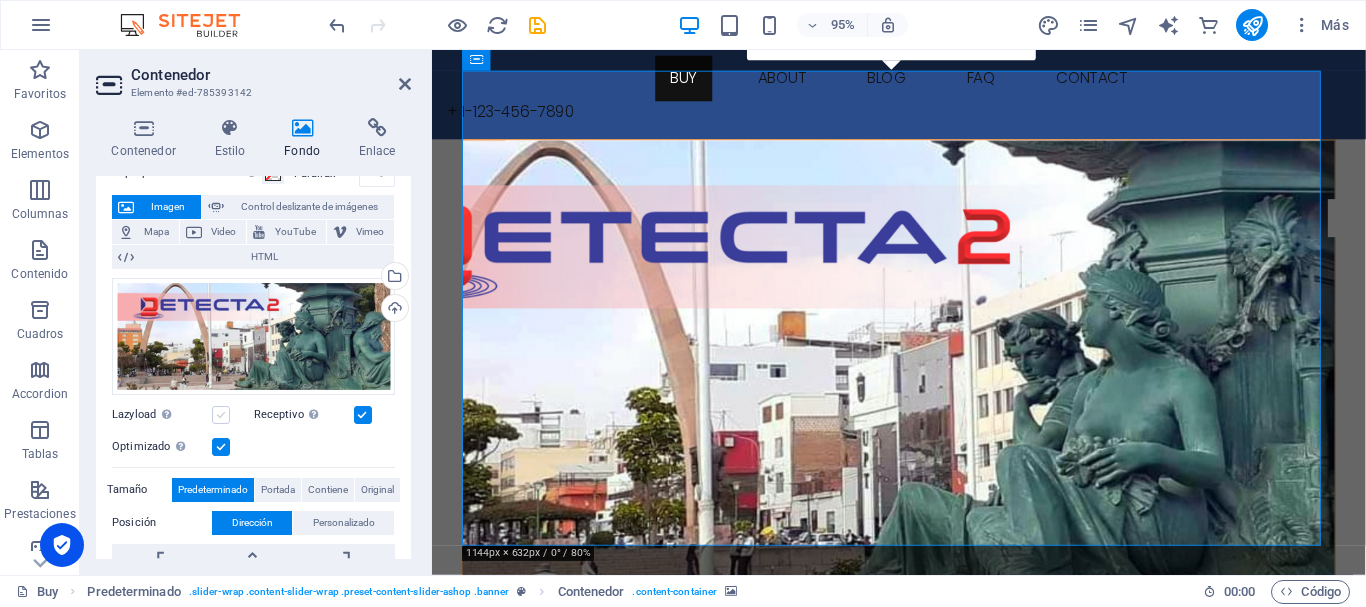 click at bounding box center [221, 415] 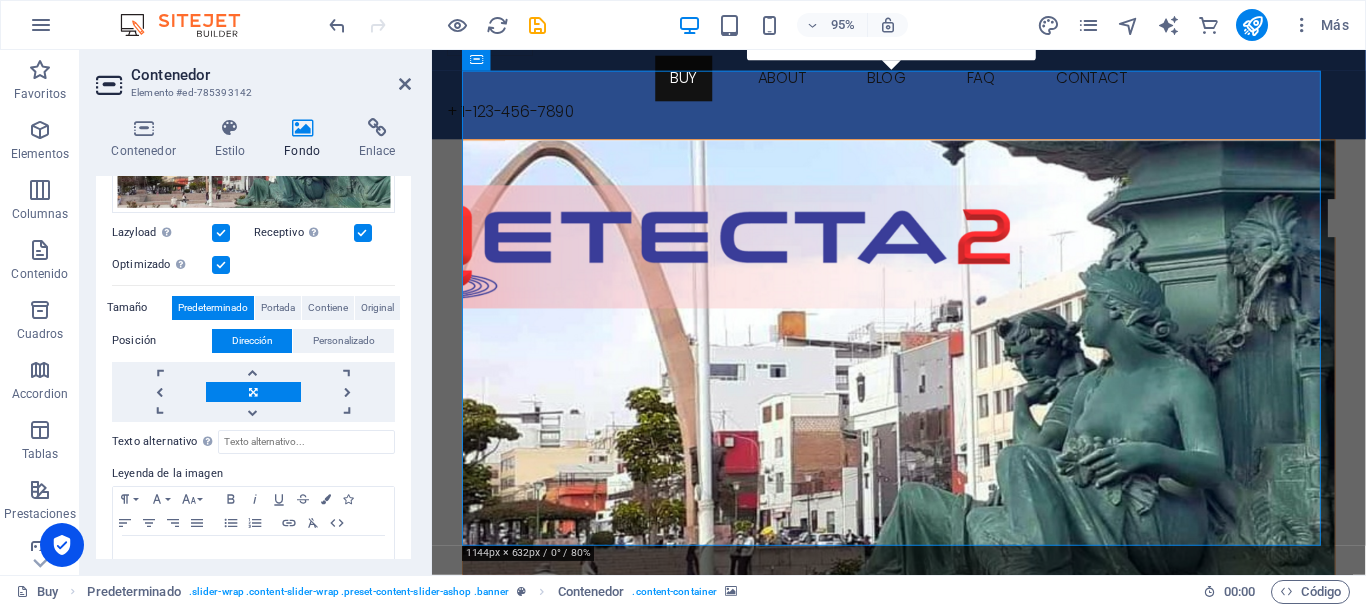 scroll, scrollTop: 300, scrollLeft: 0, axis: vertical 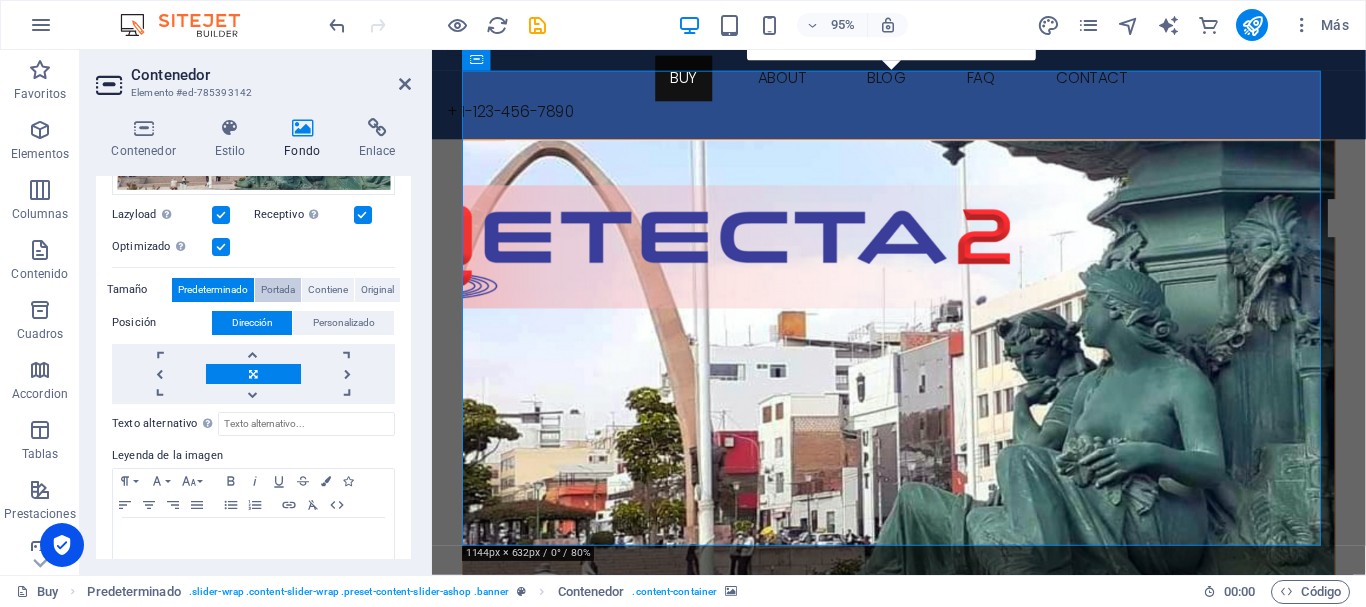 click on "Portada" at bounding box center [278, 290] 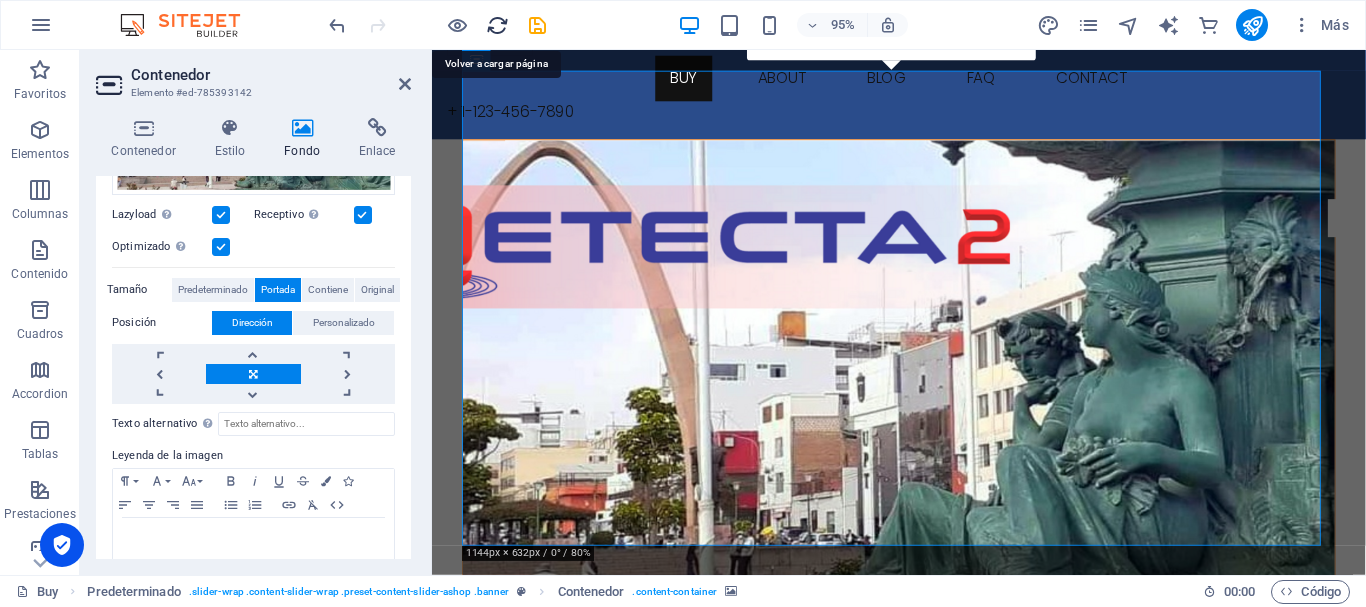 click at bounding box center (497, 25) 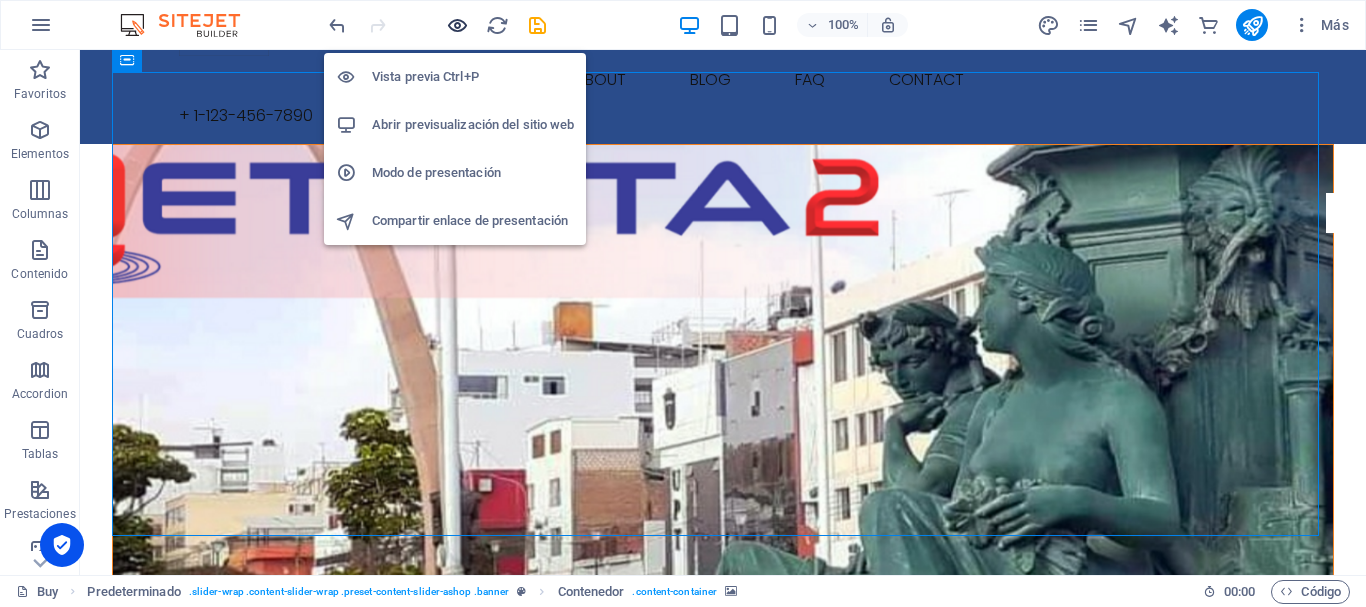 click at bounding box center (457, 25) 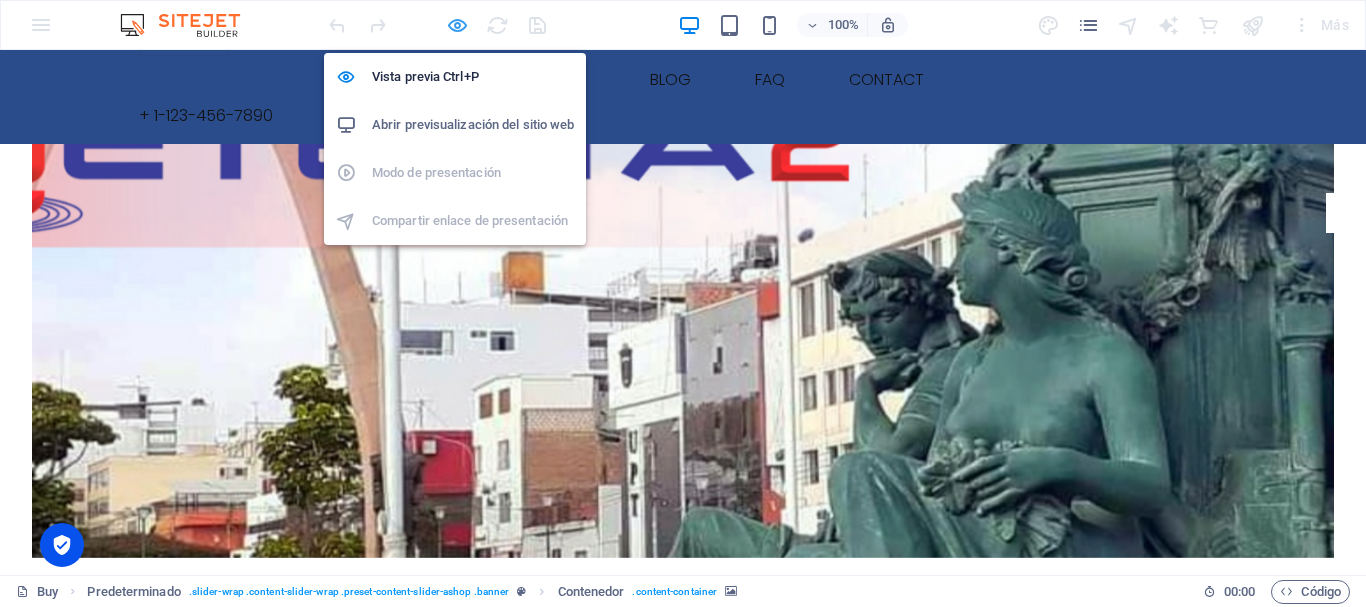 click at bounding box center [457, 25] 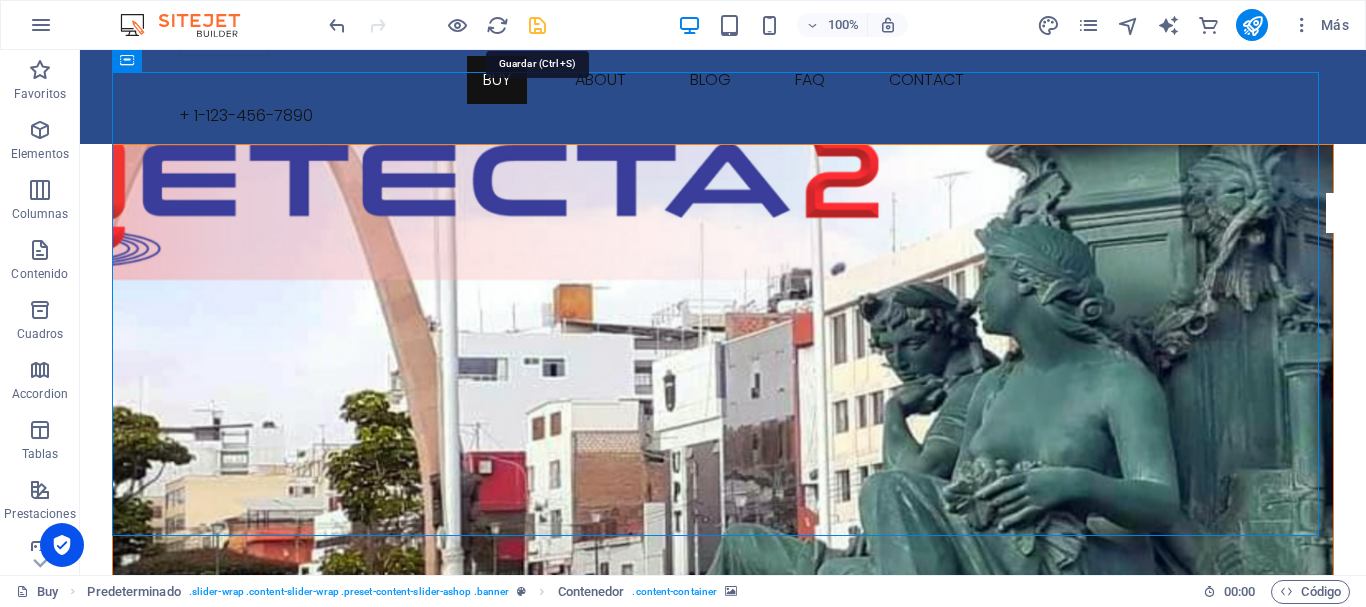 click at bounding box center [537, 25] 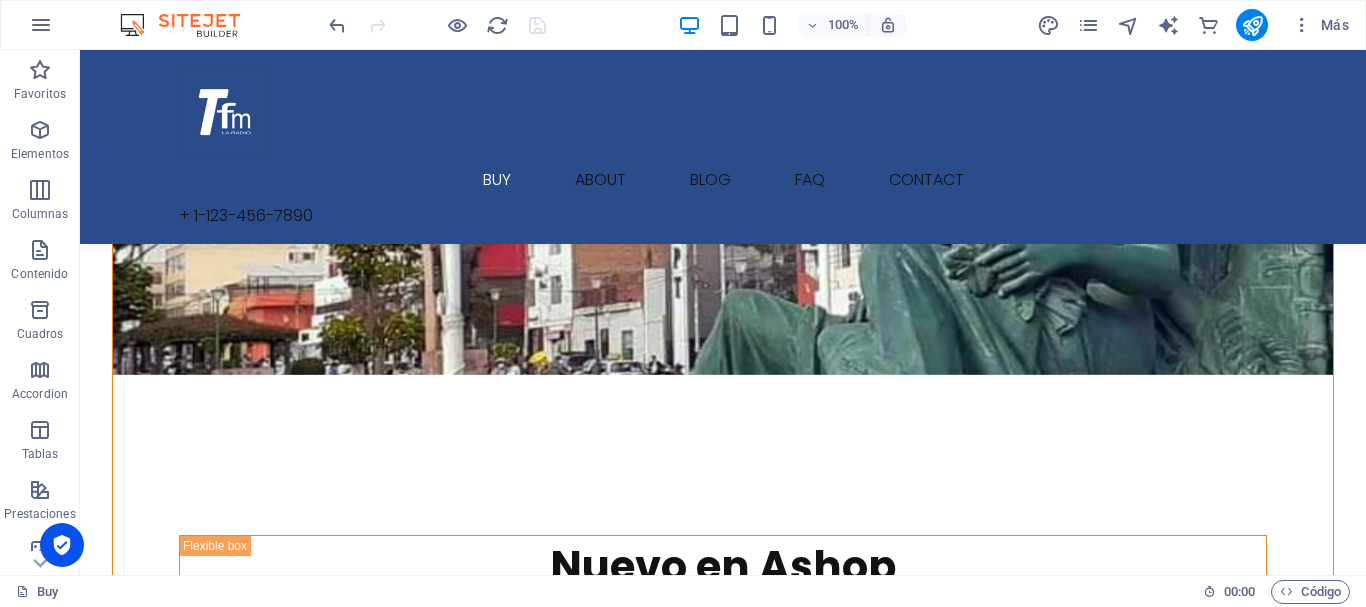 scroll, scrollTop: 300, scrollLeft: 0, axis: vertical 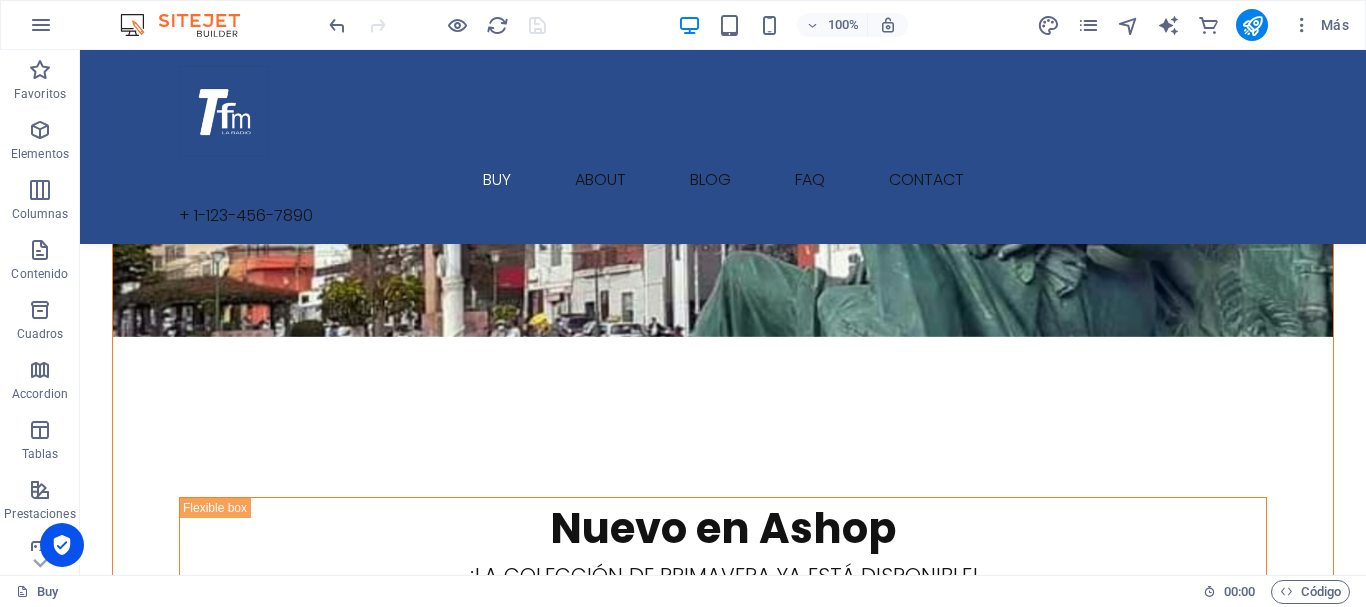 click at bounding box center (723, 105) 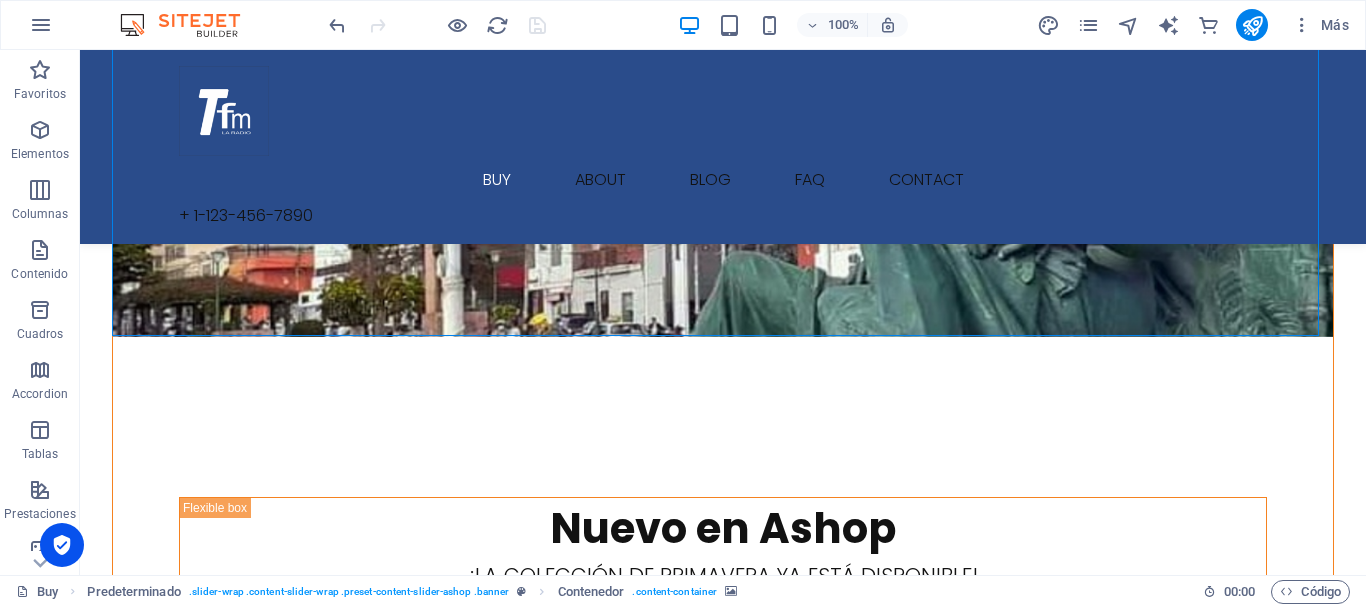 click at bounding box center (723, 105) 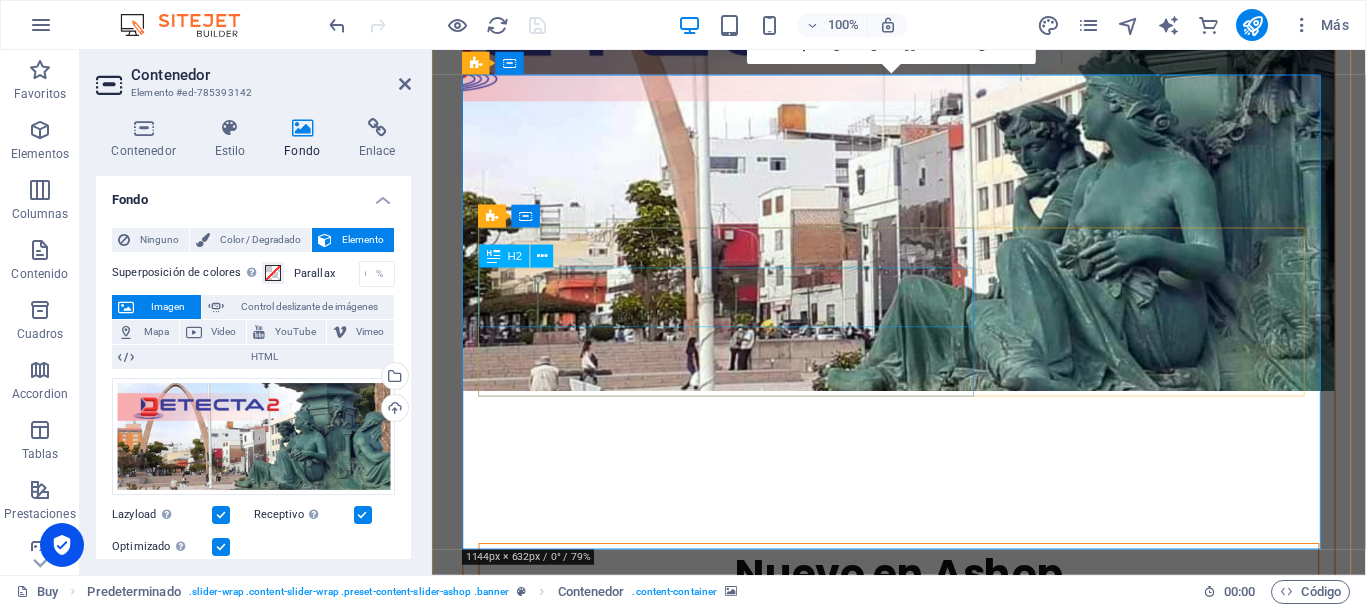 scroll, scrollTop: 96, scrollLeft: 0, axis: vertical 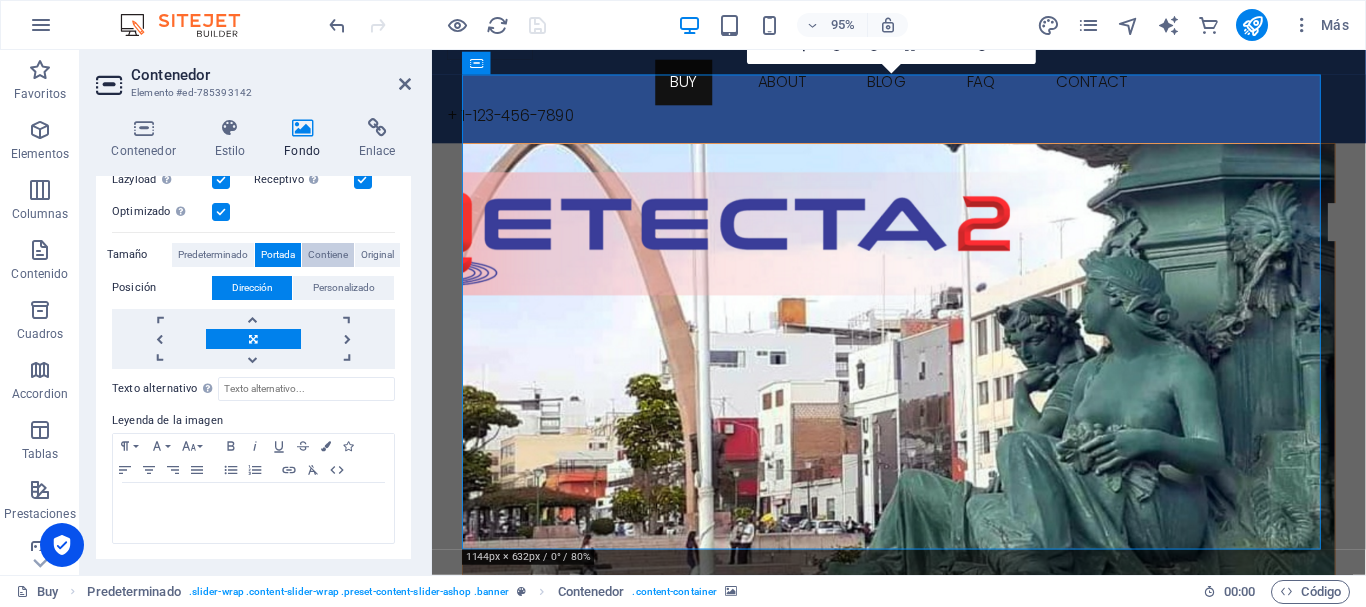 click on "Contiene" at bounding box center [328, 255] 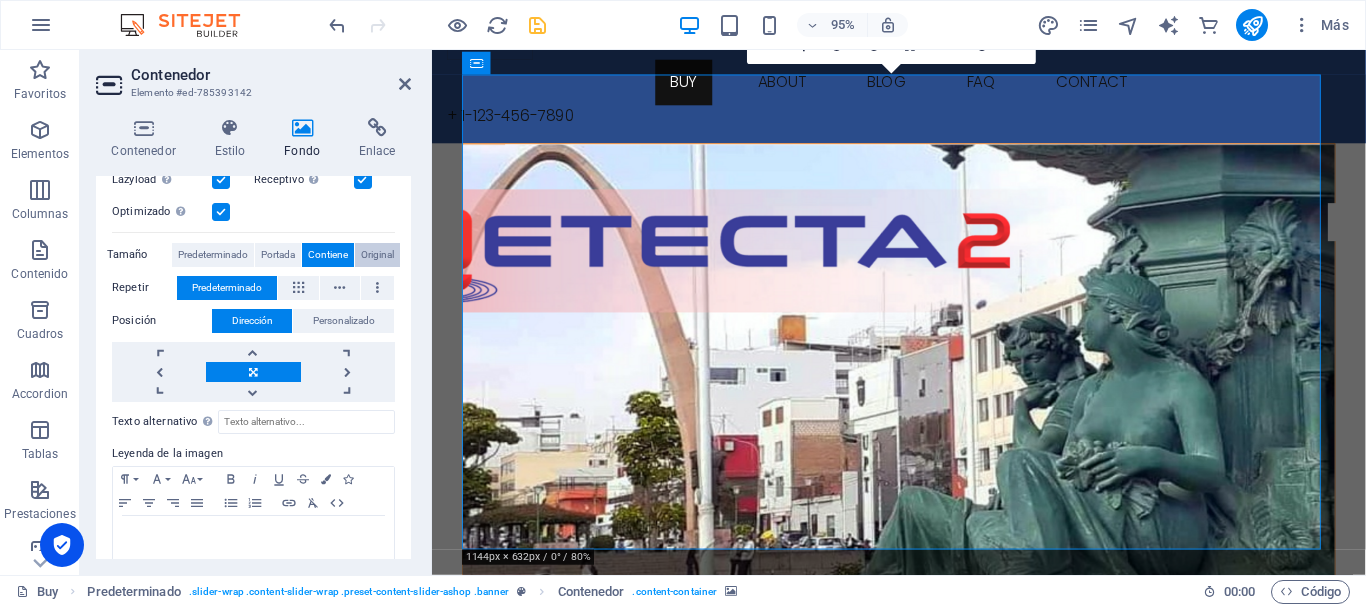 click on "Original" at bounding box center [377, 255] 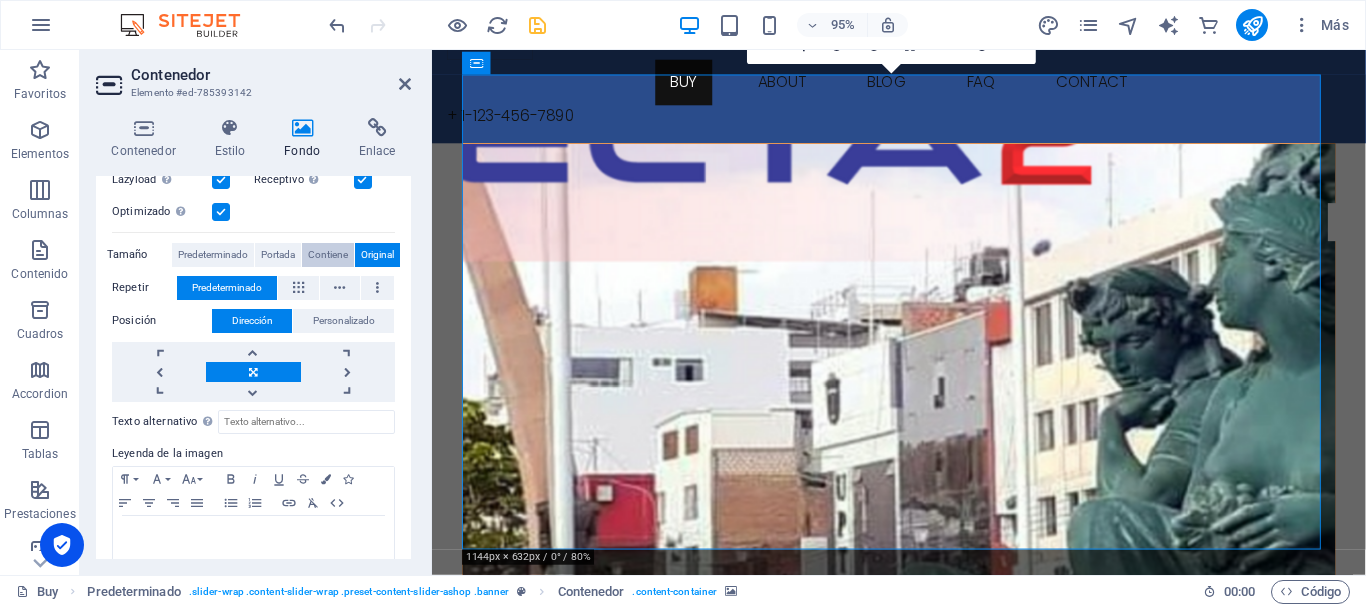 click on "Contiene" at bounding box center (328, 255) 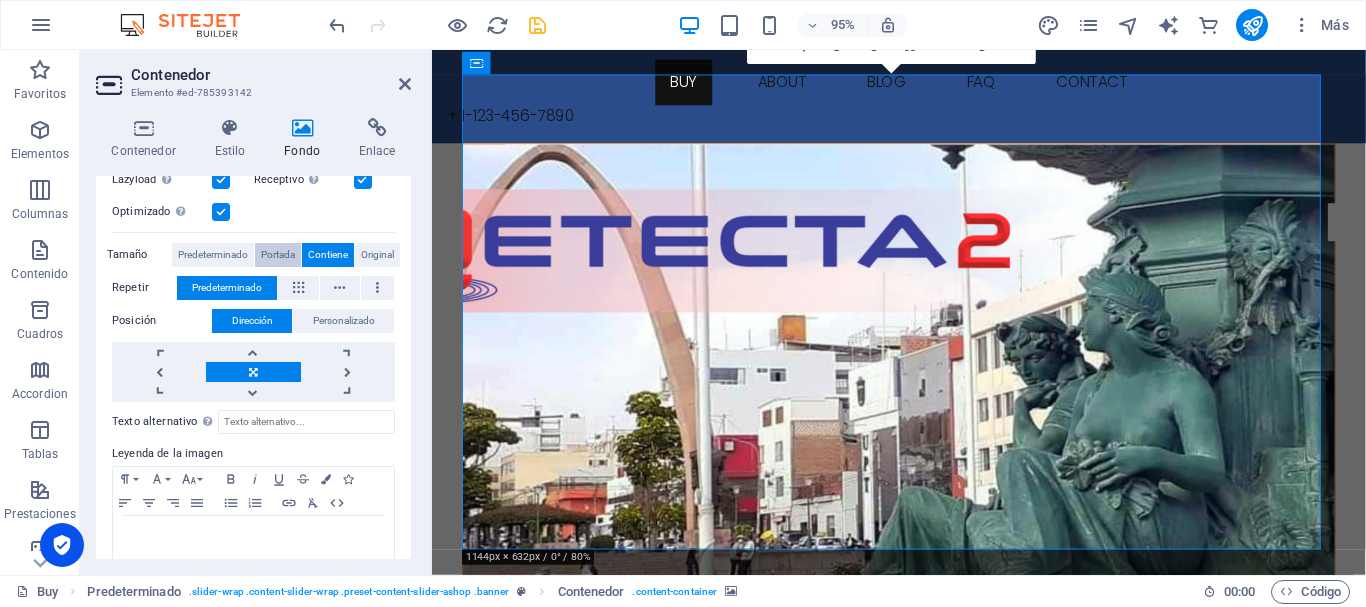 click on "Portada" at bounding box center (278, 255) 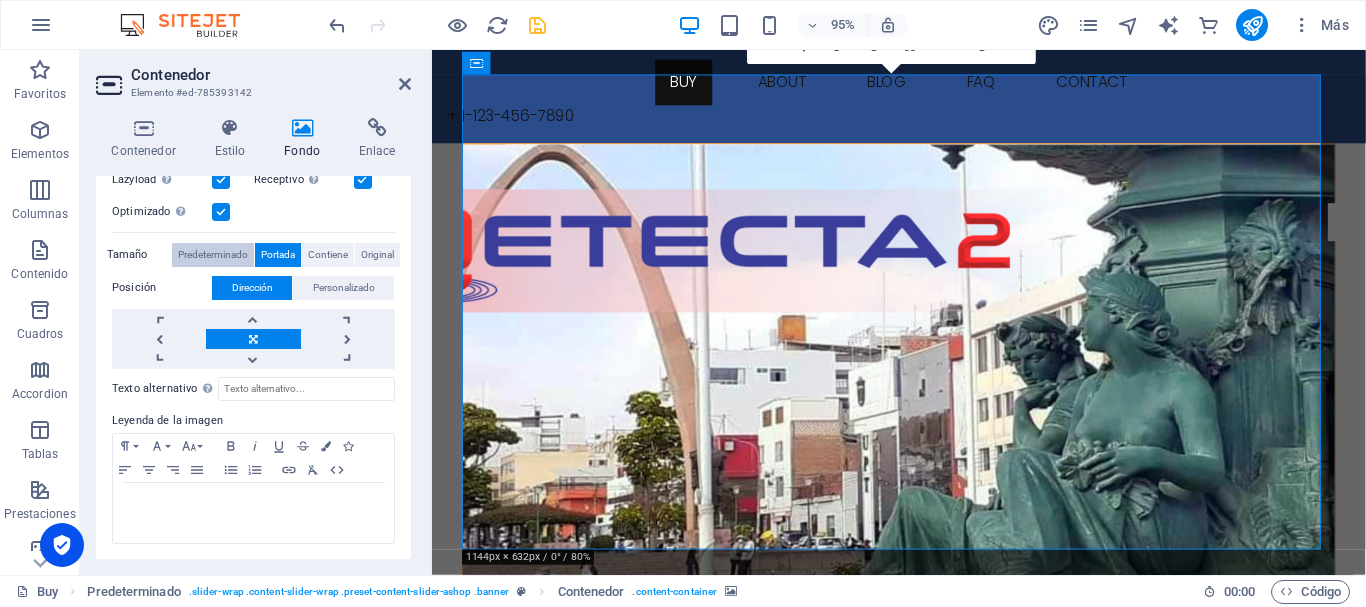 click on "Predeterminado" at bounding box center [213, 255] 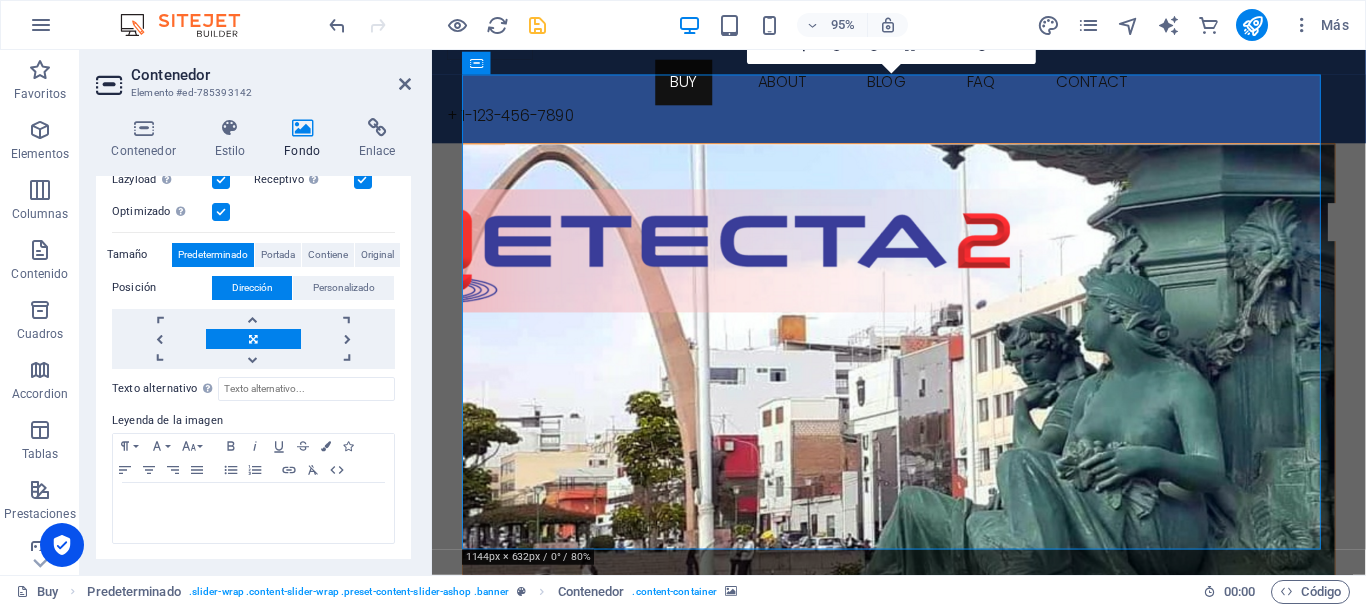 click on "Predeterminado" at bounding box center [213, 255] 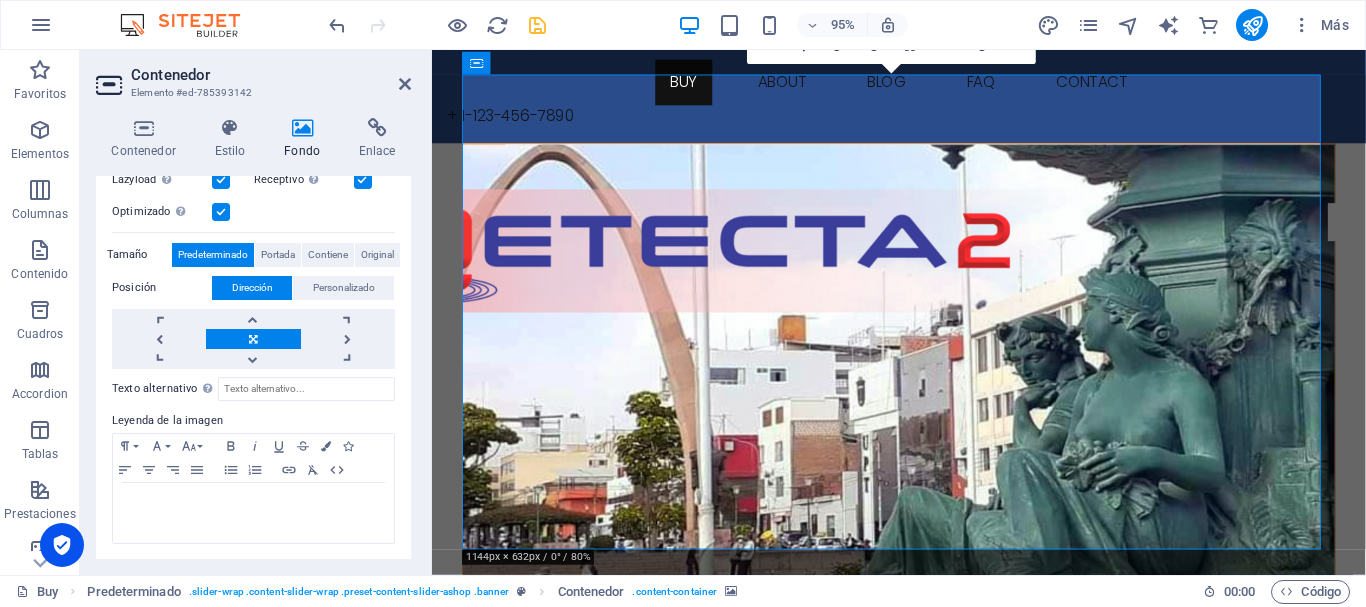 click at bounding box center (253, 339) 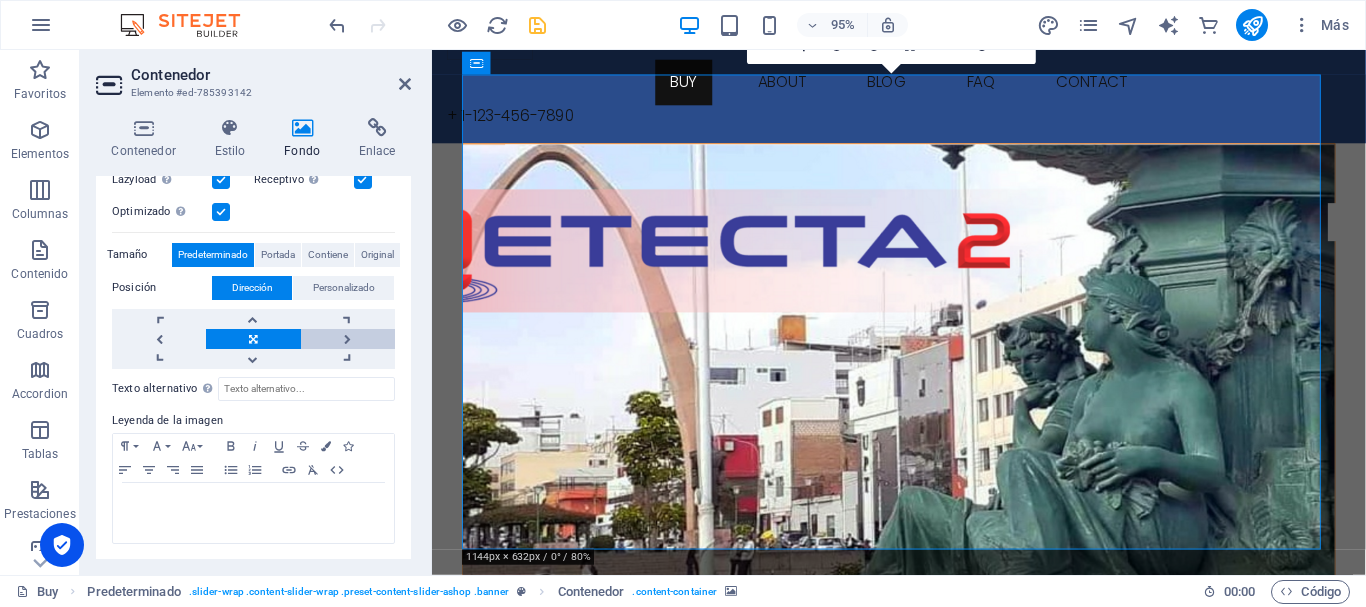 click at bounding box center [348, 339] 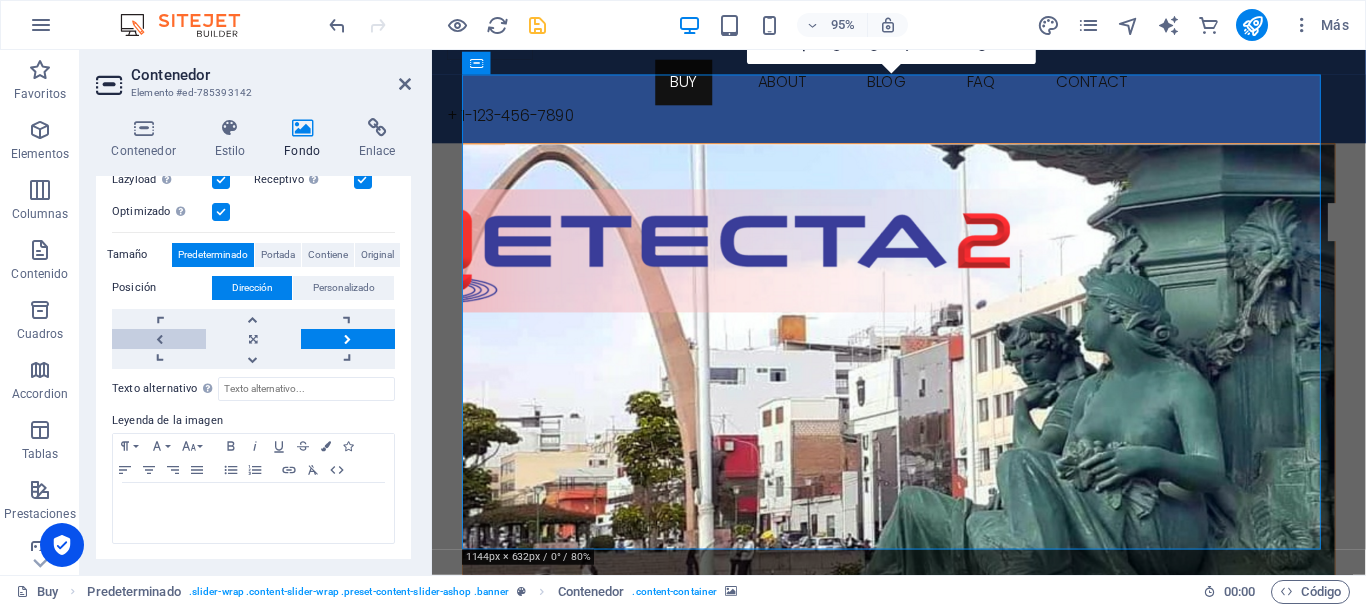 click at bounding box center (159, 339) 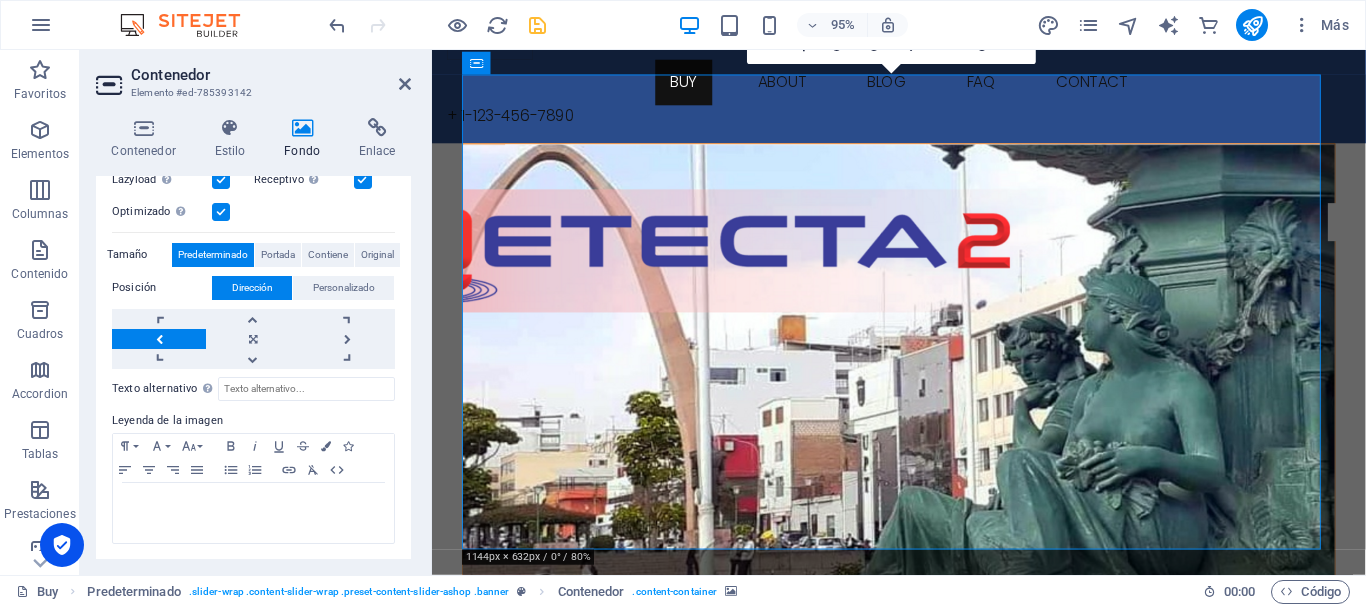 click at bounding box center [159, 339] 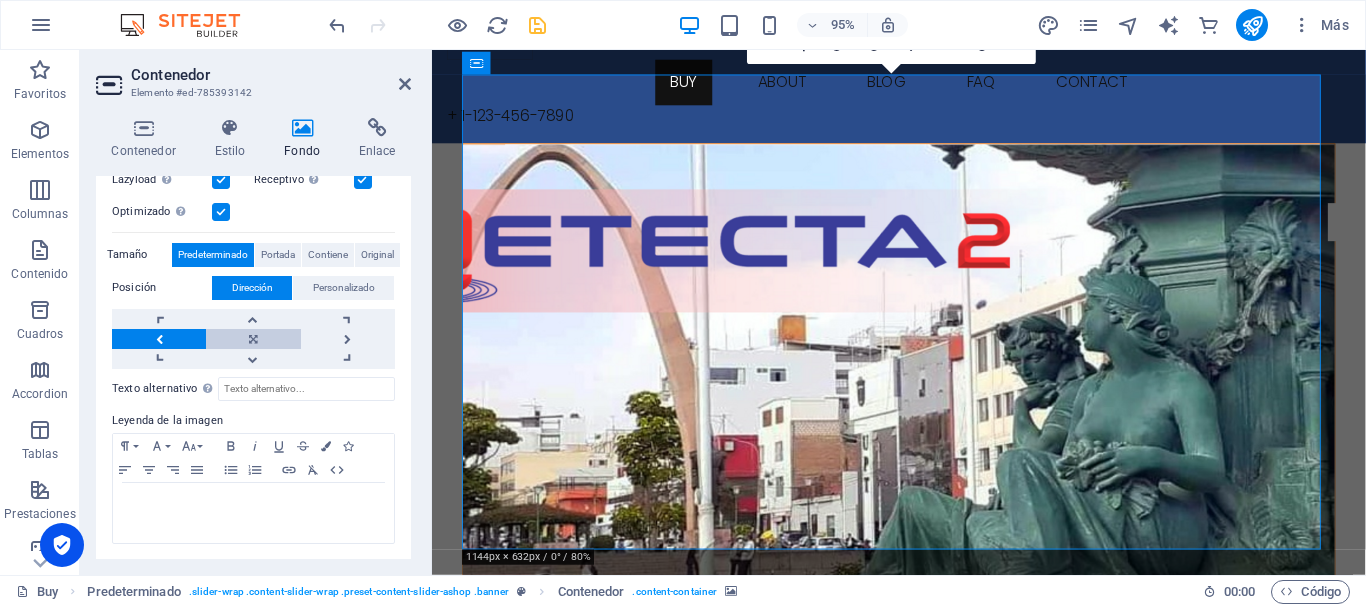 click at bounding box center (253, 339) 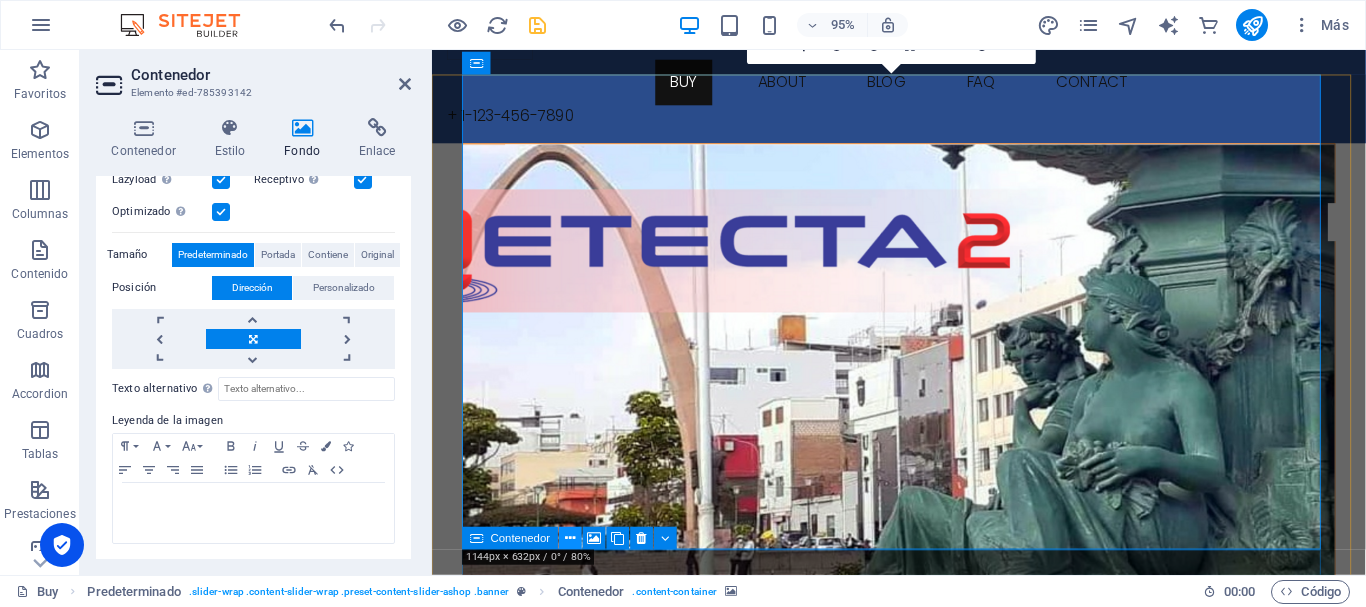 click at bounding box center [570, 538] 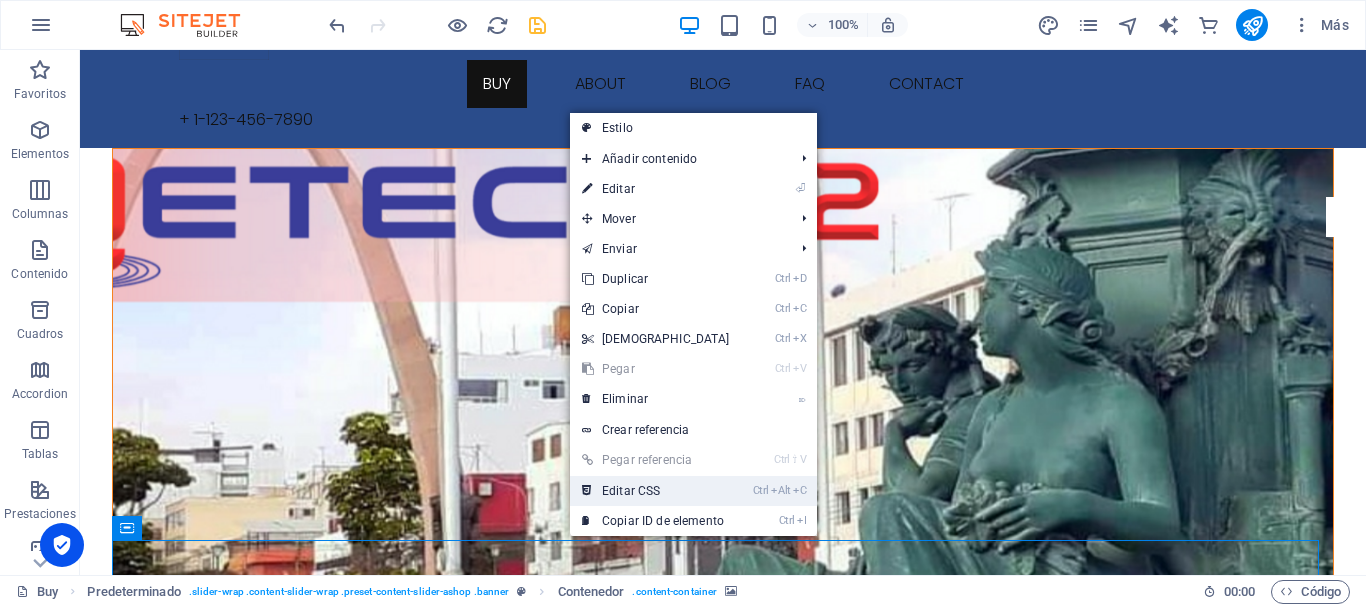 click on "Ctrl Alt C  Editar CSS" at bounding box center [656, 491] 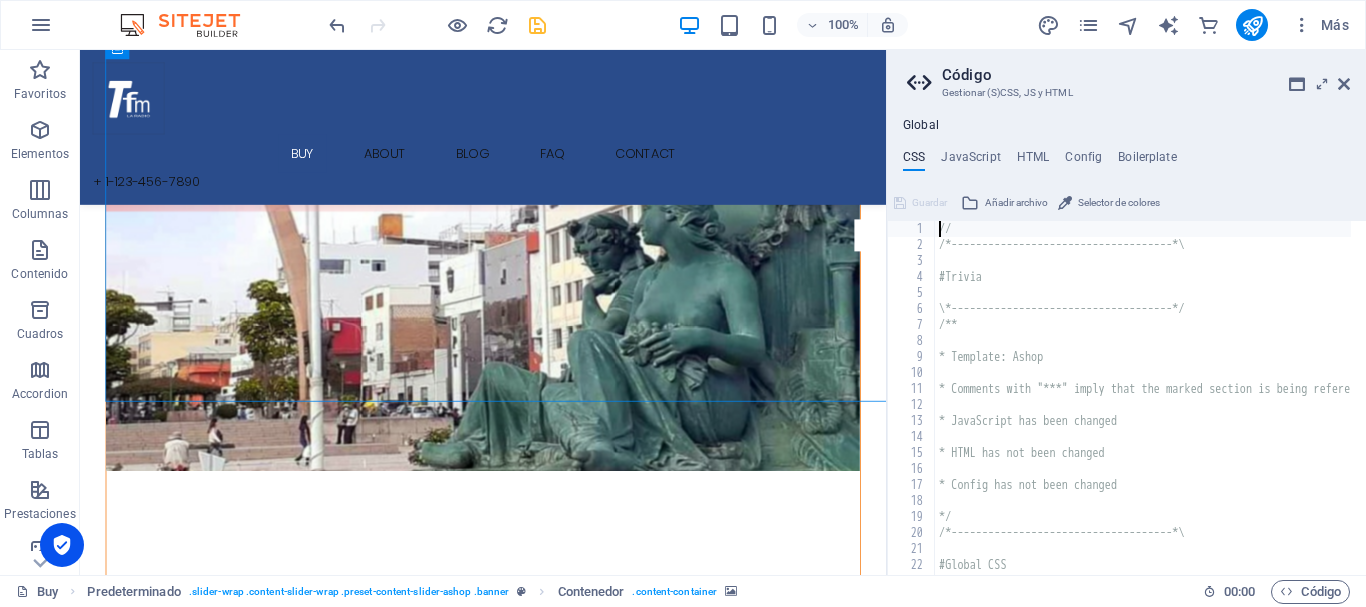 type on ">.inner {" 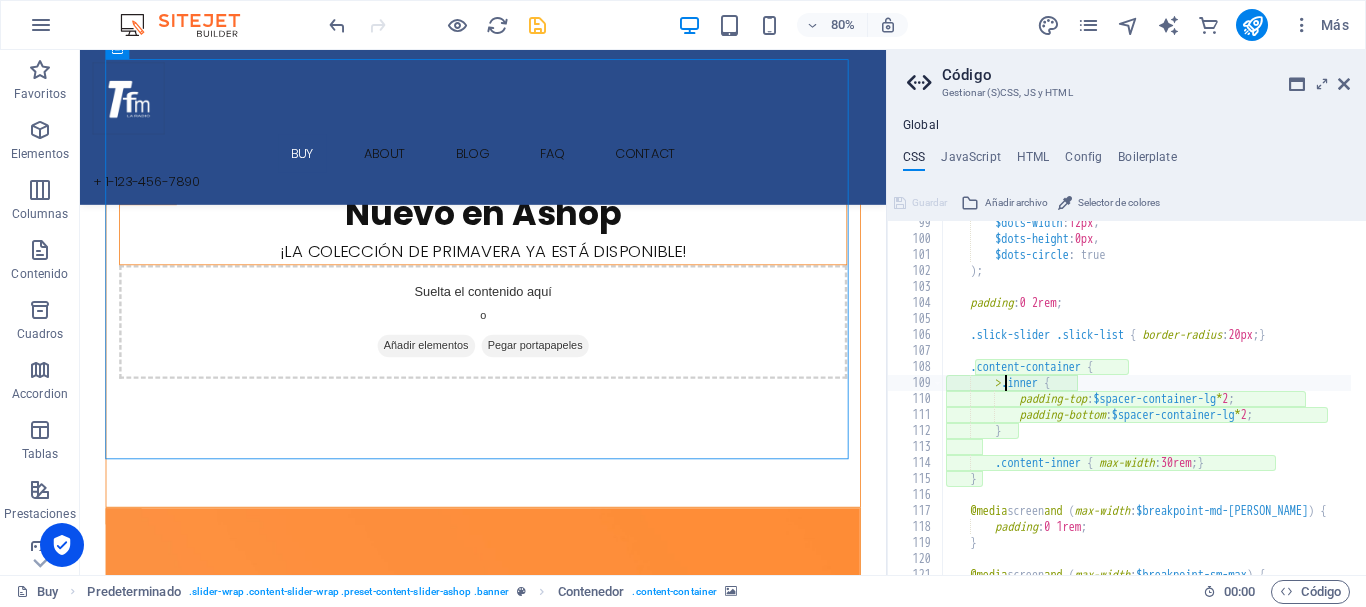 scroll, scrollTop: 1335, scrollLeft: 0, axis: vertical 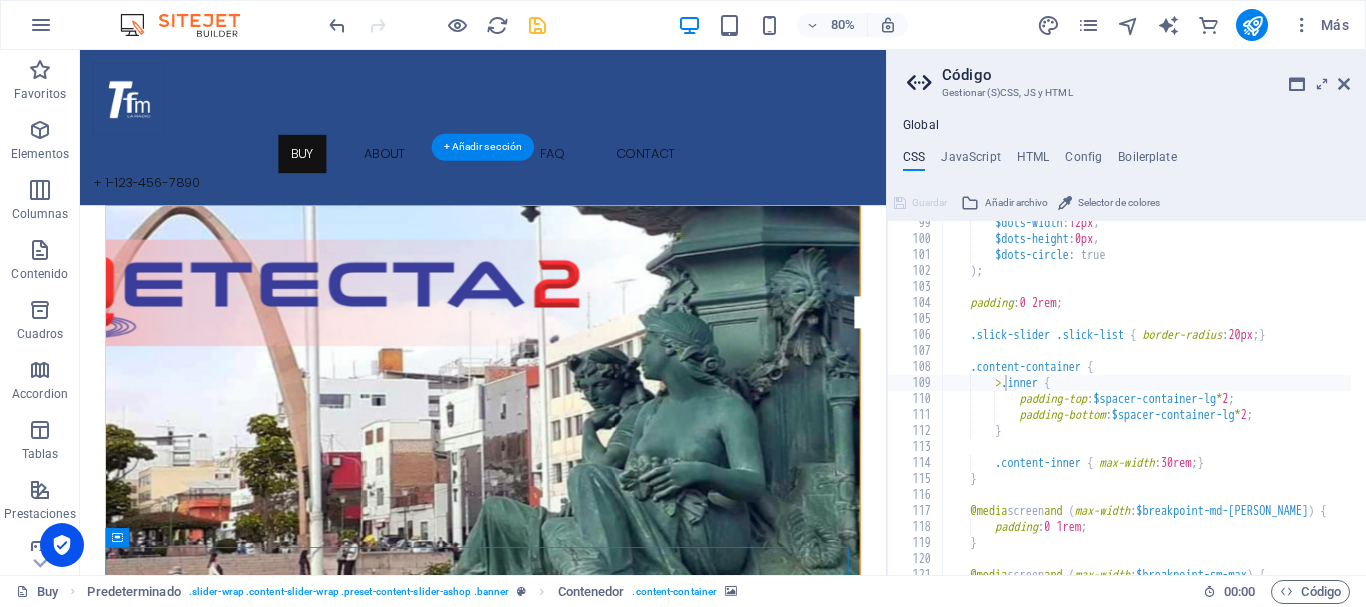 click at bounding box center [584, 495] 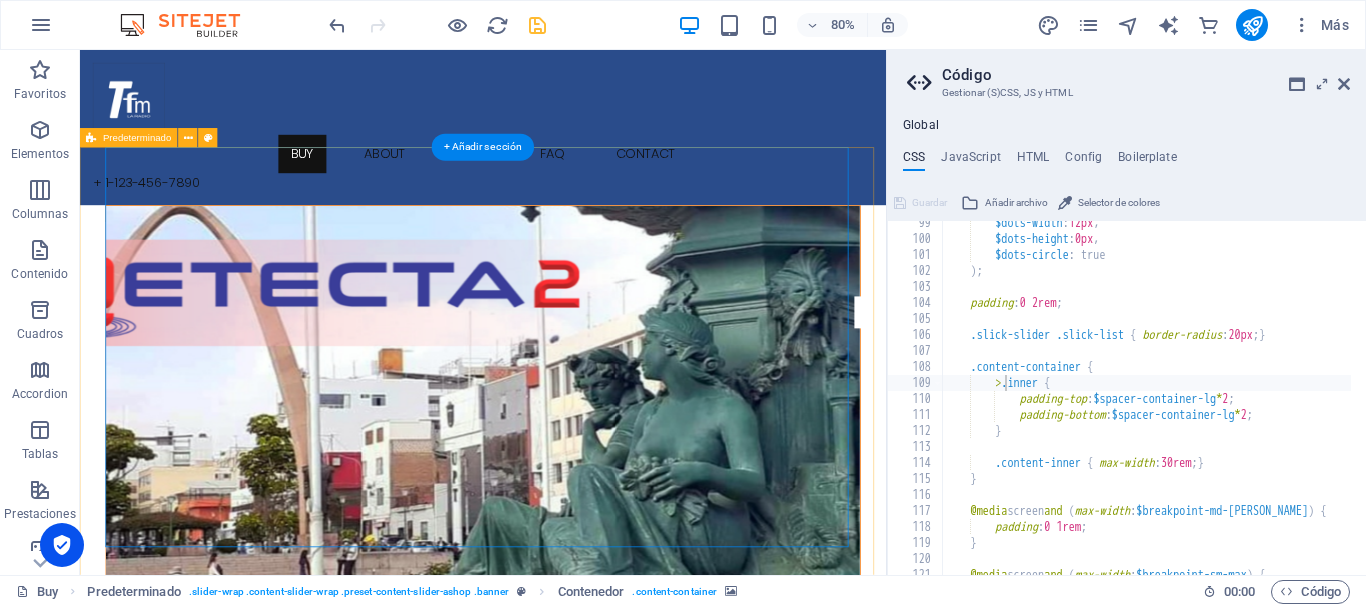 click on "Nuevo en Ashop ¡La colección de primavera ya está disponible! Suelta el contenido aquí o  Añadir elementos  Pegar portapapeles
Suelta el contenido aquí o  Añadir elementos  Pegar portapapeles Hola primavera Nuevos conjuntos para ti
Venta de temporada Hasta - 50% de descuento Suelta el contenido aquí o  Añadir elementos  Pegar portapapeles" at bounding box center [584, 1833] 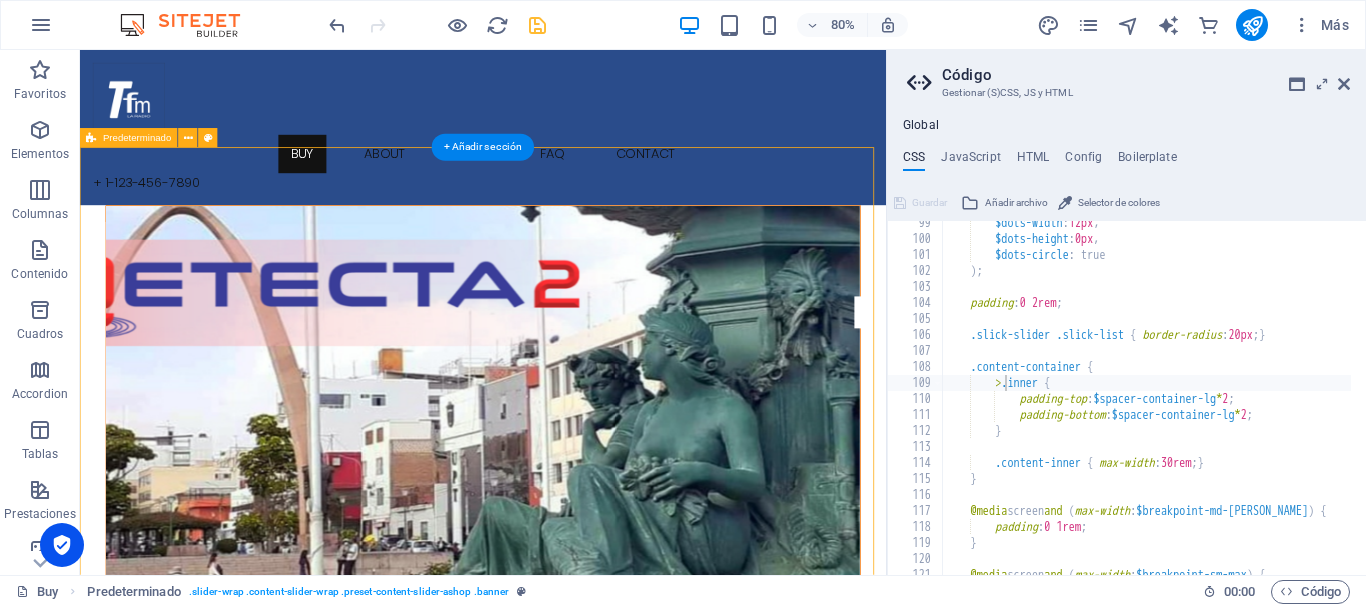 click on "Nuevo en Ashop ¡La colección de primavera ya está disponible! Suelta el contenido aquí o  Añadir elementos  Pegar portapapeles
Suelta el contenido aquí o  Añadir elementos  Pegar portapapeles Hola primavera Nuevos conjuntos para ti
Venta de temporada Hasta - 50% de descuento Suelta el contenido aquí o  Añadir elementos  Pegar portapapeles" at bounding box center (584, 1833) 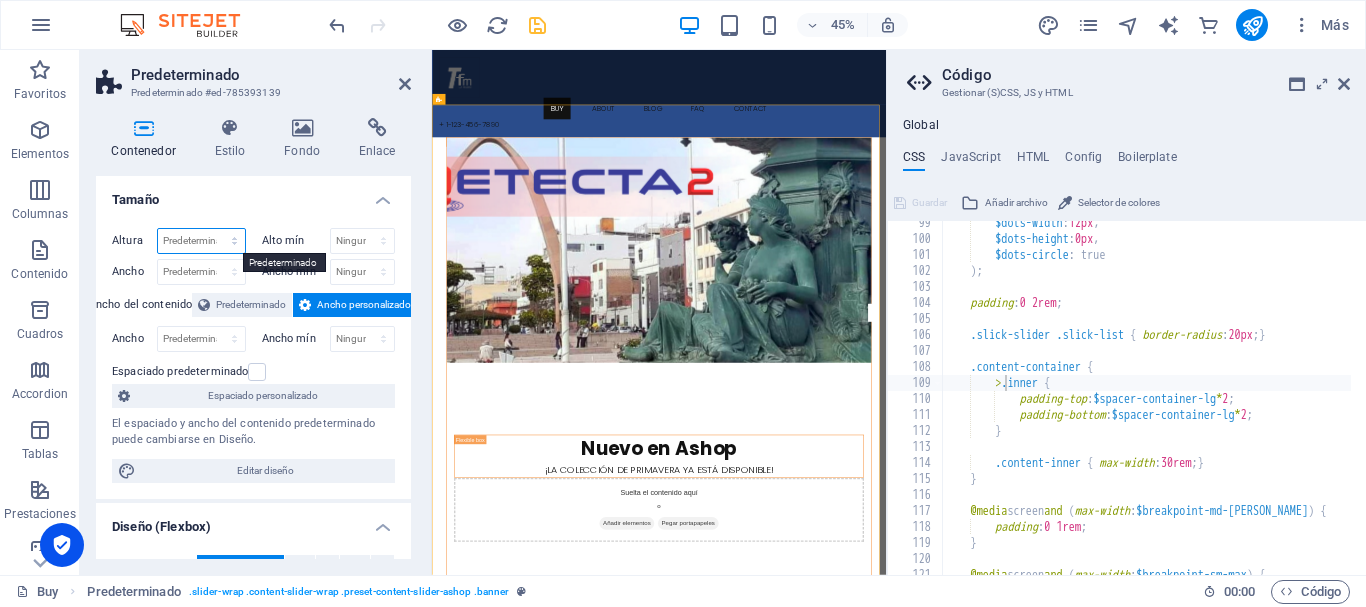 click on "Predeterminado px rem % vh vw" at bounding box center (201, 241) 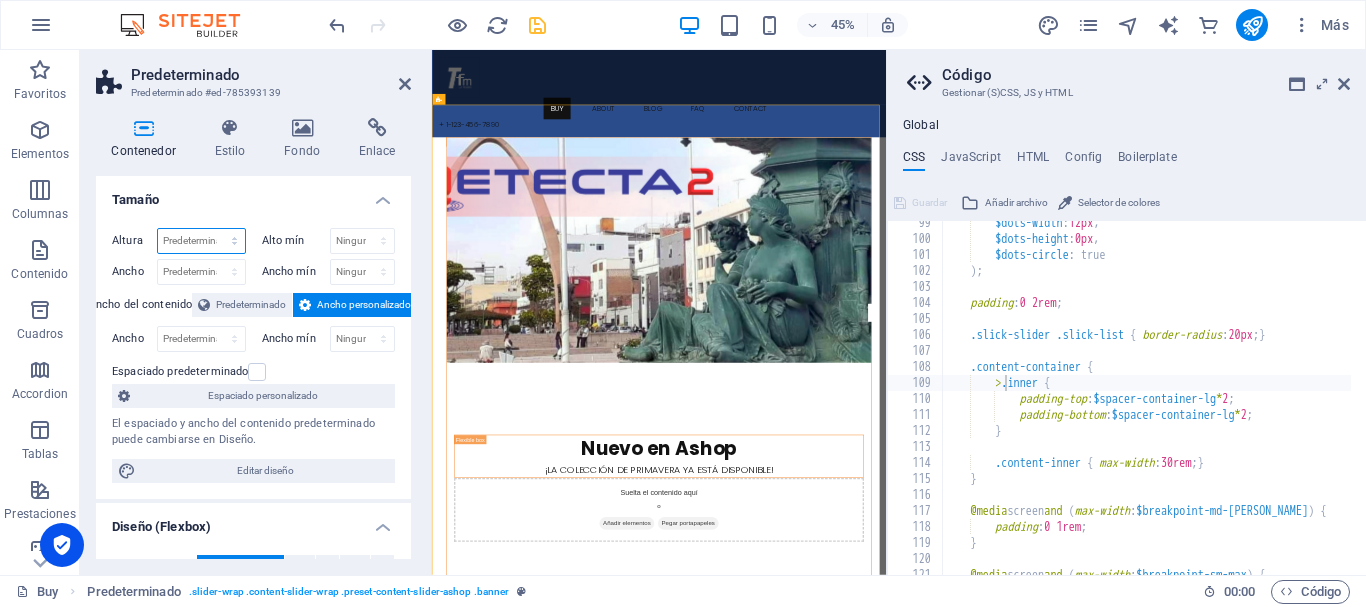 select on "px" 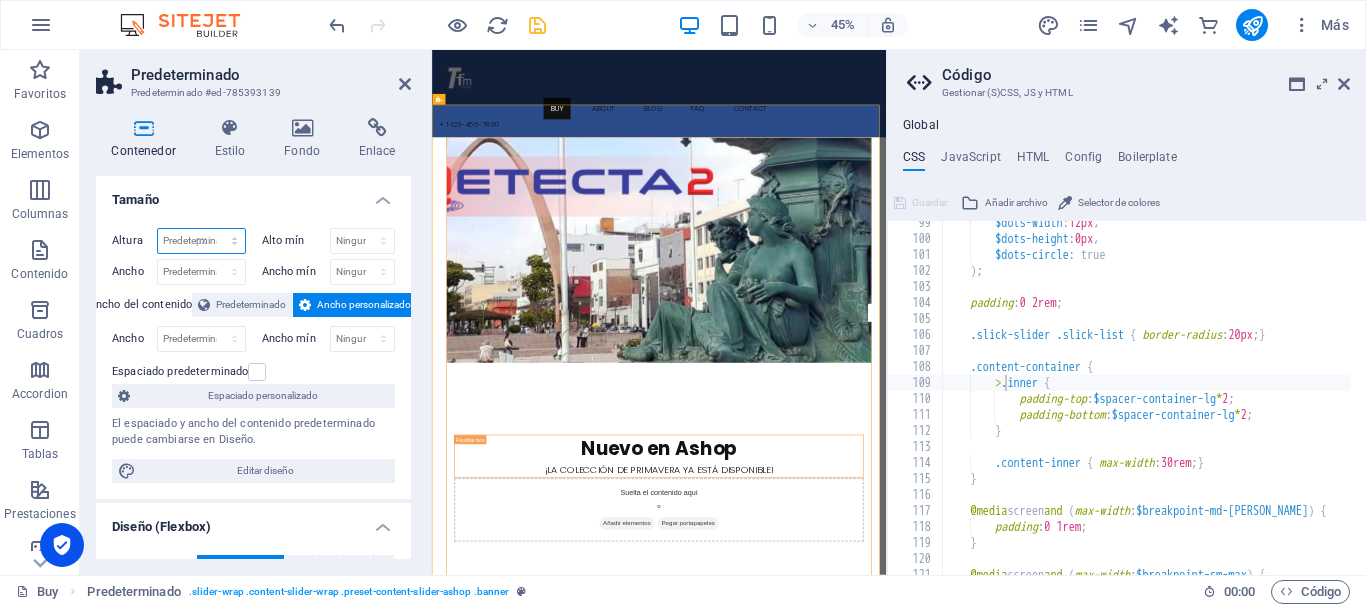 click on "Predeterminado px rem % vh vw" at bounding box center [201, 241] 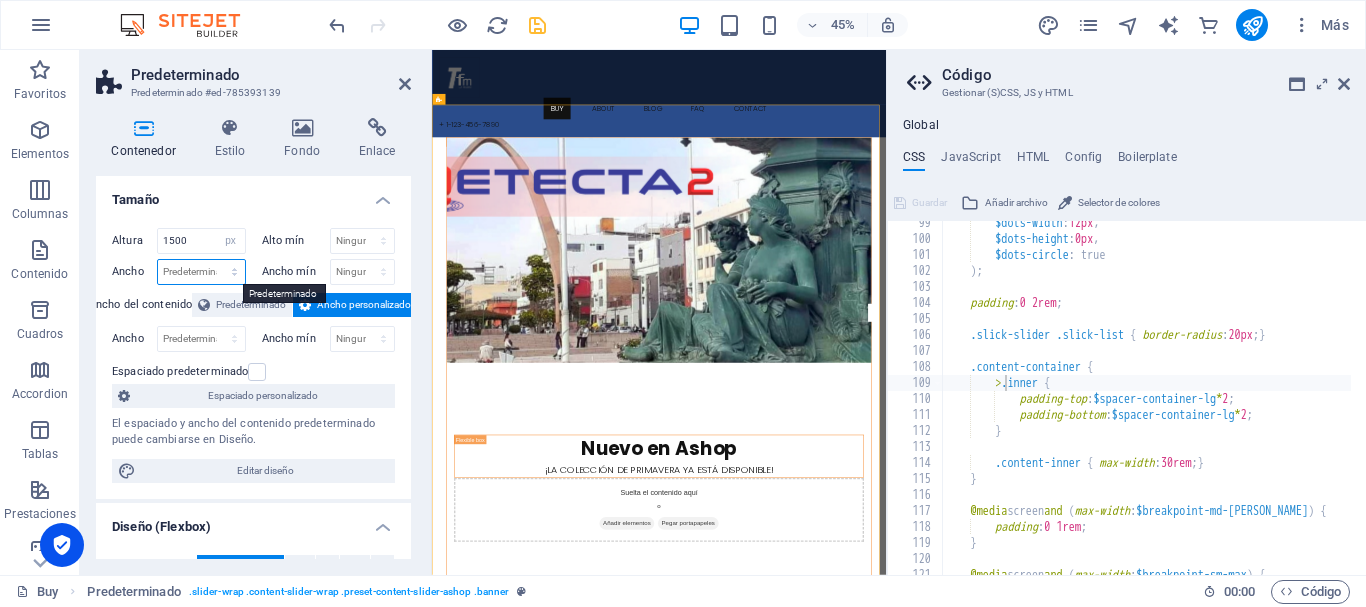 click on "Predeterminado px rem % em vh vw" at bounding box center [201, 272] 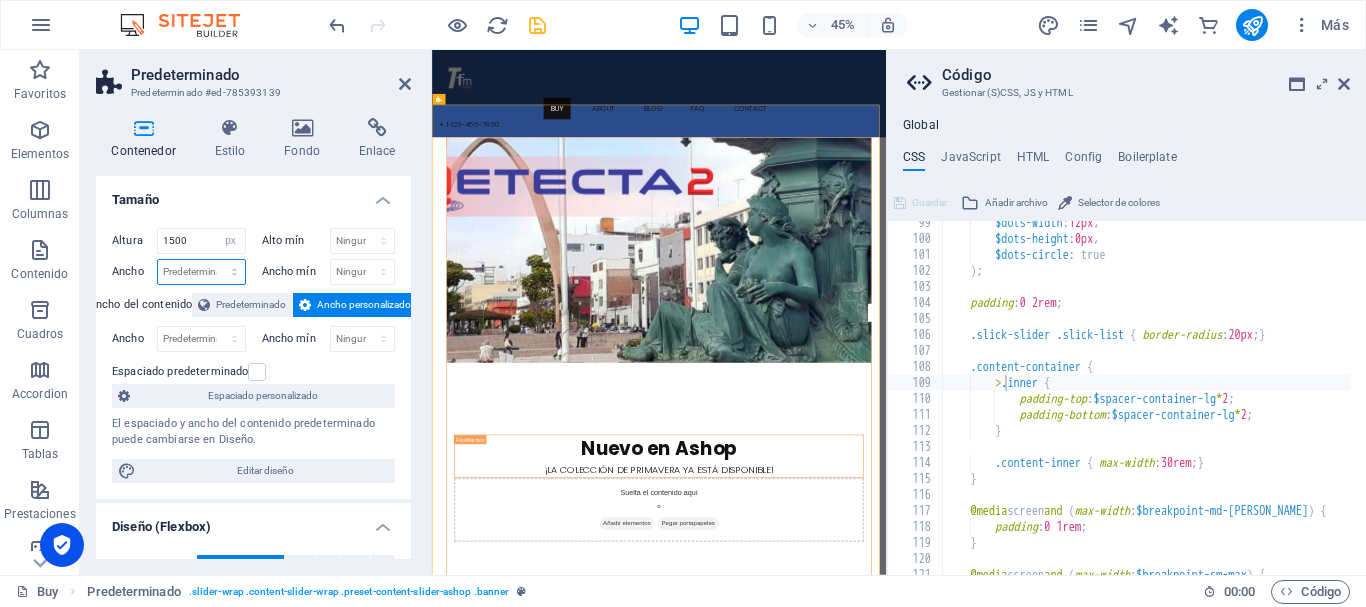 select on "px" 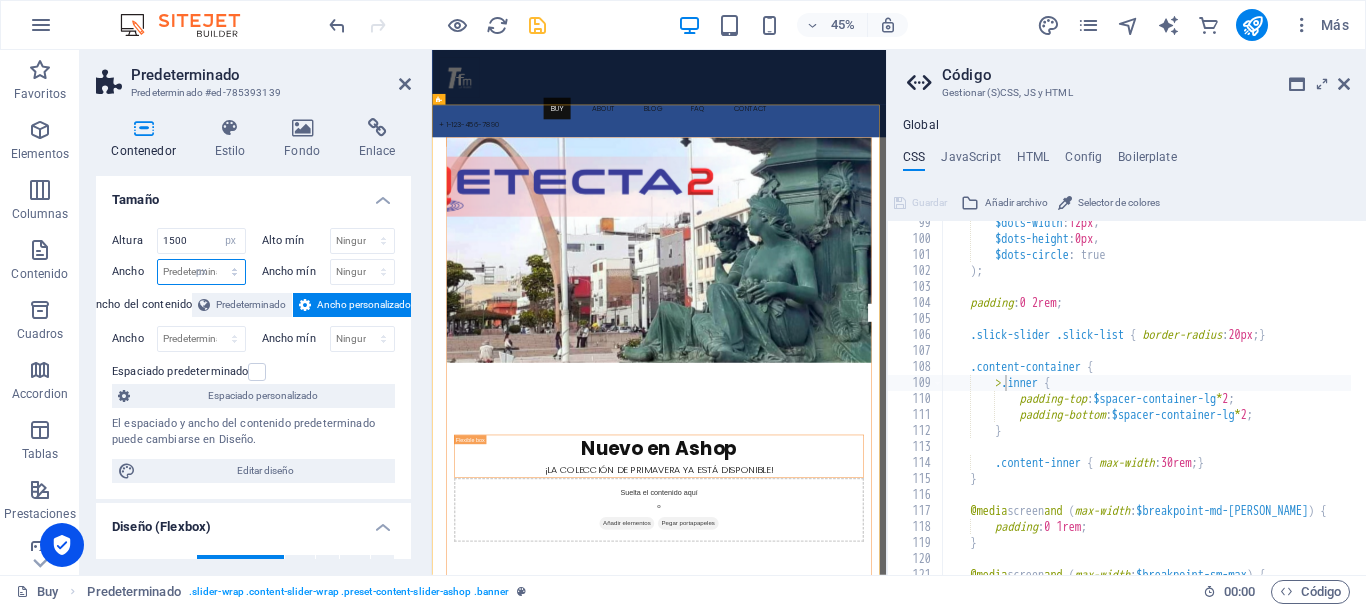 click on "Predeterminado px rem % em vh vw" at bounding box center [201, 272] 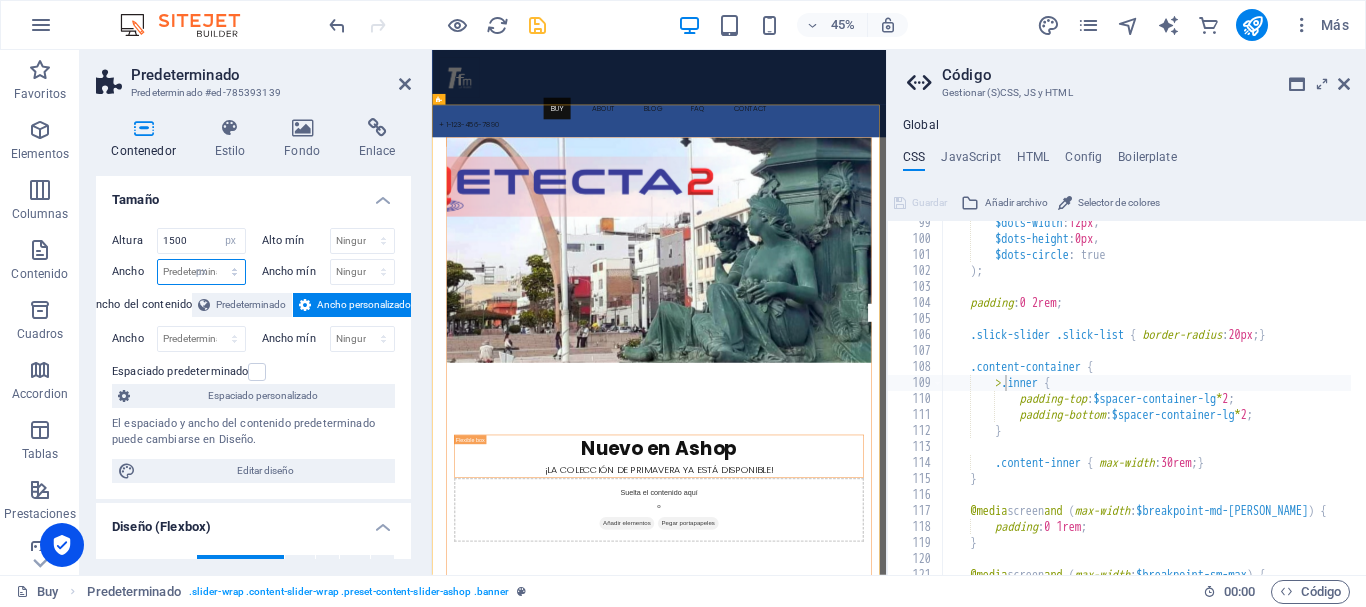 type on "994" 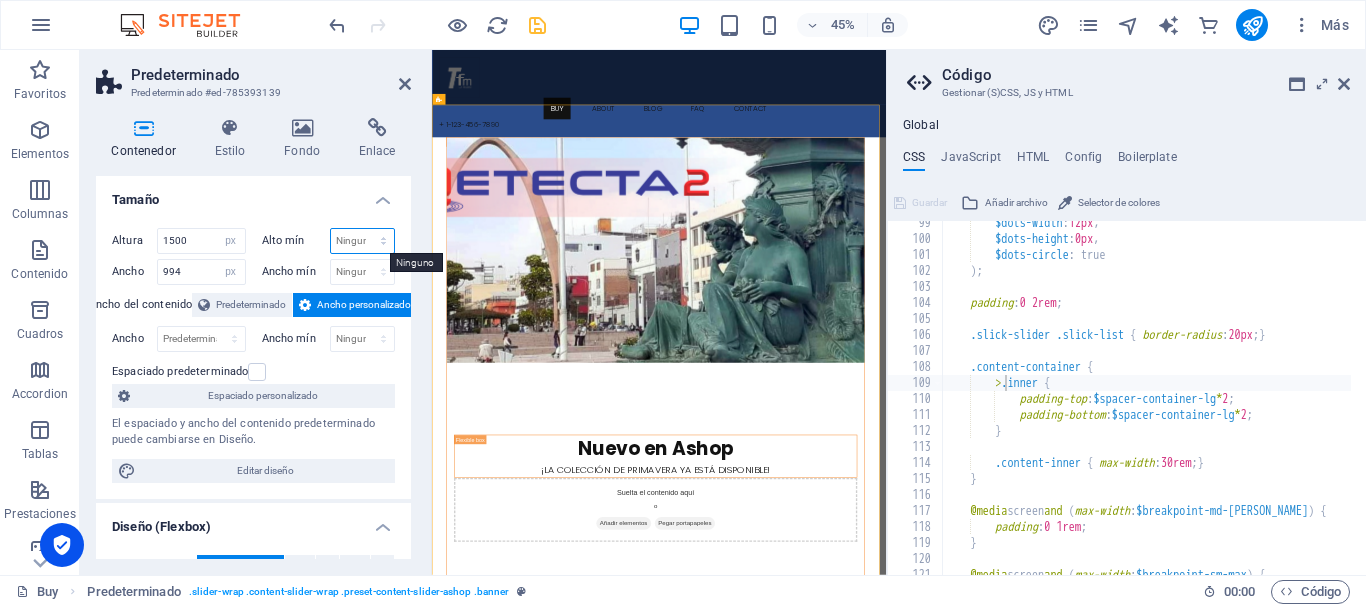 click on "Ninguno px rem % vh vw" at bounding box center (363, 241) 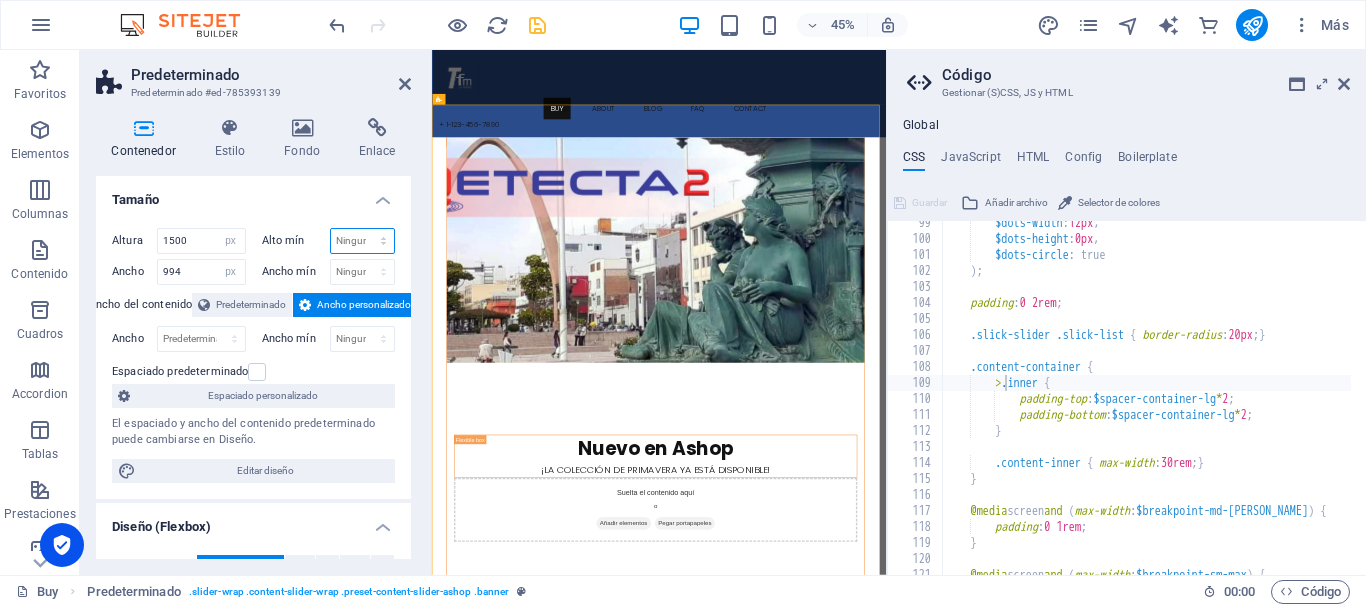 select on "px" 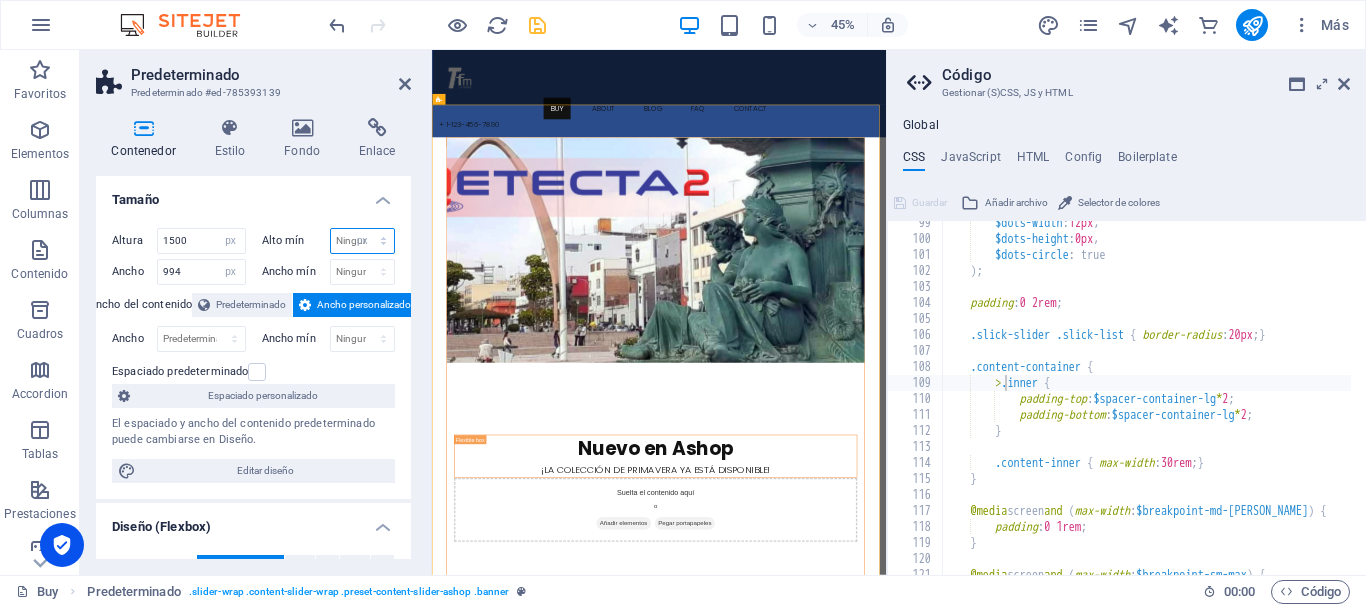 click on "Ninguno px rem % vh vw" at bounding box center [363, 241] 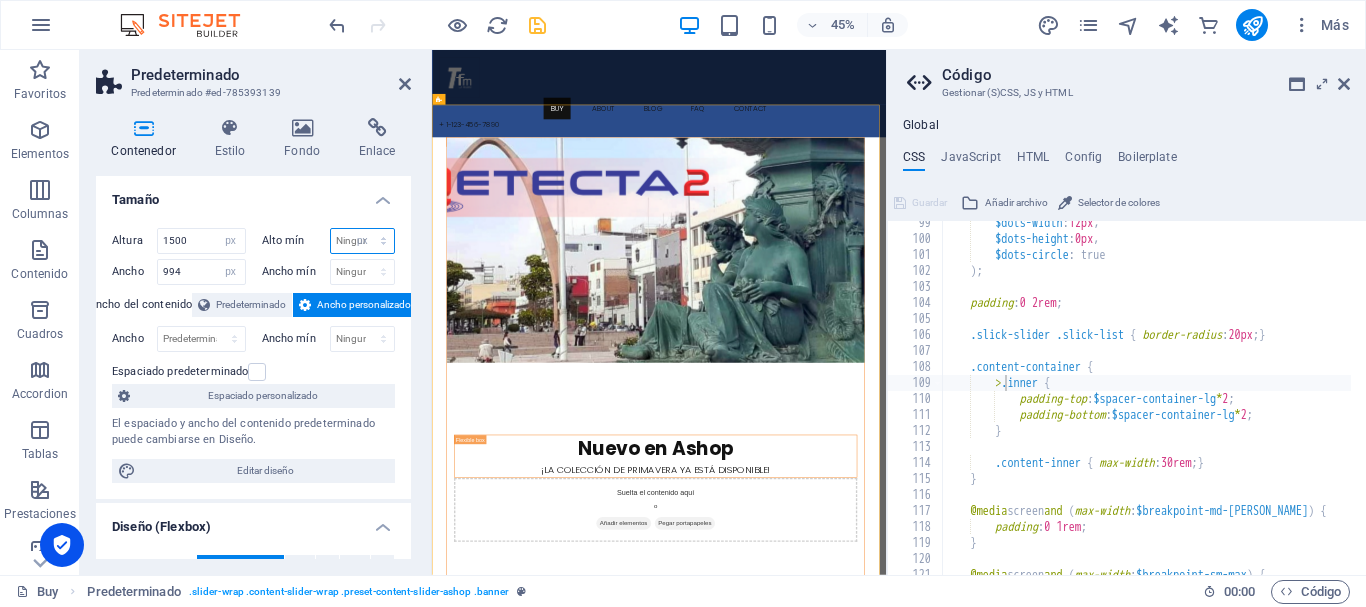 type on "0" 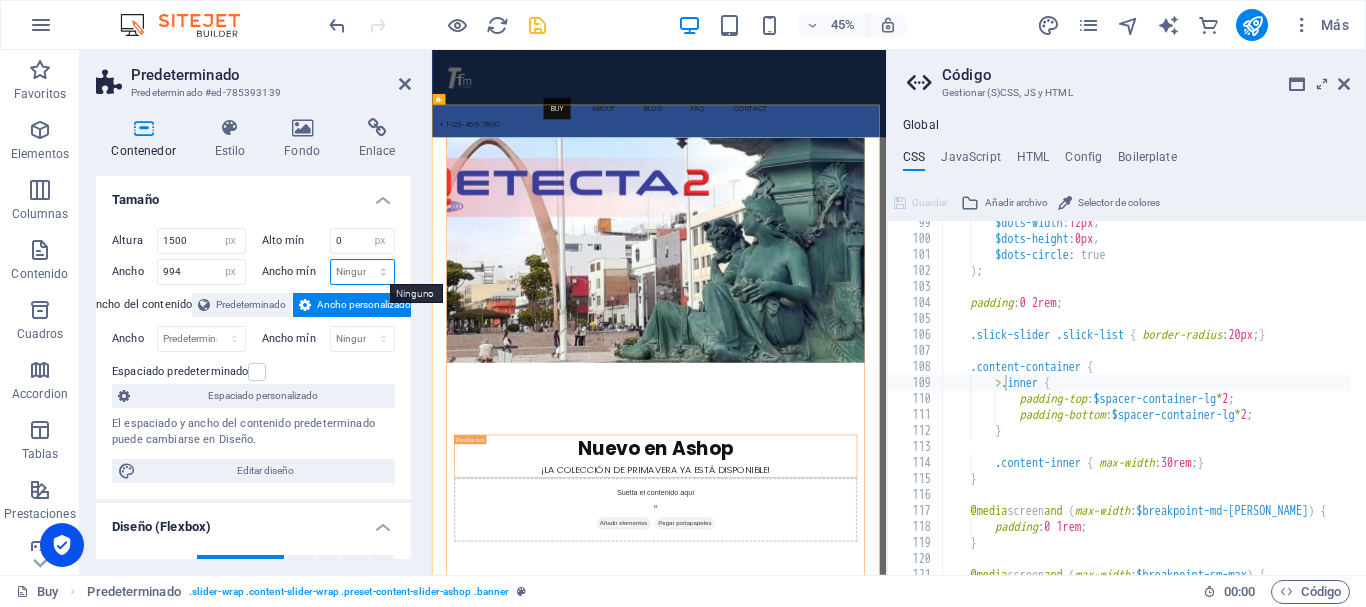 click on "Ninguno px rem % vh vw" at bounding box center [363, 272] 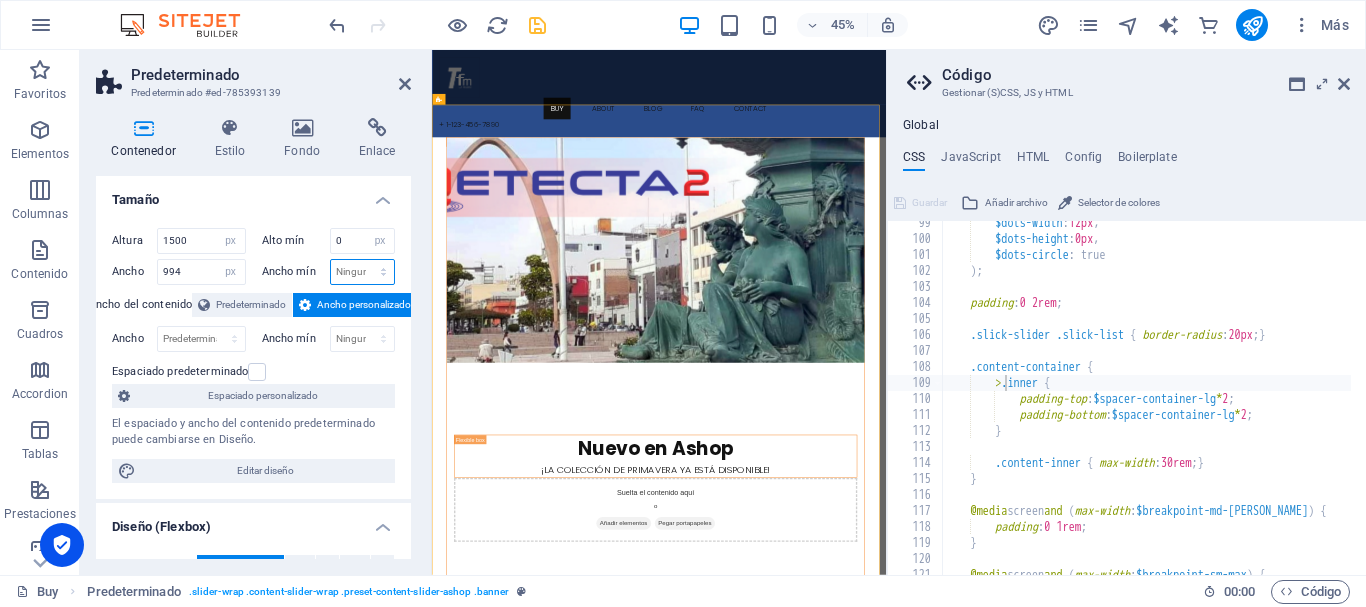 select on "px" 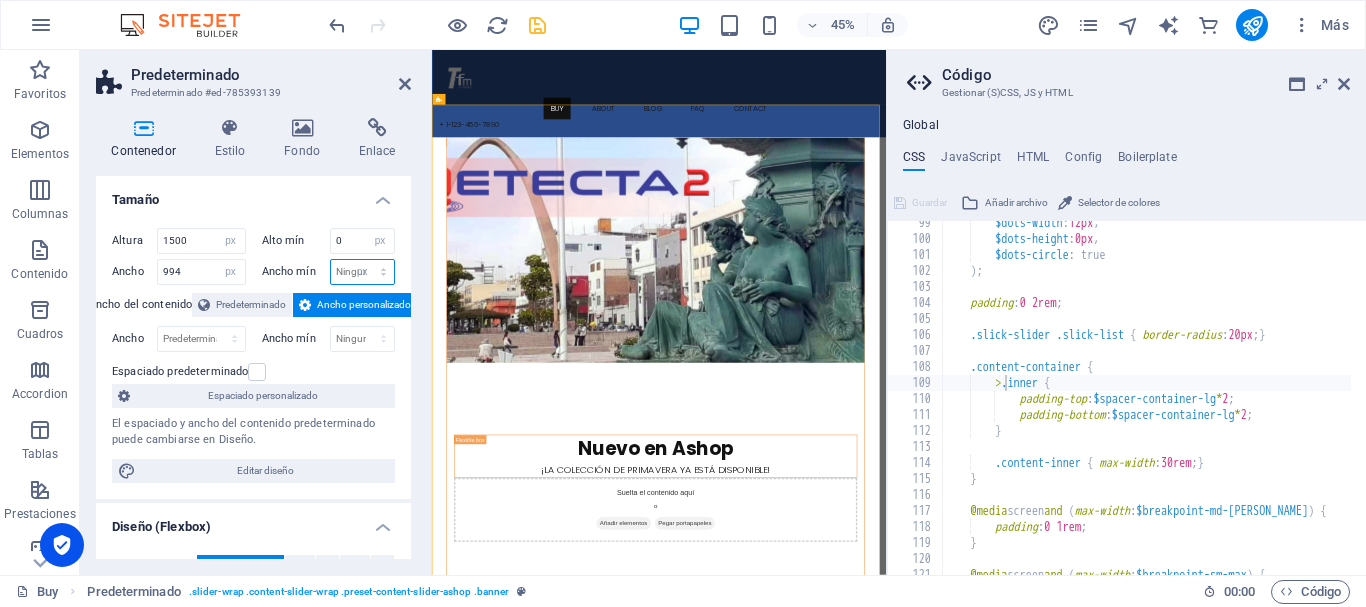 click on "Ninguno px rem % vh vw" at bounding box center [363, 272] 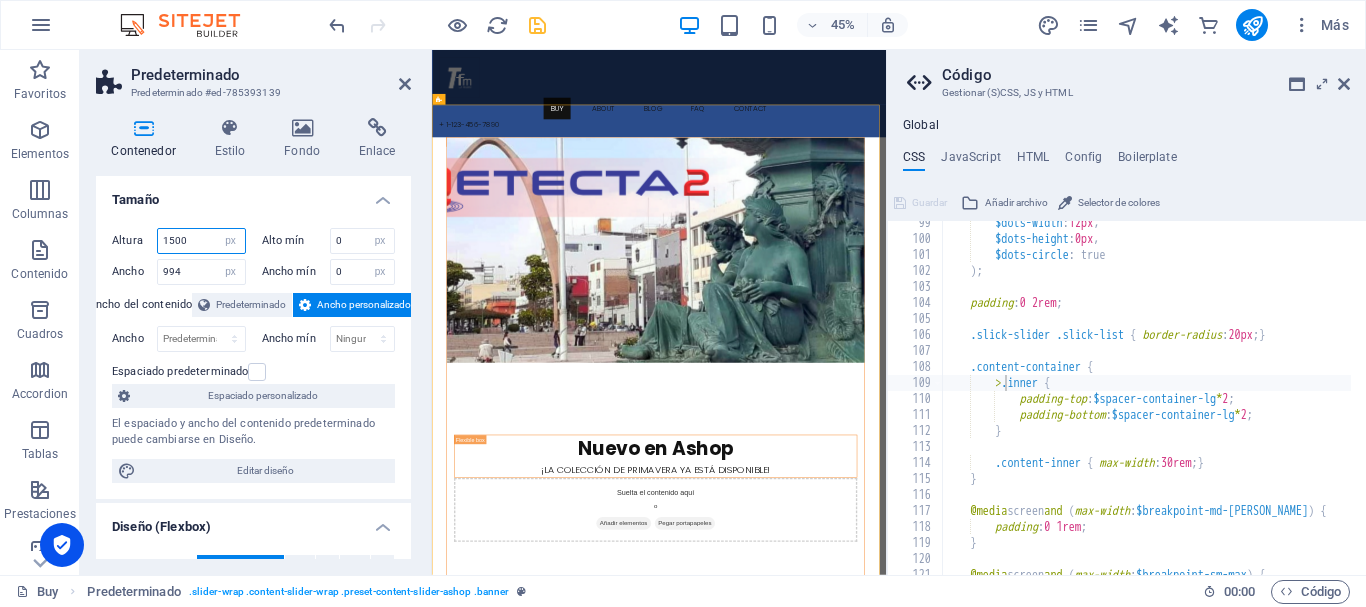 click on "1500" at bounding box center (201, 241) 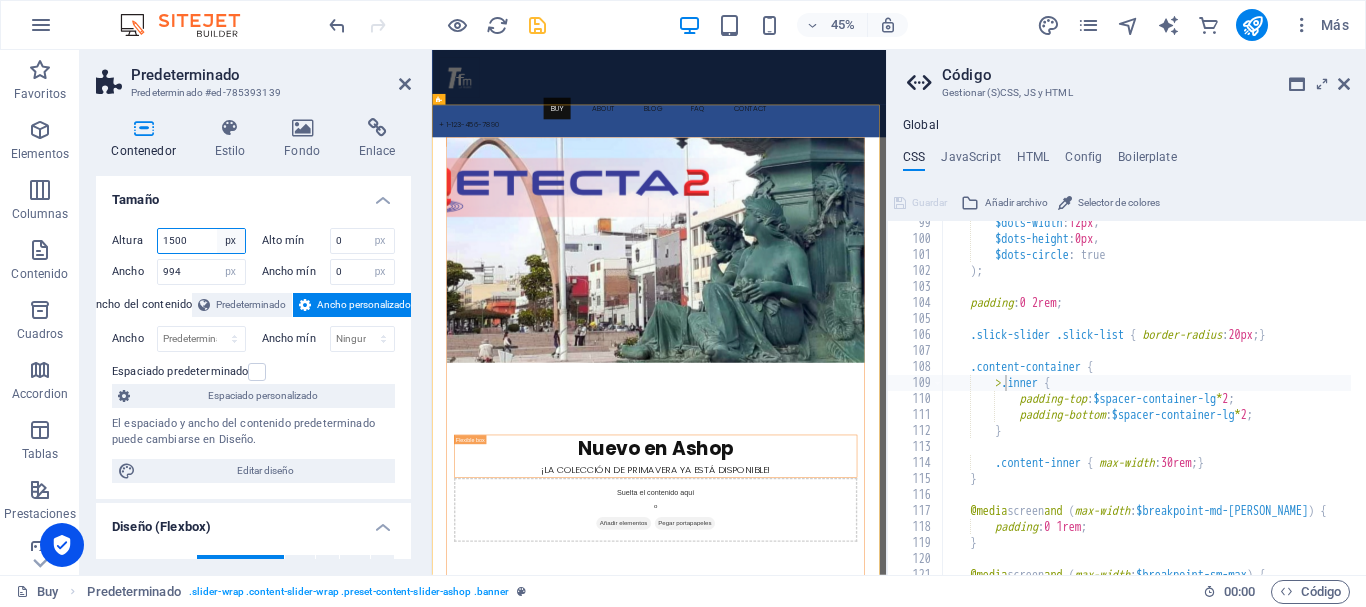 click on "Predeterminado px rem % vh vw" at bounding box center (231, 241) 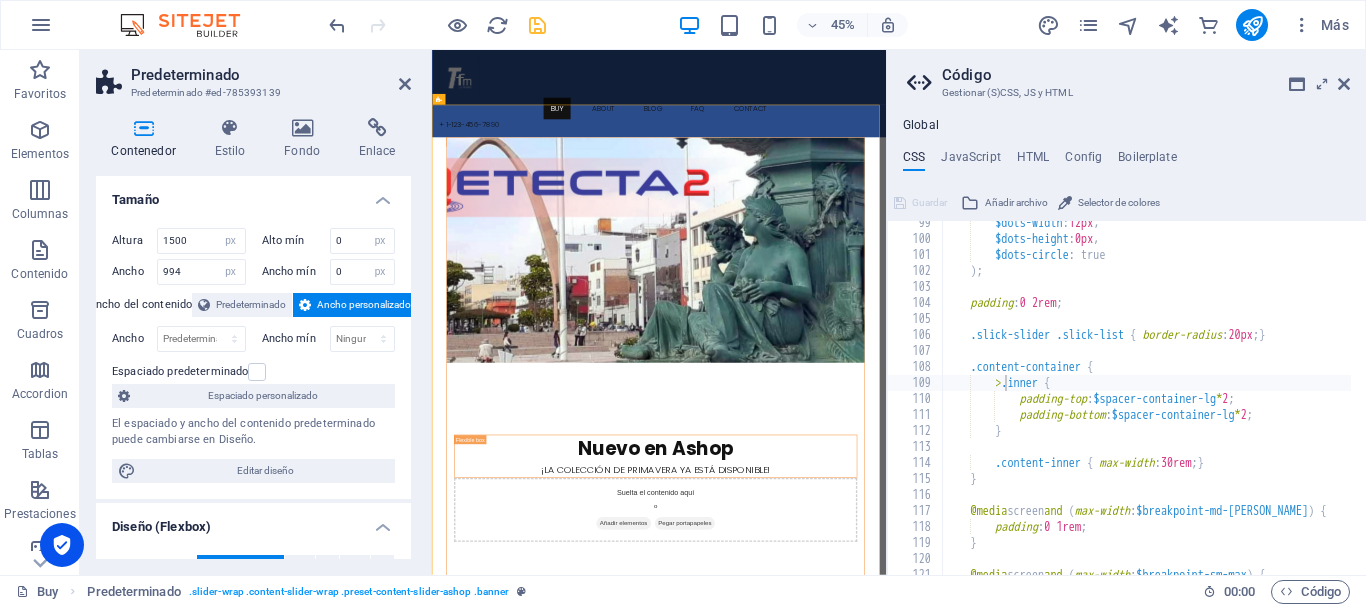 click on "Tamaño" at bounding box center (253, 194) 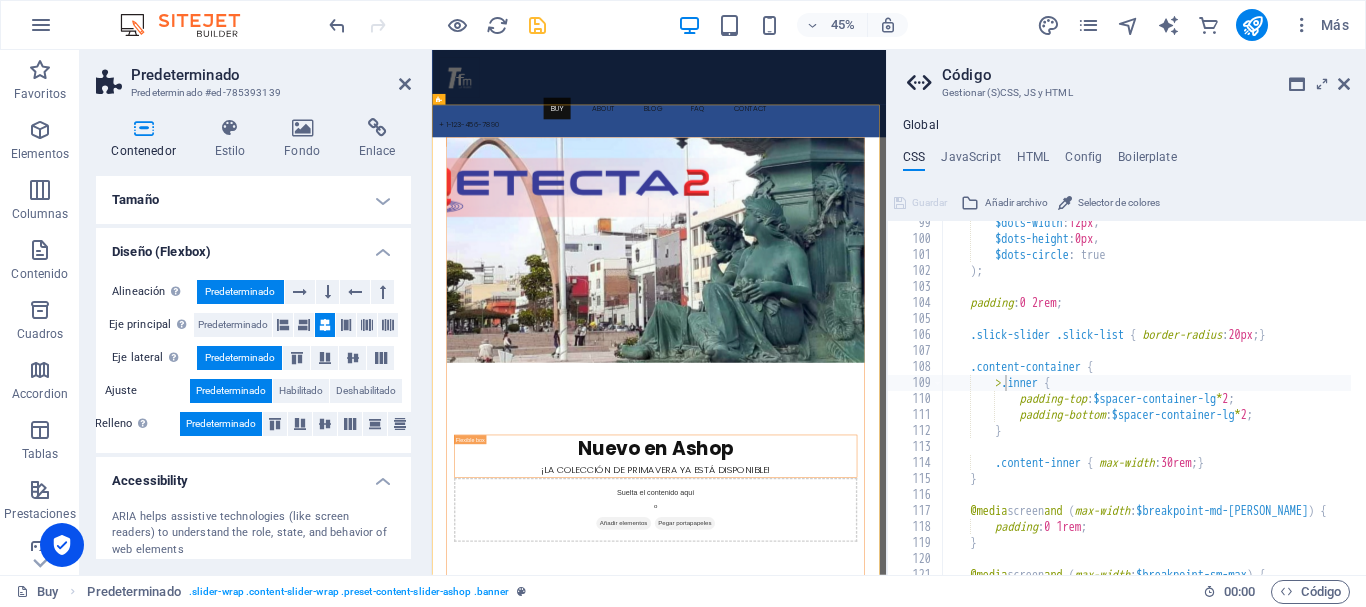 click on "Tamaño" at bounding box center [253, 200] 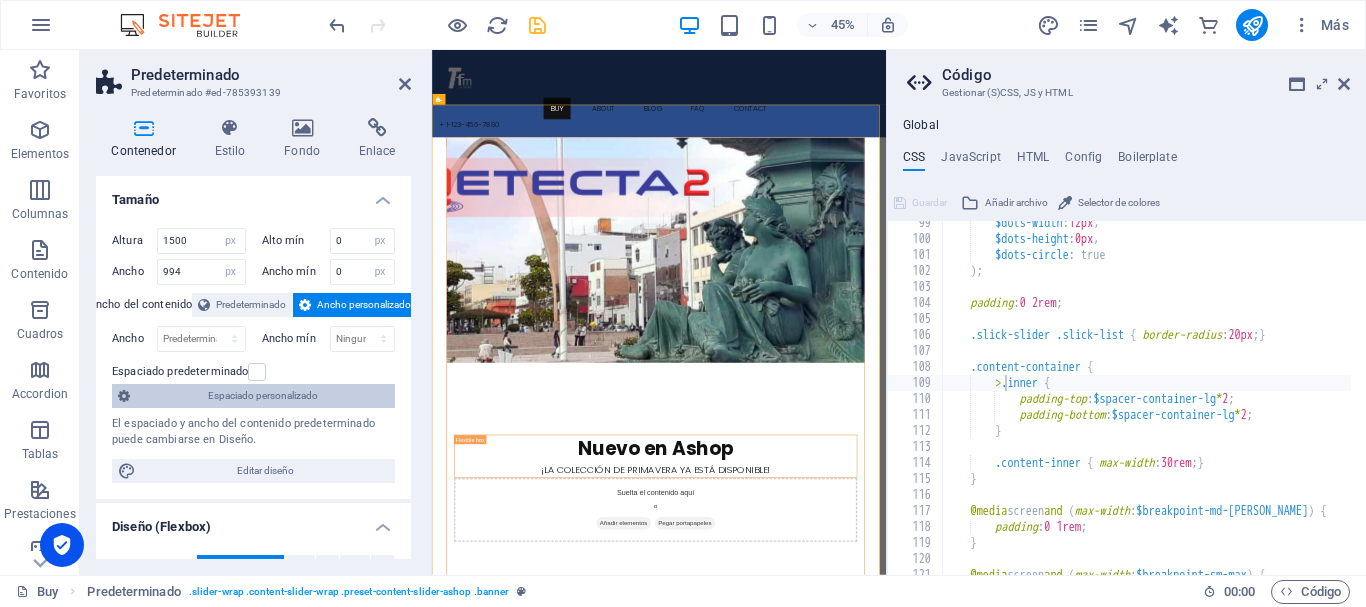 click on "Espaciado personalizado" at bounding box center [262, 396] 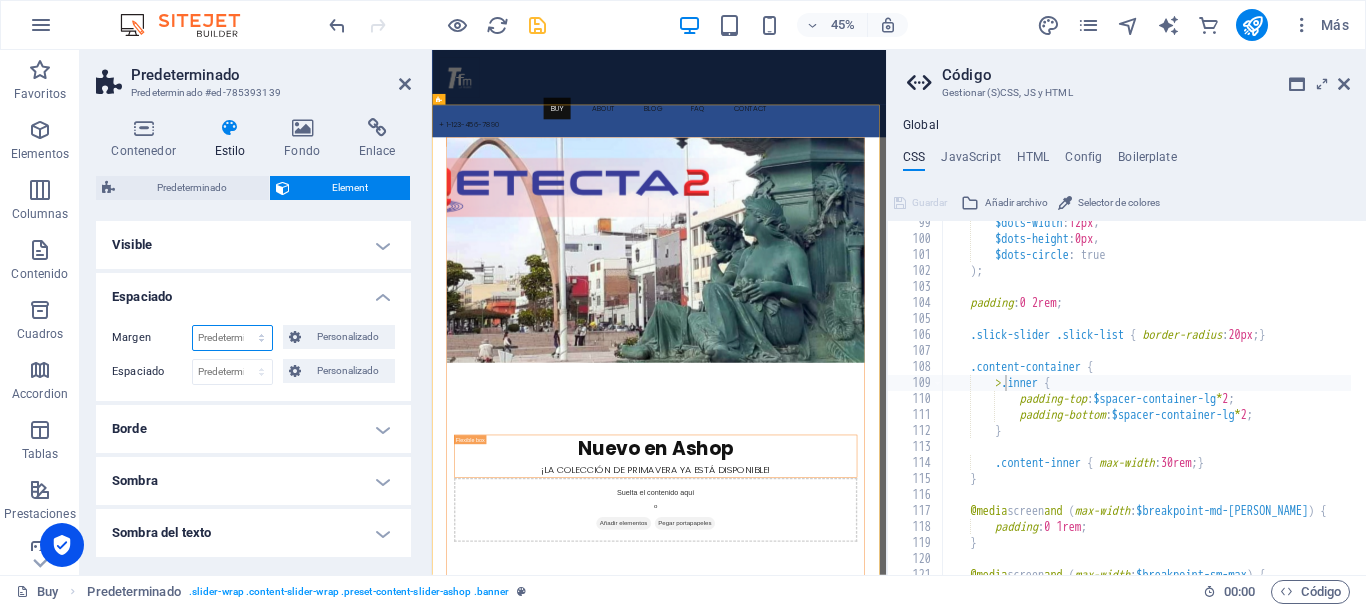 click on "Predeterminado automático px % rem vw vh Personalizado" at bounding box center [232, 338] 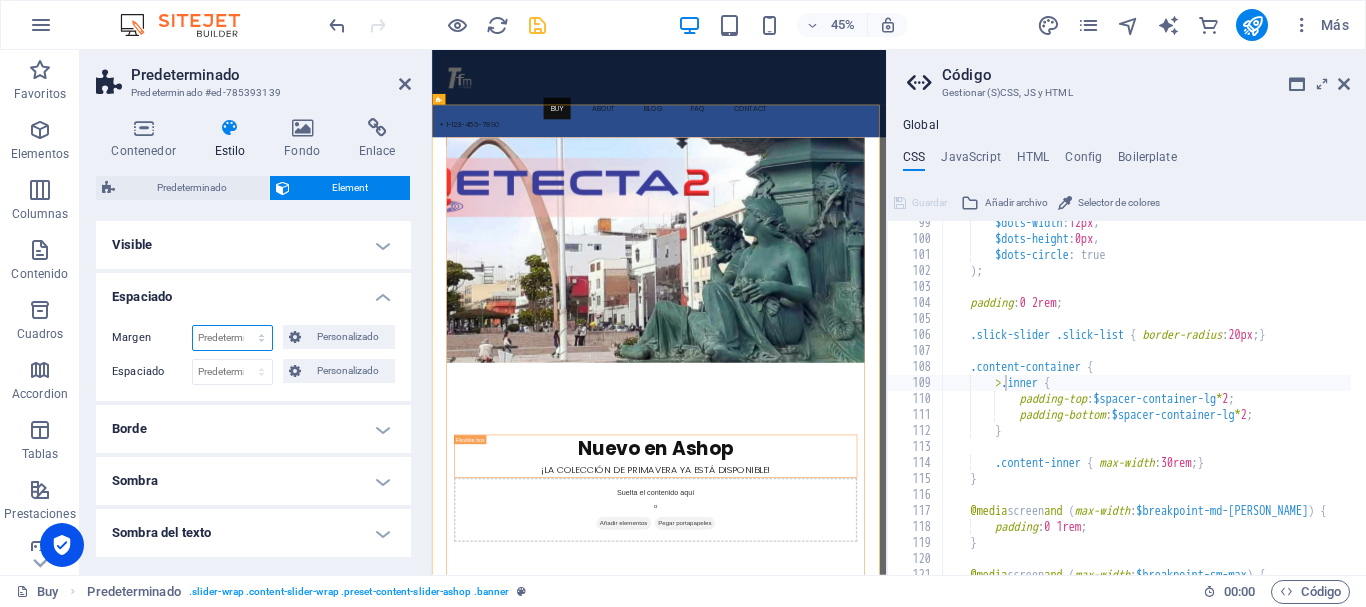 click on "Predeterminado automático px % rem vw vh Personalizado" at bounding box center (232, 338) 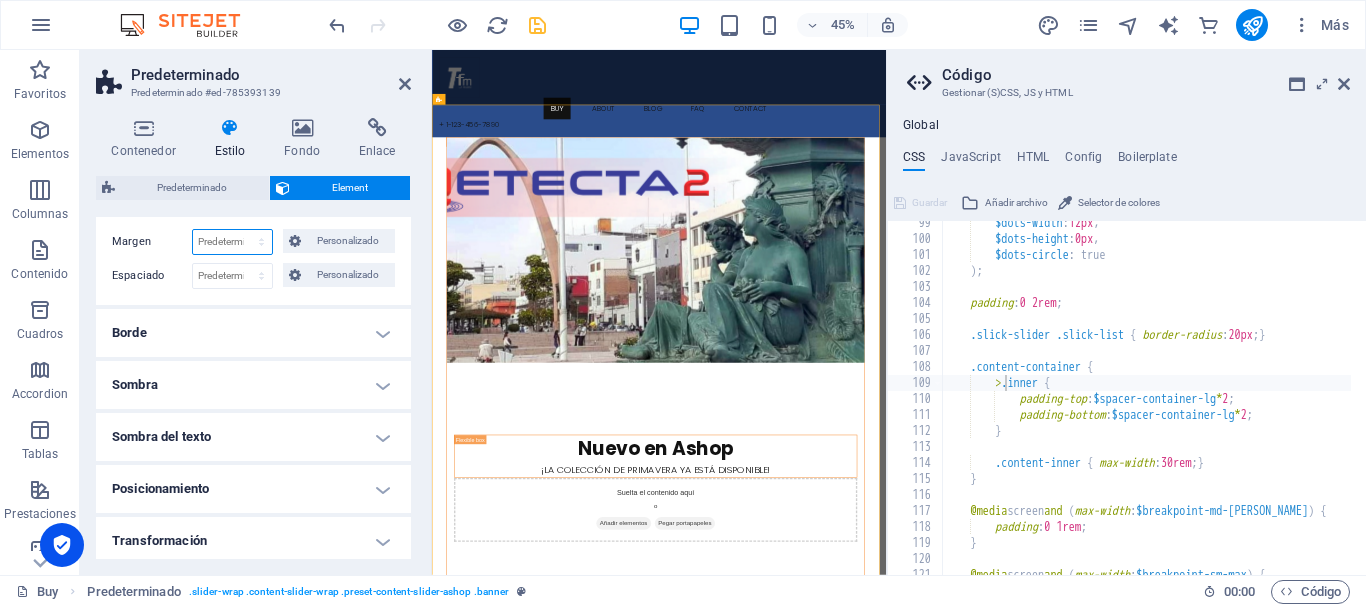 scroll, scrollTop: 0, scrollLeft: 0, axis: both 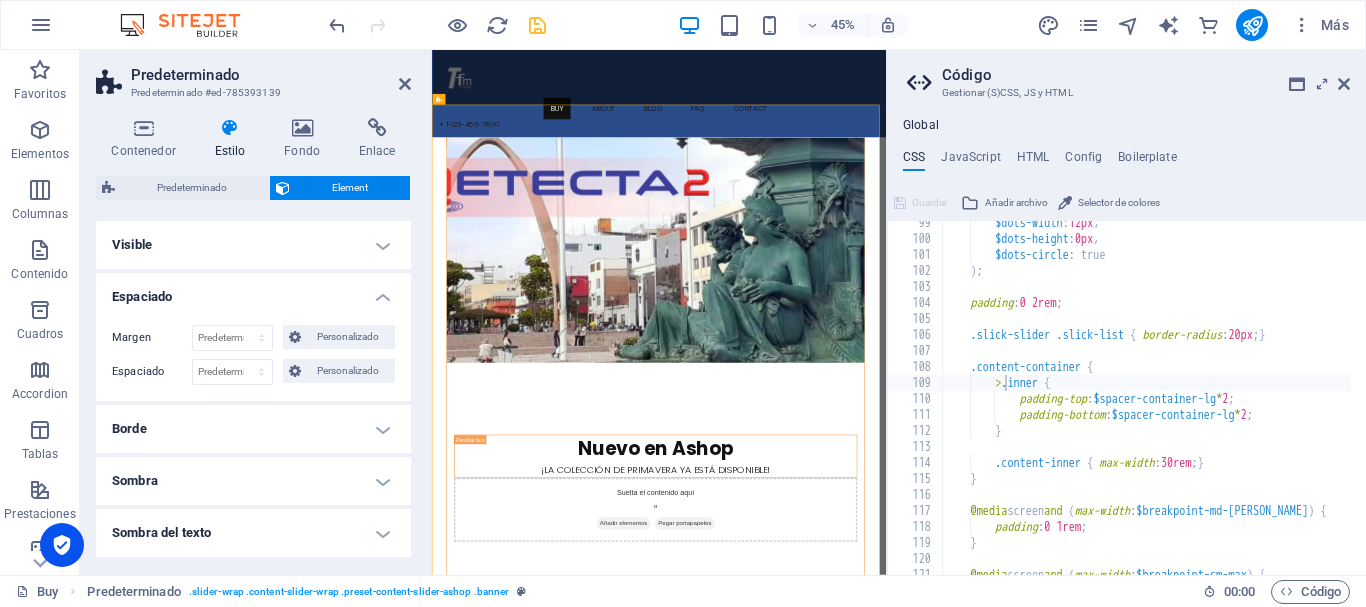 click on "Espaciado" at bounding box center [253, 291] 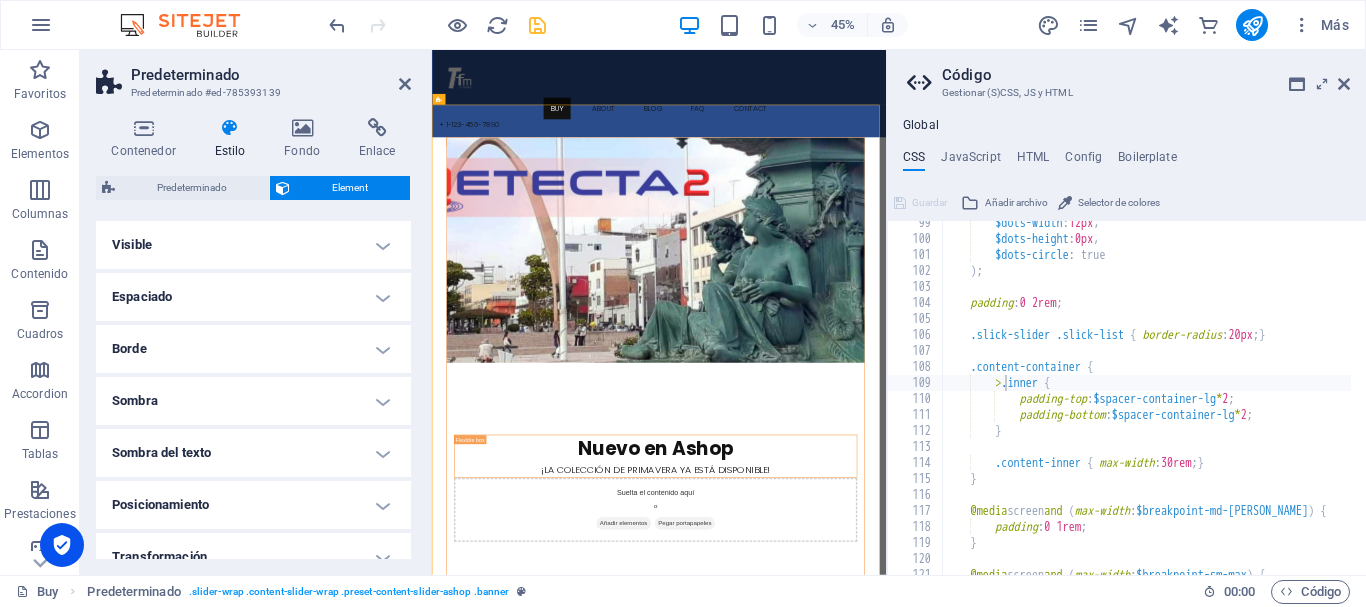 click on "Visible" at bounding box center [253, 245] 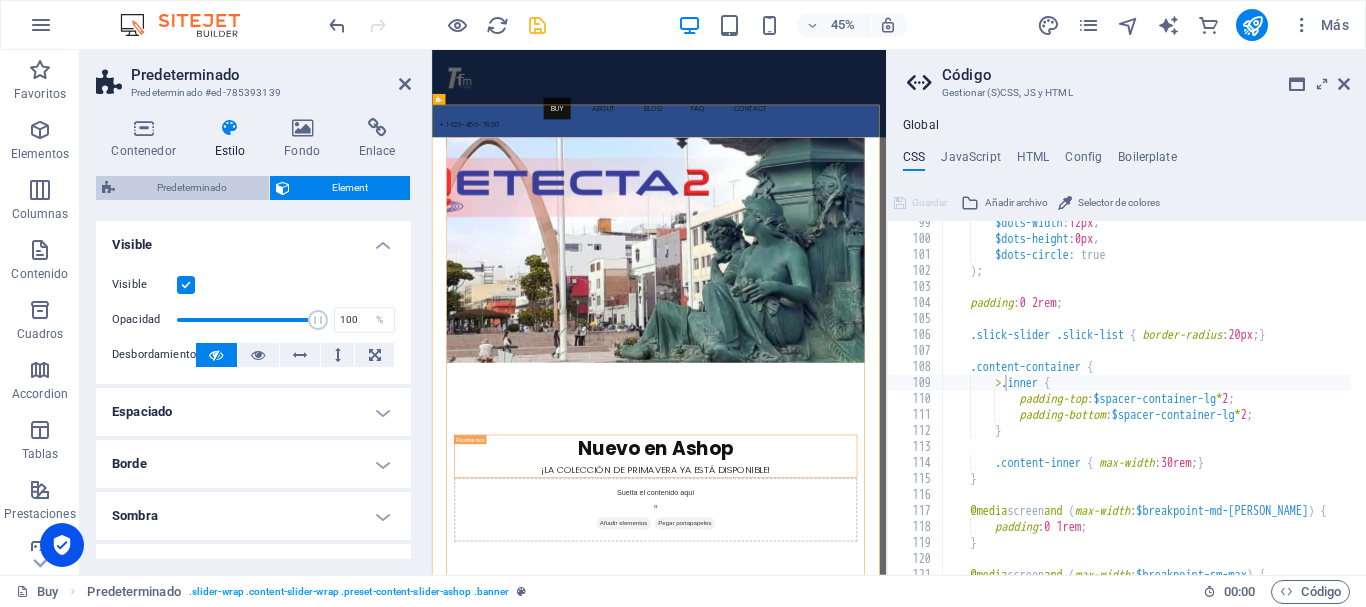 click on "Predeterminado" at bounding box center (192, 188) 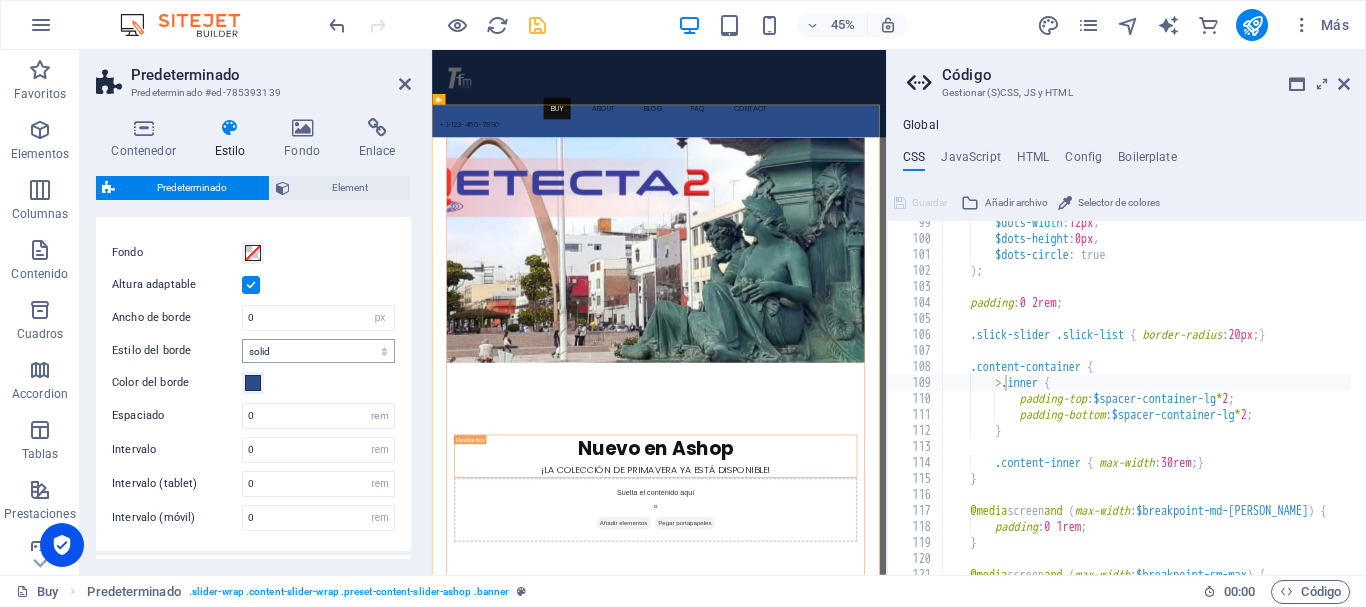 scroll, scrollTop: 0, scrollLeft: 0, axis: both 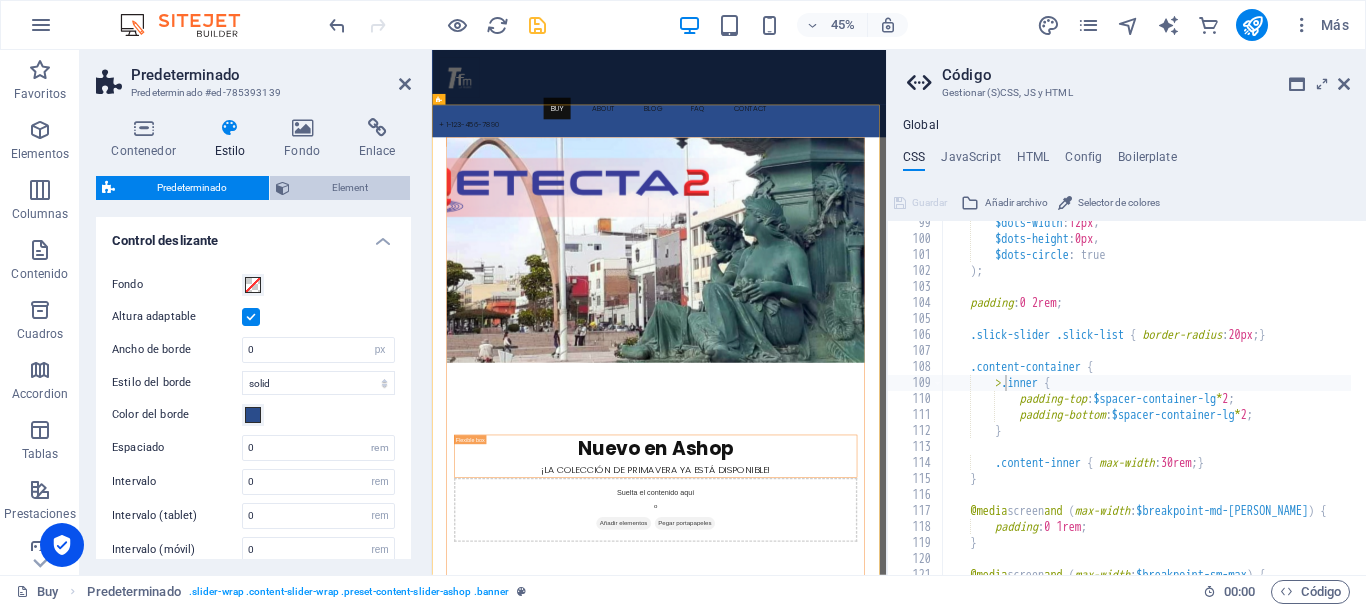 click on "Element" at bounding box center [350, 188] 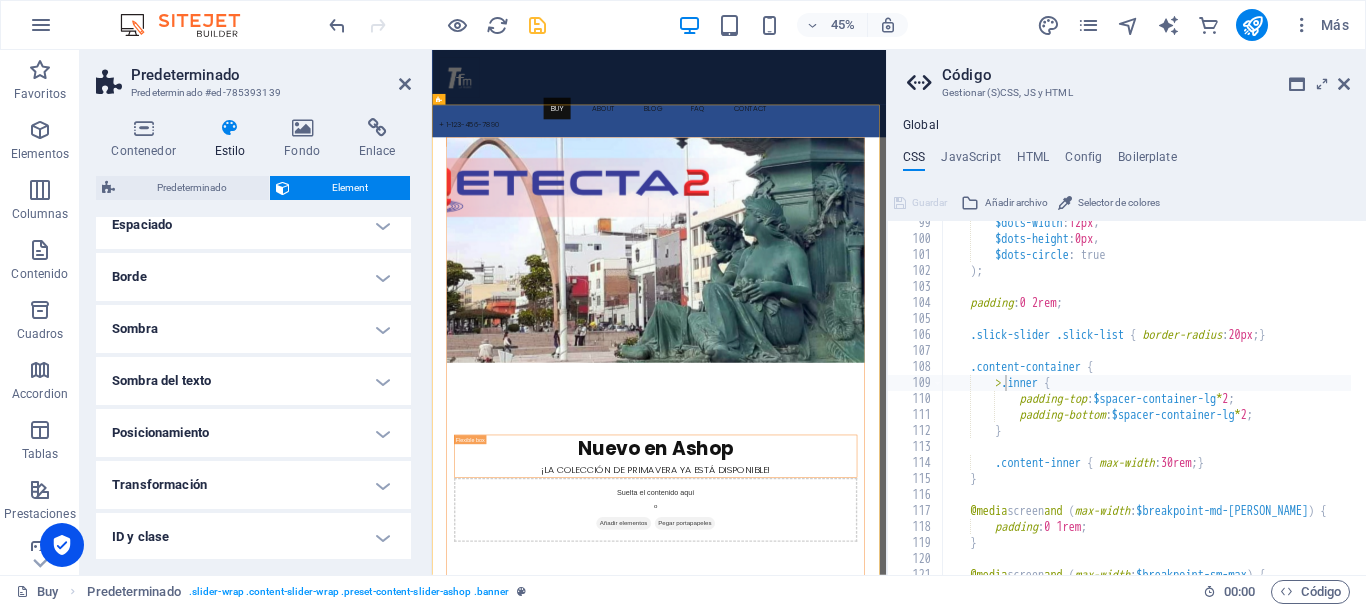 scroll, scrollTop: 200, scrollLeft: 0, axis: vertical 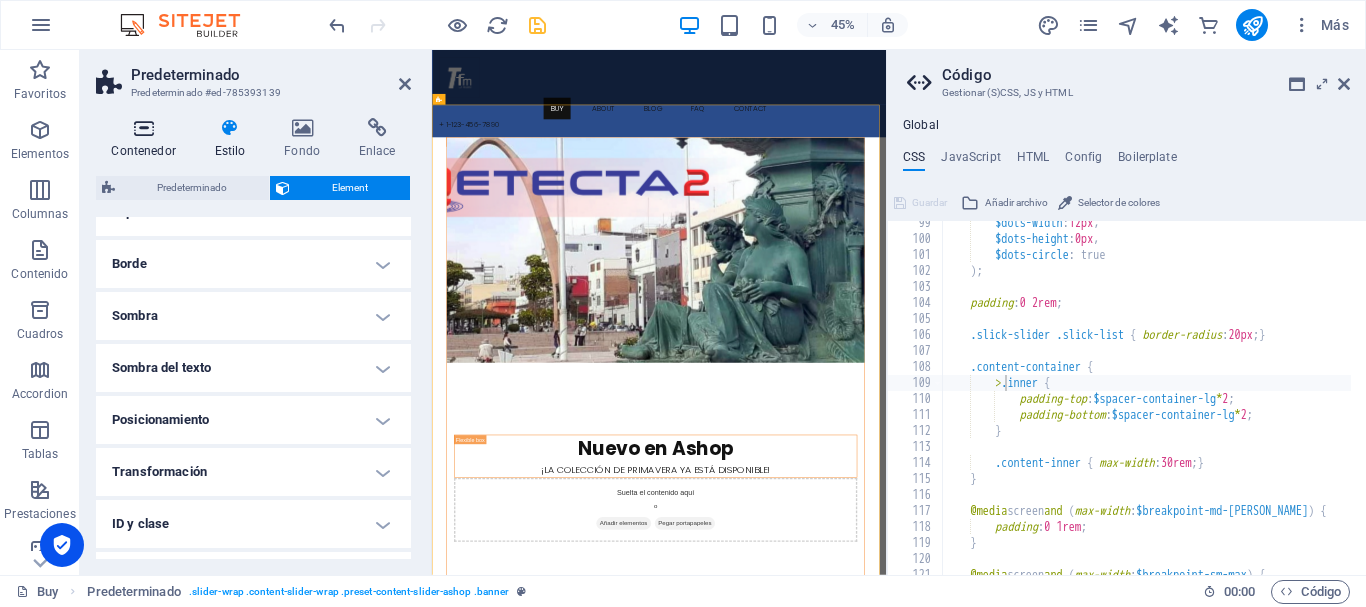 click at bounding box center [143, 128] 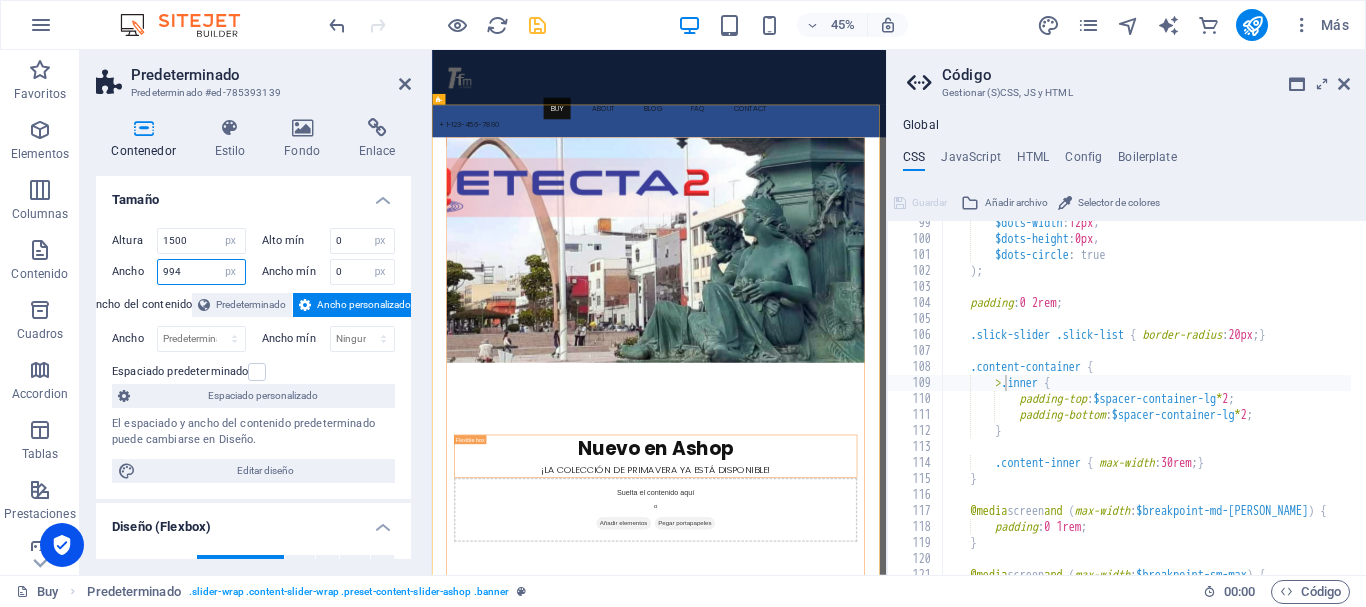 drag, startPoint x: 198, startPoint y: 269, endPoint x: 129, endPoint y: 269, distance: 69 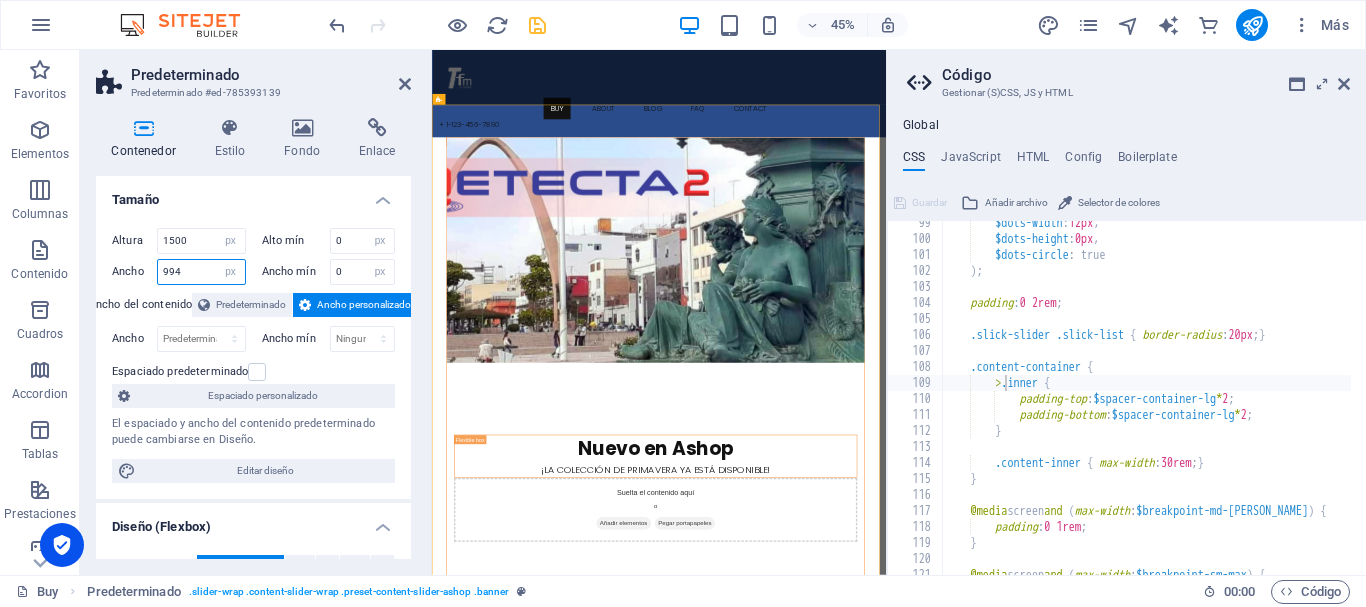 click on "Ancho 994 Predeterminado px rem % em vh vw" at bounding box center [179, 272] 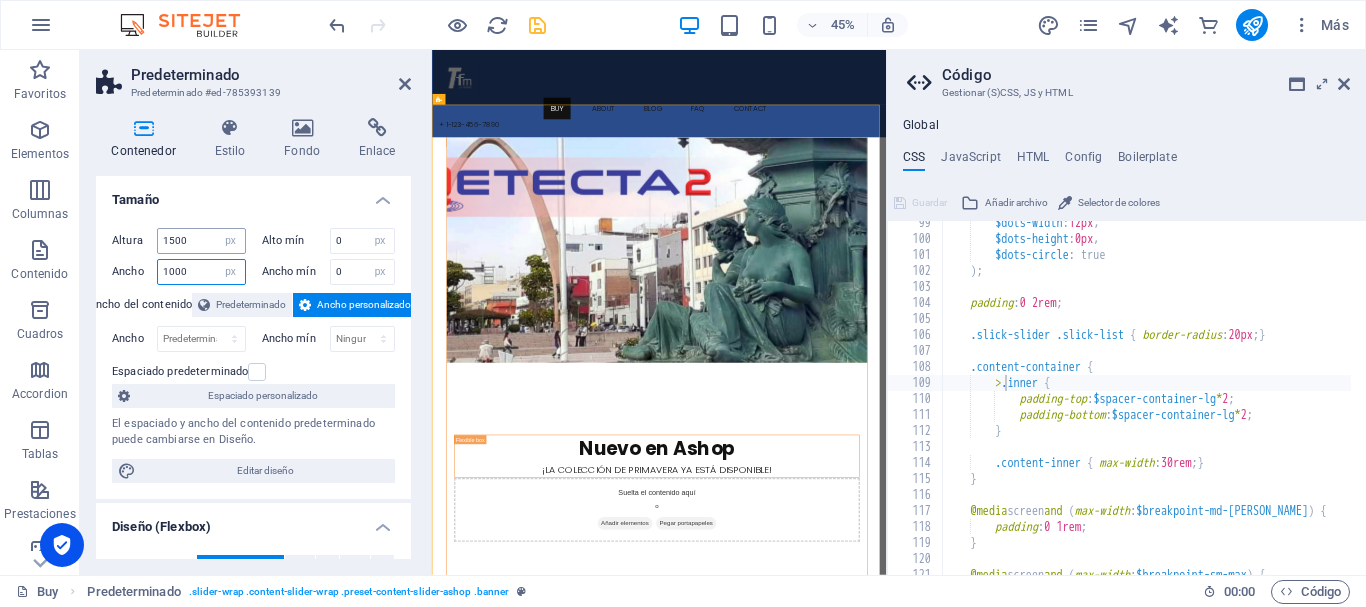 type on "1000" 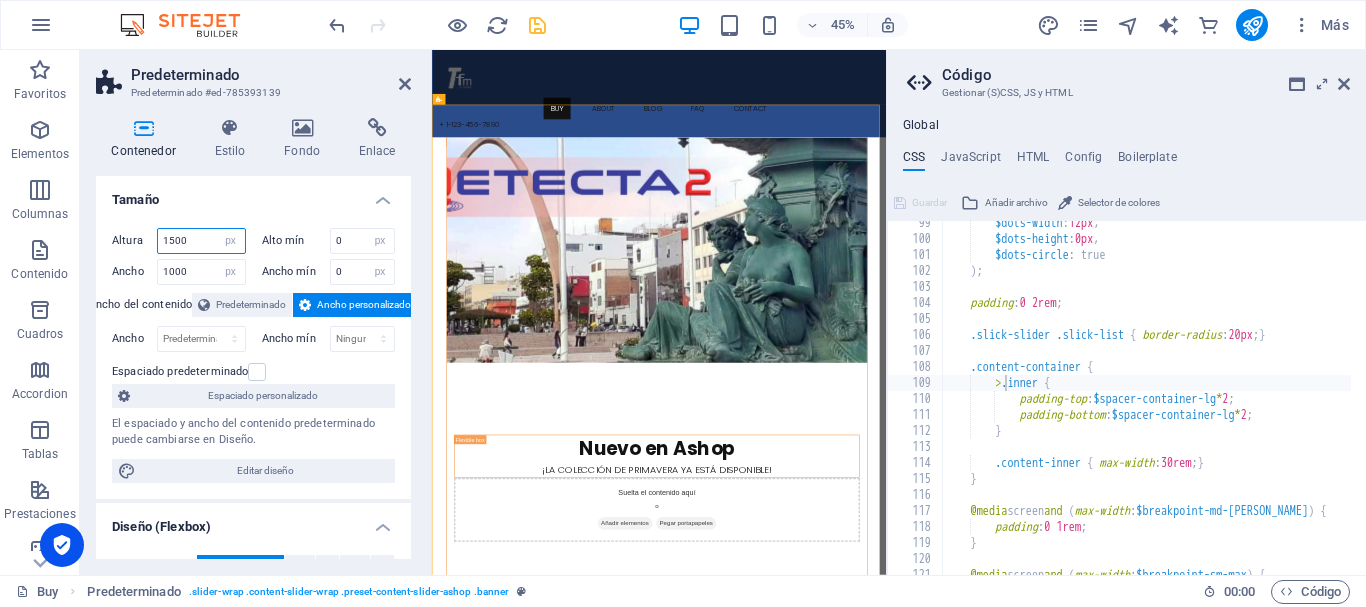 click on "1500" at bounding box center [201, 241] 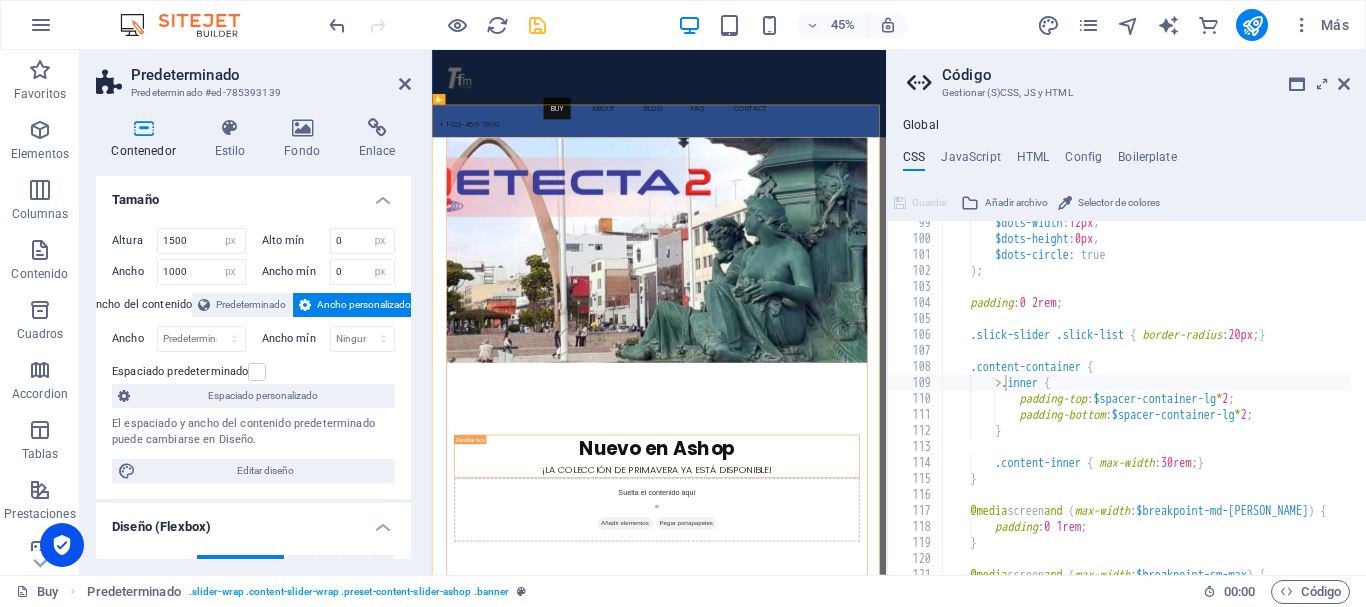 click at bounding box center (932, 495) 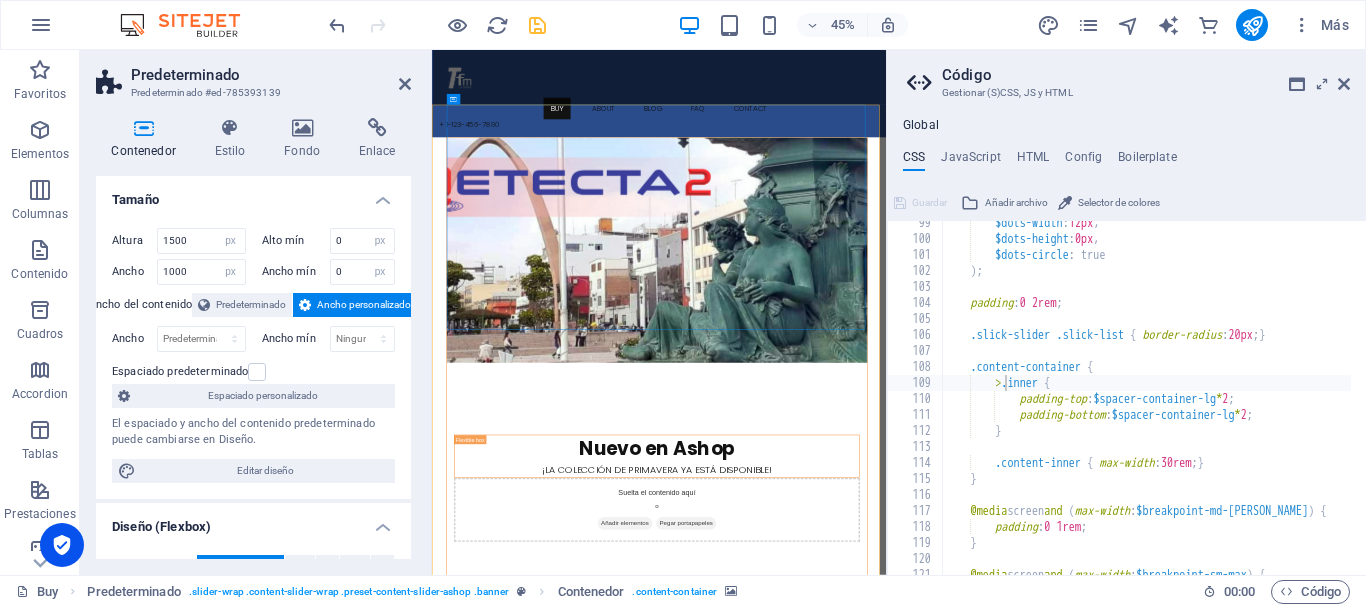click at bounding box center (932, 495) 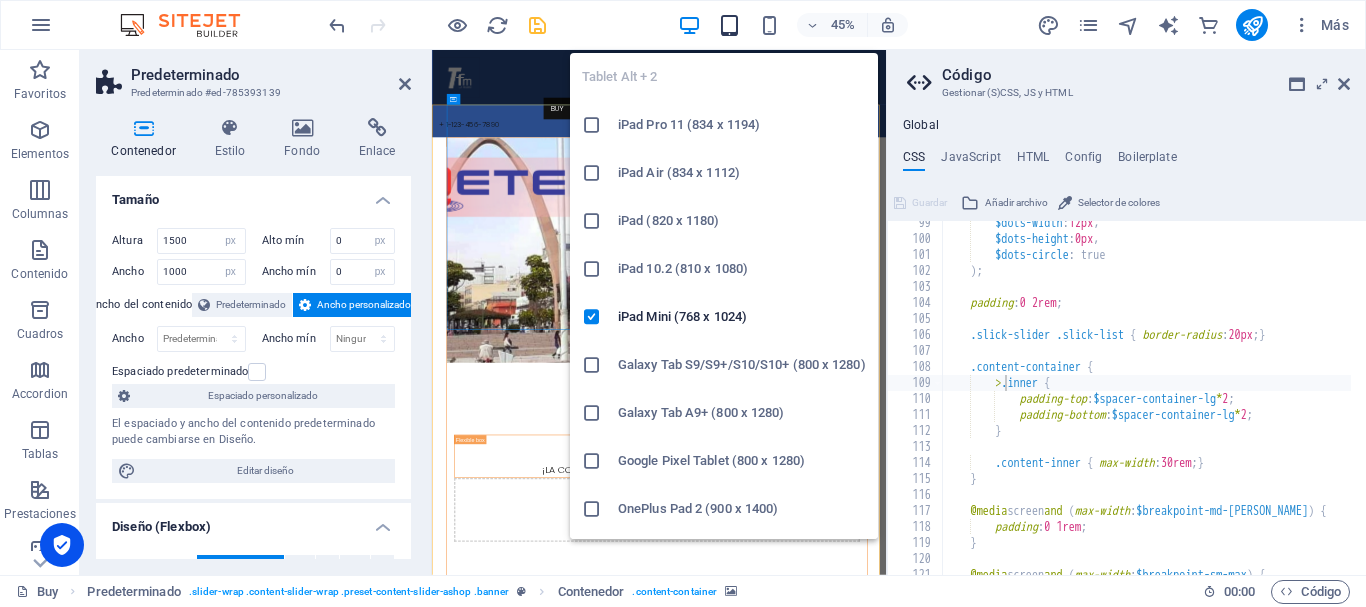 click at bounding box center [729, 25] 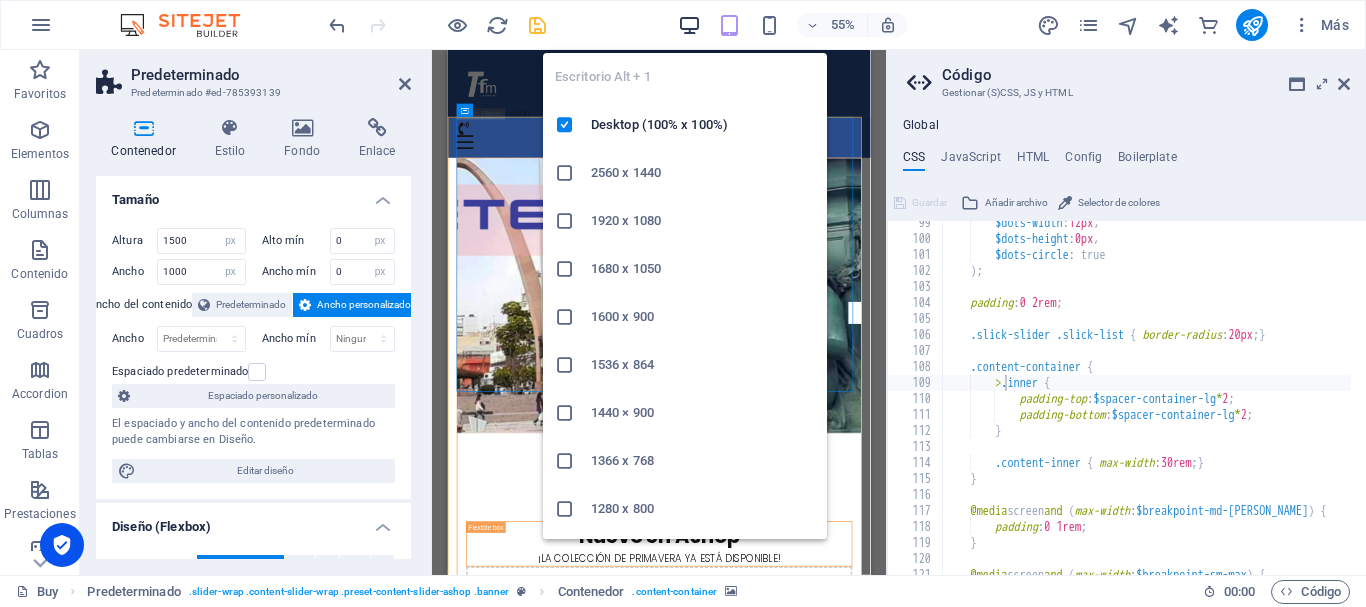 click at bounding box center (689, 25) 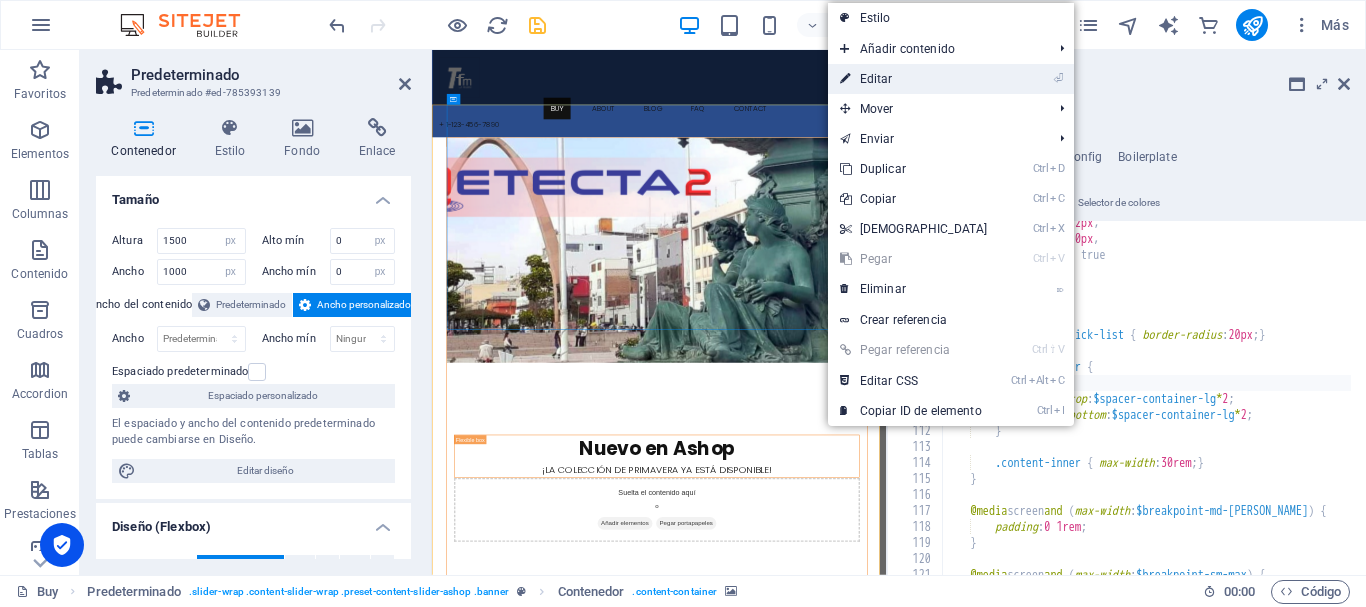 click on "⏎  Editar" at bounding box center [914, 79] 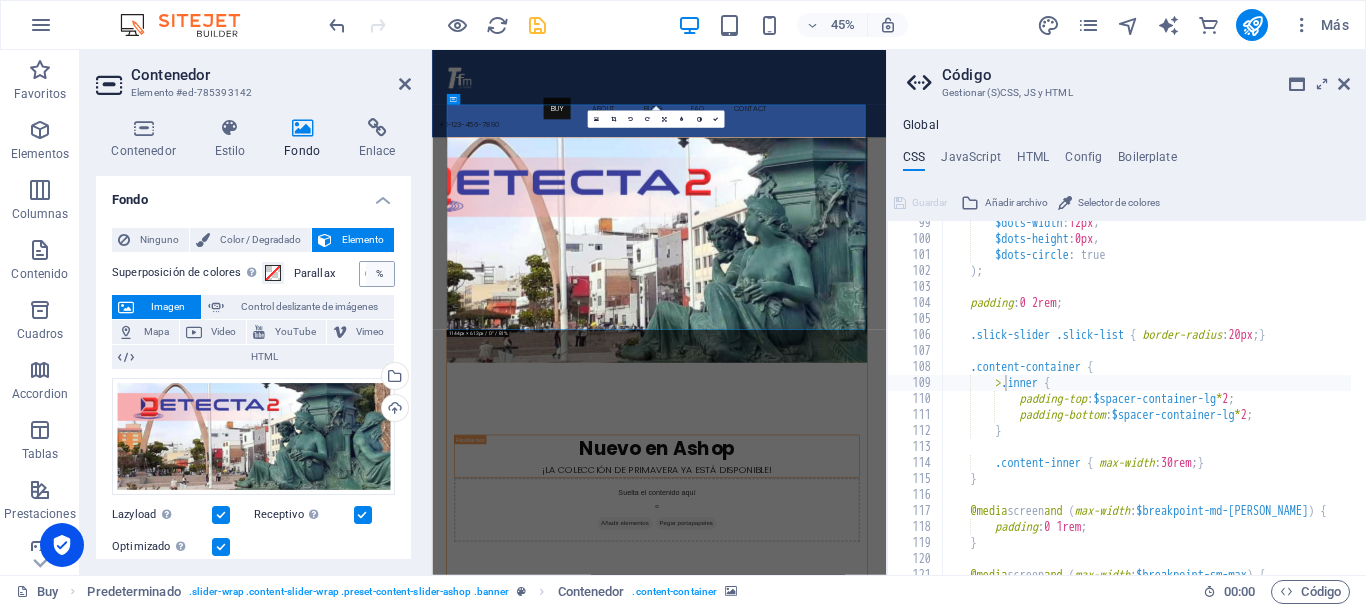 click on "%" at bounding box center (380, 274) 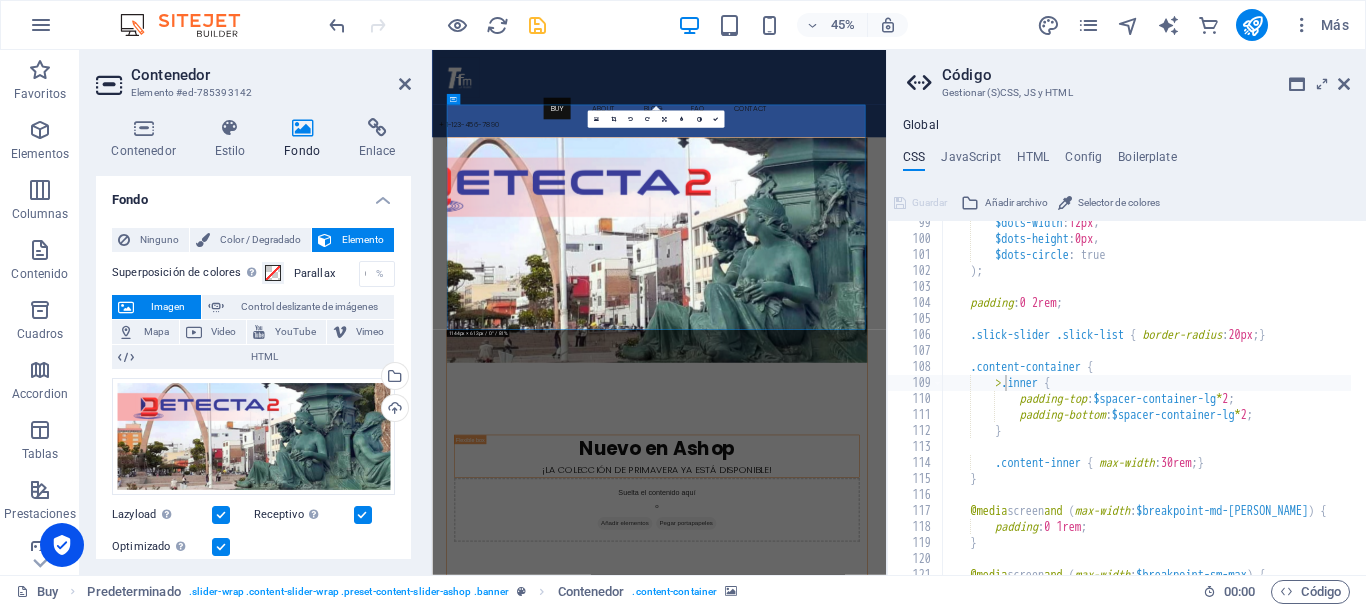 click on "Imagen" at bounding box center [167, 307] 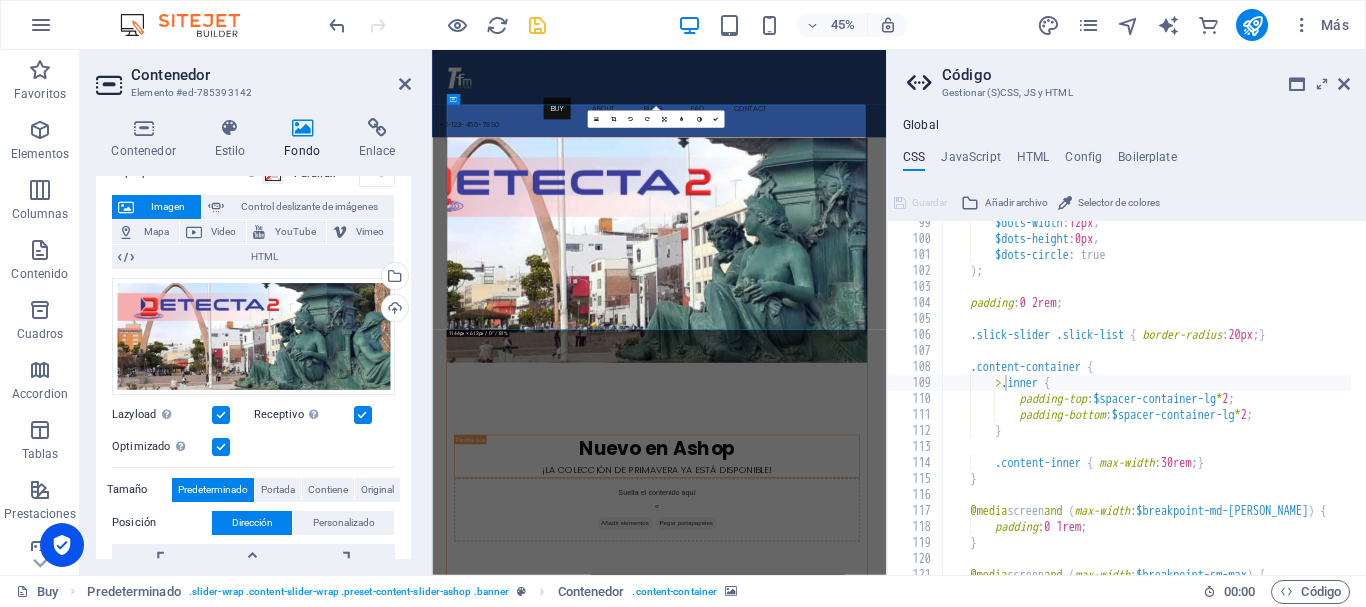 scroll, scrollTop: 200, scrollLeft: 0, axis: vertical 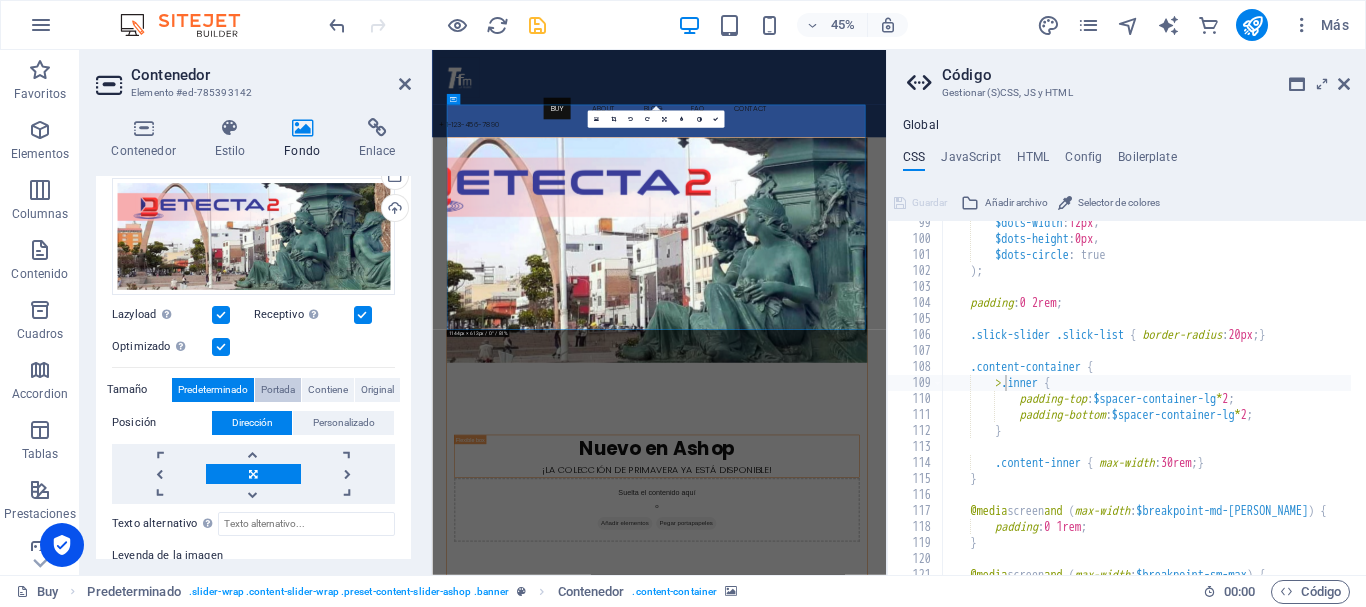 click on "Portada" at bounding box center [278, 390] 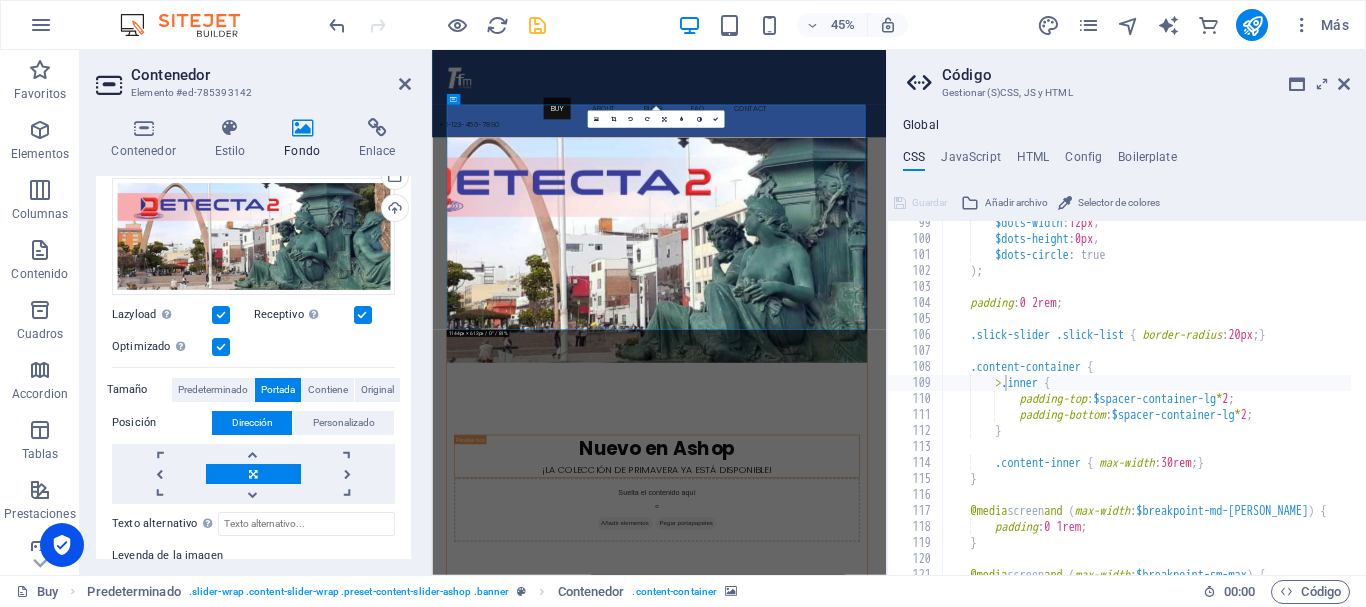 click on "Portada" at bounding box center (278, 390) 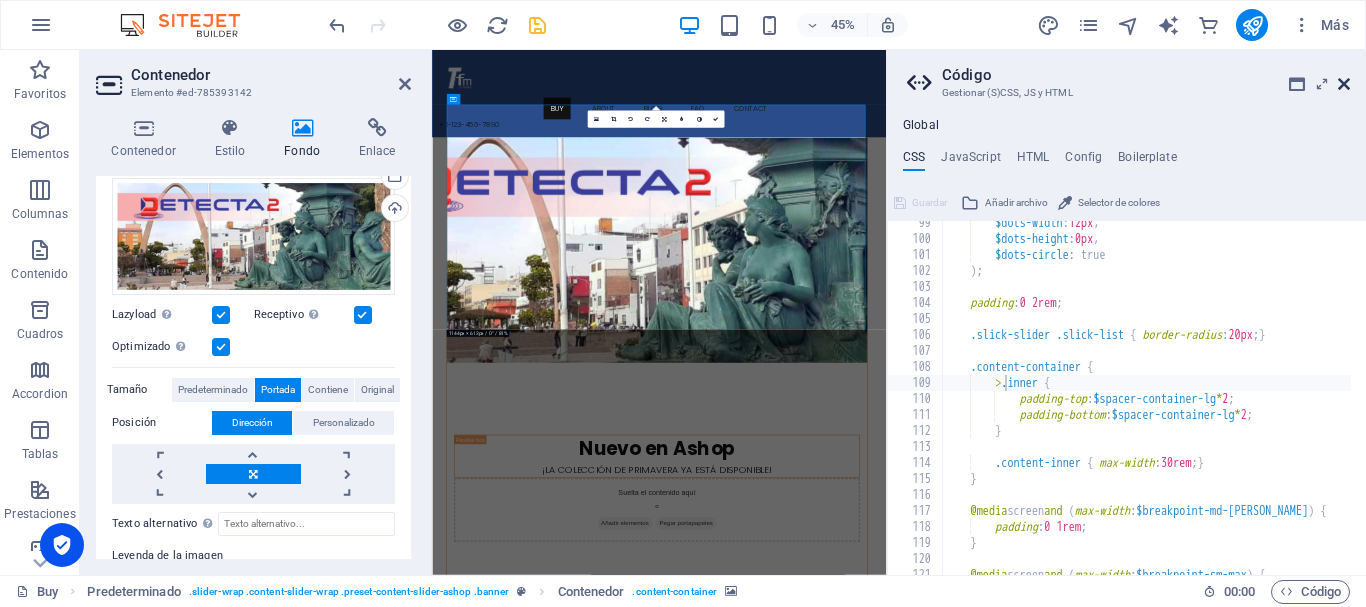 click at bounding box center (1344, 84) 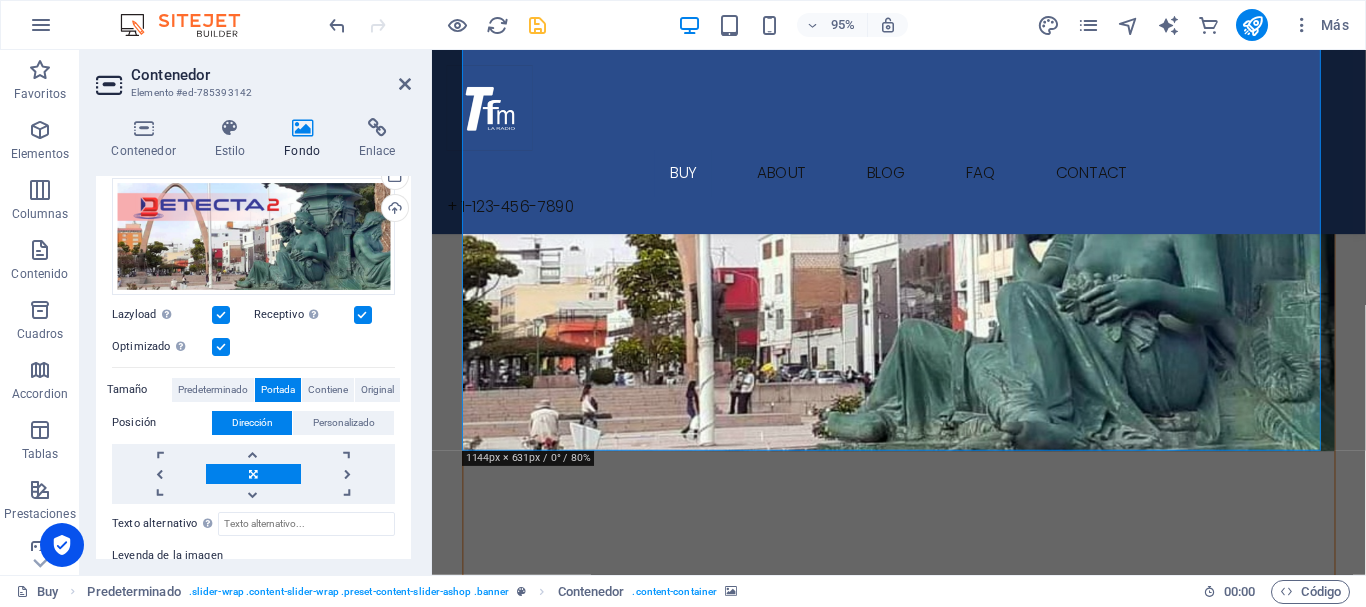 scroll, scrollTop: 100, scrollLeft: 0, axis: vertical 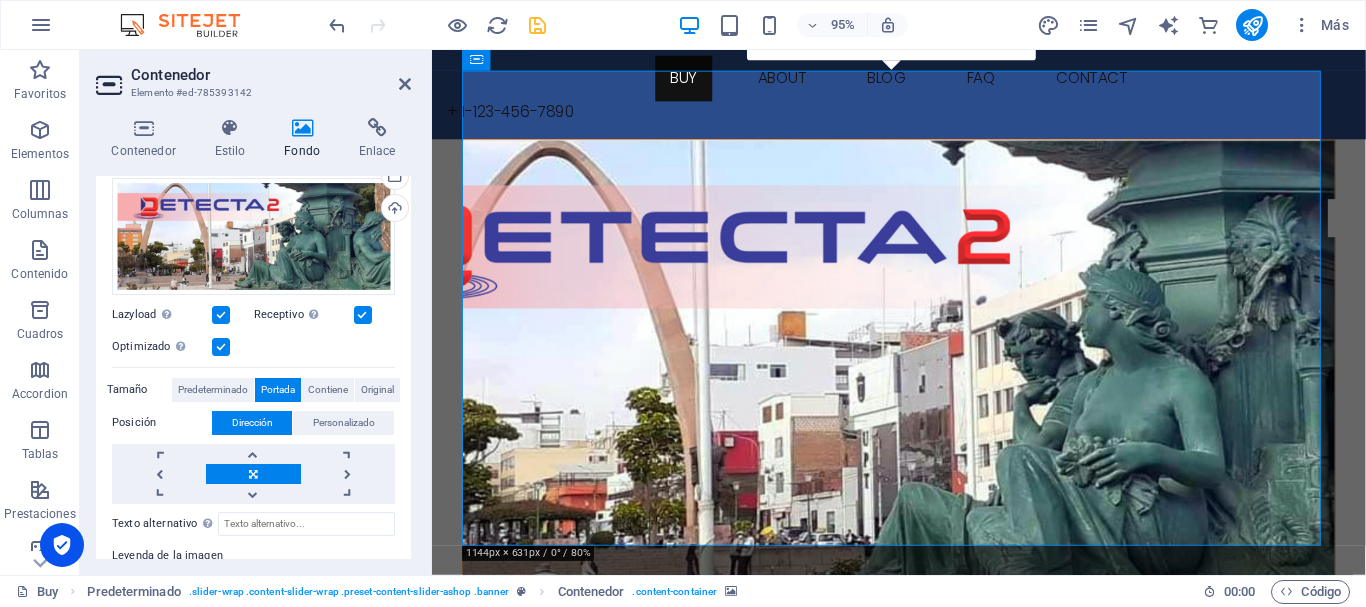 click at bounding box center (923, 395) 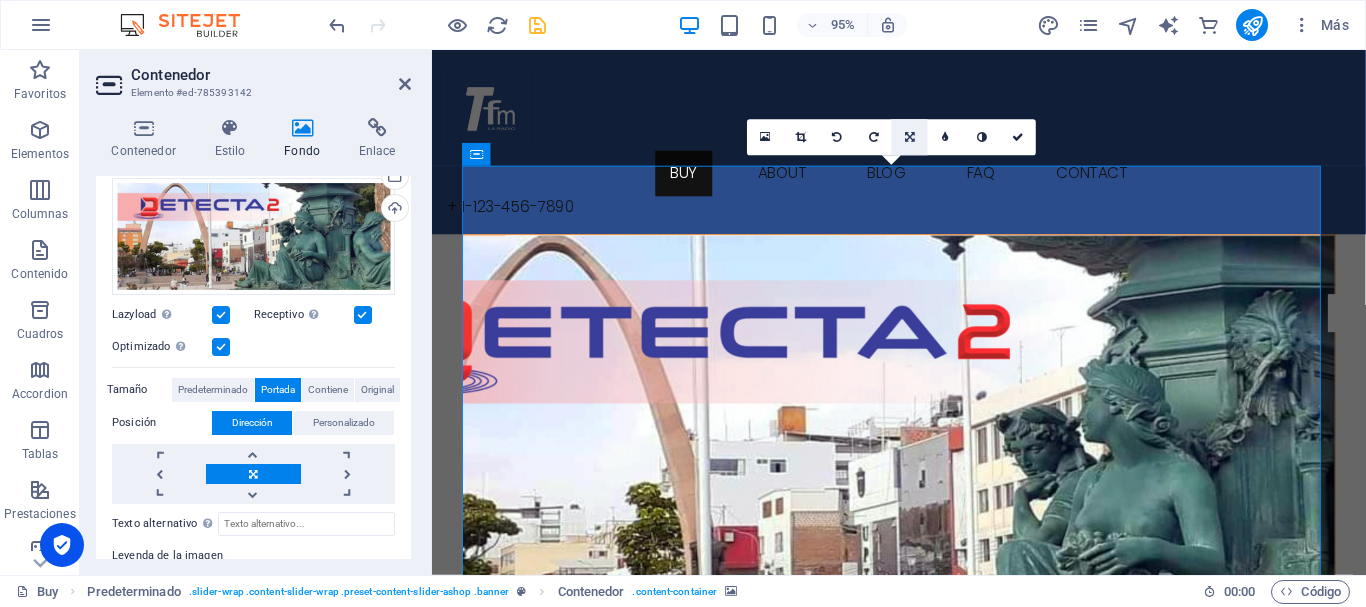 click at bounding box center [910, 137] 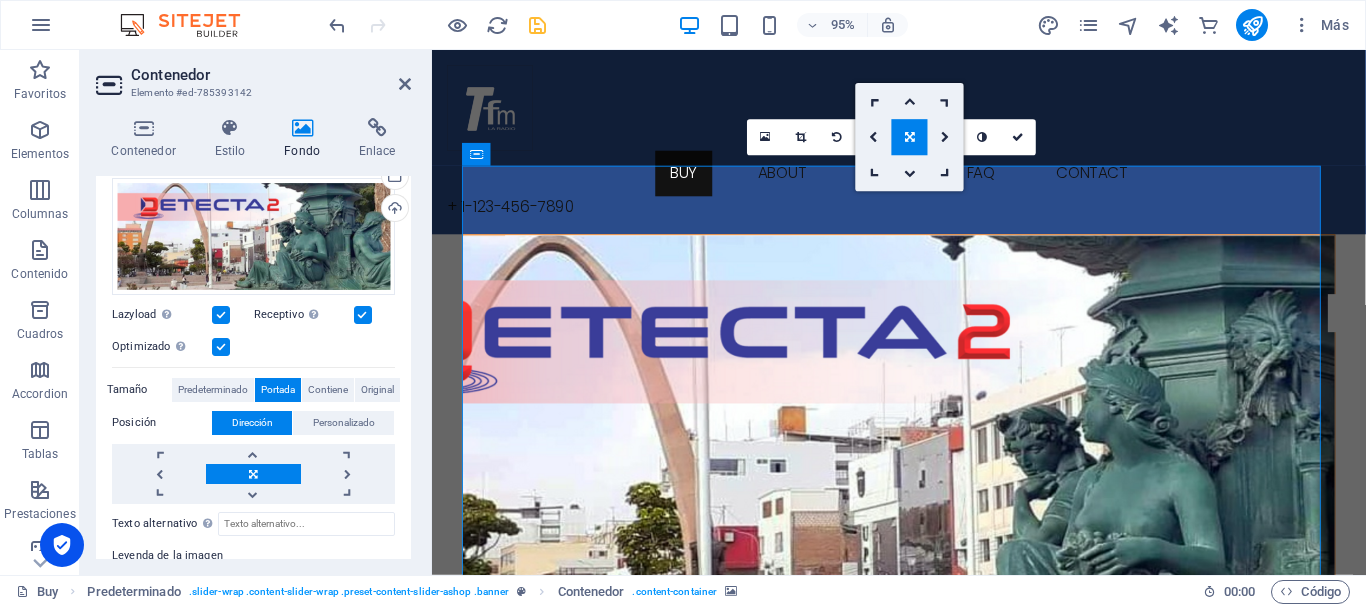 click at bounding box center (910, 137) 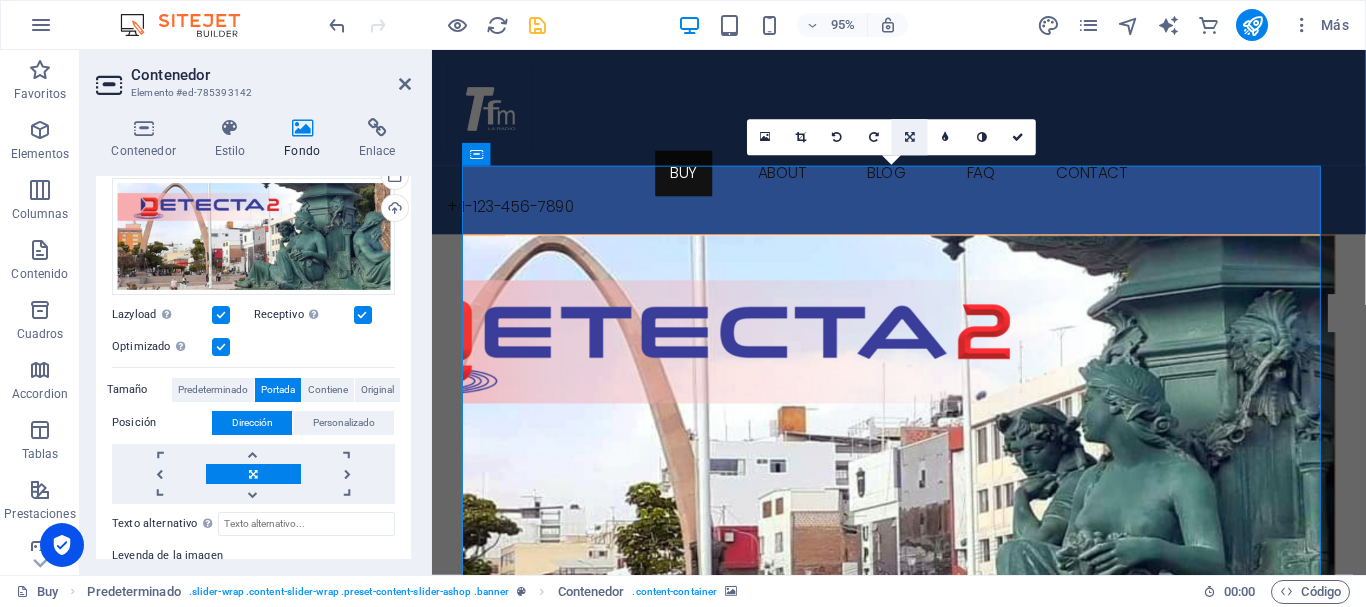 click at bounding box center (910, 137) 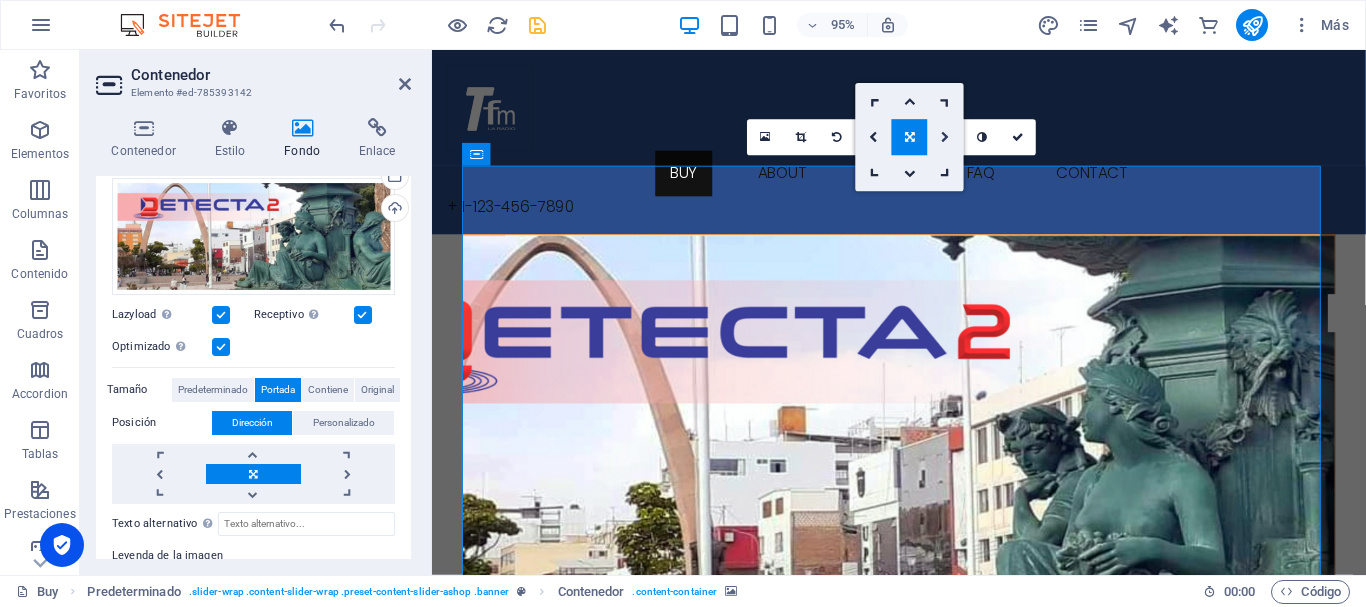 click at bounding box center [946, 137] 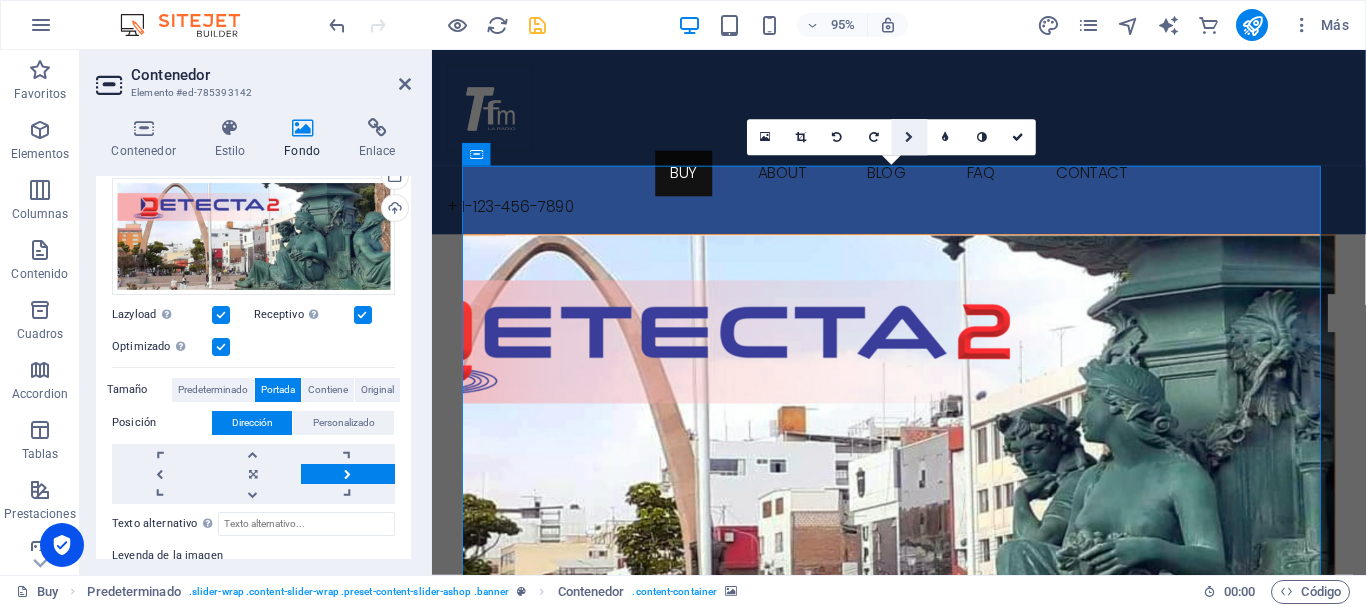 click at bounding box center [910, 137] 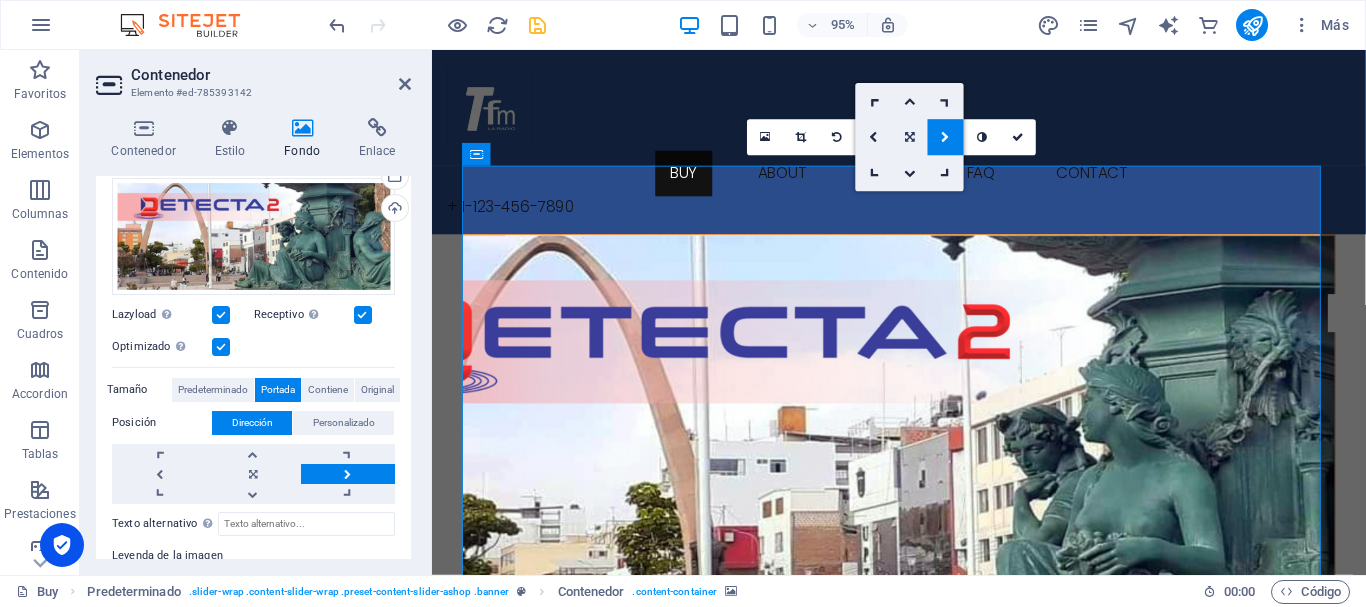 click at bounding box center (910, 137) 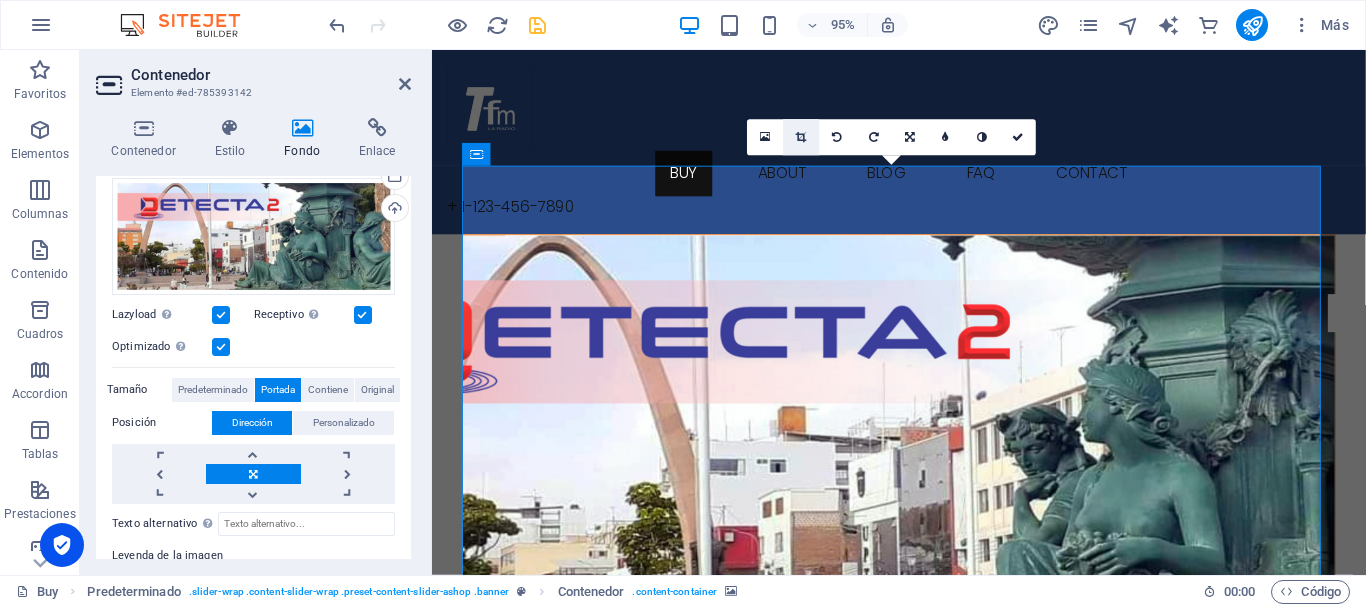 click at bounding box center (801, 137) 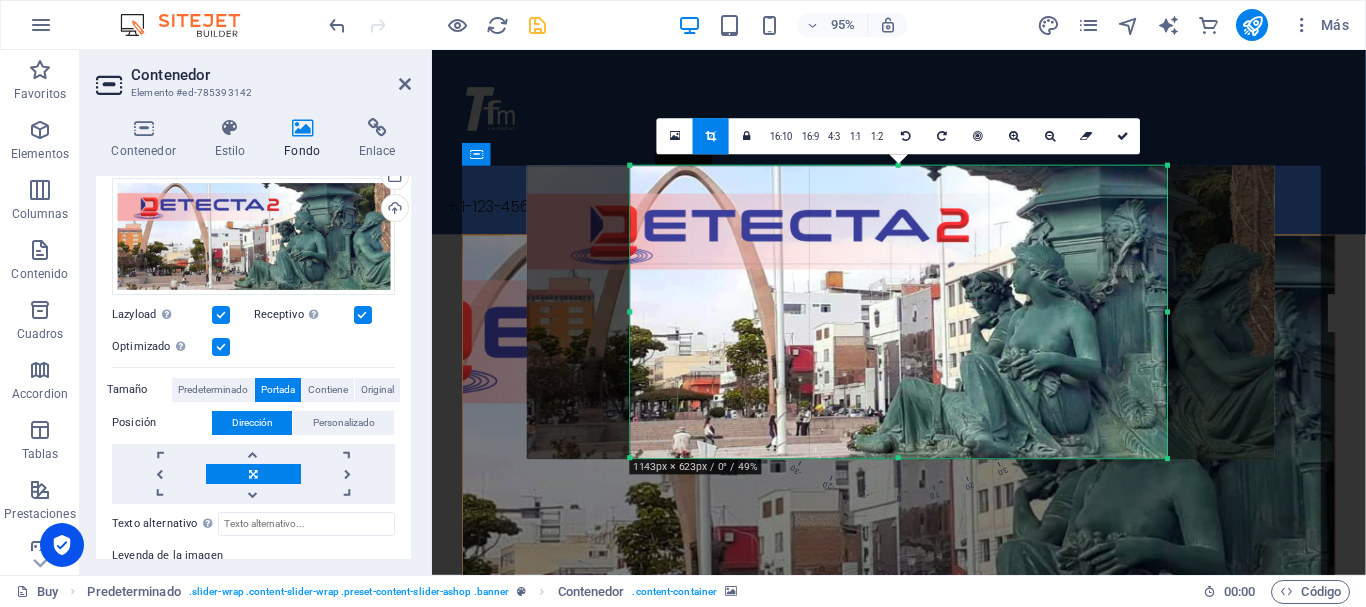 drag, startPoint x: 770, startPoint y: 287, endPoint x: 826, endPoint y: 280, distance: 56.435802 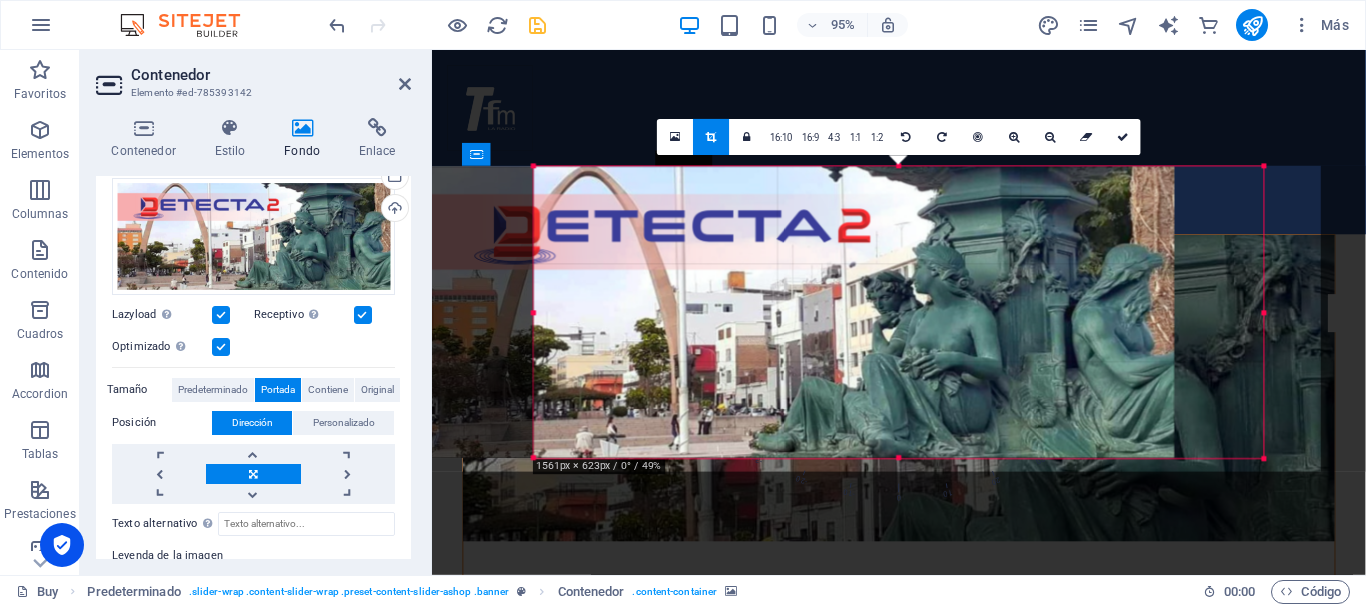 drag, startPoint x: 1262, startPoint y: 312, endPoint x: 1372, endPoint y: 314, distance: 110.01818 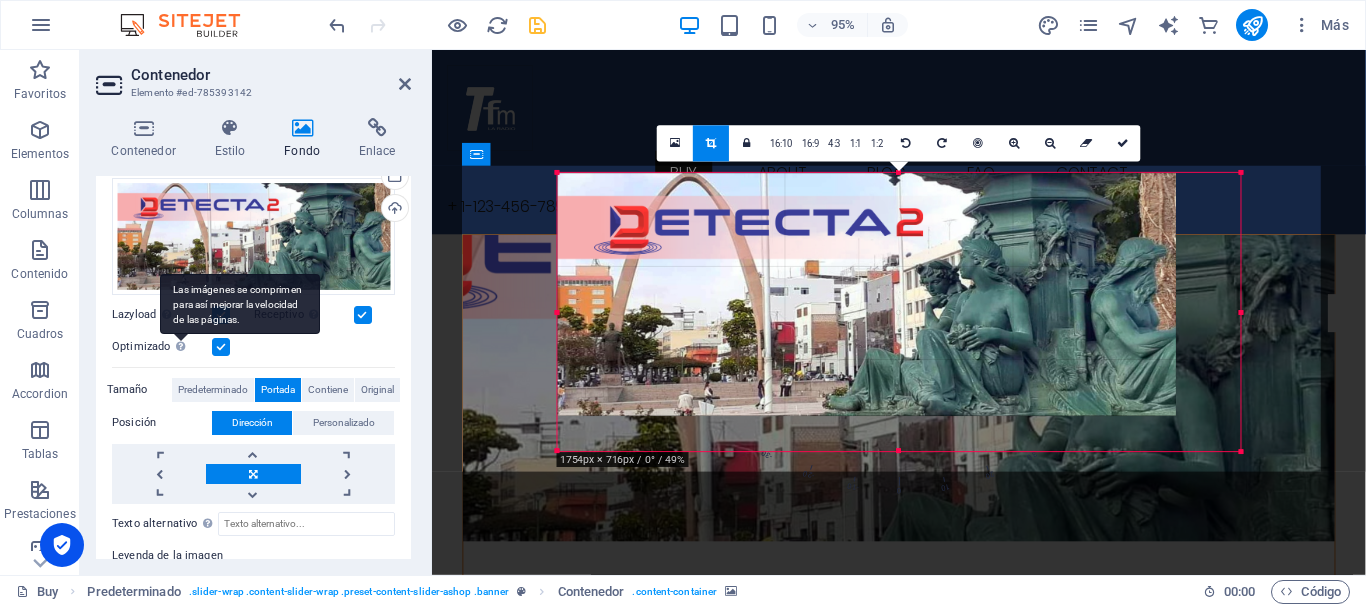 drag, startPoint x: 902, startPoint y: 310, endPoint x: 183, endPoint y: 345, distance: 719.8514 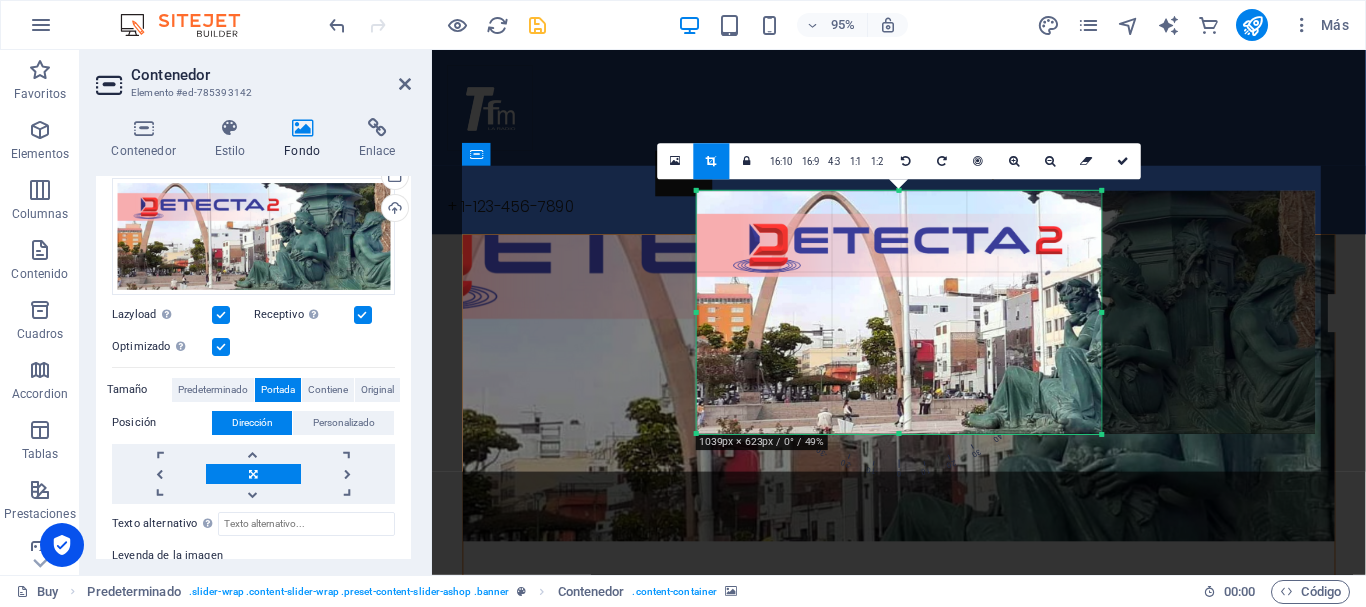 drag, startPoint x: 900, startPoint y: 311, endPoint x: 472, endPoint y: 341, distance: 429.0501 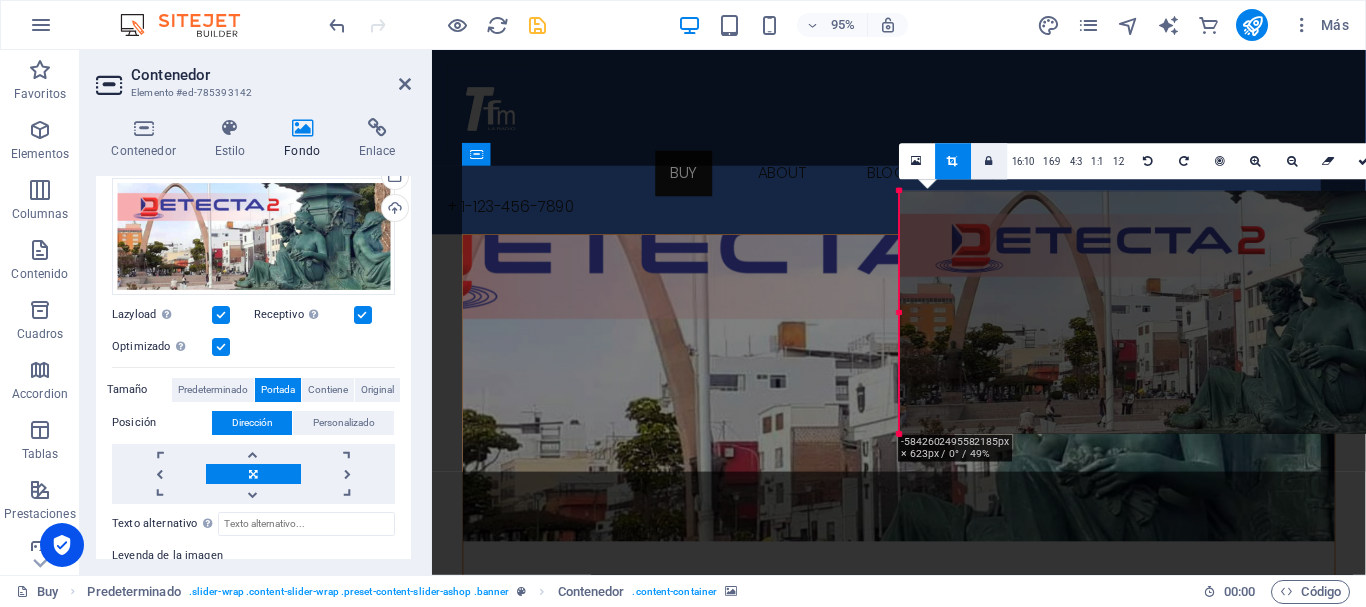 click at bounding box center [989, 161] 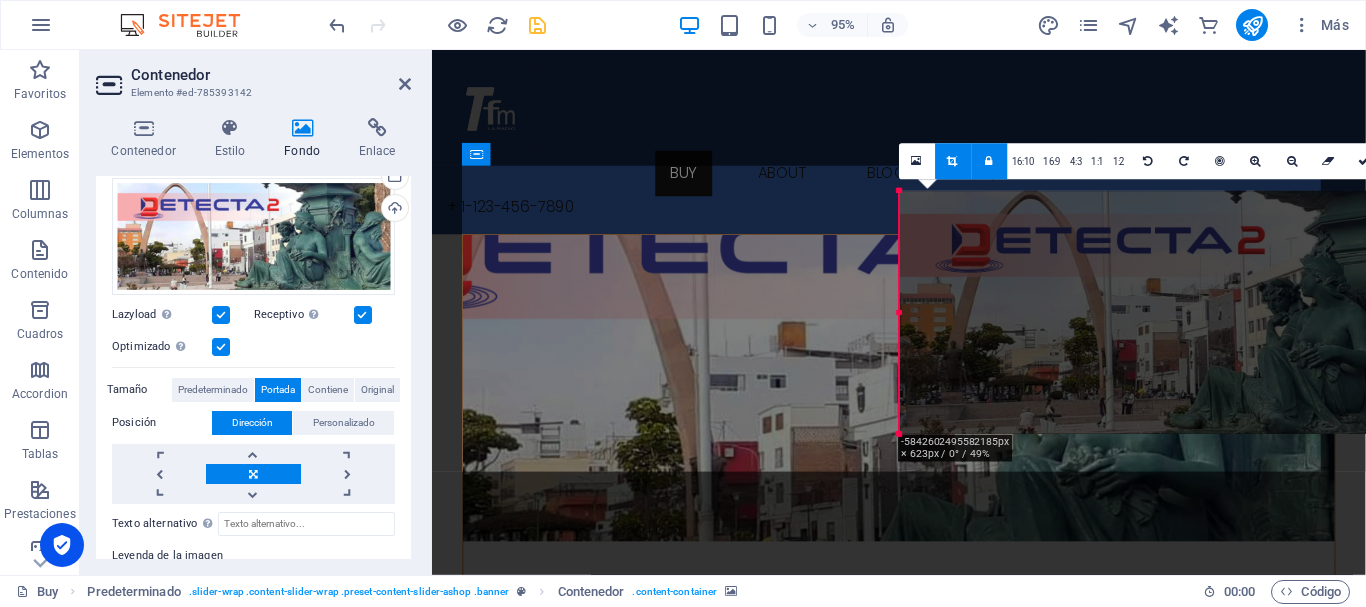 click at bounding box center (989, 162) 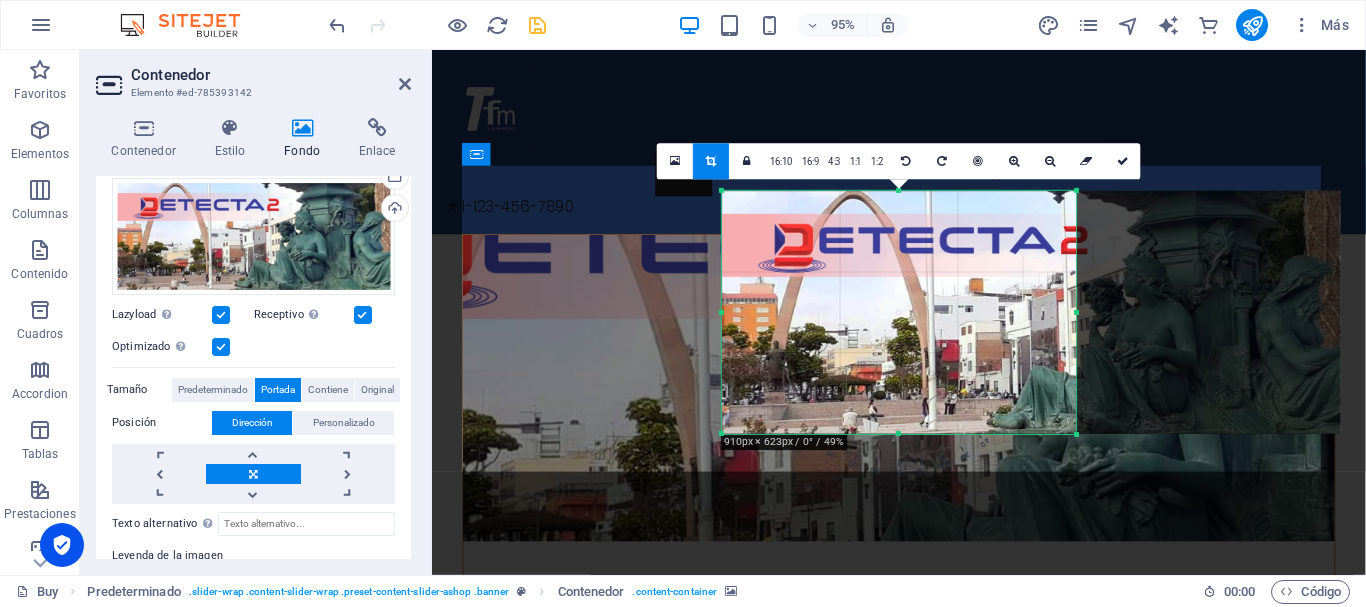 drag, startPoint x: 900, startPoint y: 267, endPoint x: 528, endPoint y: 282, distance: 372.3023 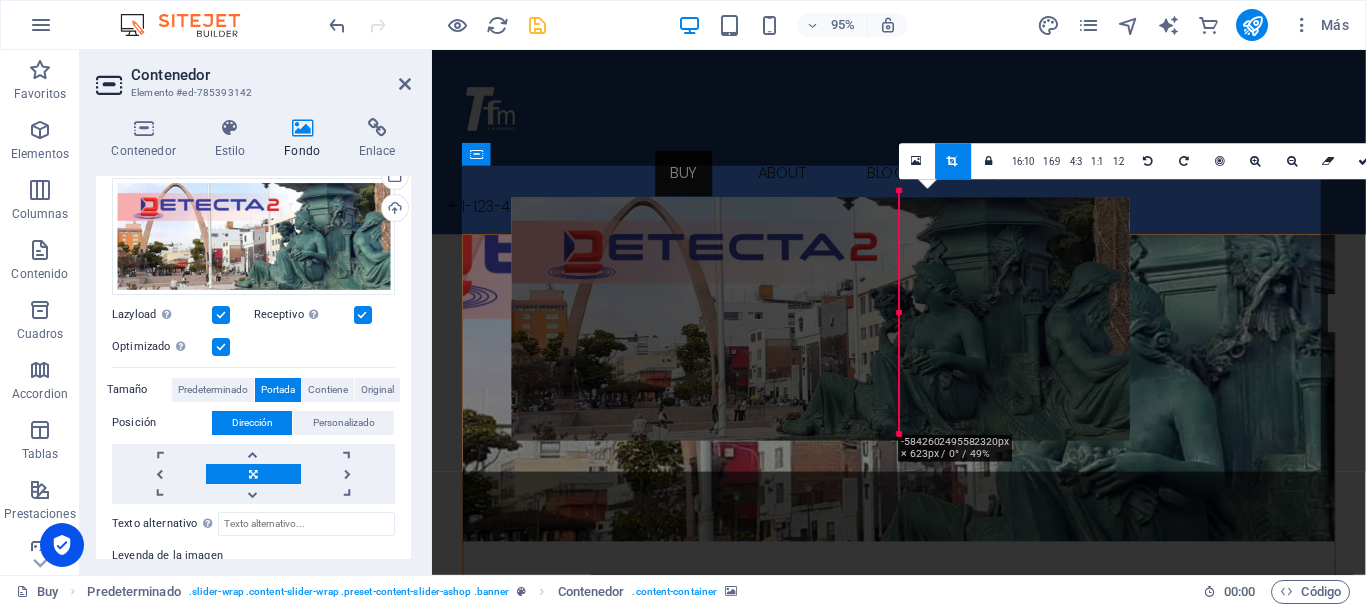 drag, startPoint x: 1085, startPoint y: 304, endPoint x: 695, endPoint y: 311, distance: 390.0628 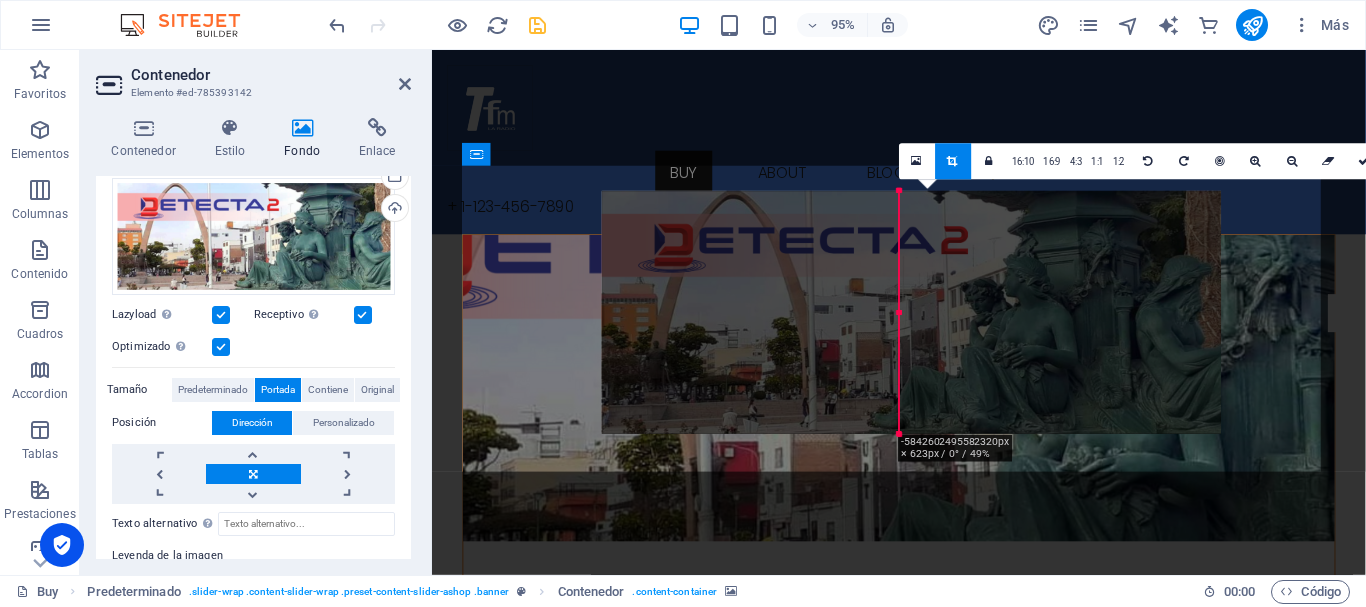 drag, startPoint x: 743, startPoint y: 317, endPoint x: 820, endPoint y: 317, distance: 77 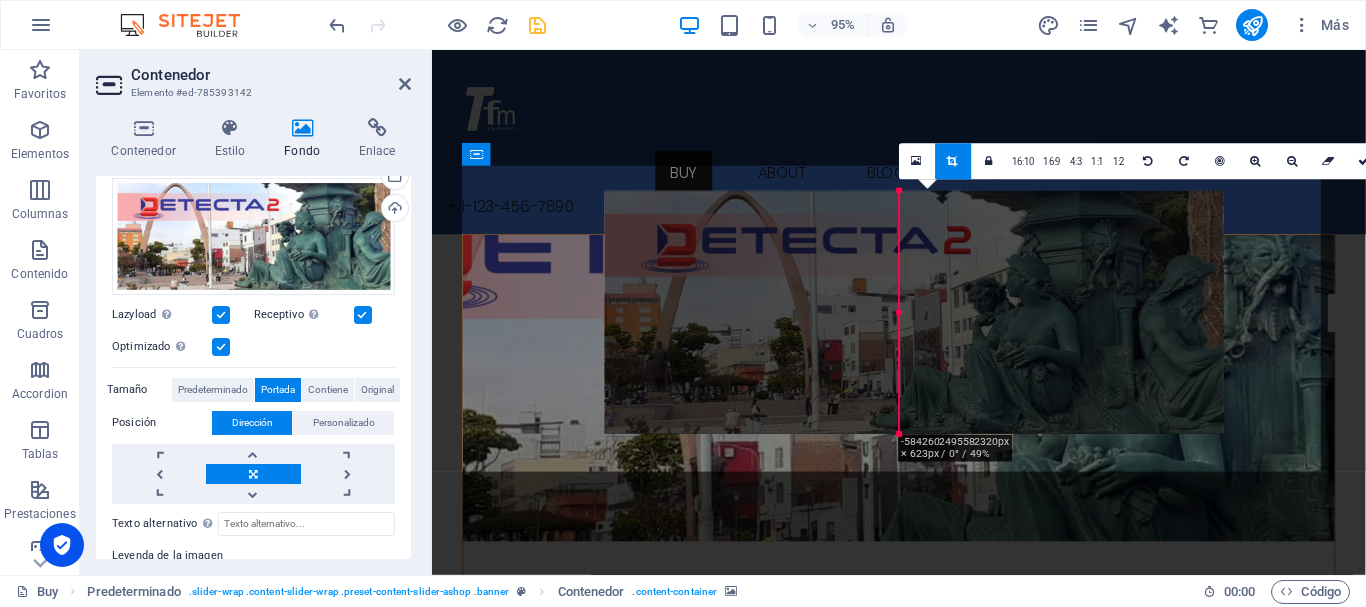 click at bounding box center [914, 312] 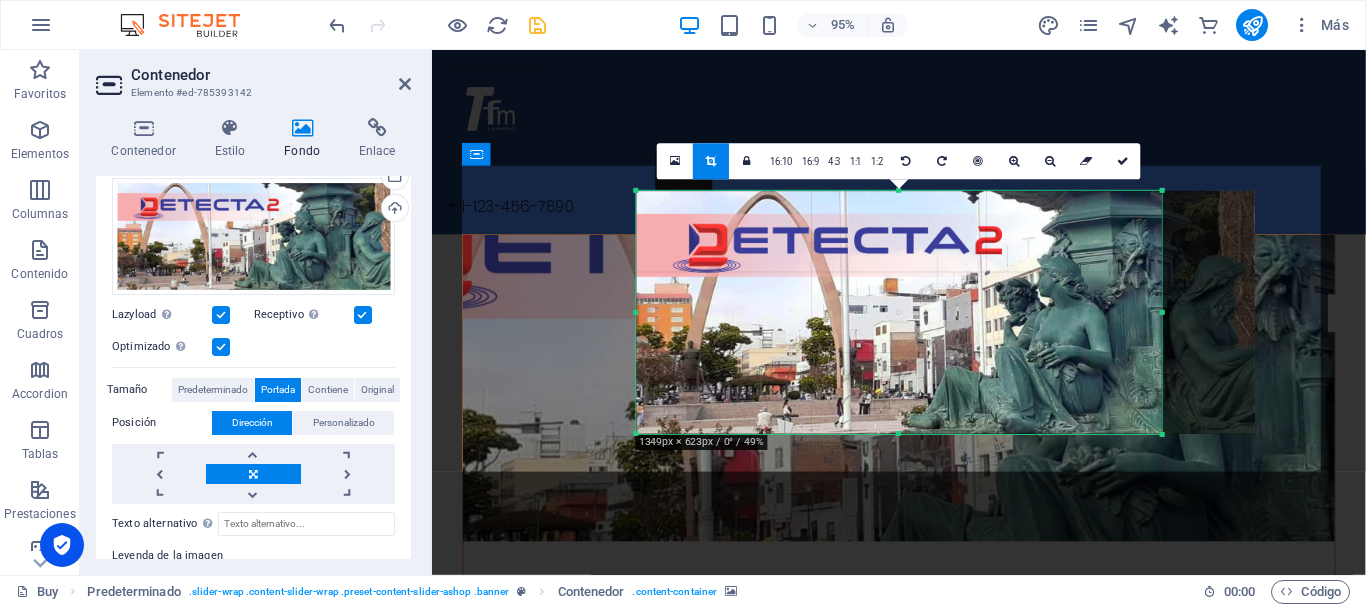 drag, startPoint x: 900, startPoint y: 312, endPoint x: 347, endPoint y: 315, distance: 553.0081 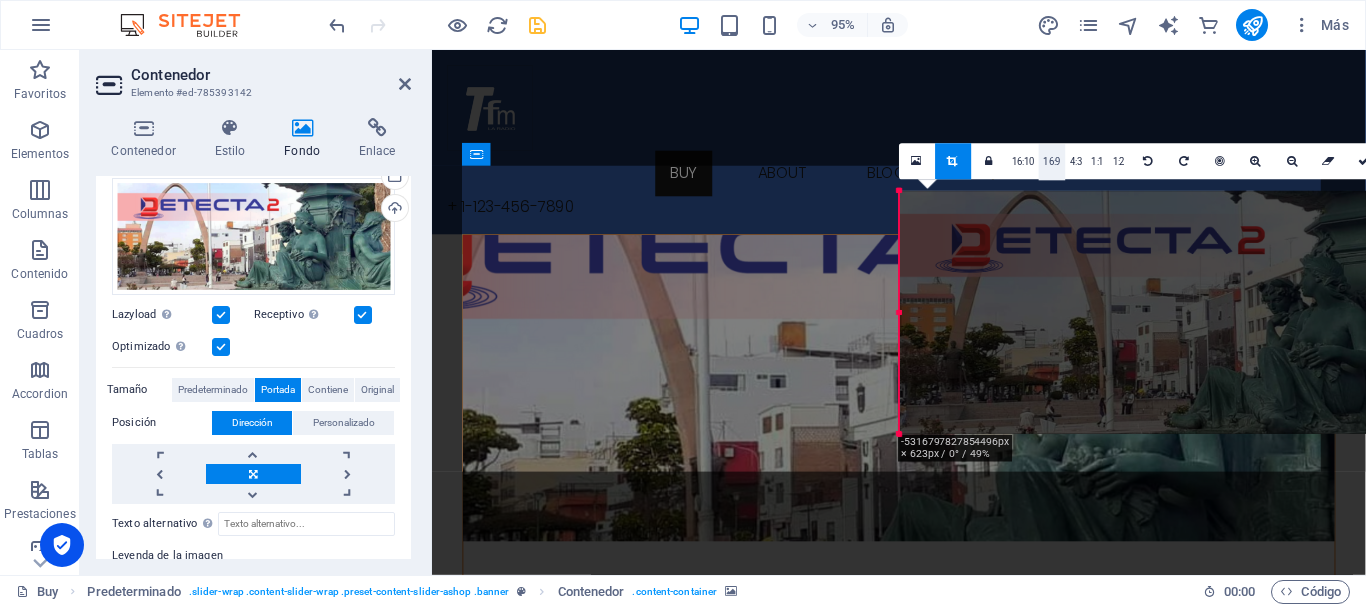 click on "16:9" at bounding box center [1052, 163] 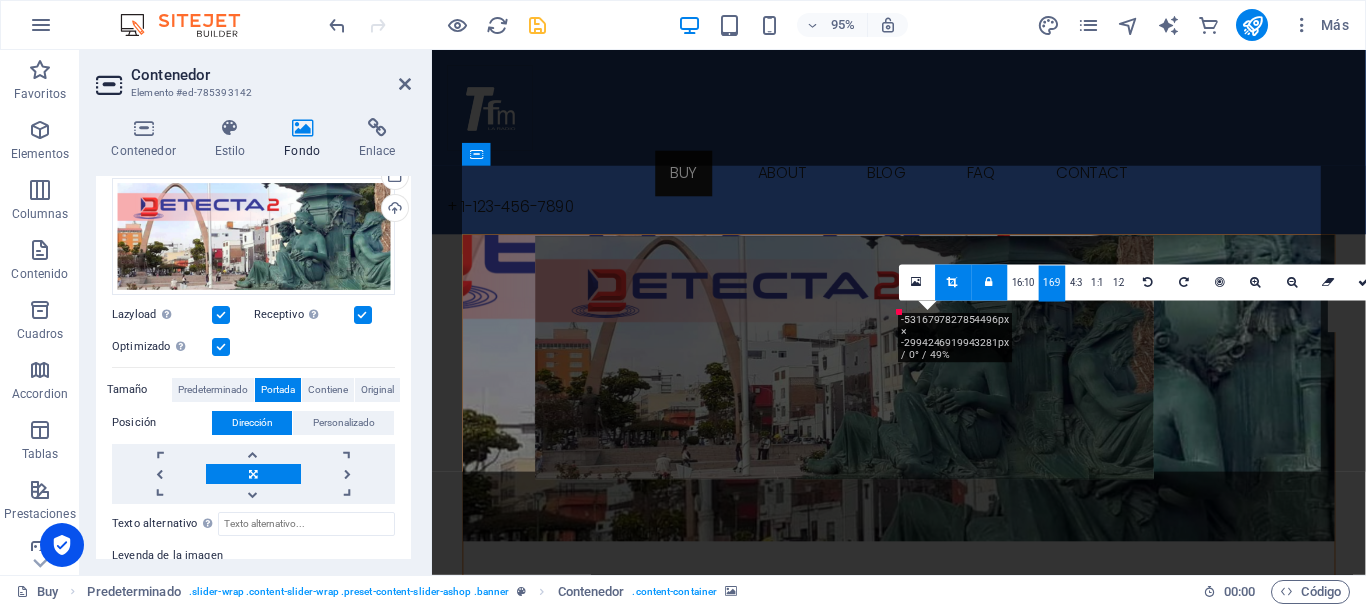 drag, startPoint x: 1208, startPoint y: 387, endPoint x: 825, endPoint y: 307, distance: 391.2659 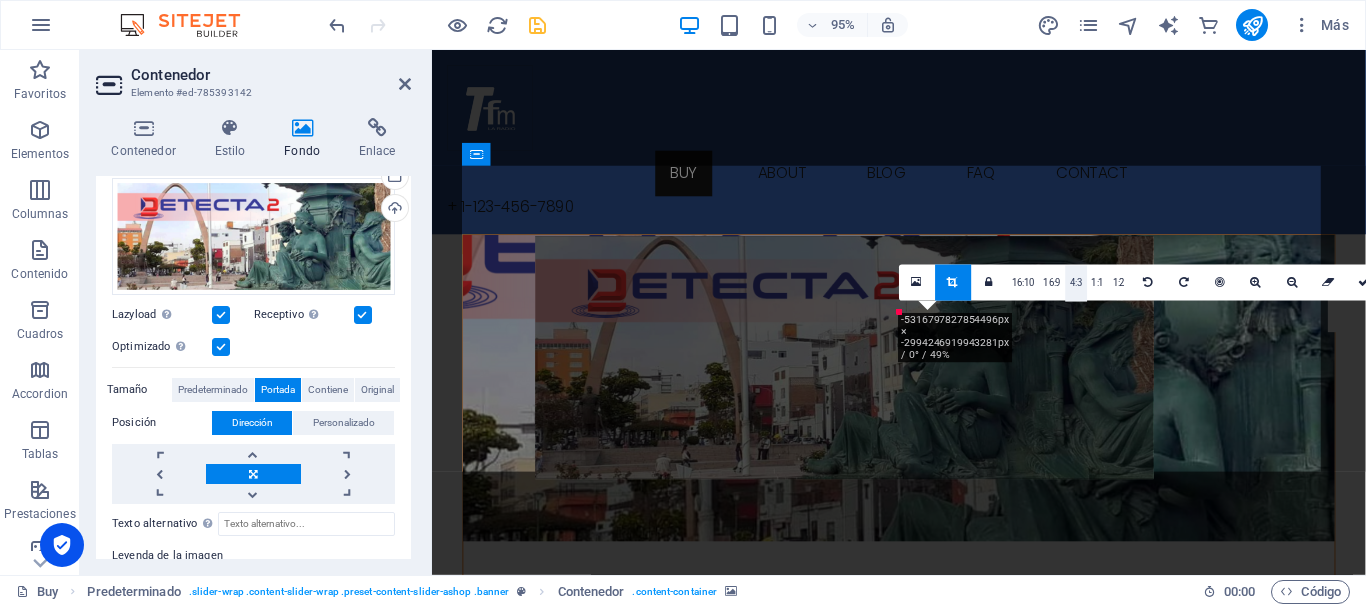 click on "4:3" at bounding box center [1076, 284] 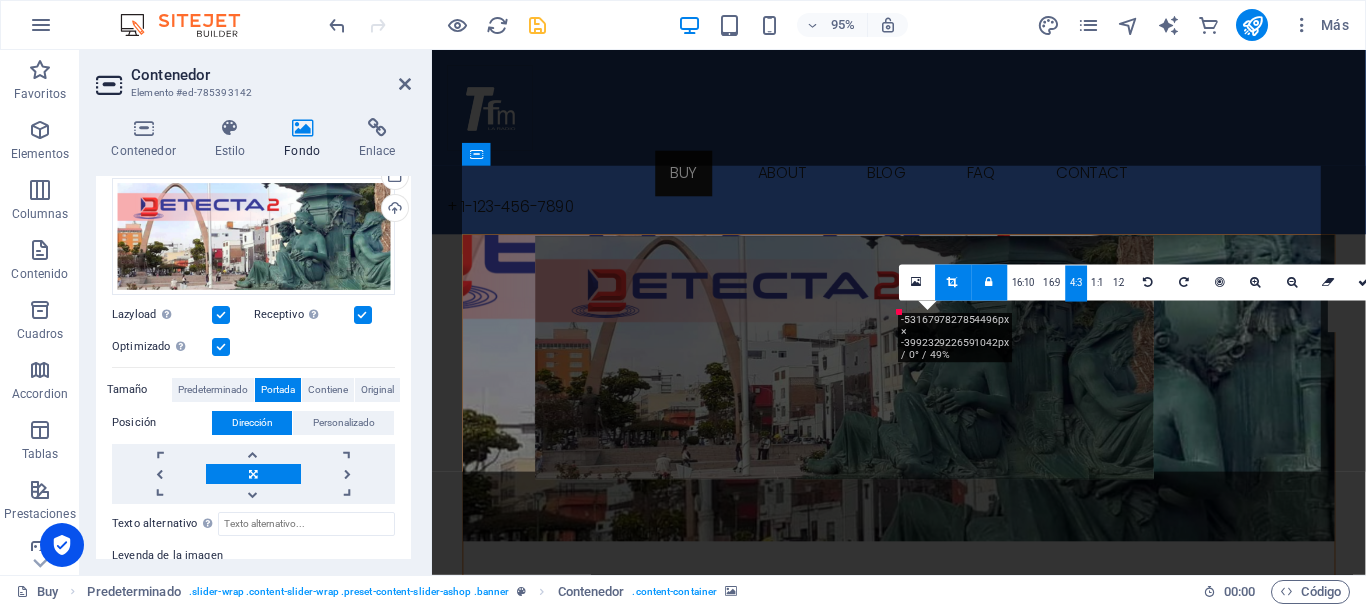 click at bounding box center (989, 283) 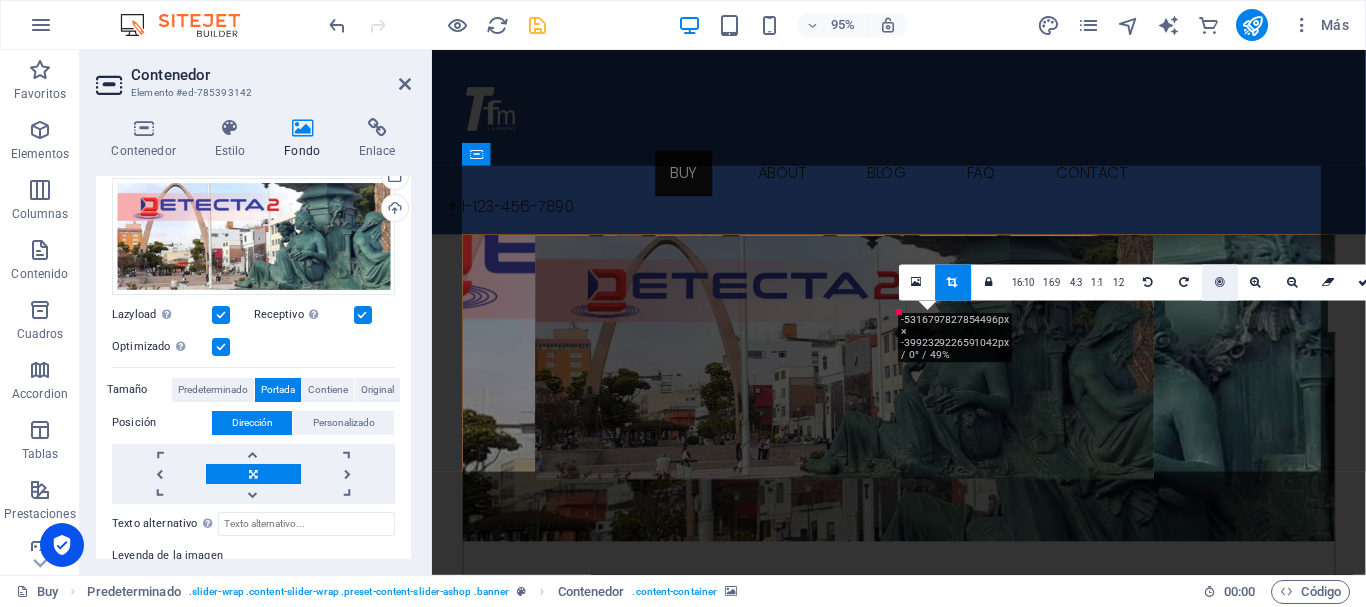 click at bounding box center [1220, 282] 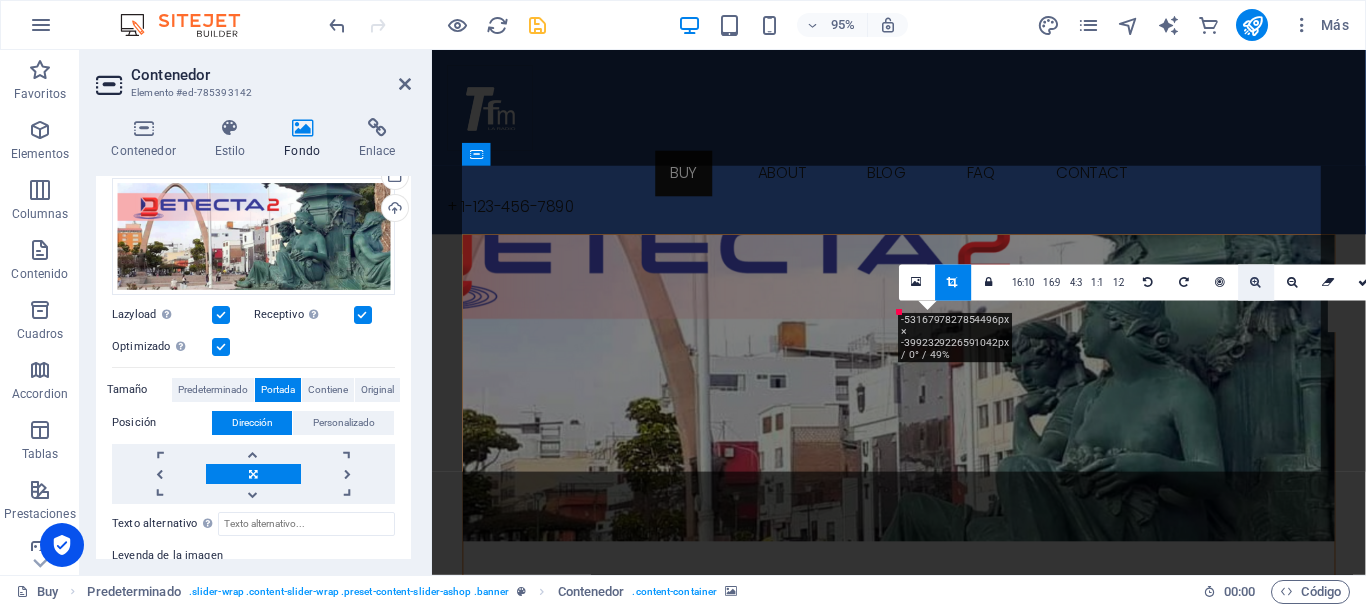 click at bounding box center (1256, 282) 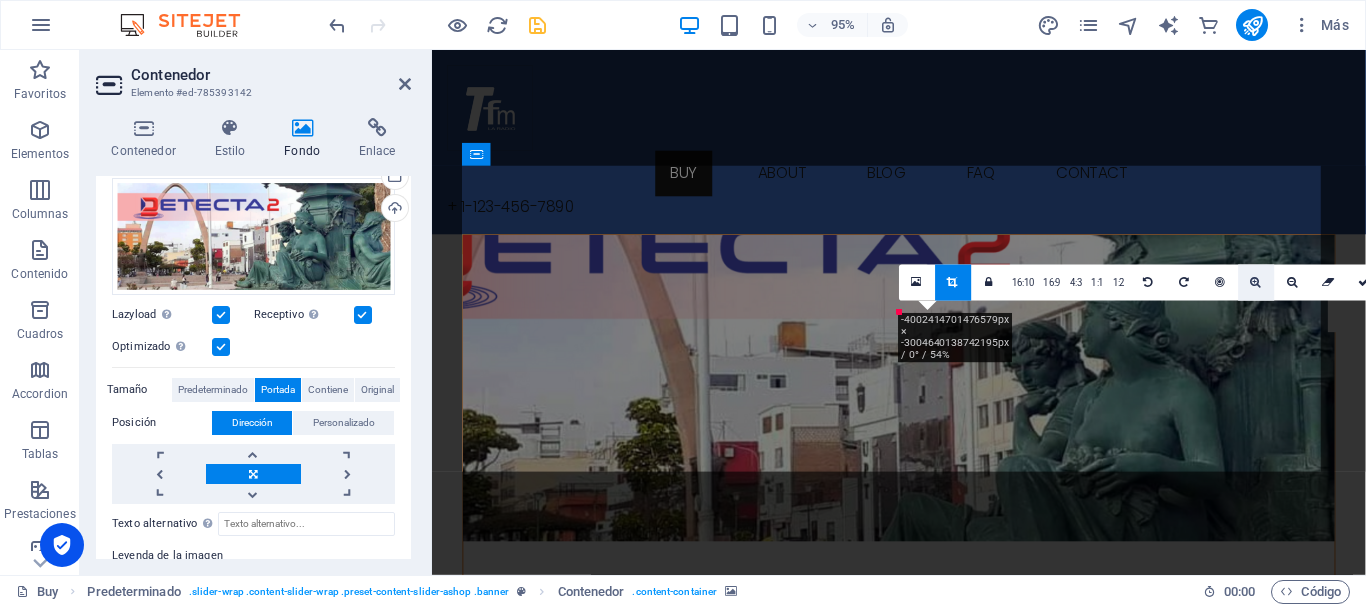 click at bounding box center (1256, 282) 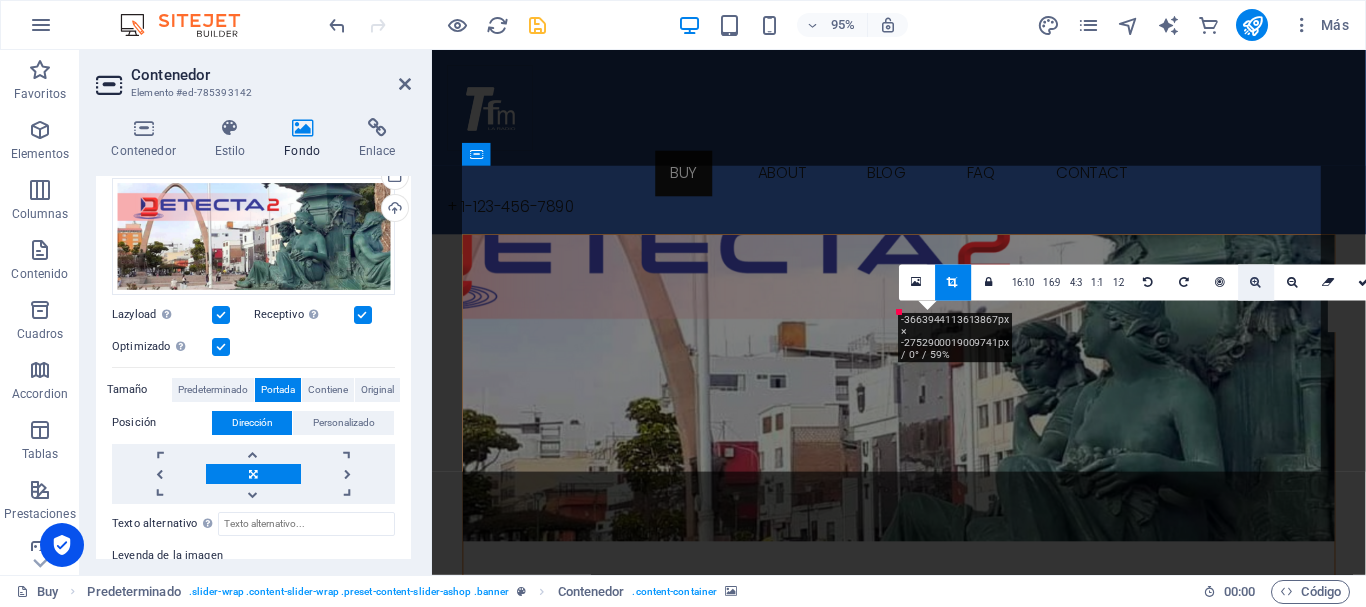 click at bounding box center (1256, 282) 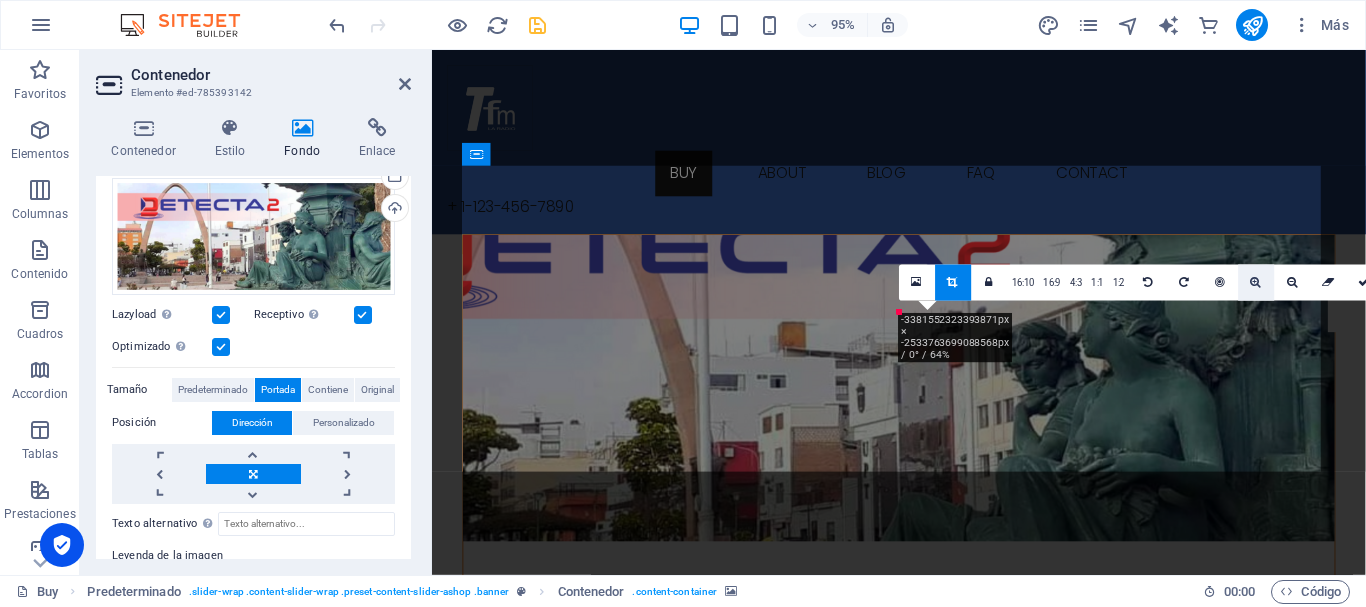 click at bounding box center (1256, 282) 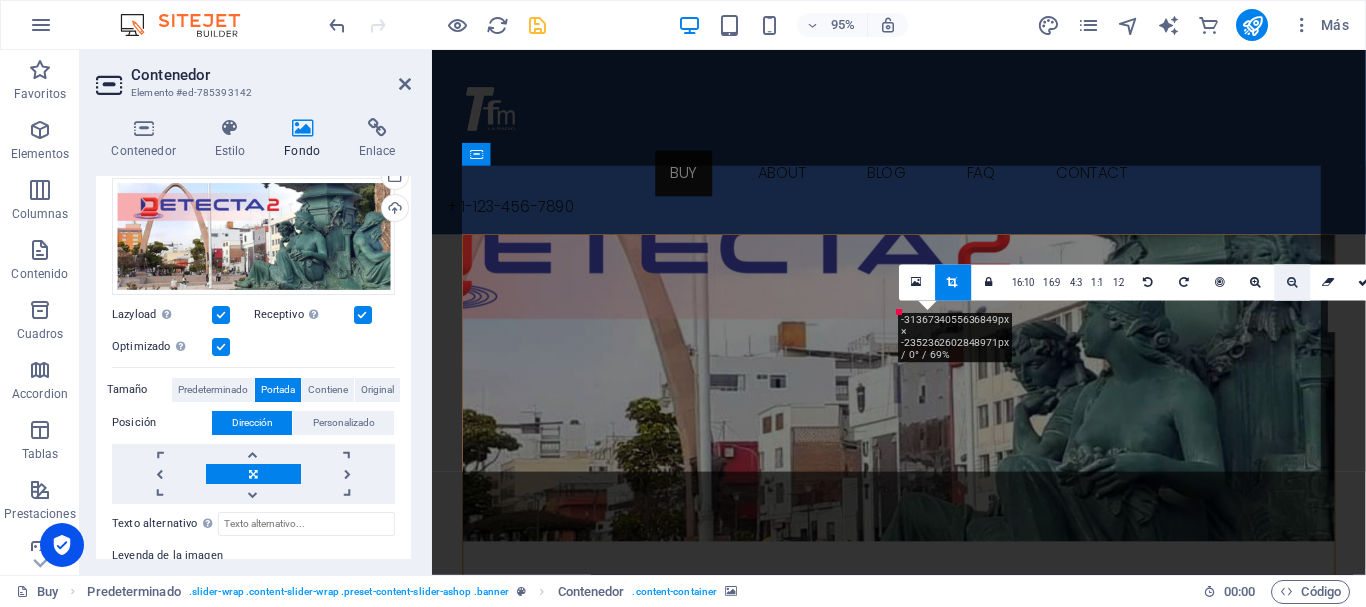 click at bounding box center [1292, 282] 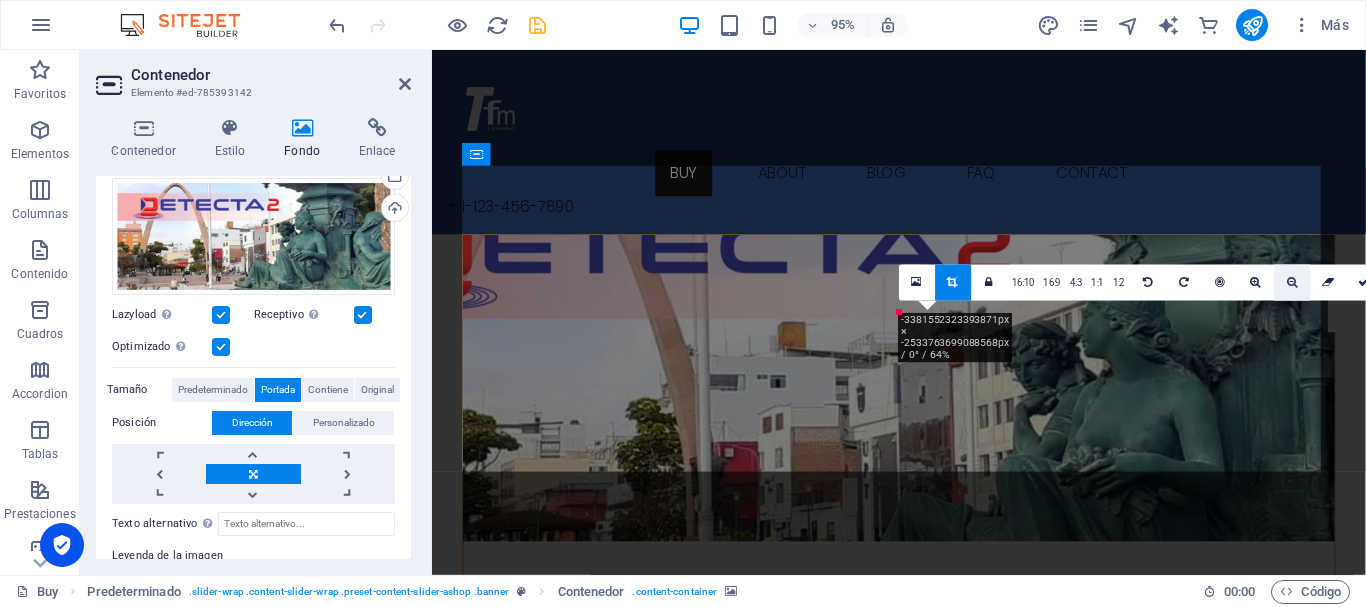 click at bounding box center [1292, 282] 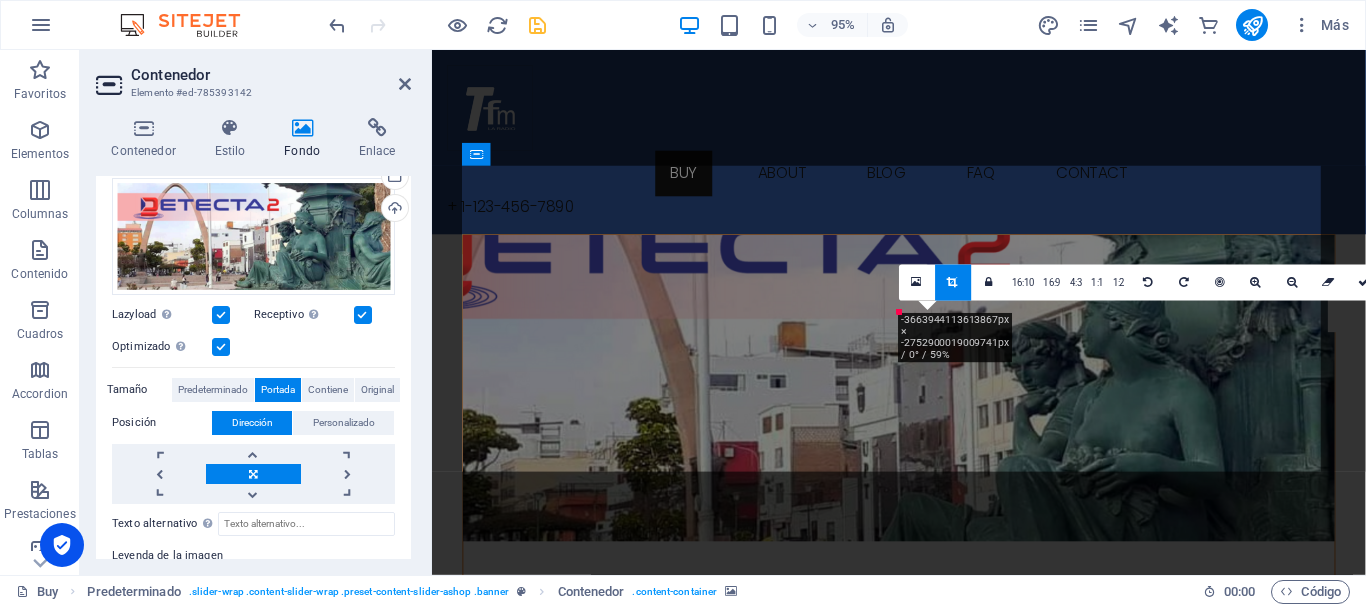 click on "Arrastra aquí para reemplazar el contenido existente. Si quieres crear un elemento nuevo, pulsa “Ctrl”." at bounding box center (899, 312) 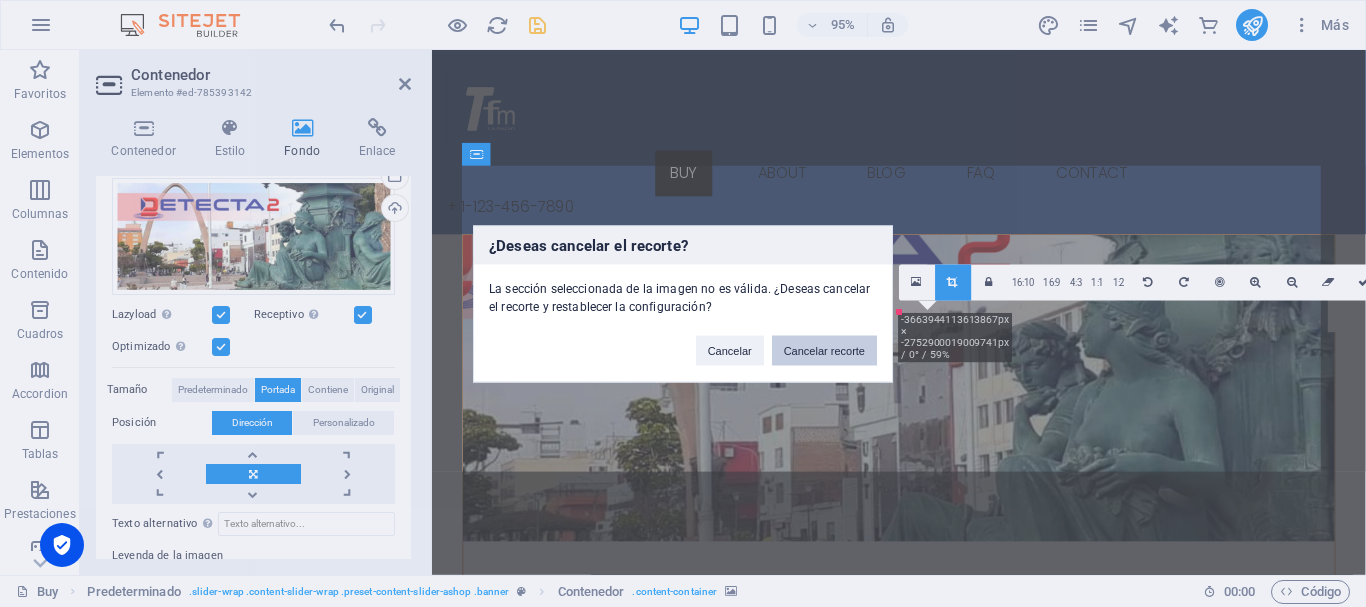 click on "Cancelar recorte" at bounding box center [824, 350] 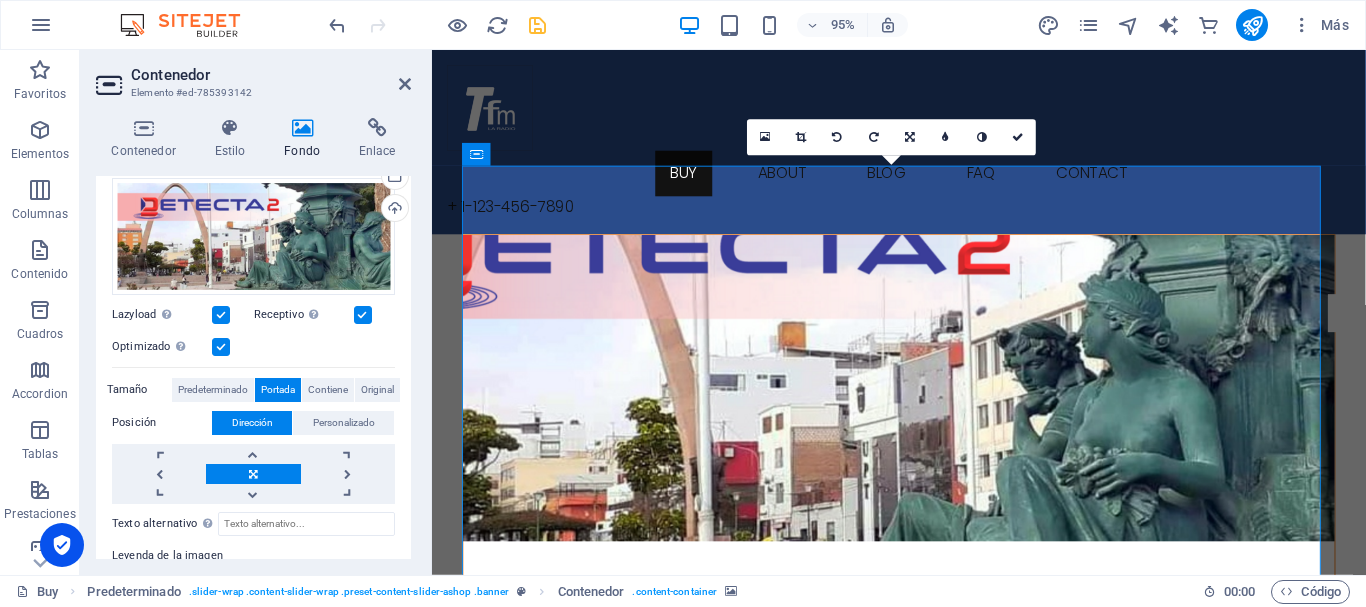 click at bounding box center [923, 406] 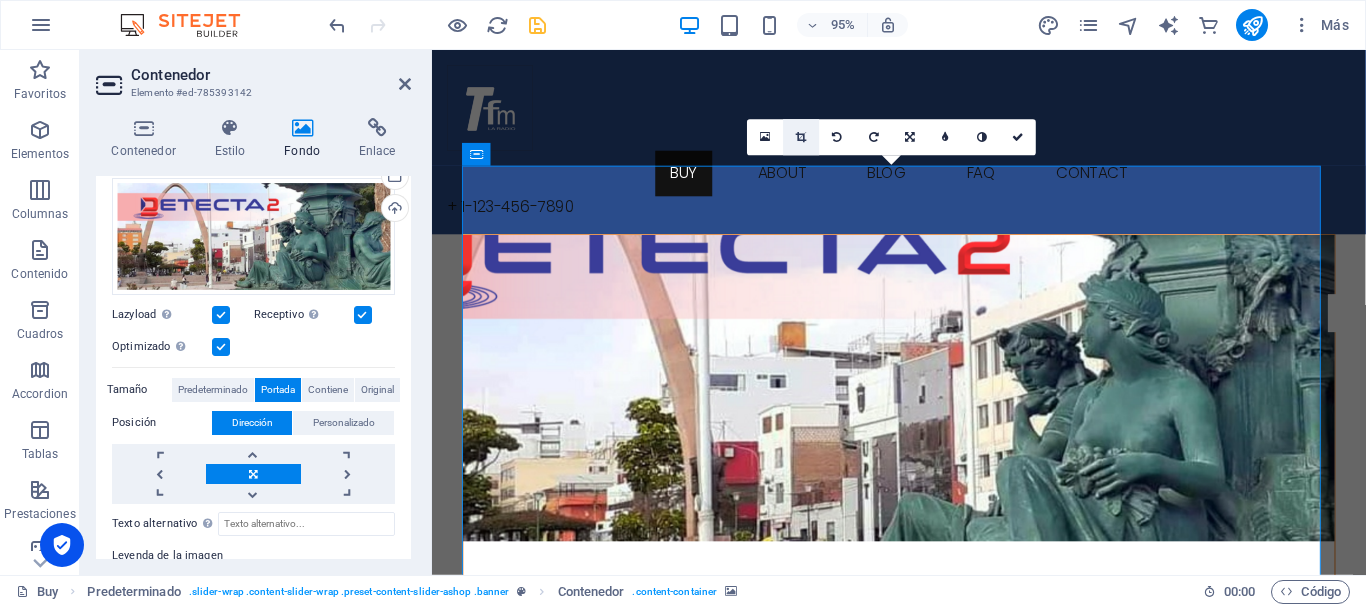 click at bounding box center [801, 137] 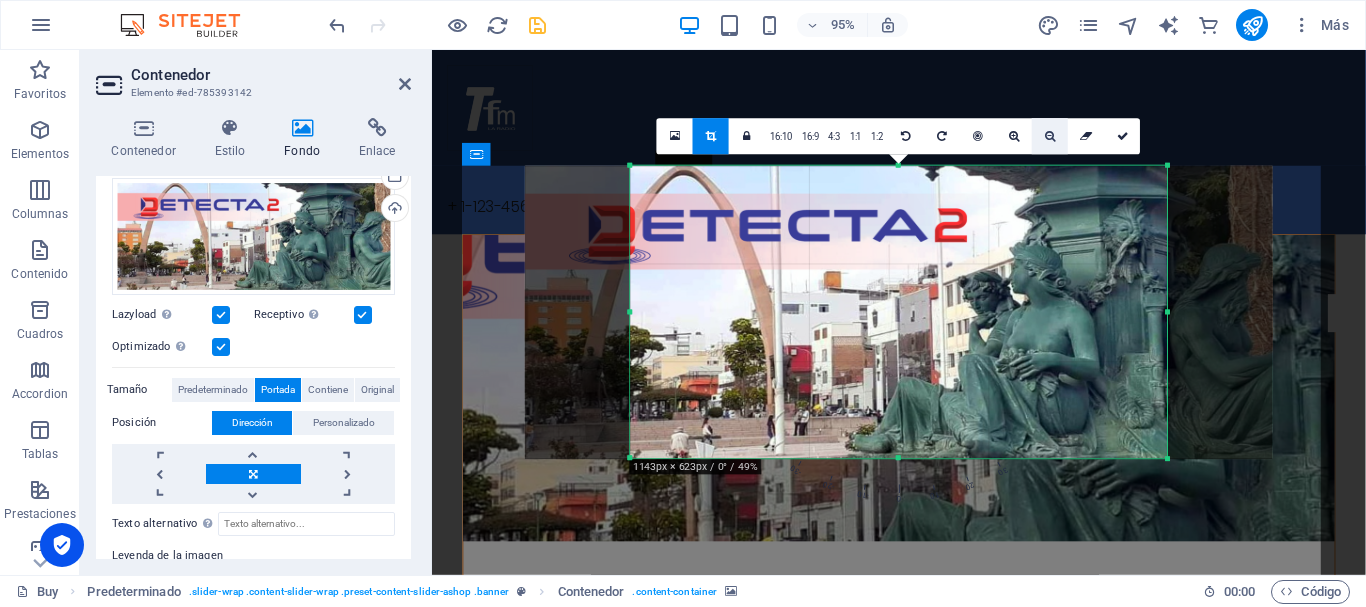 click at bounding box center [1050, 136] 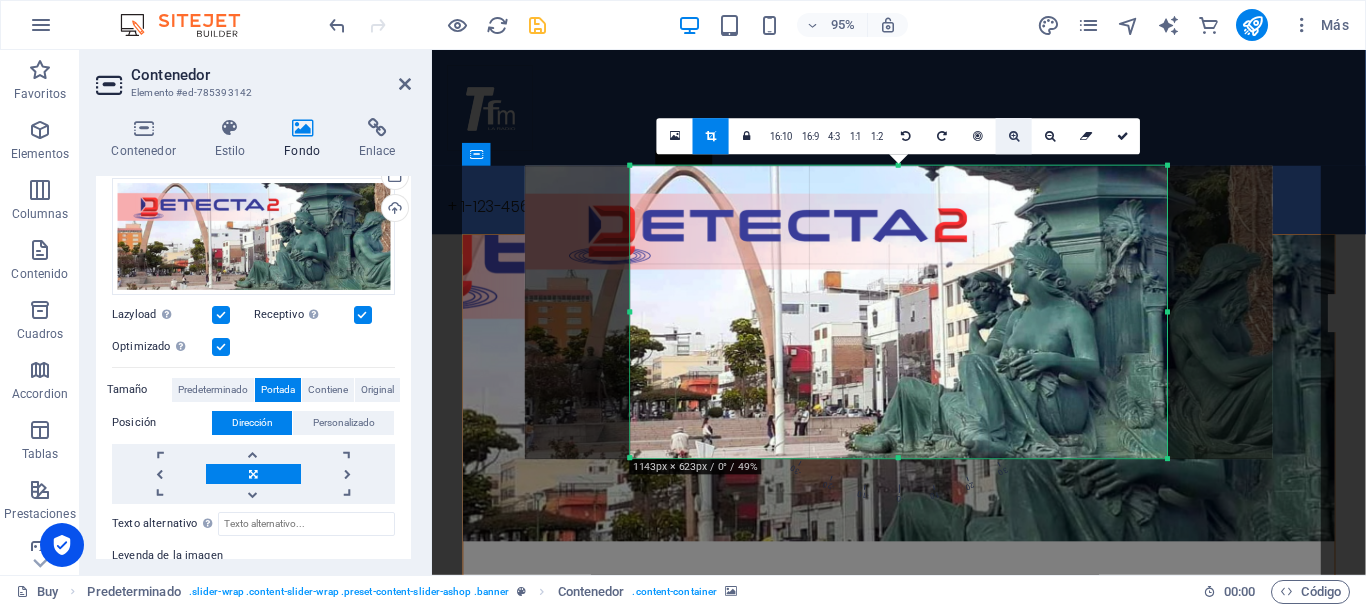 click at bounding box center (1014, 136) 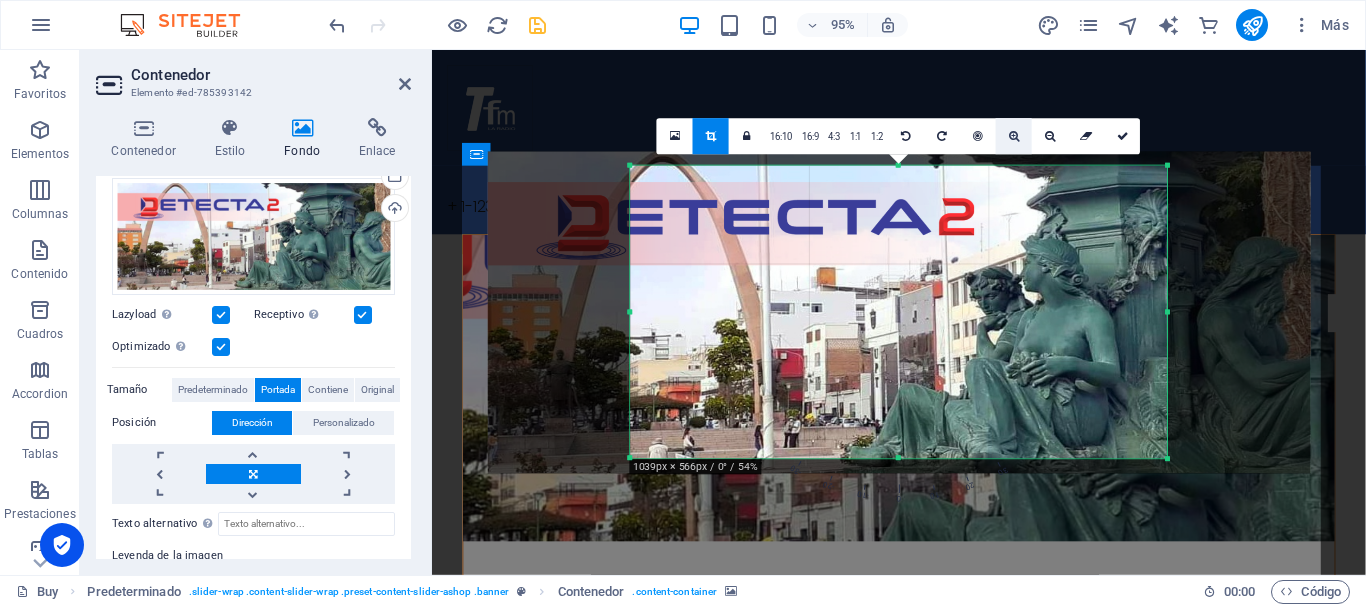 click at bounding box center [1014, 136] 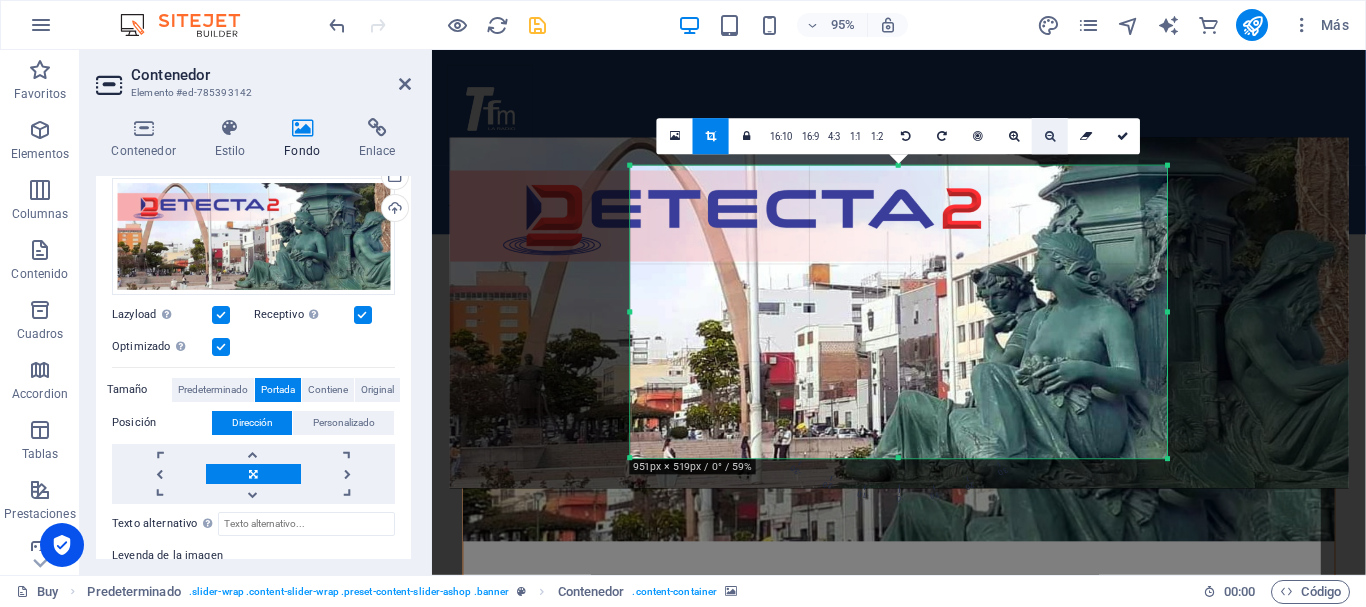 click at bounding box center (1050, 136) 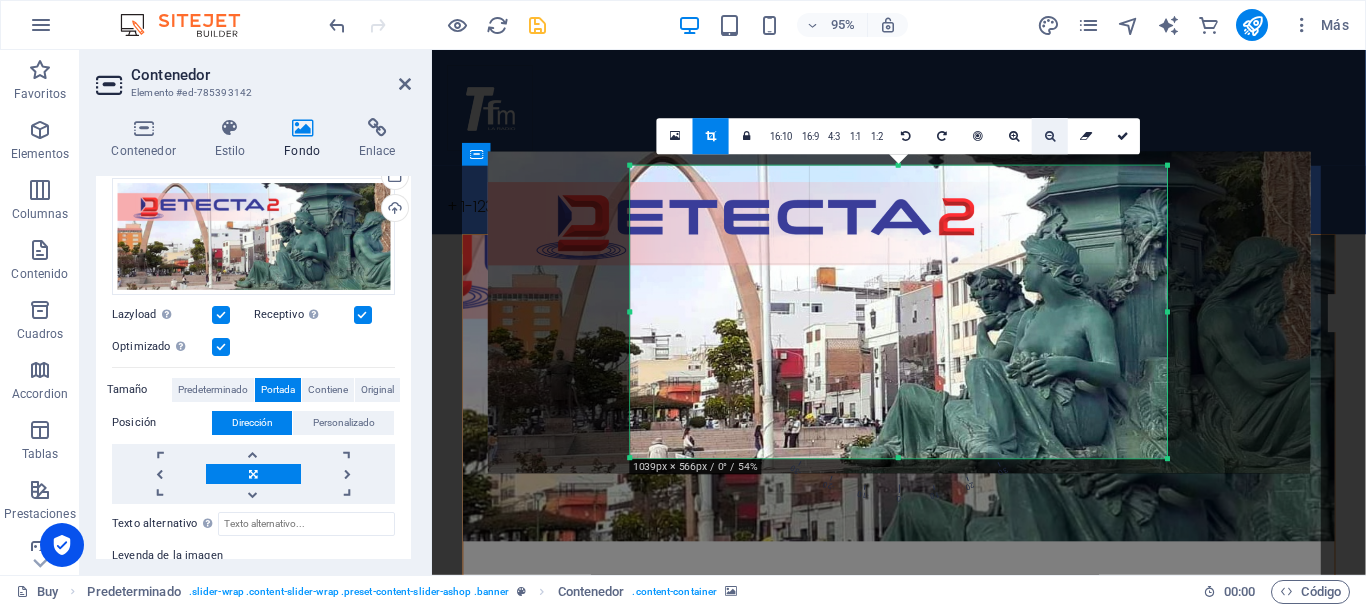 click at bounding box center (1050, 136) 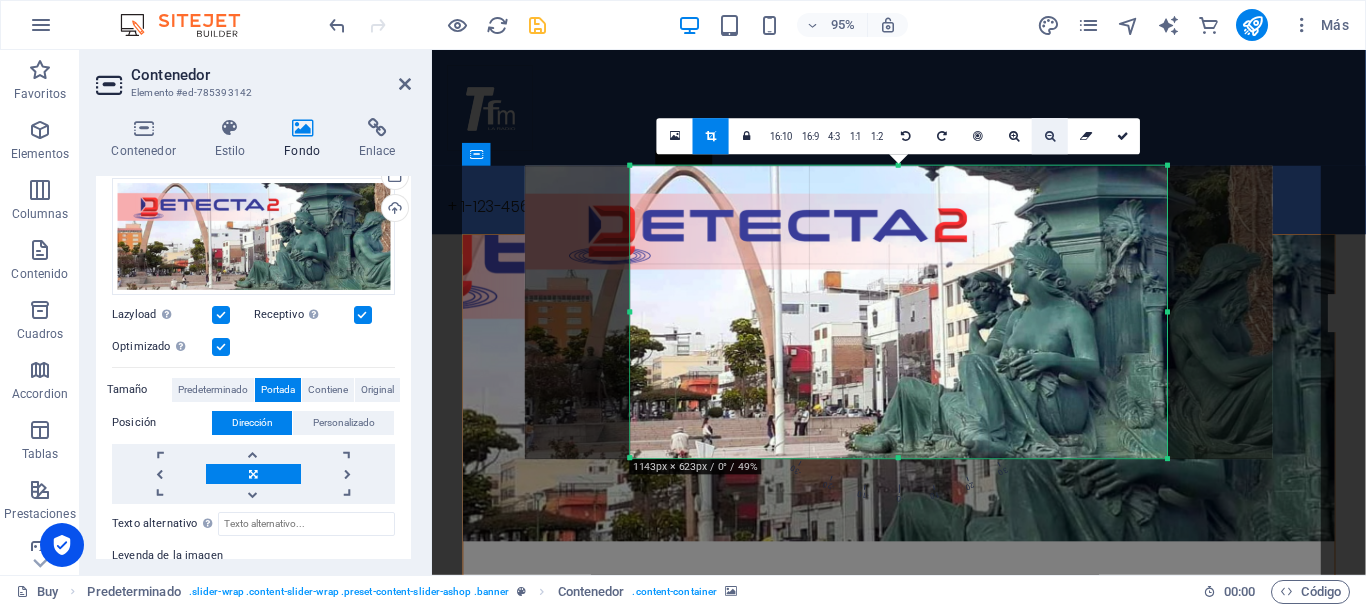 click at bounding box center (1050, 136) 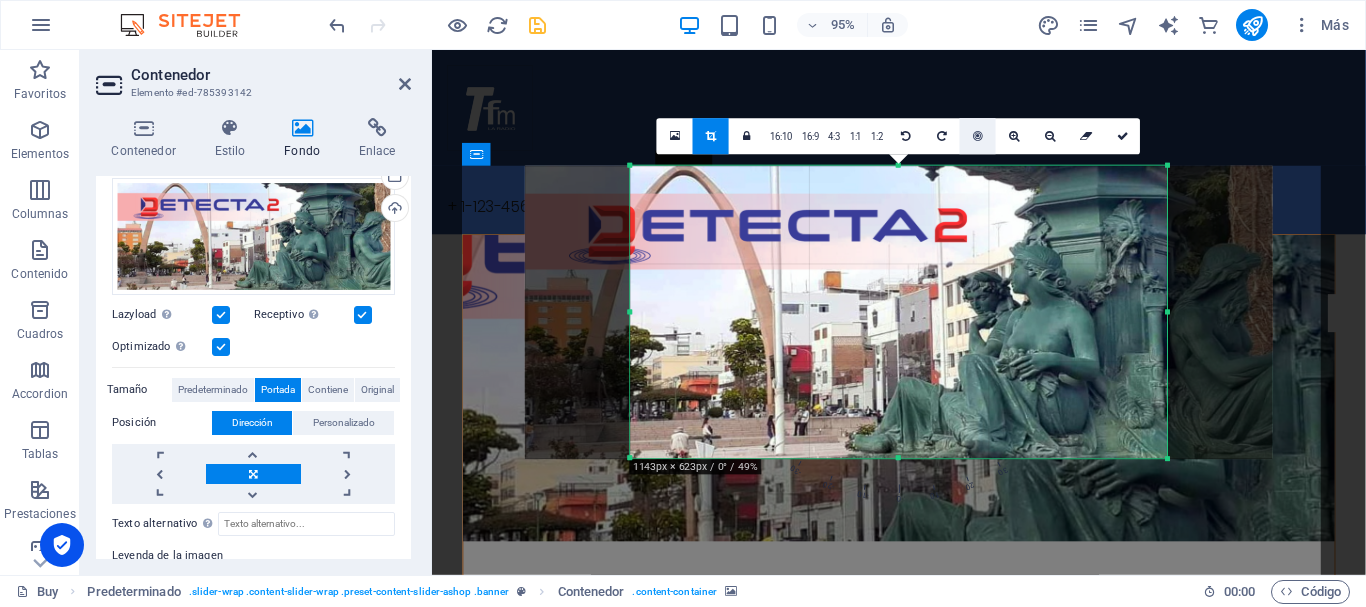 click at bounding box center [978, 137] 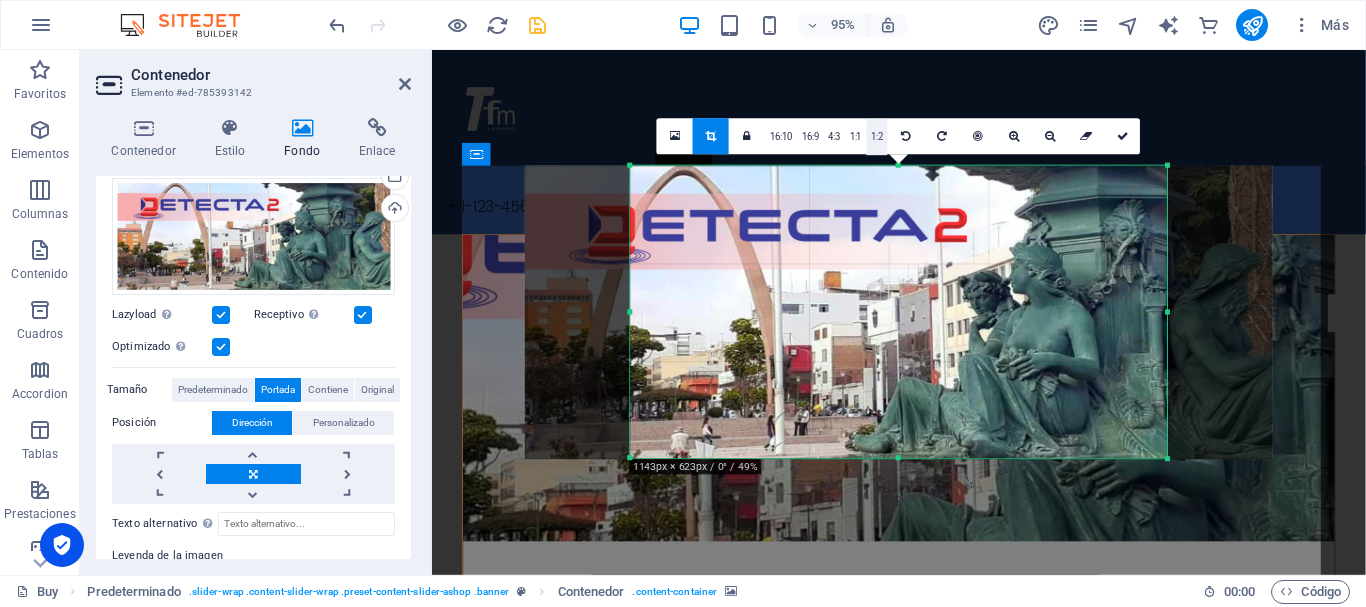 click on "1:2" at bounding box center [877, 138] 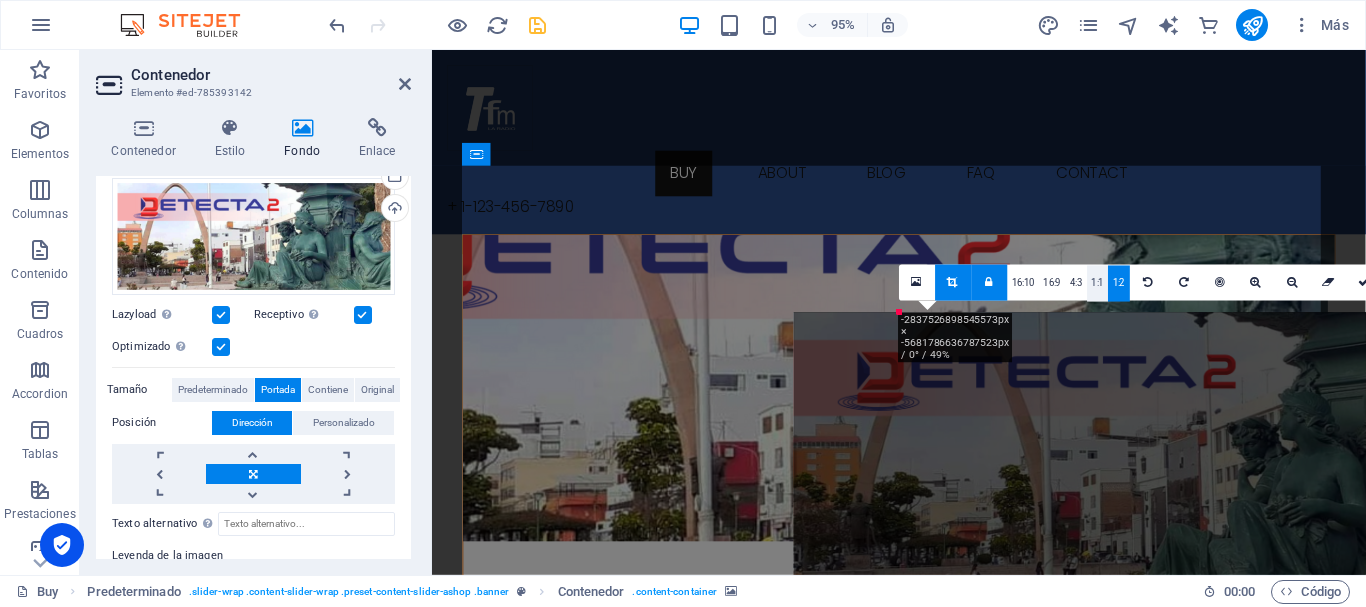 click on "1:1" at bounding box center [1097, 284] 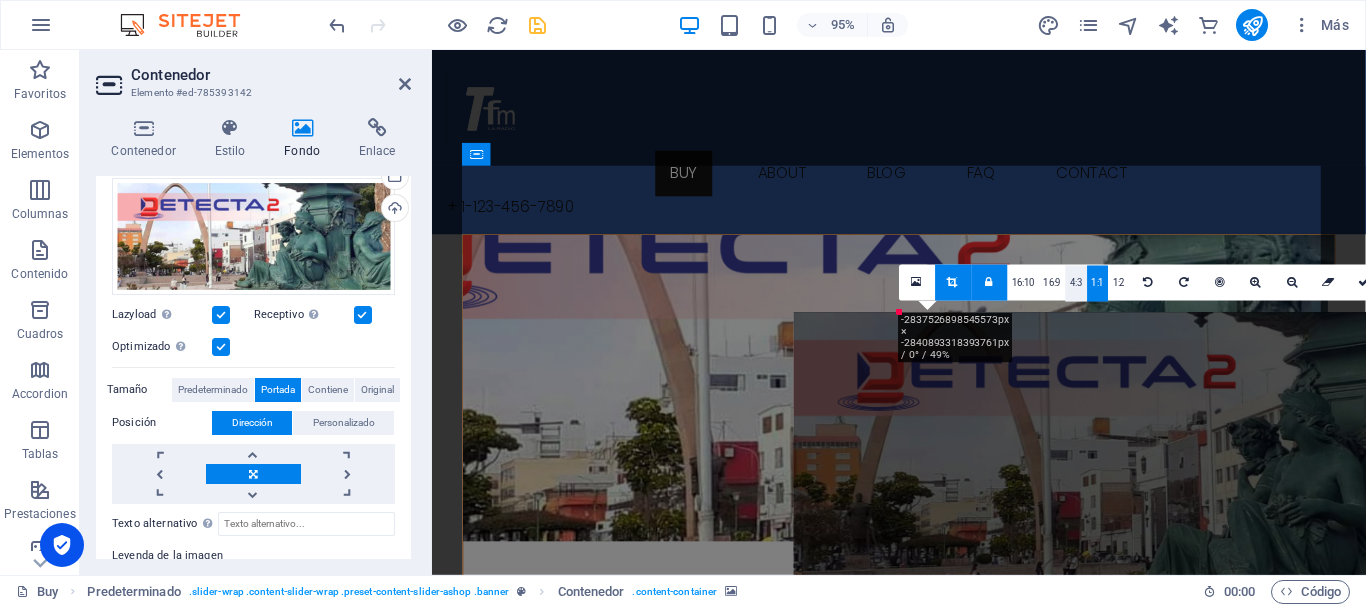 click on "4:3" at bounding box center (1076, 284) 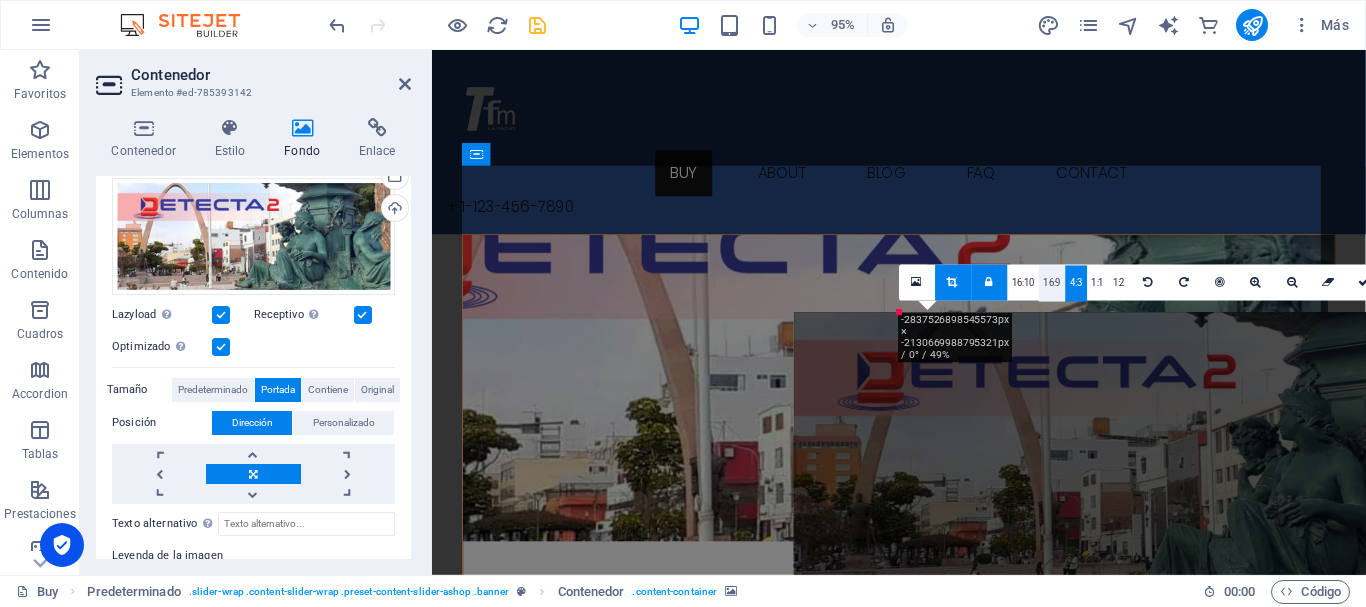 click on "16:9" at bounding box center (1052, 284) 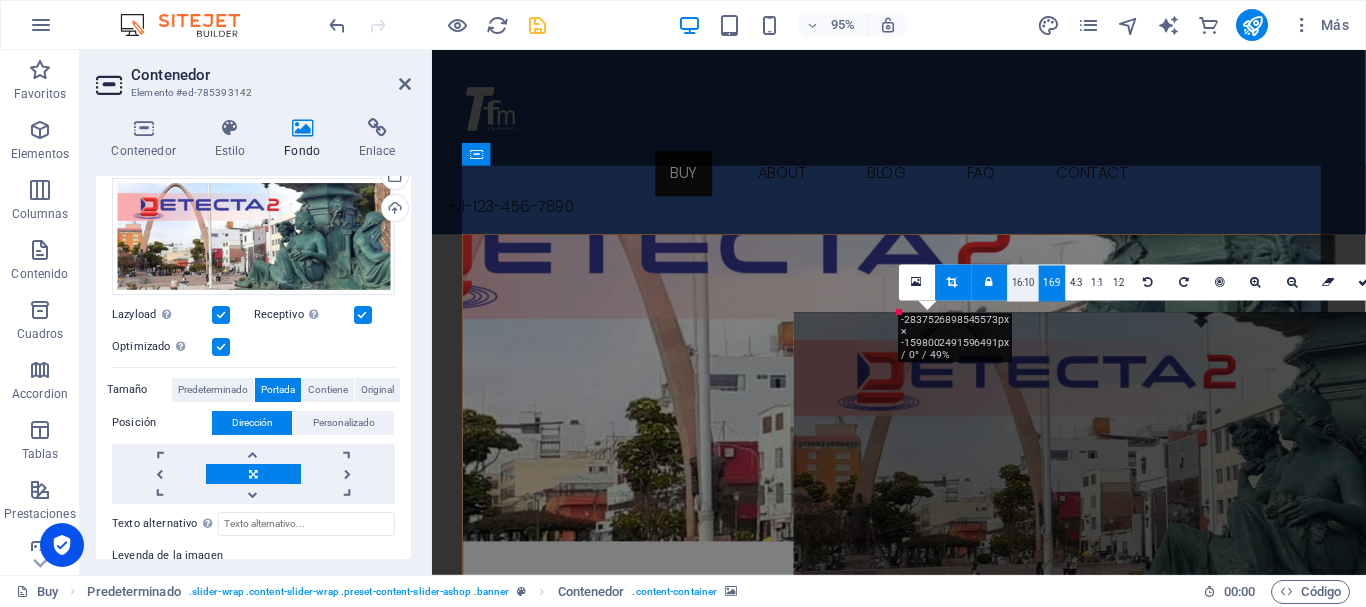 click on "16:10" at bounding box center [1023, 284] 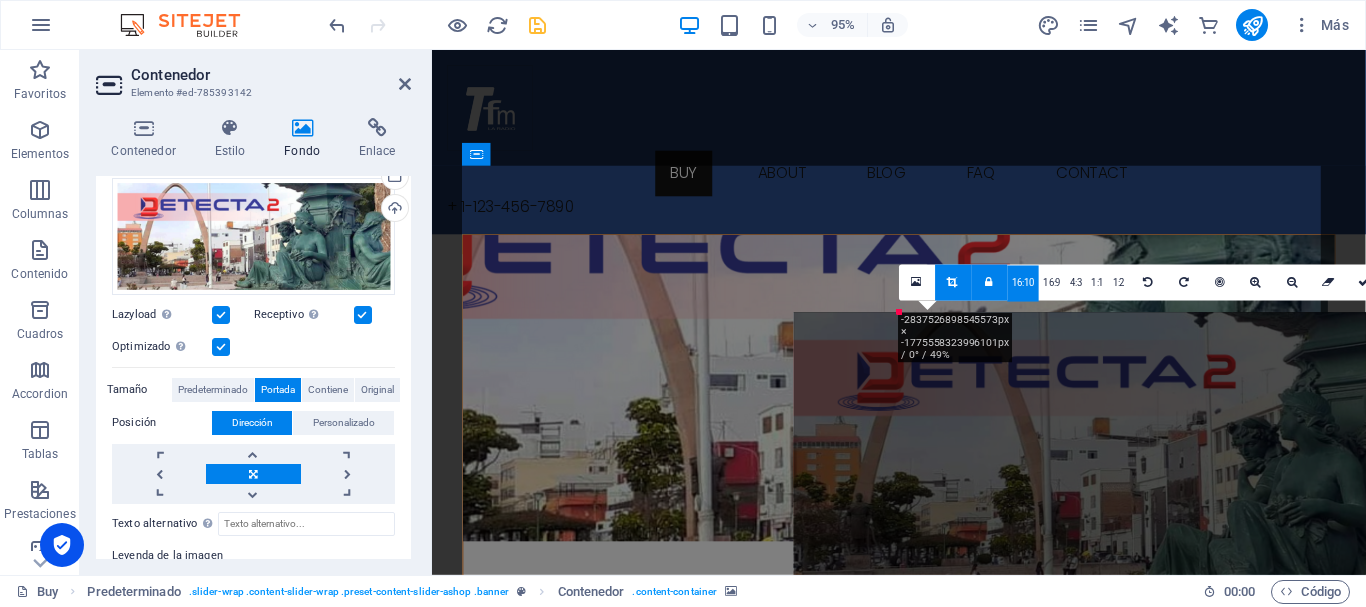 click on "16:10" at bounding box center (1023, 284) 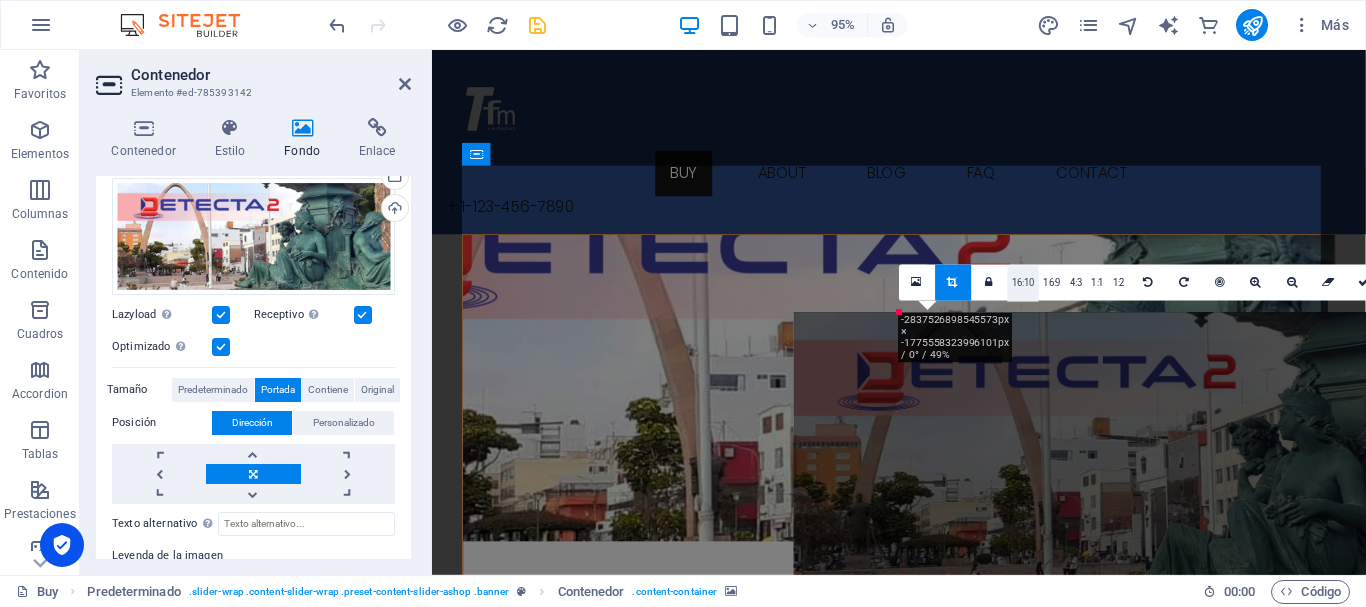 click on "16:10" at bounding box center [1023, 284] 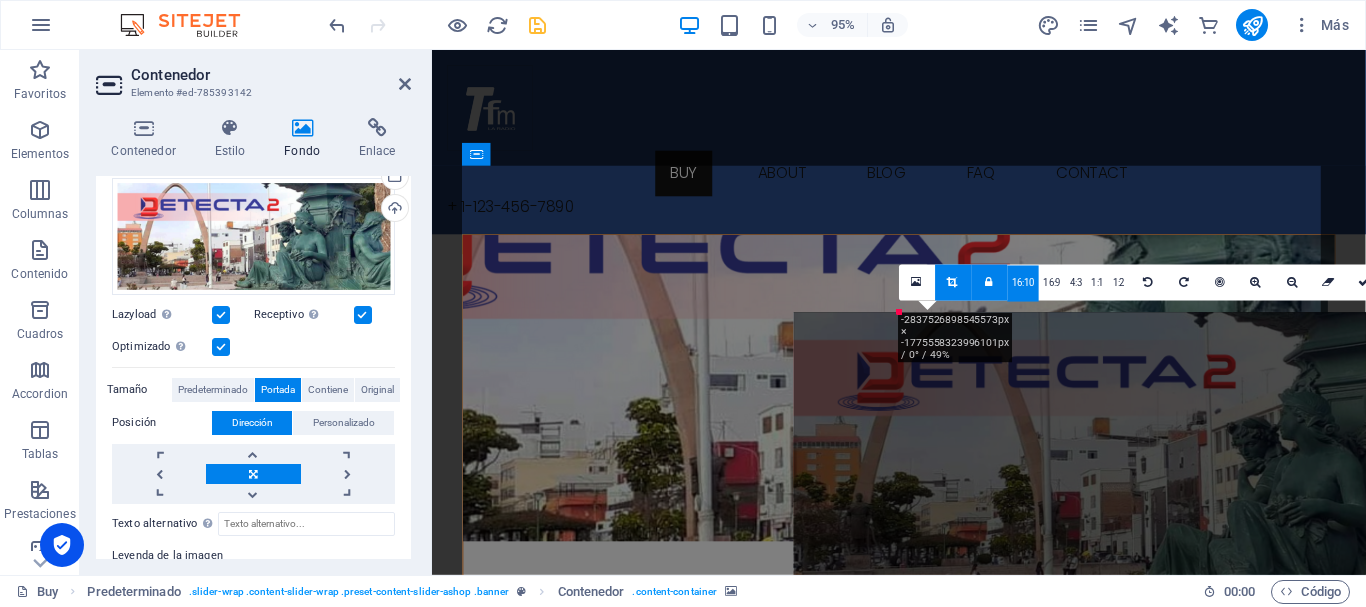 click on "16:10" at bounding box center (1023, 284) 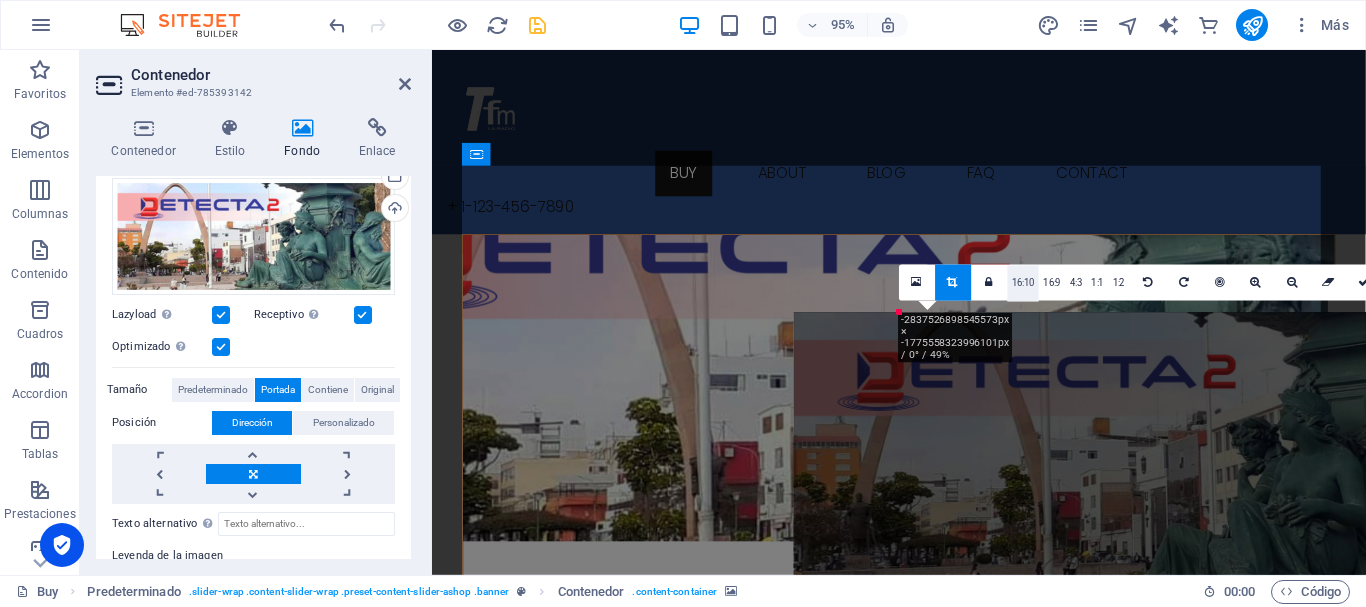 click on "16:10" at bounding box center (1023, 284) 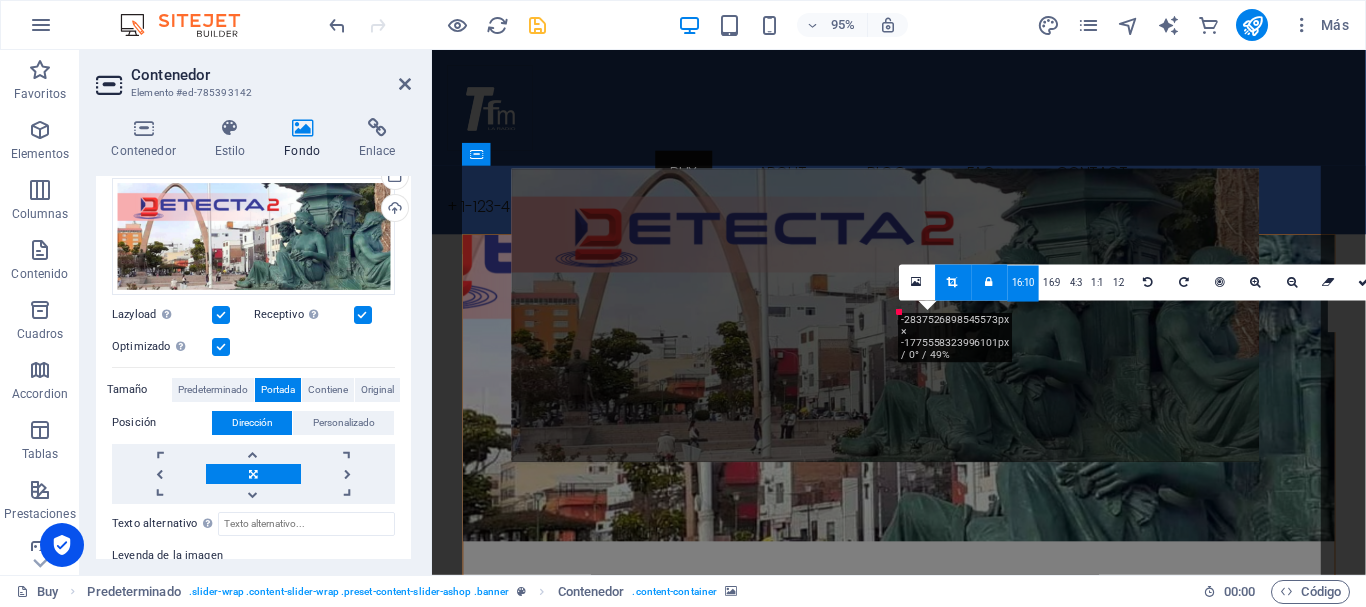 drag, startPoint x: 859, startPoint y: 412, endPoint x: 557, endPoint y: 261, distance: 337.64627 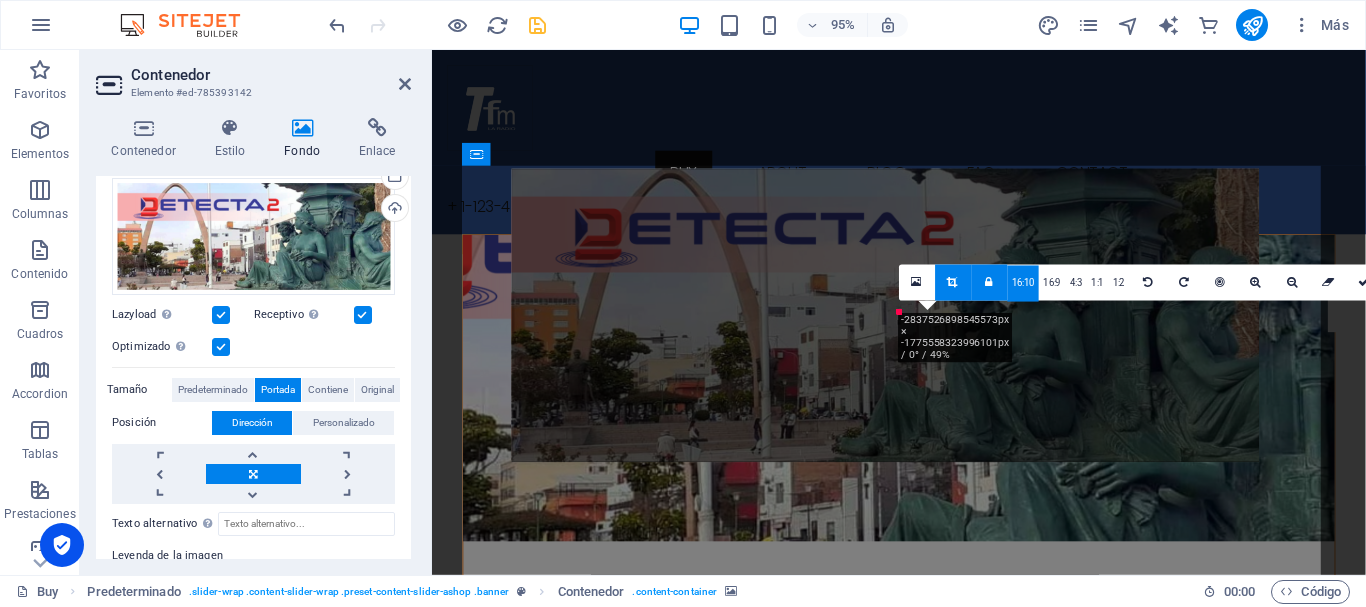 click at bounding box center (989, 282) 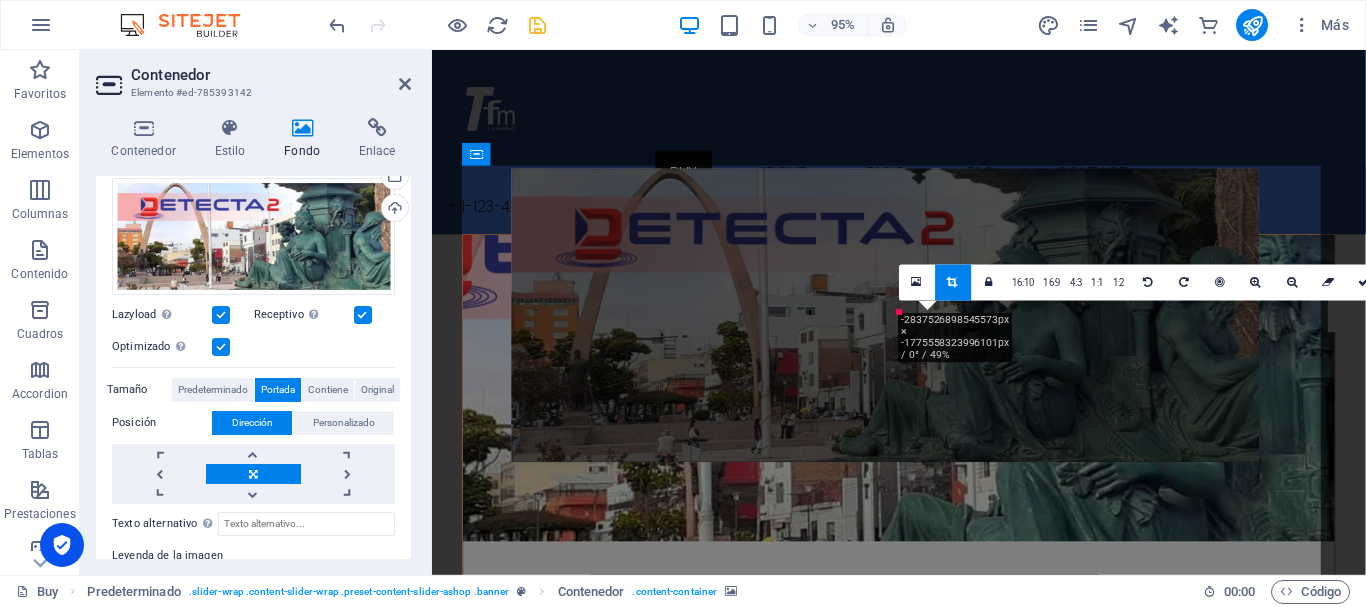 click at bounding box center [953, 282] 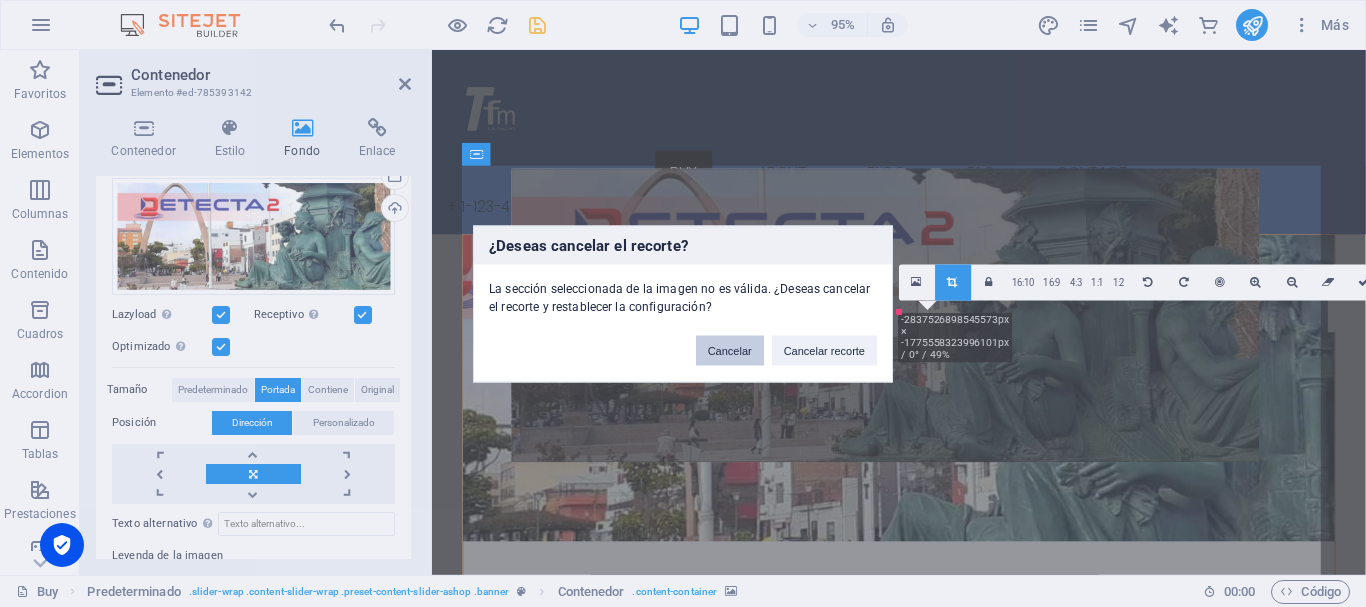 click on "Cancelar" at bounding box center (730, 350) 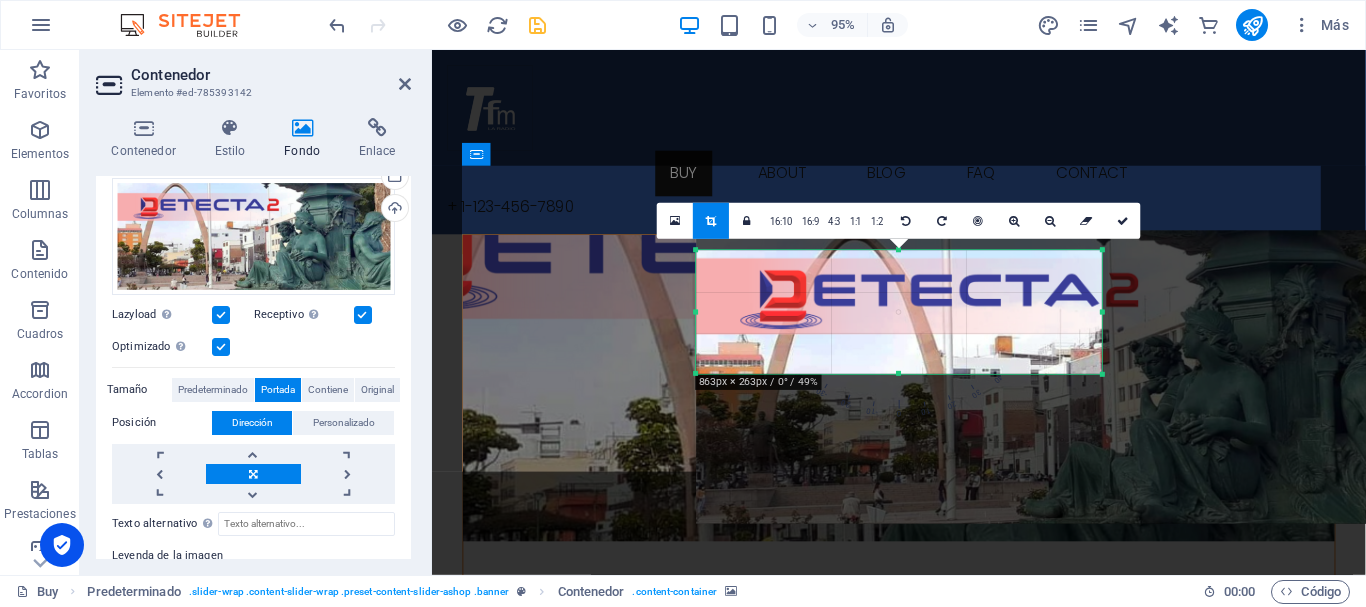 drag, startPoint x: 900, startPoint y: 314, endPoint x: 473, endPoint y: 184, distance: 446.35077 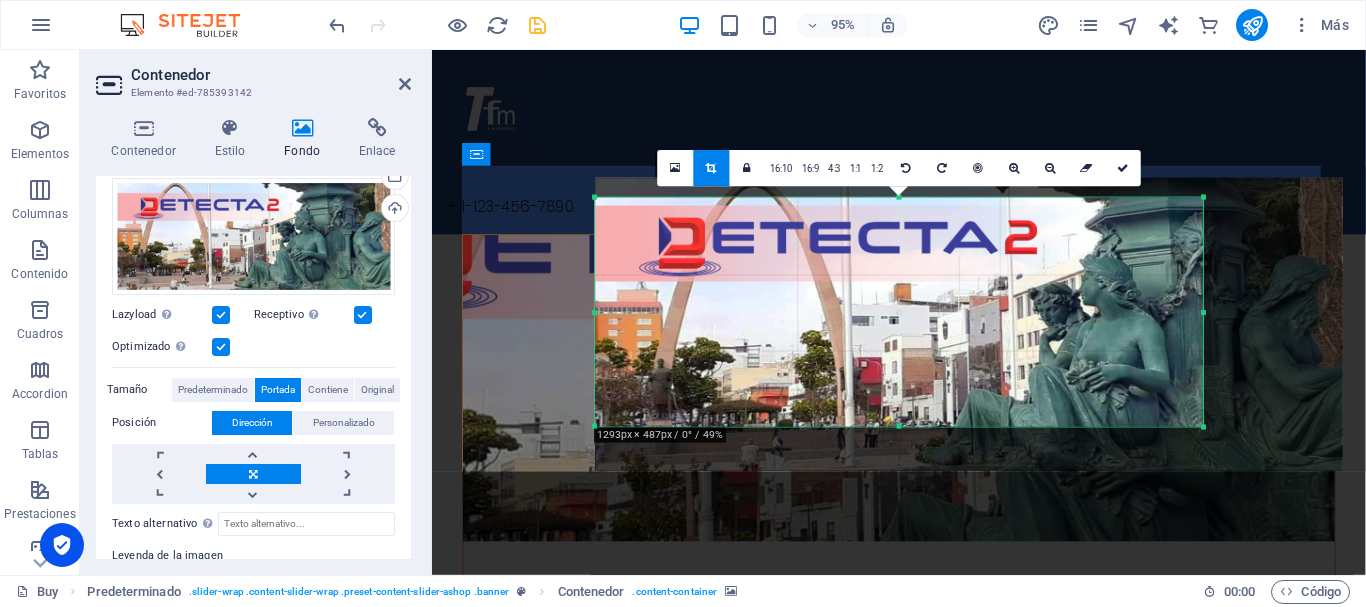 drag, startPoint x: 1099, startPoint y: 376, endPoint x: 1310, endPoint y: 487, distance: 238.4156 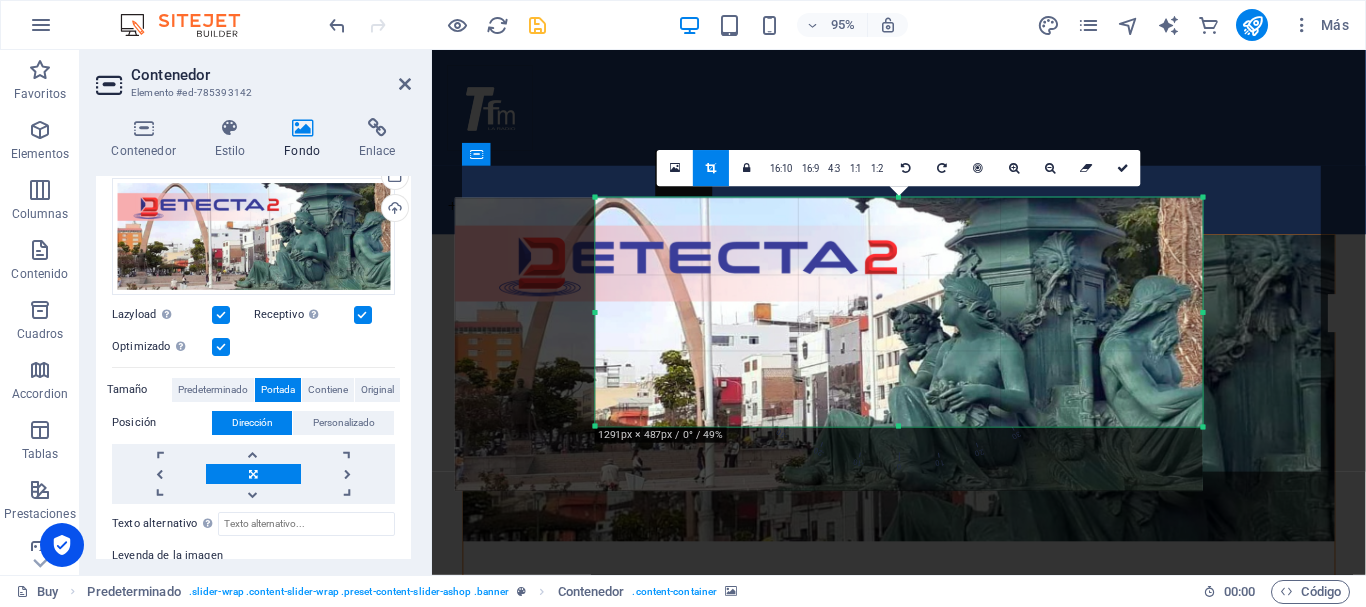 drag, startPoint x: 1090, startPoint y: 356, endPoint x: 939, endPoint y: 375, distance: 152.19067 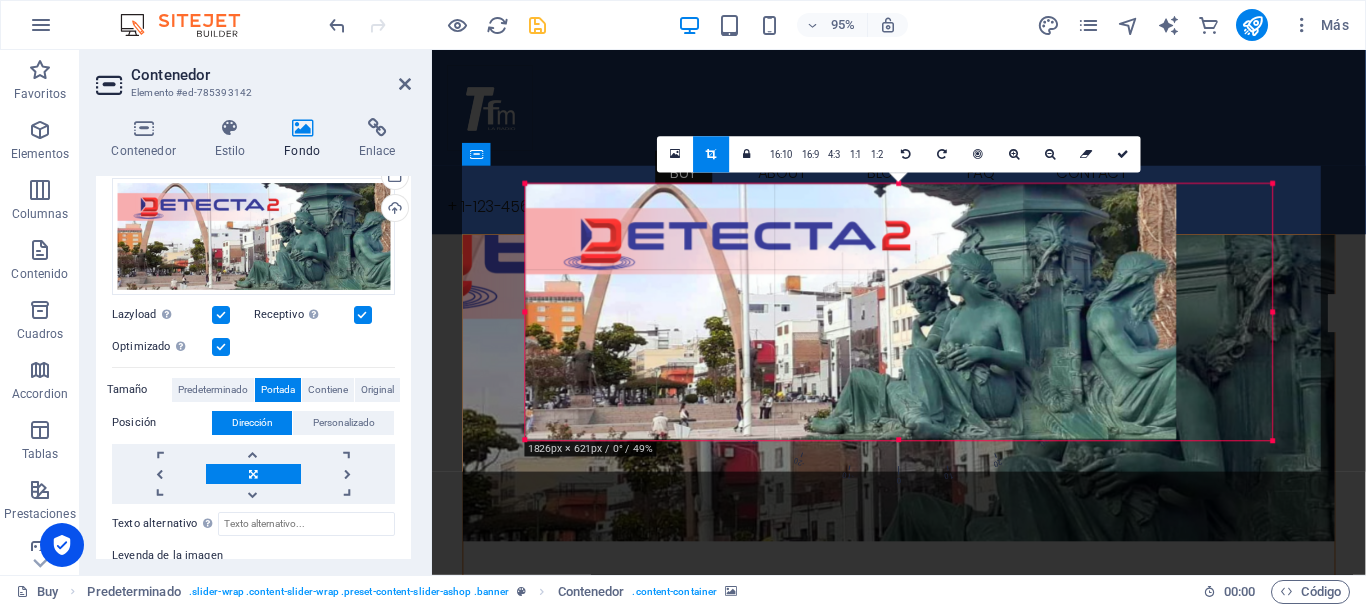 drag, startPoint x: 594, startPoint y: 425, endPoint x: 441, endPoint y: 451, distance: 155.19342 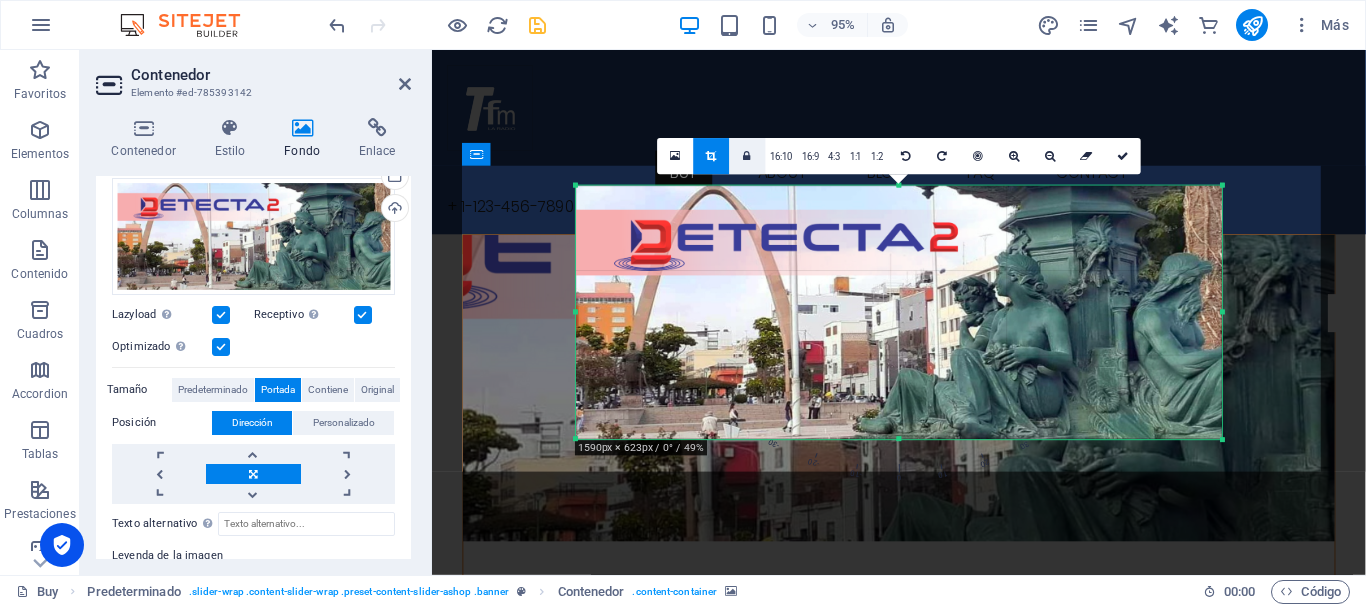 click at bounding box center (747, 157) 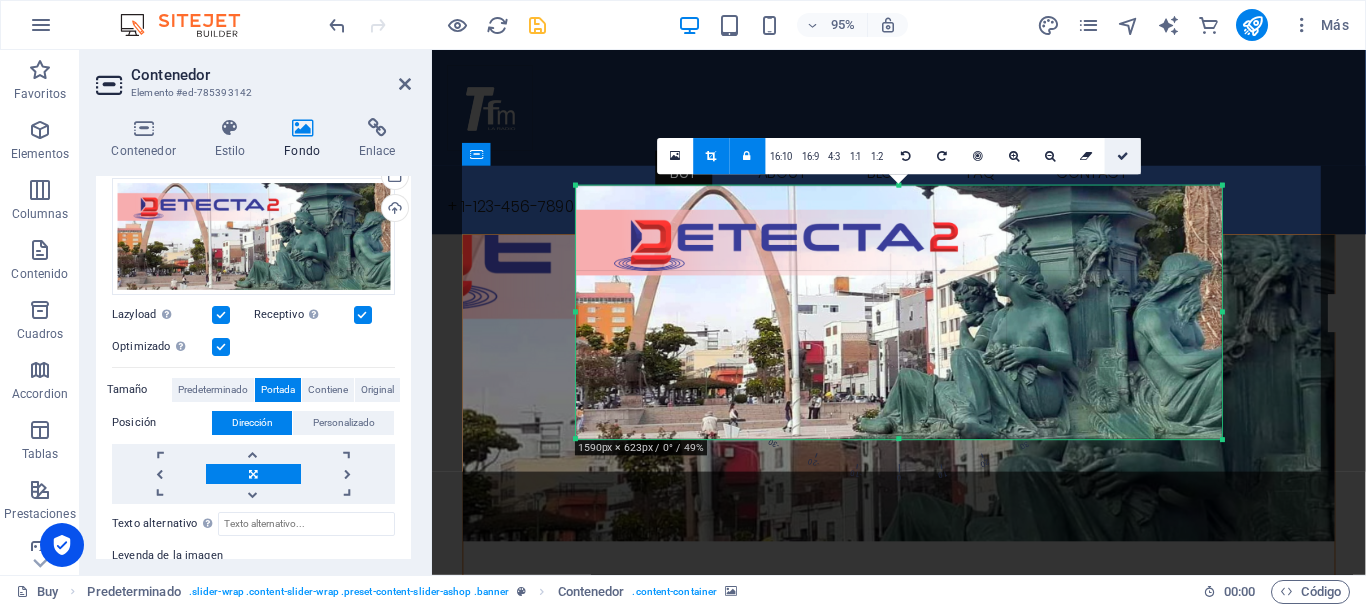 click at bounding box center (1123, 156) 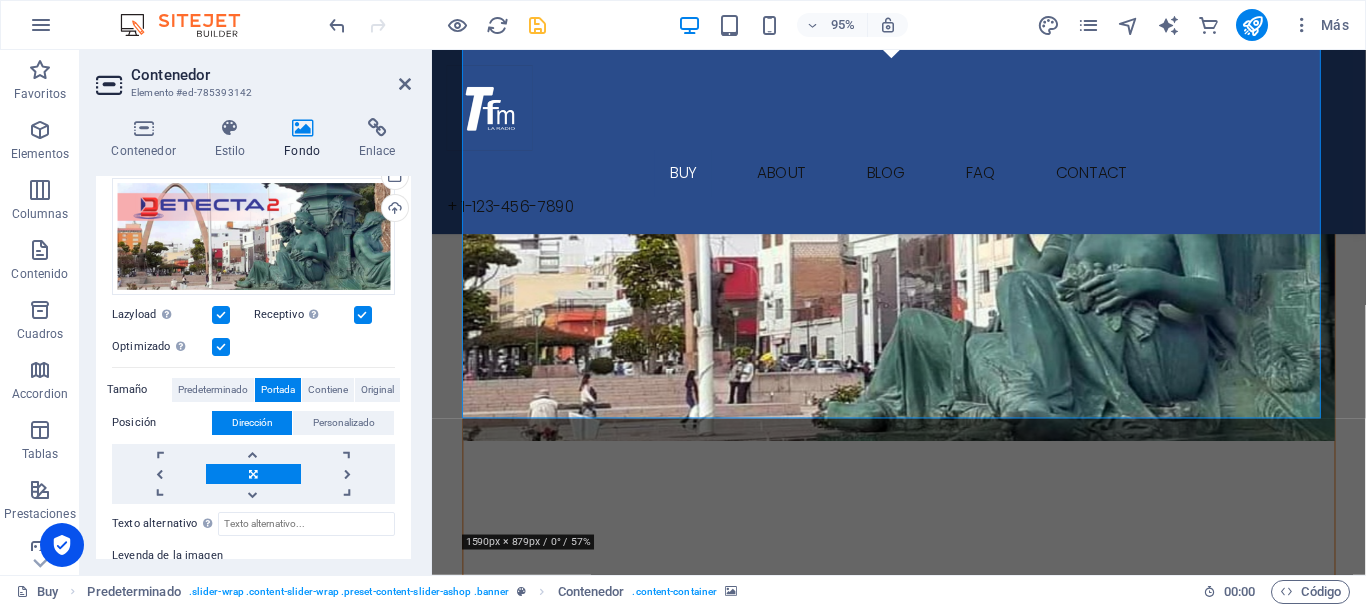 scroll, scrollTop: 0, scrollLeft: 0, axis: both 